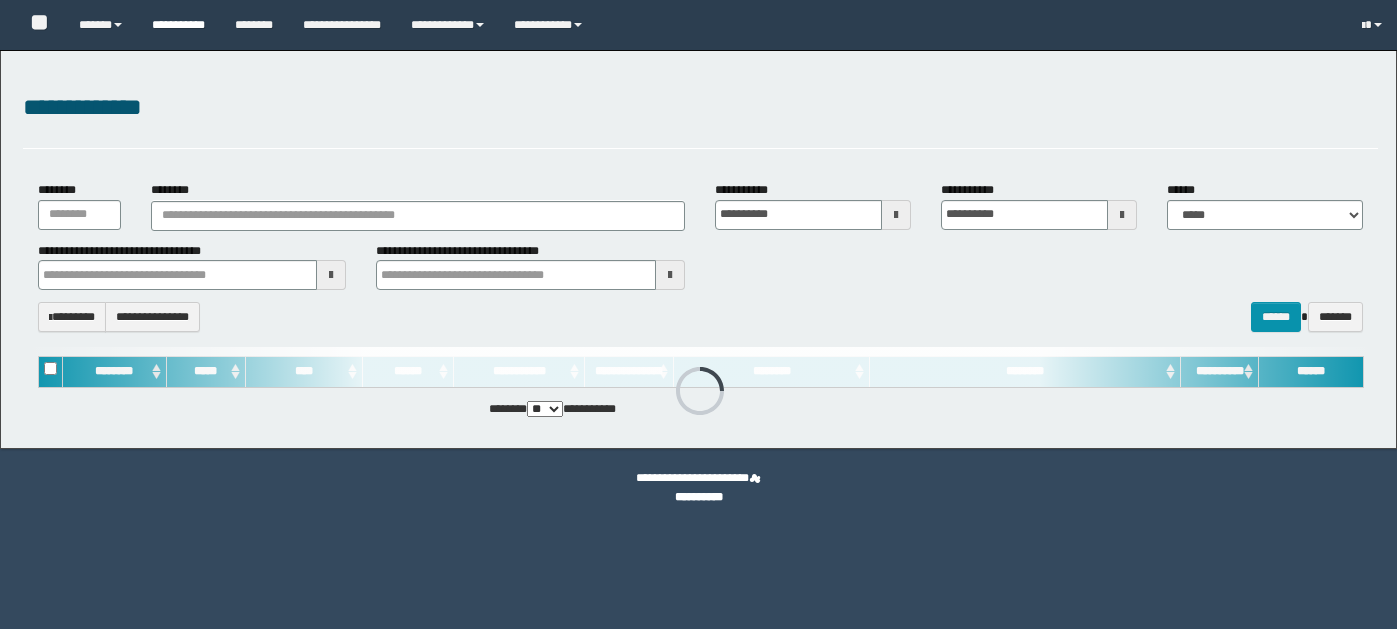 scroll, scrollTop: 0, scrollLeft: 0, axis: both 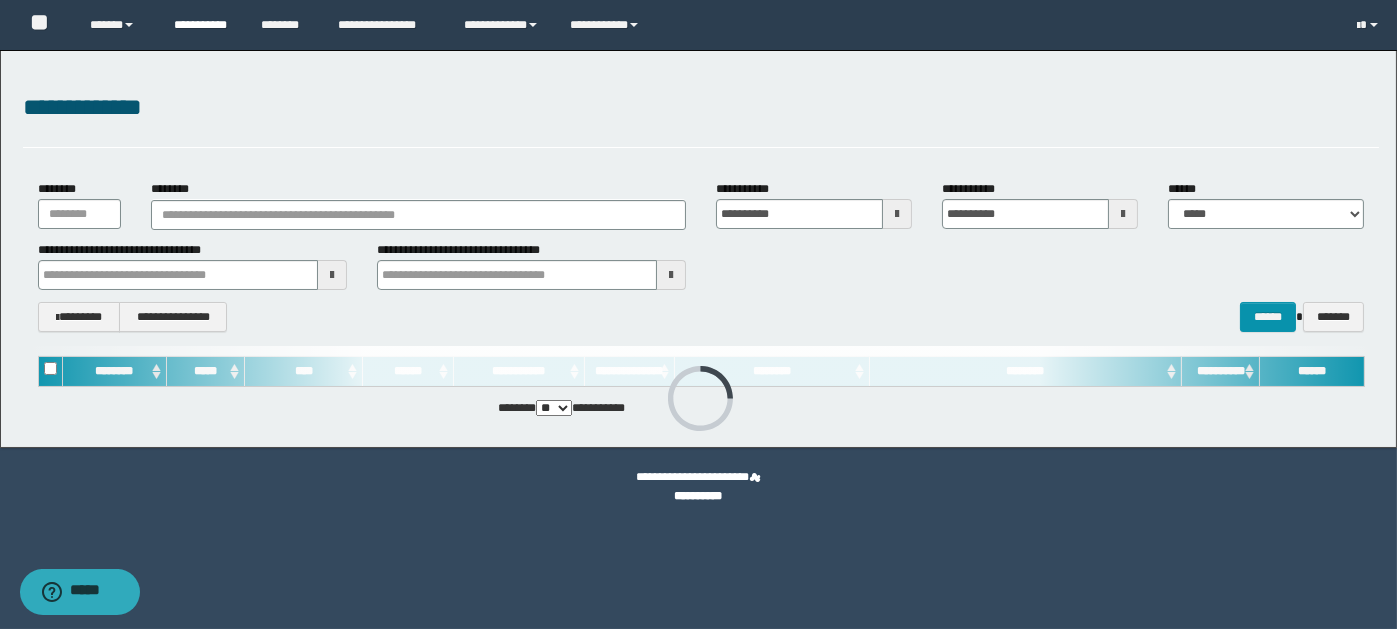 click on "**********" at bounding box center [202, 25] 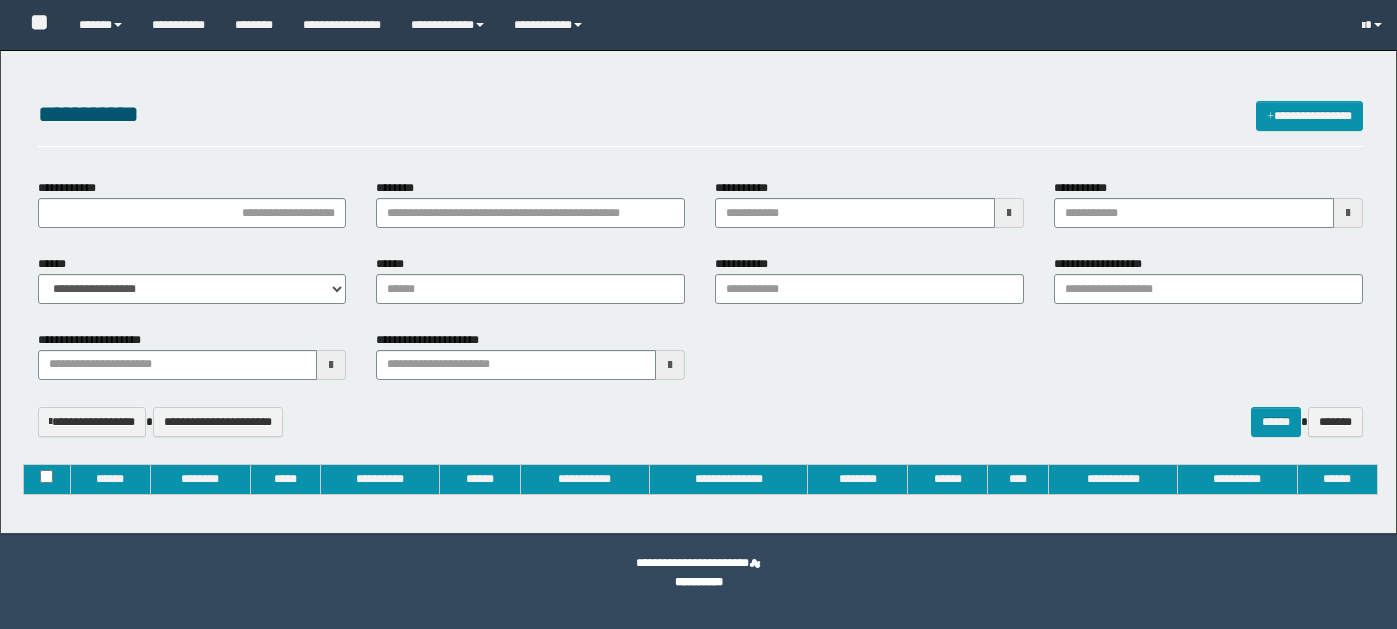 type on "**********" 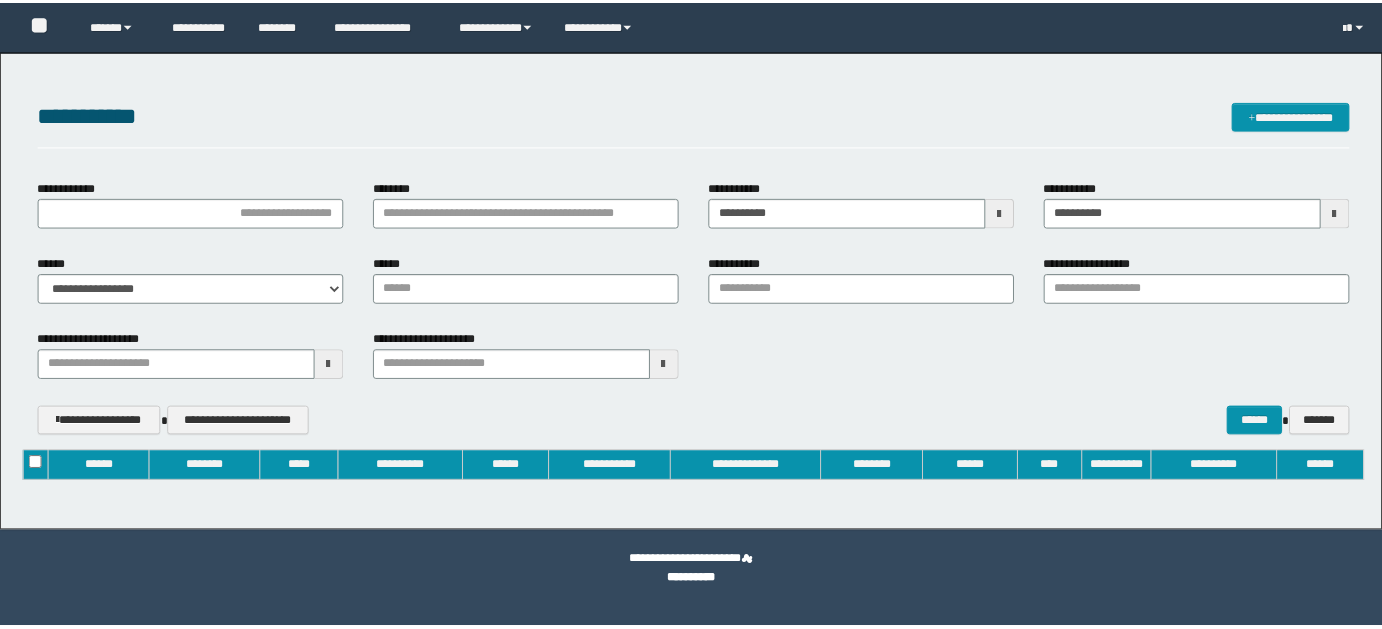 scroll, scrollTop: 0, scrollLeft: 0, axis: both 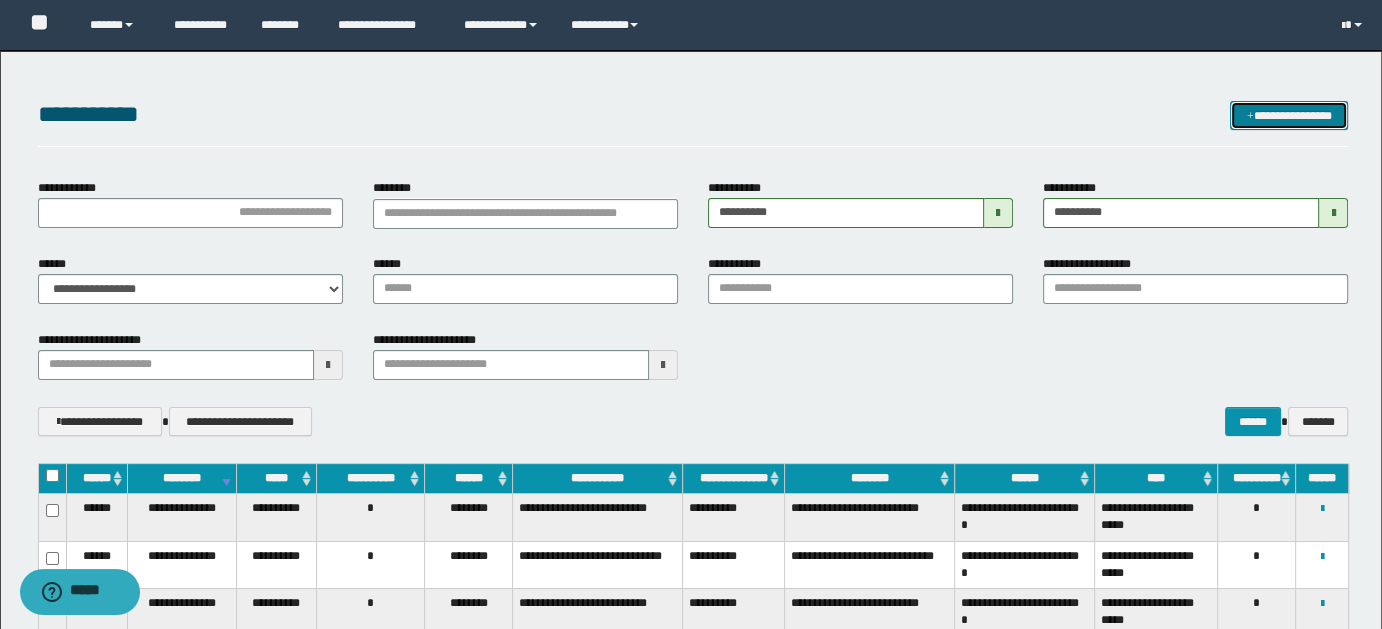 click on "**********" at bounding box center [1289, 115] 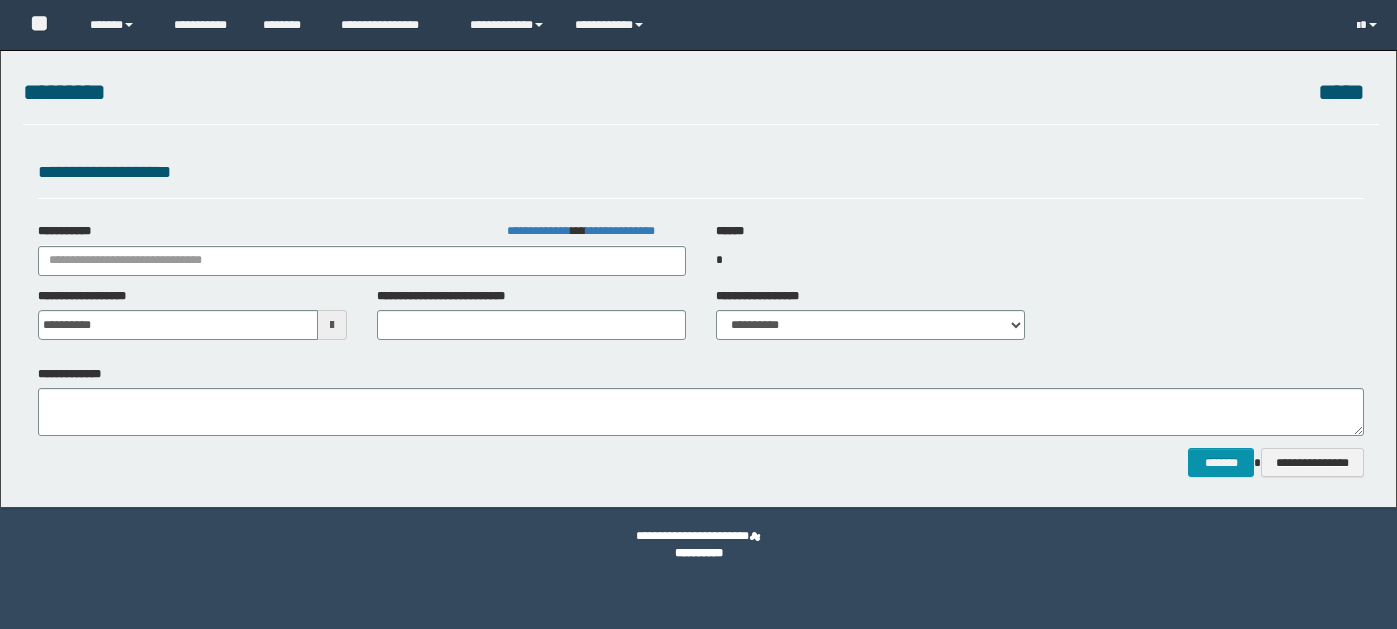 scroll, scrollTop: 0, scrollLeft: 0, axis: both 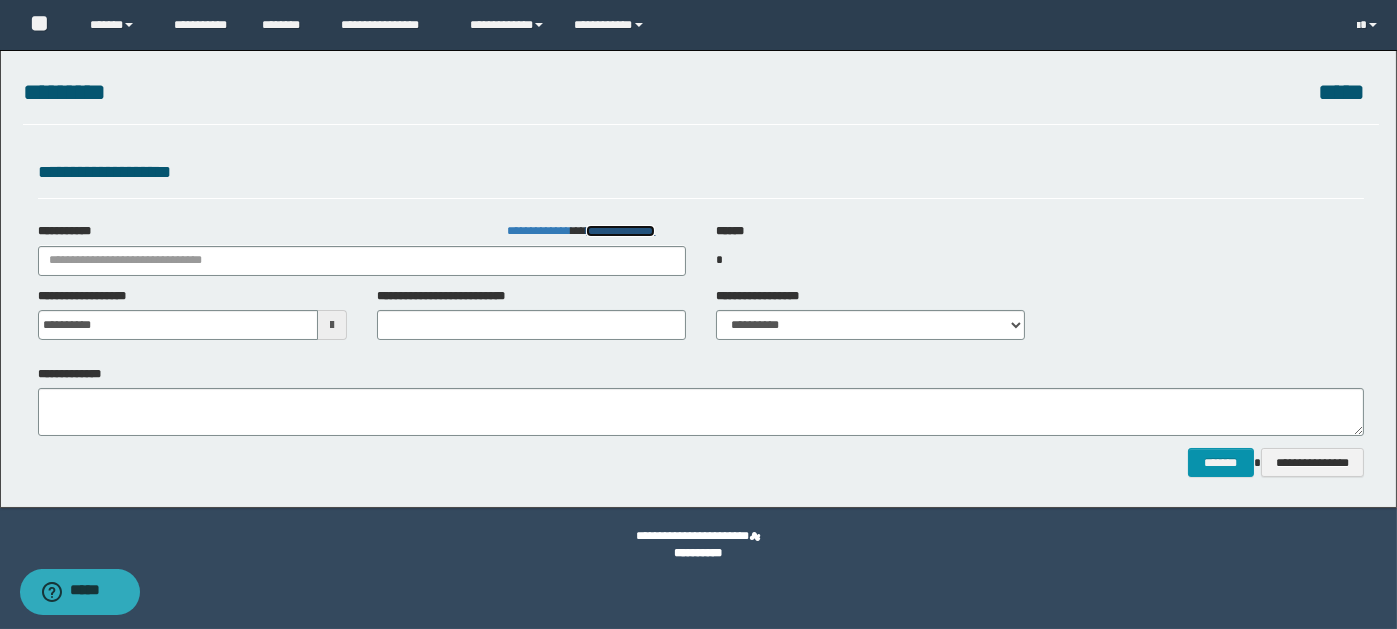 click on "**********" at bounding box center [620, 231] 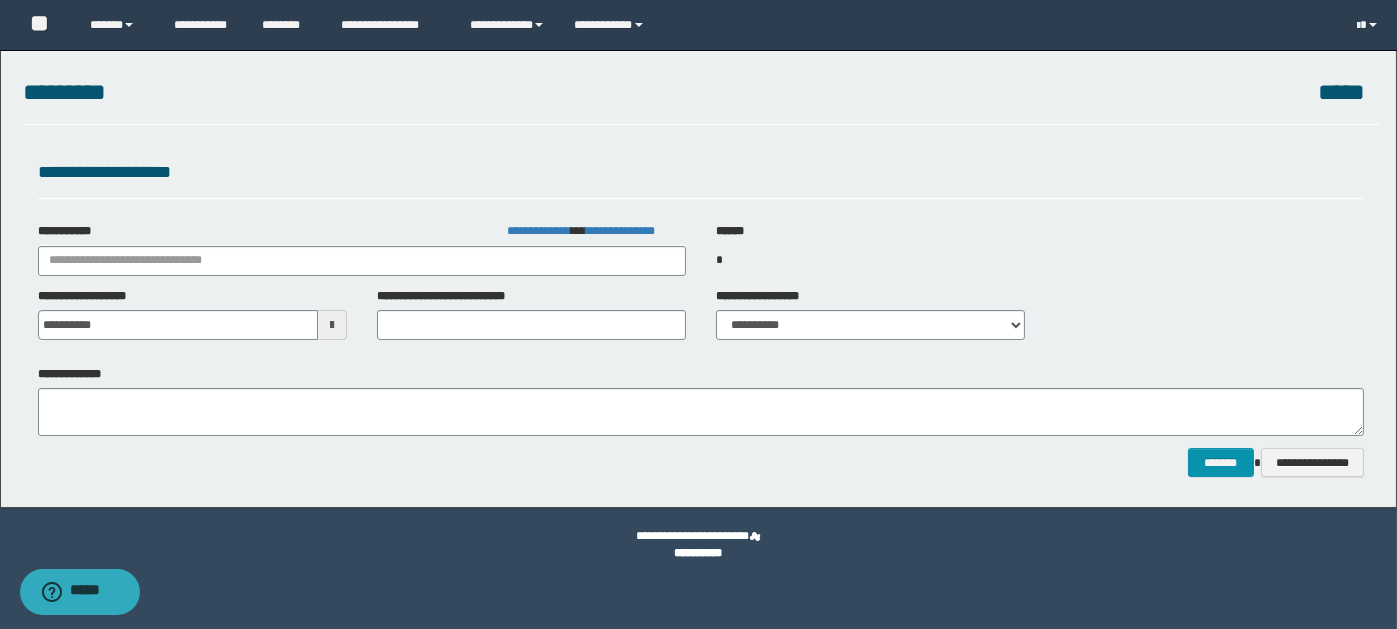 drag, startPoint x: 57, startPoint y: 257, endPoint x: 637, endPoint y: 369, distance: 590.71484 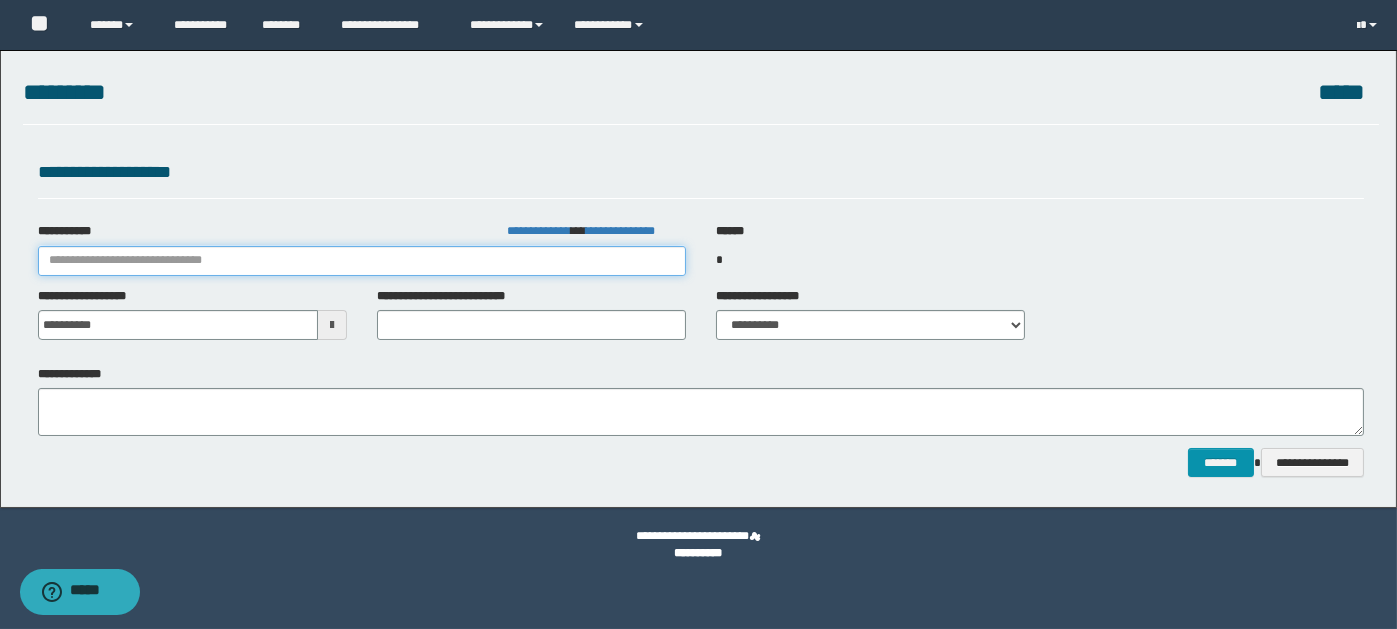 click on "**********" at bounding box center [362, 261] 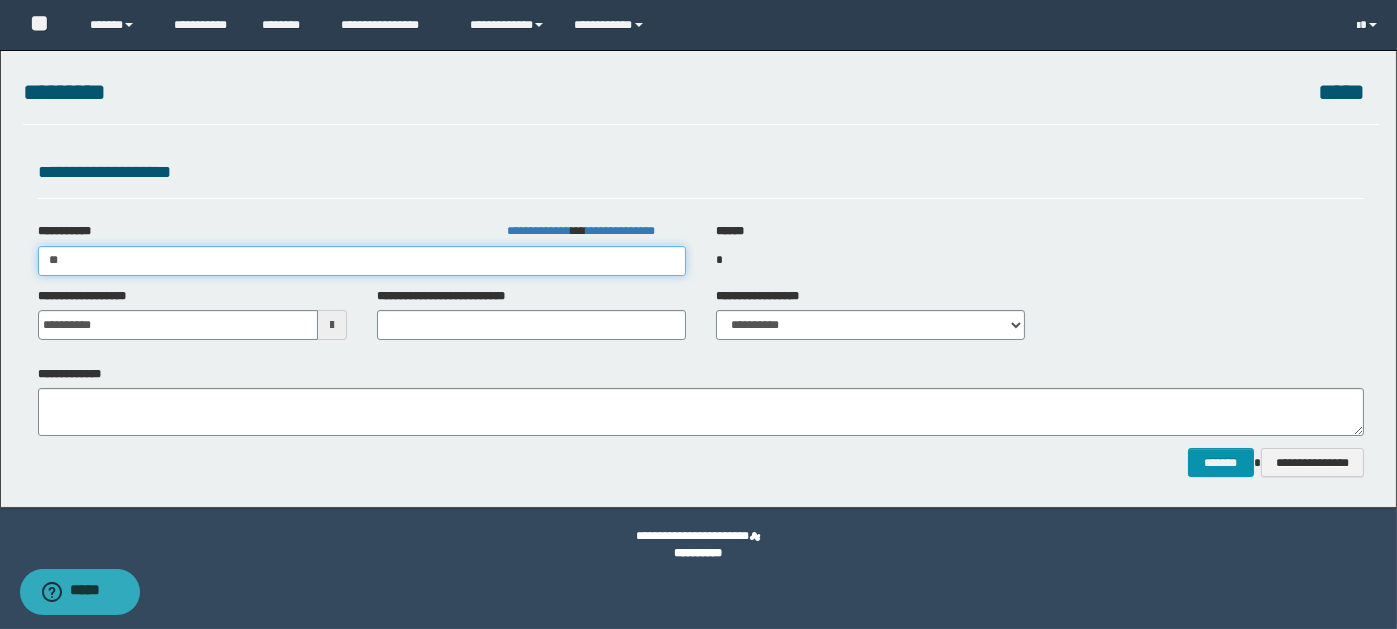 type on "***" 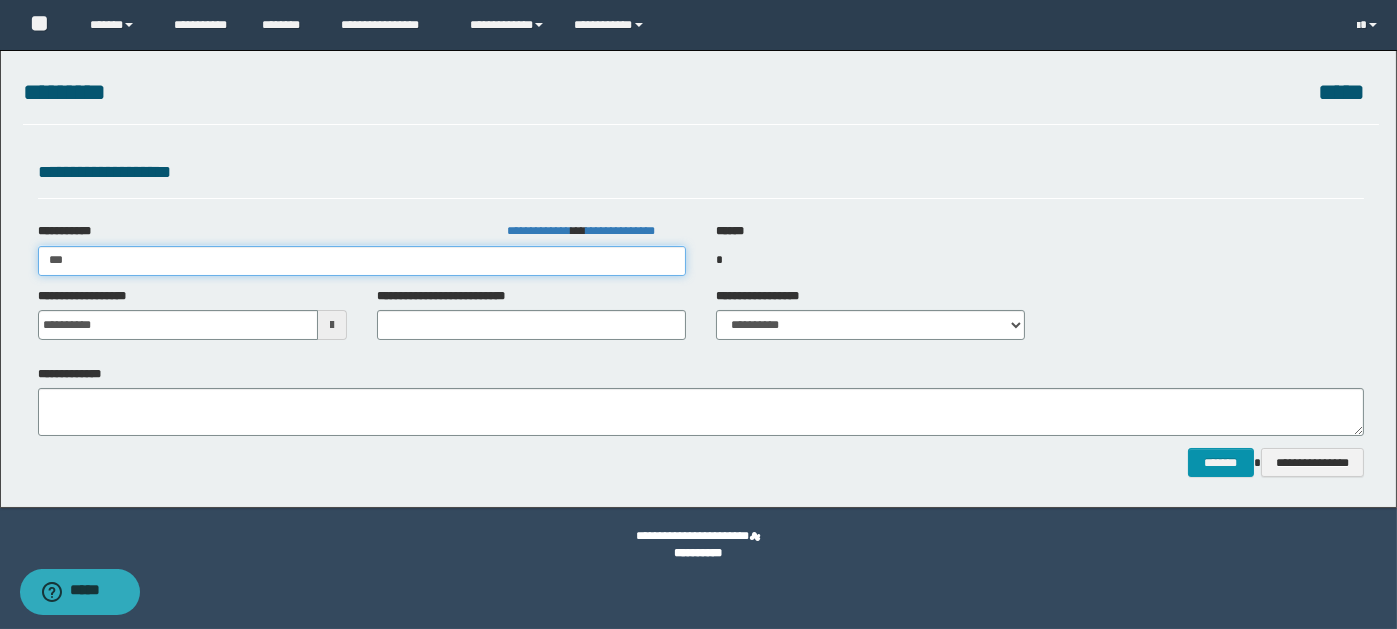type on "***" 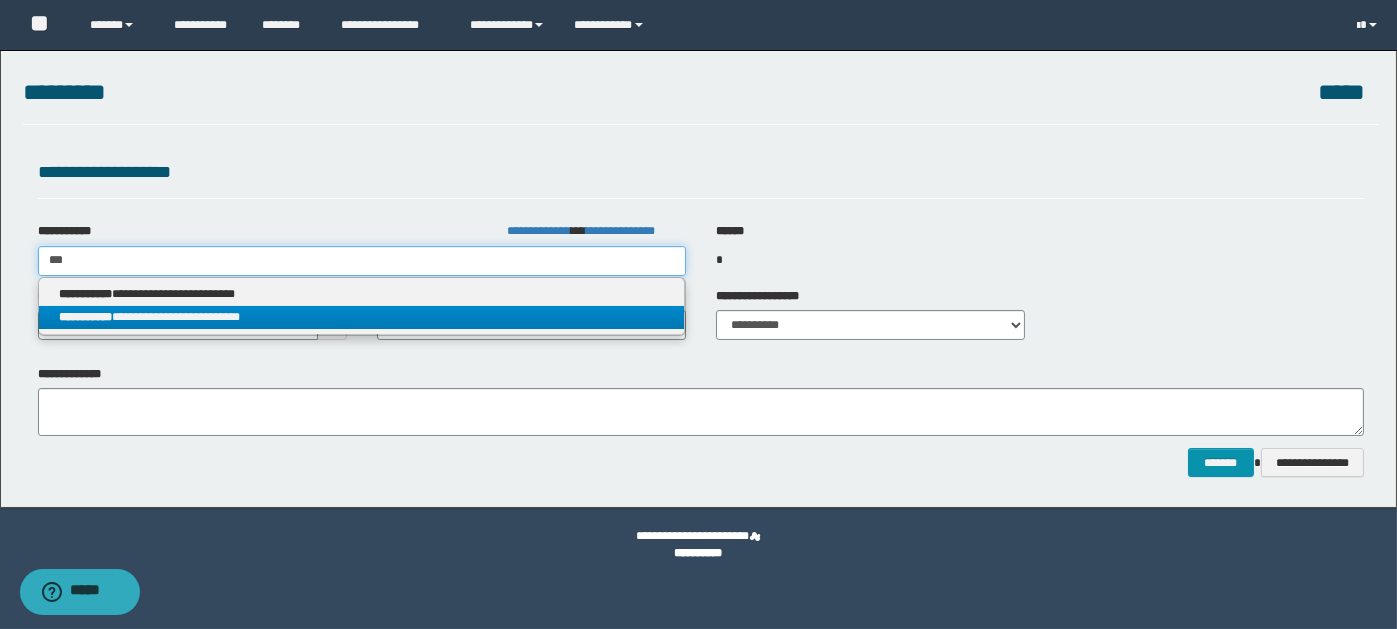 type on "***" 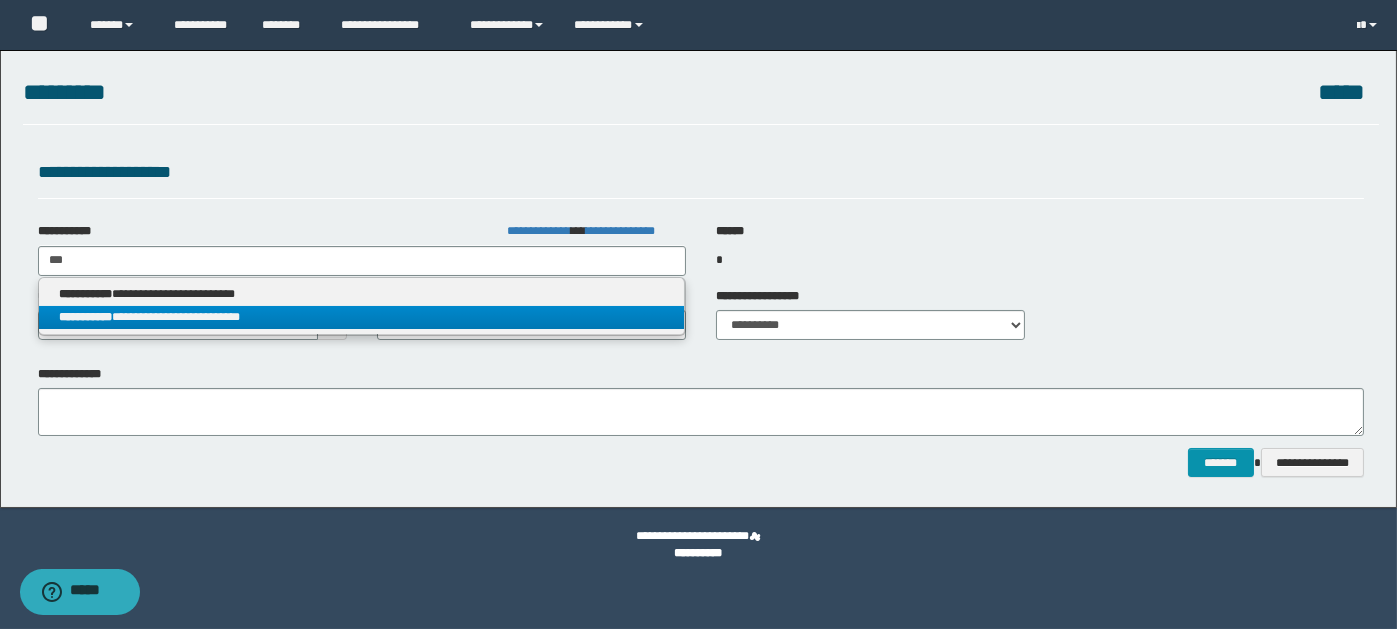 click on "**********" at bounding box center (362, 317) 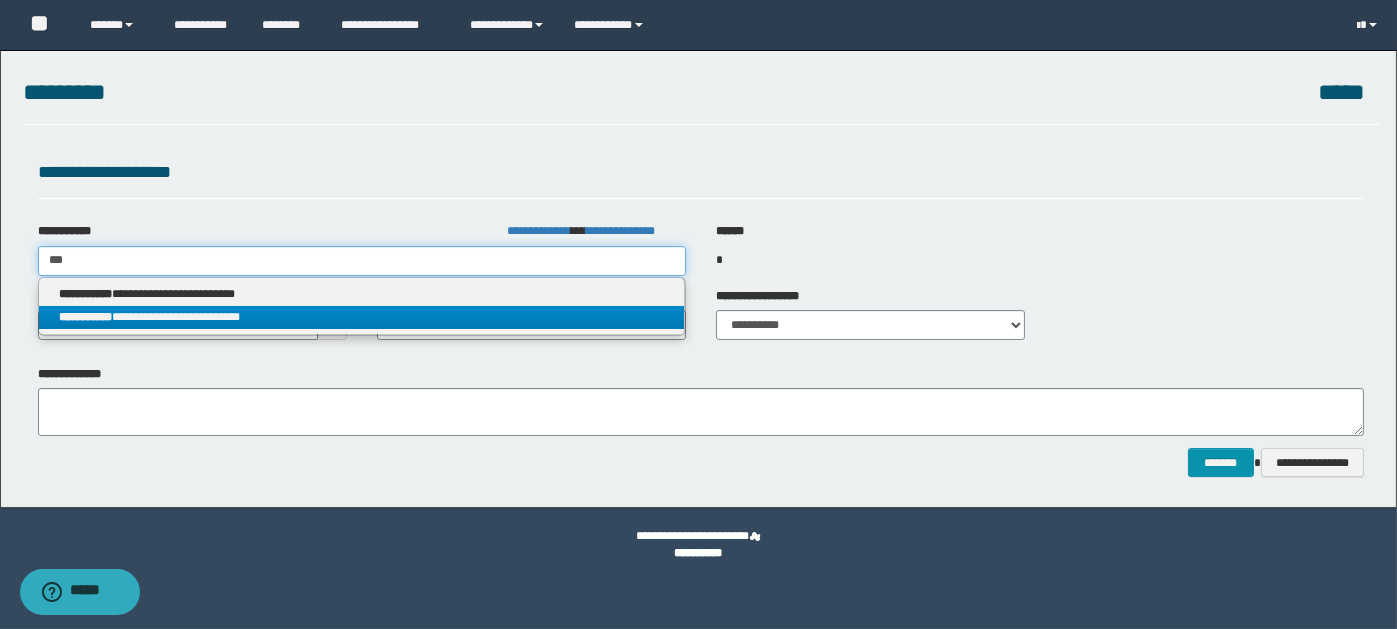 type 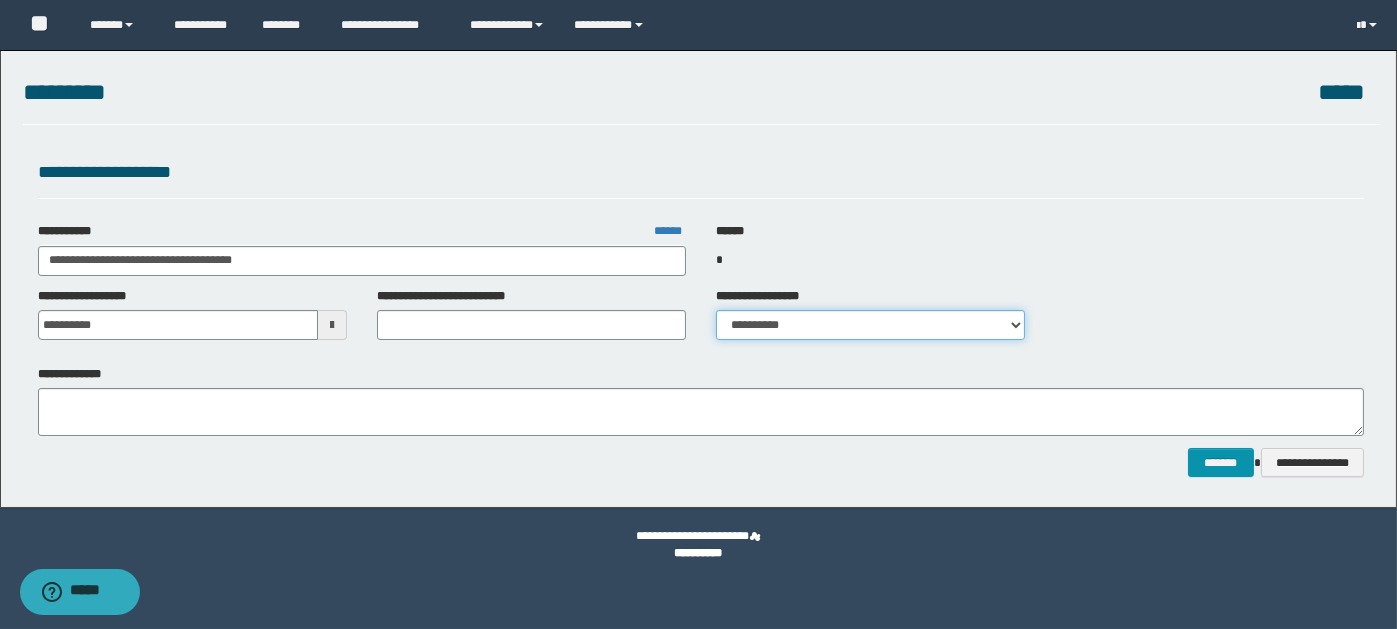 click on "**********" at bounding box center [870, 325] 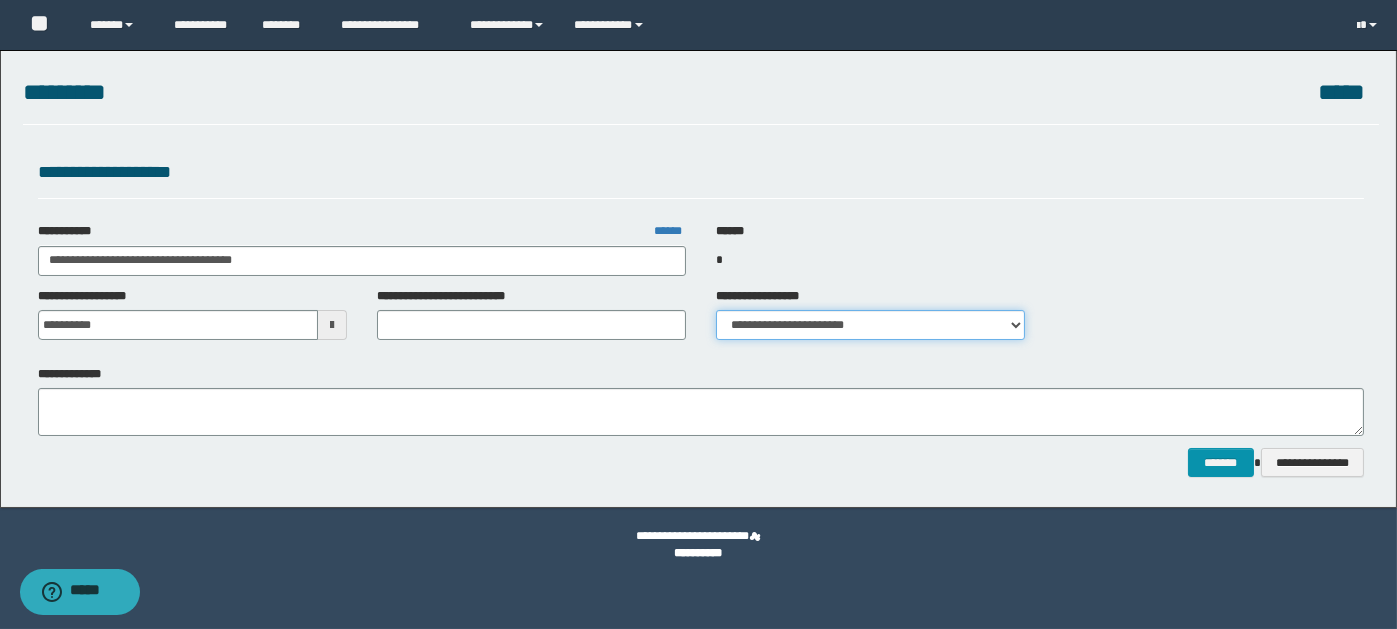 click on "**********" at bounding box center [870, 325] 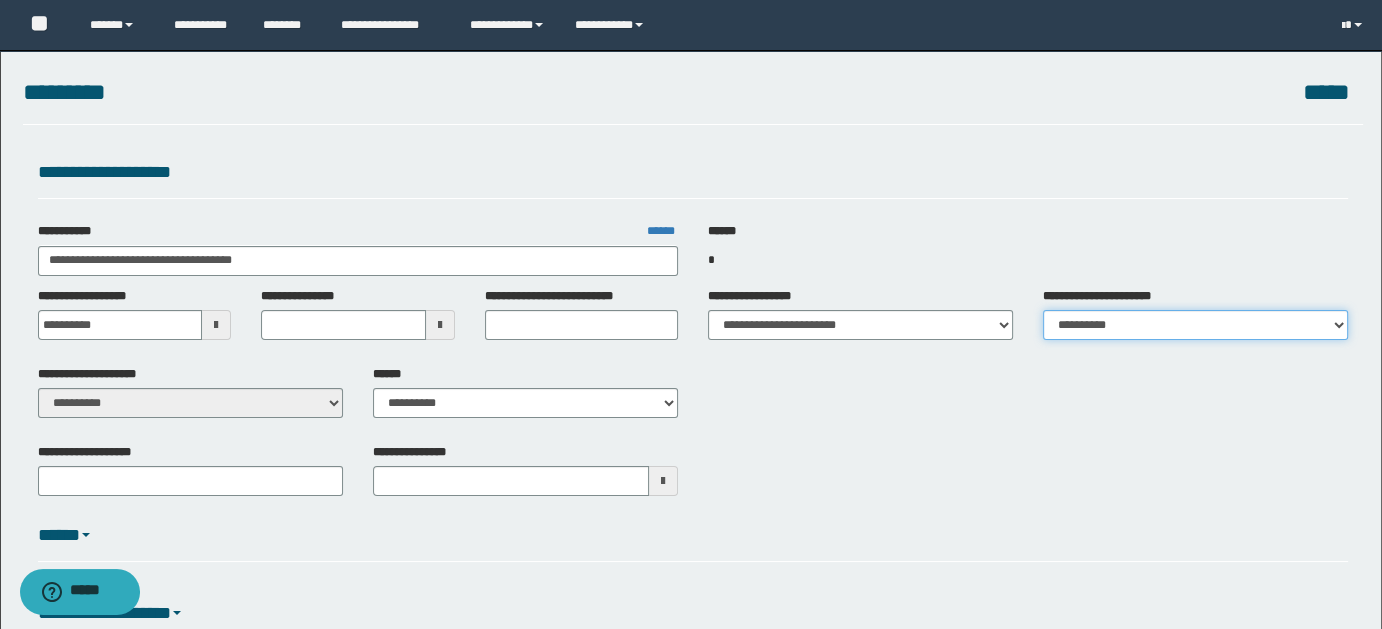 click on "**********" at bounding box center [1195, 325] 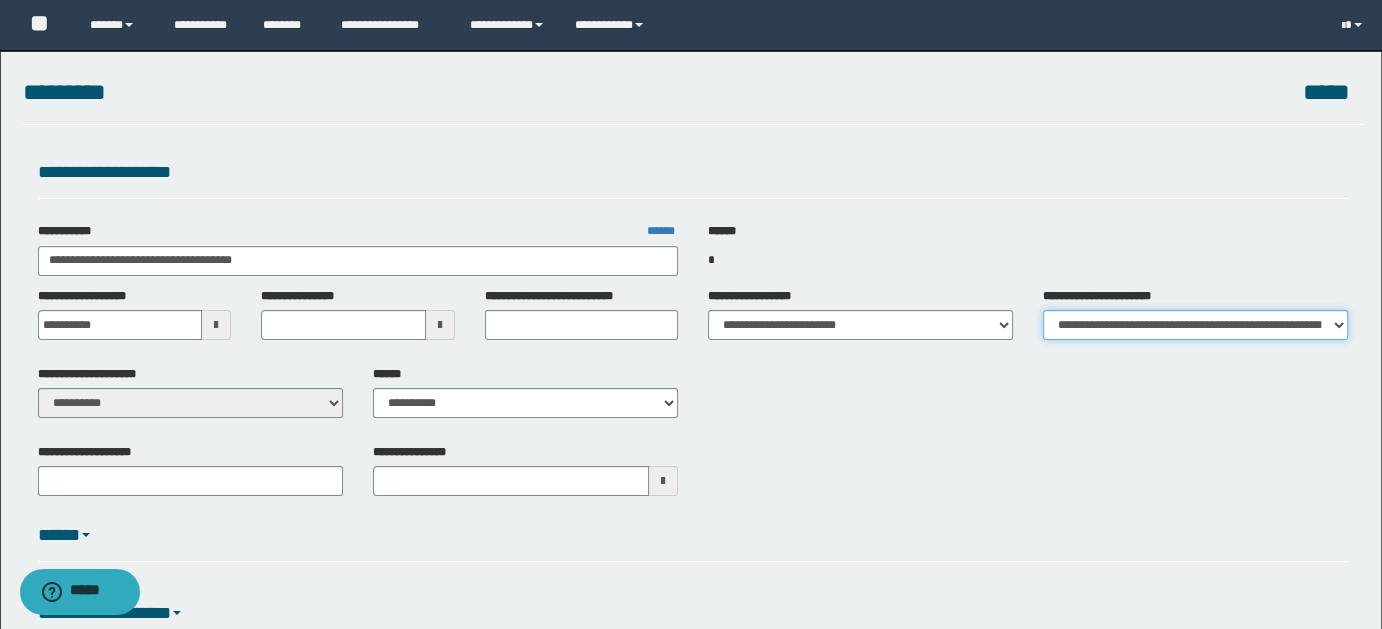click on "**********" at bounding box center [1195, 325] 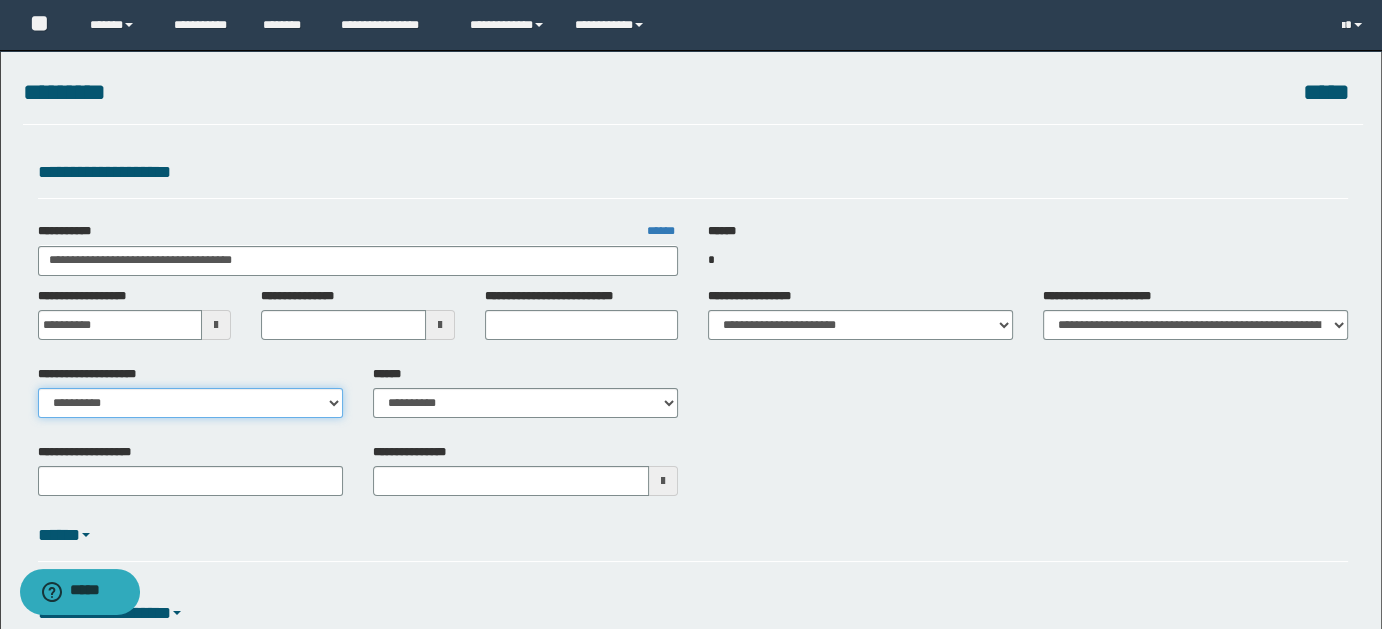 click on "**********" at bounding box center (190, 403) 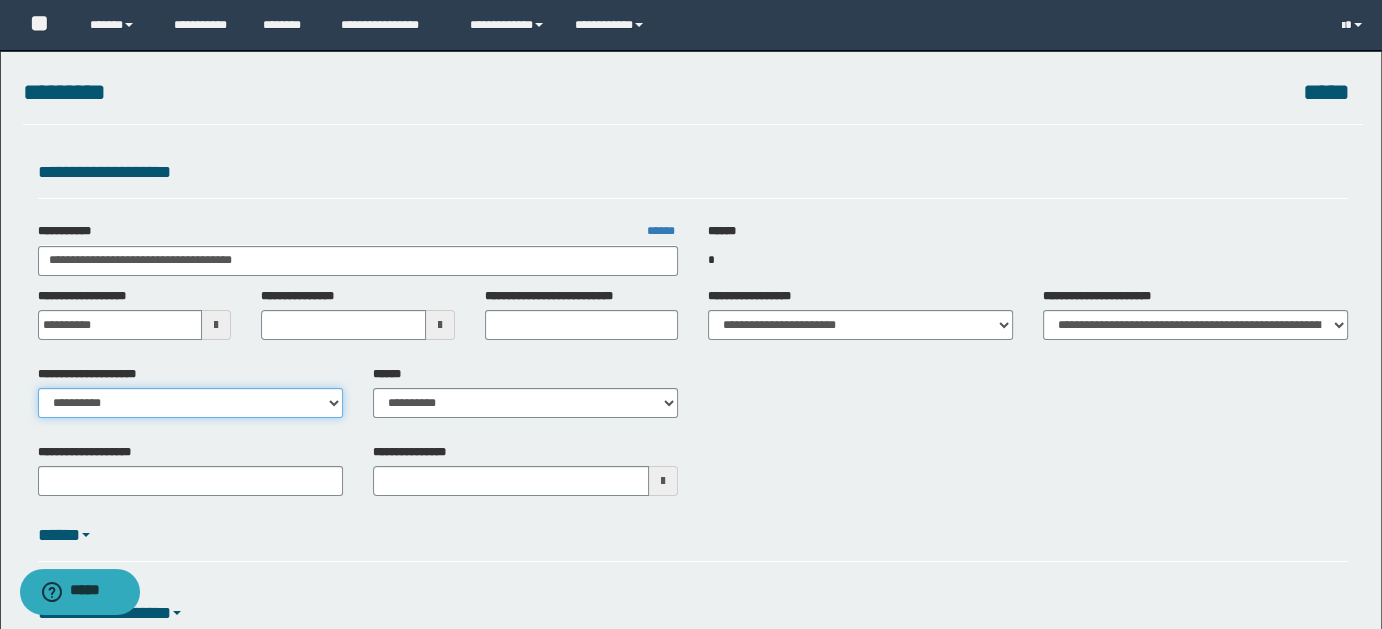 select on "**" 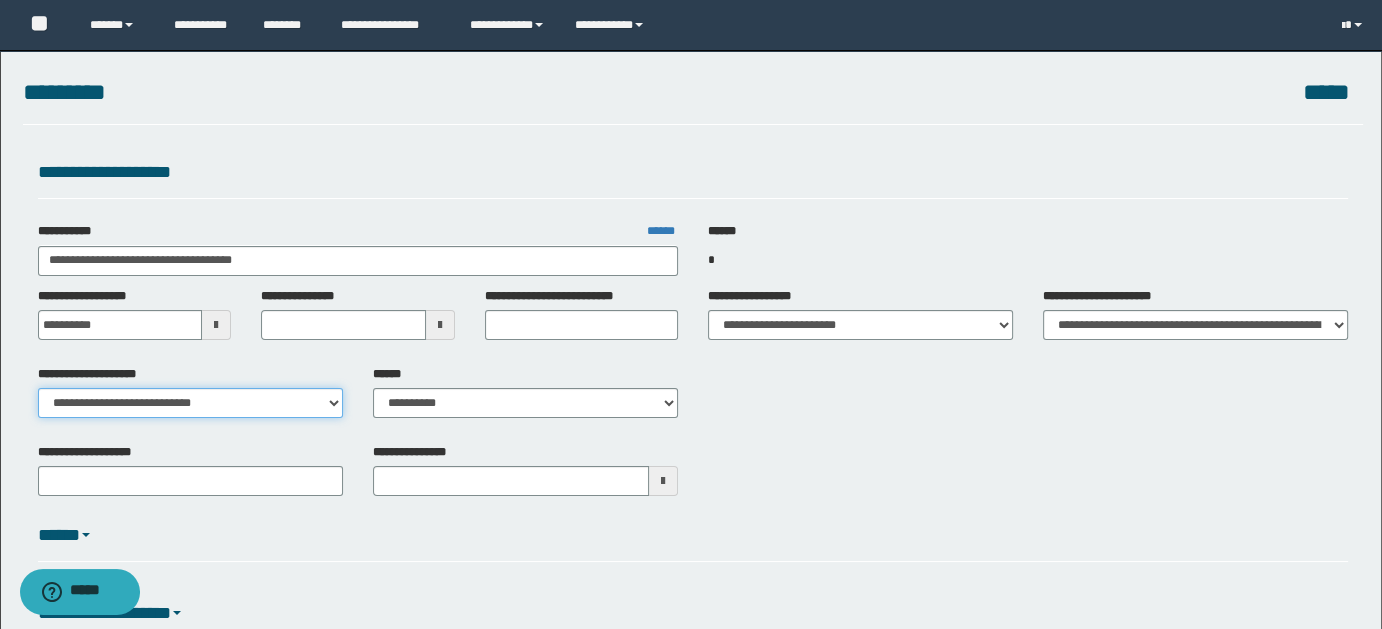 click on "**********" at bounding box center [190, 403] 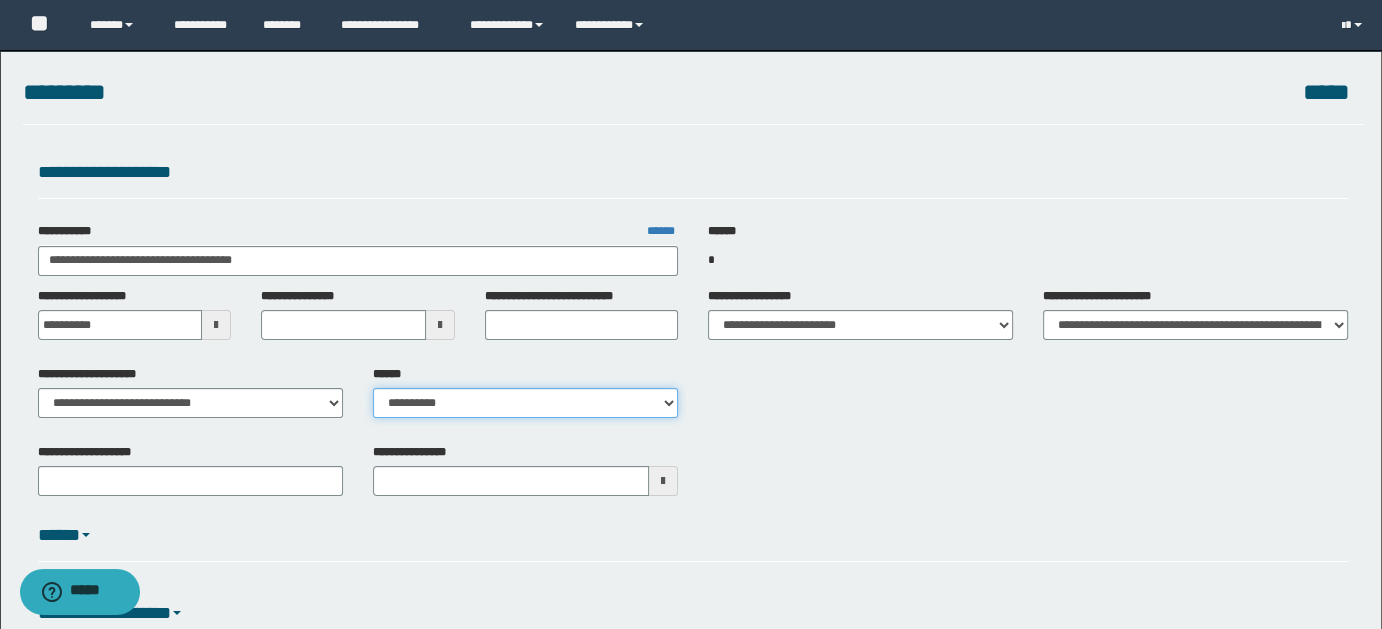 click on "**********" at bounding box center (525, 403) 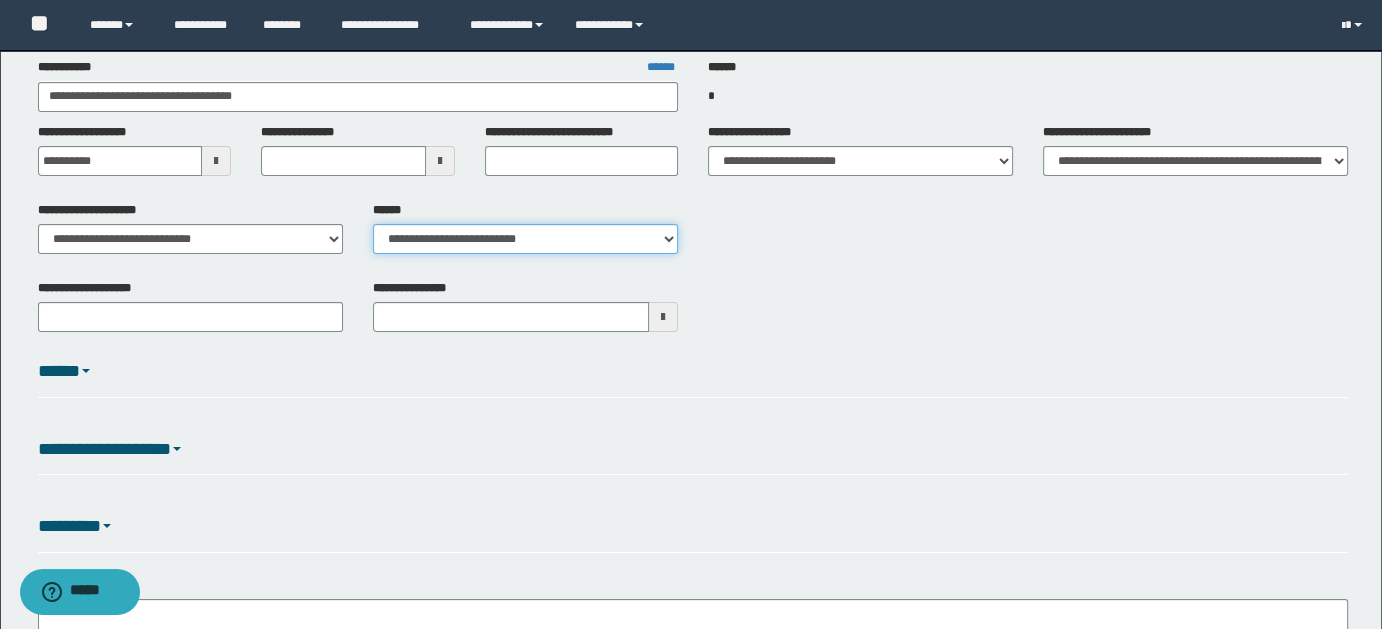 scroll, scrollTop: 327, scrollLeft: 0, axis: vertical 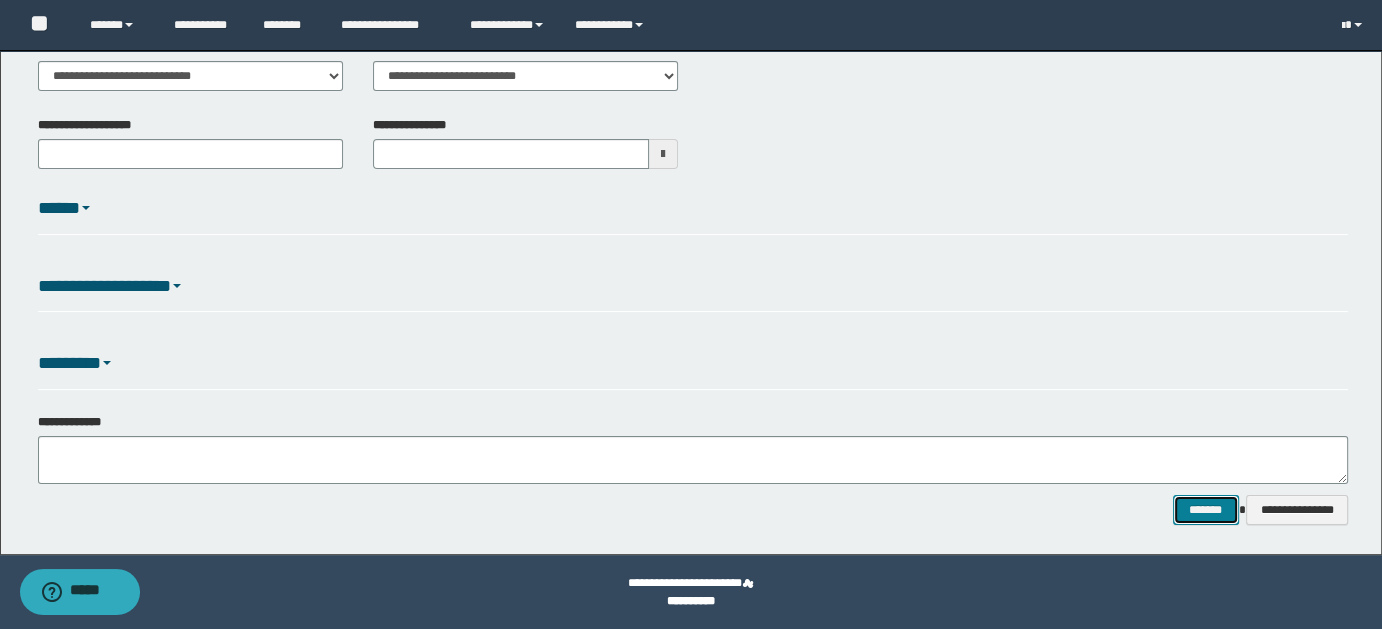 click on "*******" at bounding box center [1205, 509] 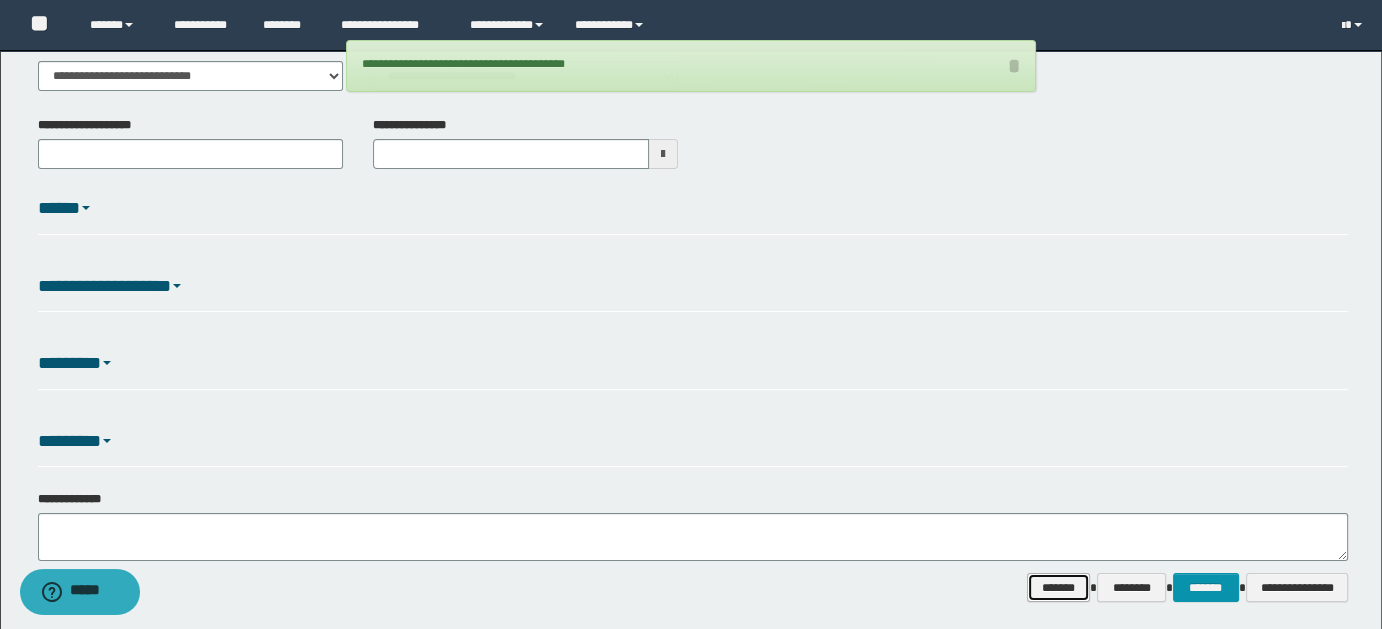 click on "*******" at bounding box center (1058, 587) 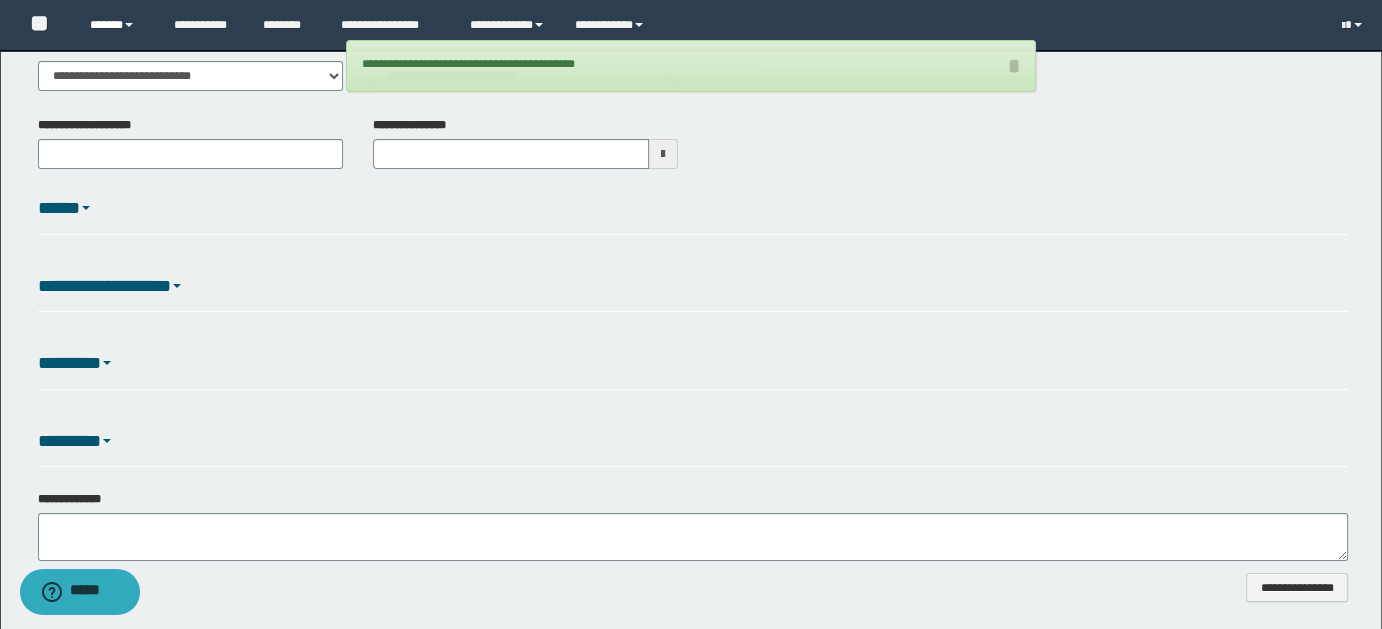 click on "******" at bounding box center (117, 25) 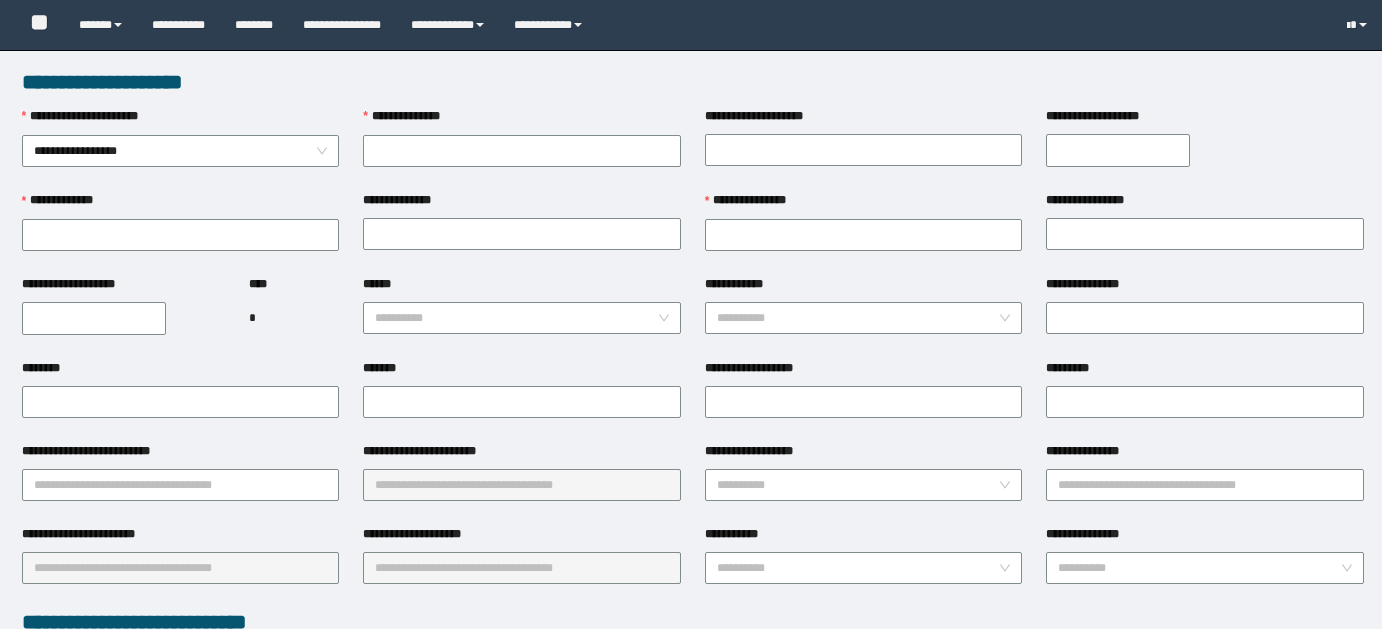 scroll, scrollTop: 0, scrollLeft: 0, axis: both 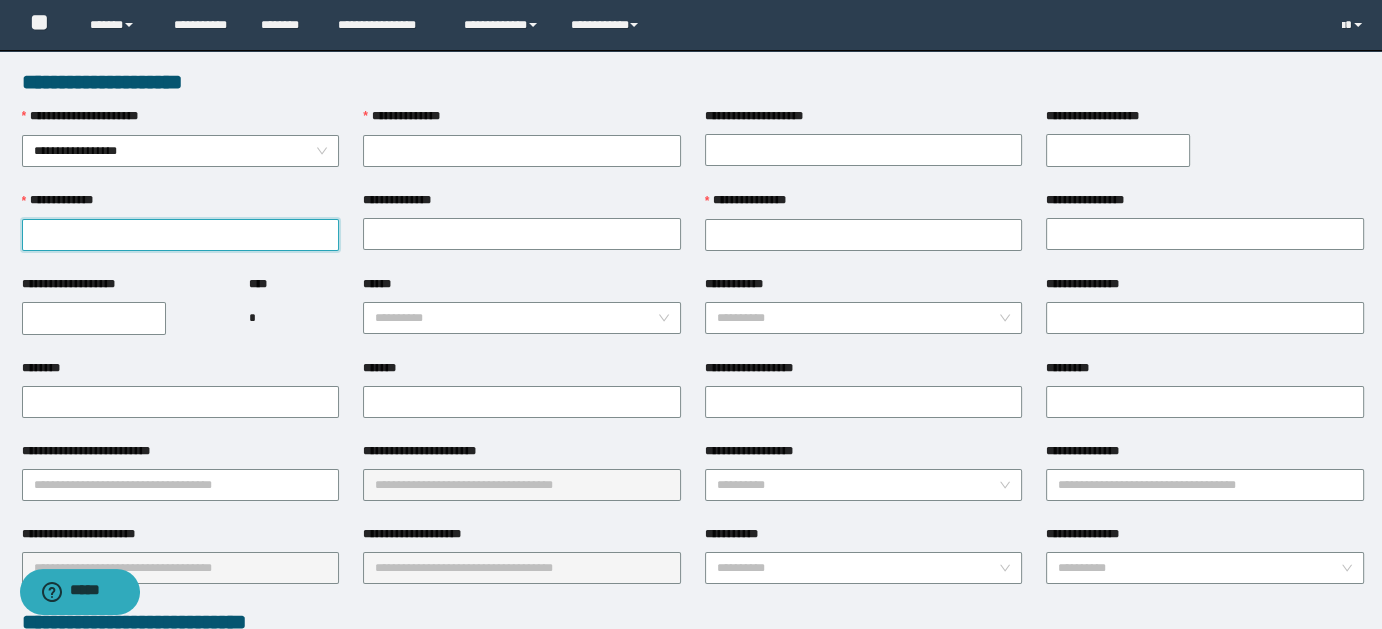 paste on "**********" 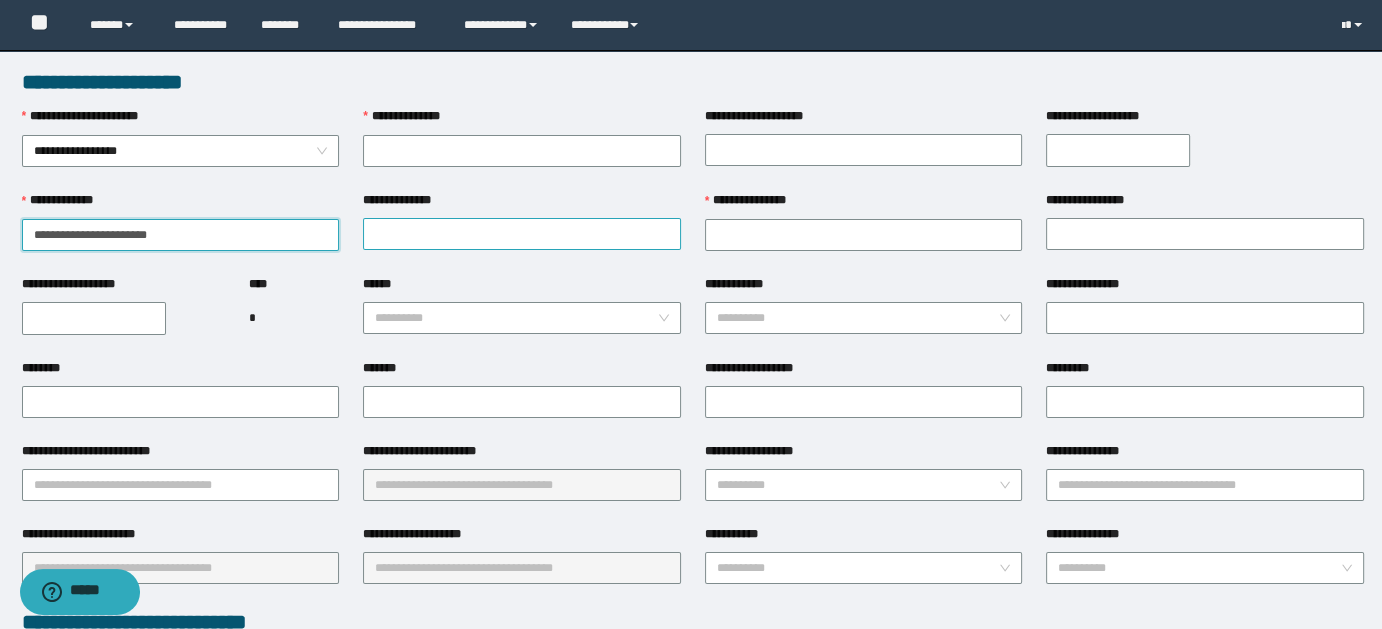 type on "**********" 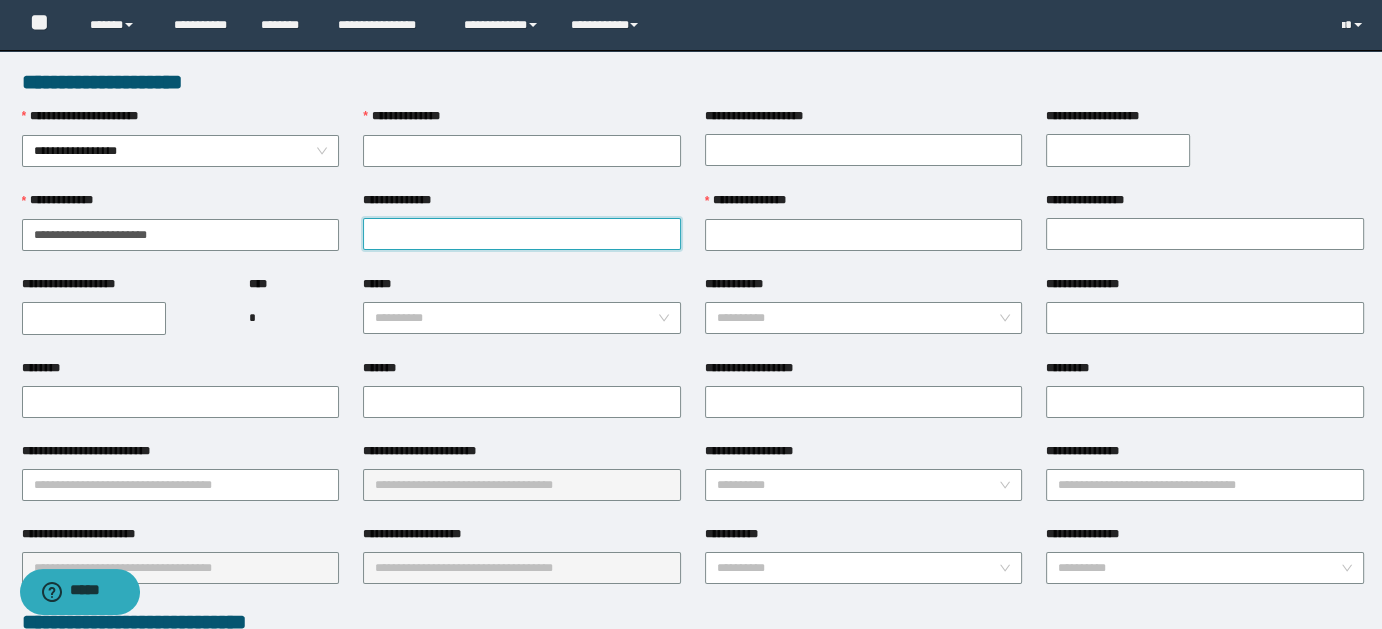 paste on "**********" 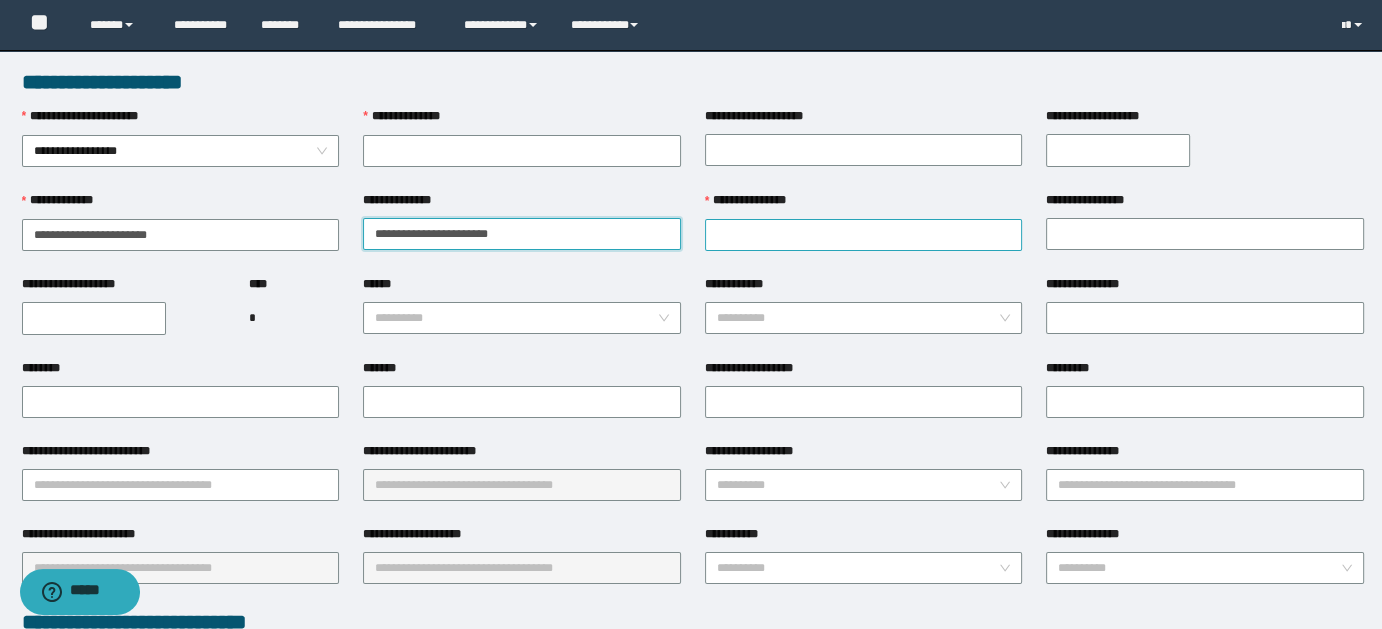 type on "**********" 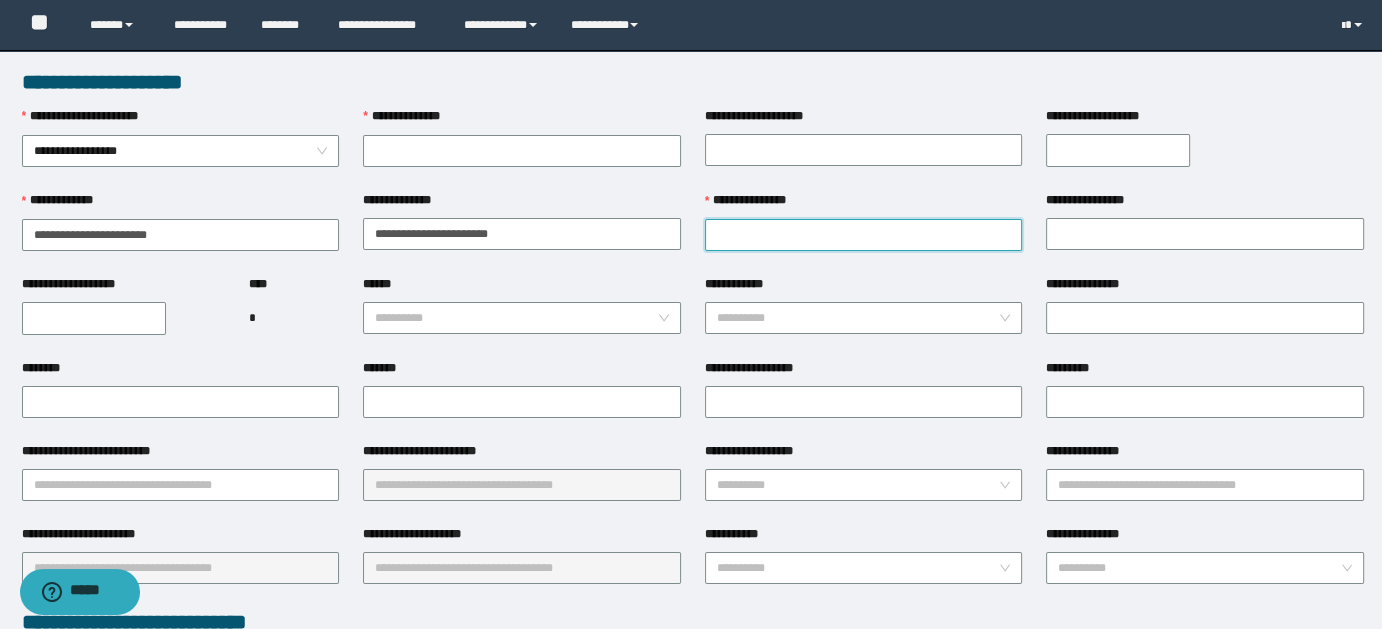 paste on "**********" 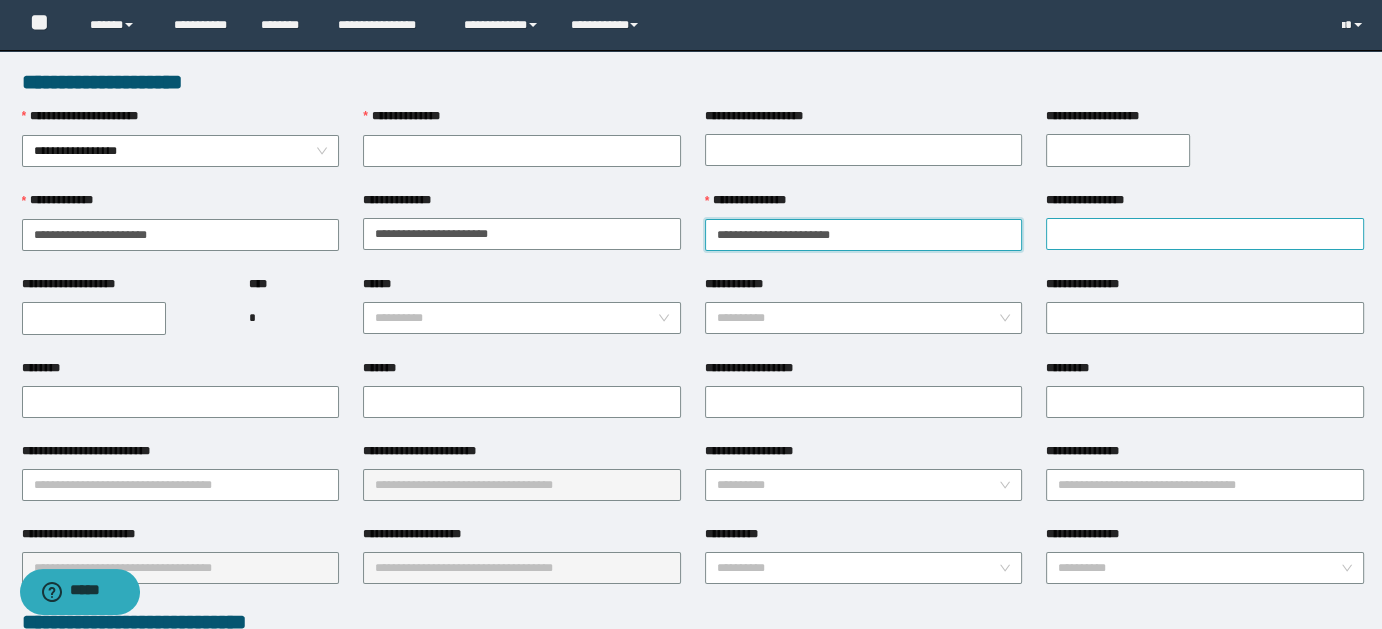type on "**********" 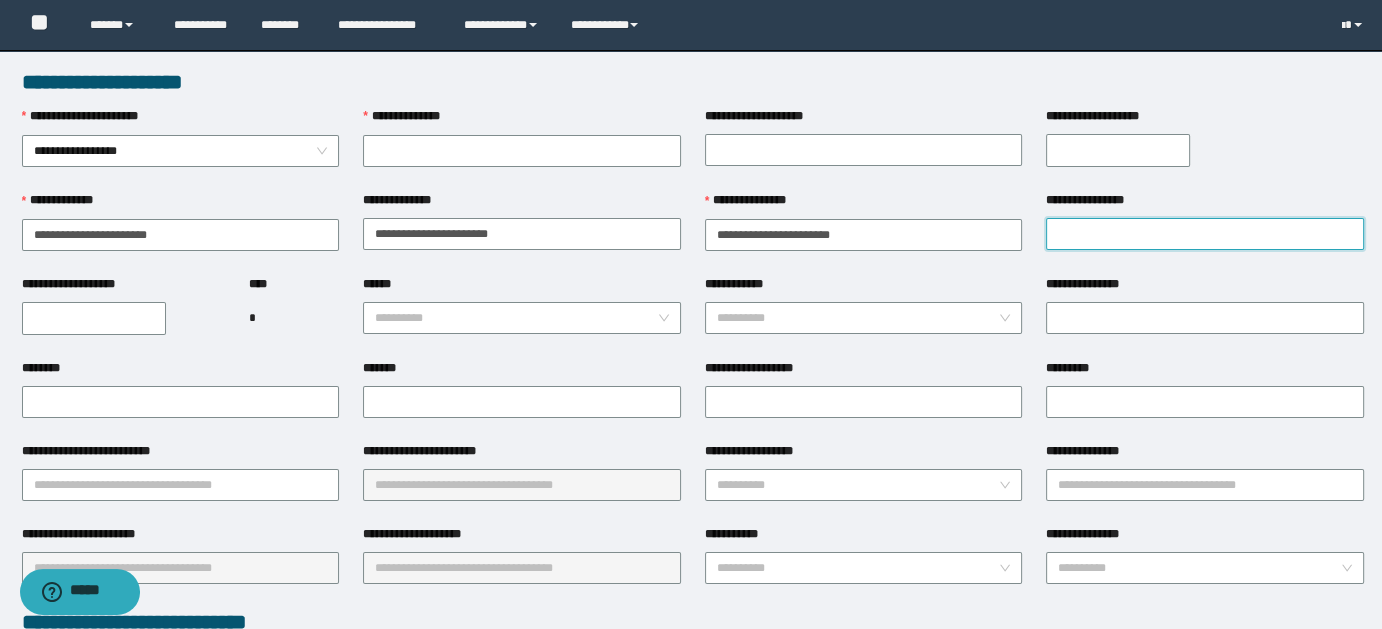 paste on "**********" 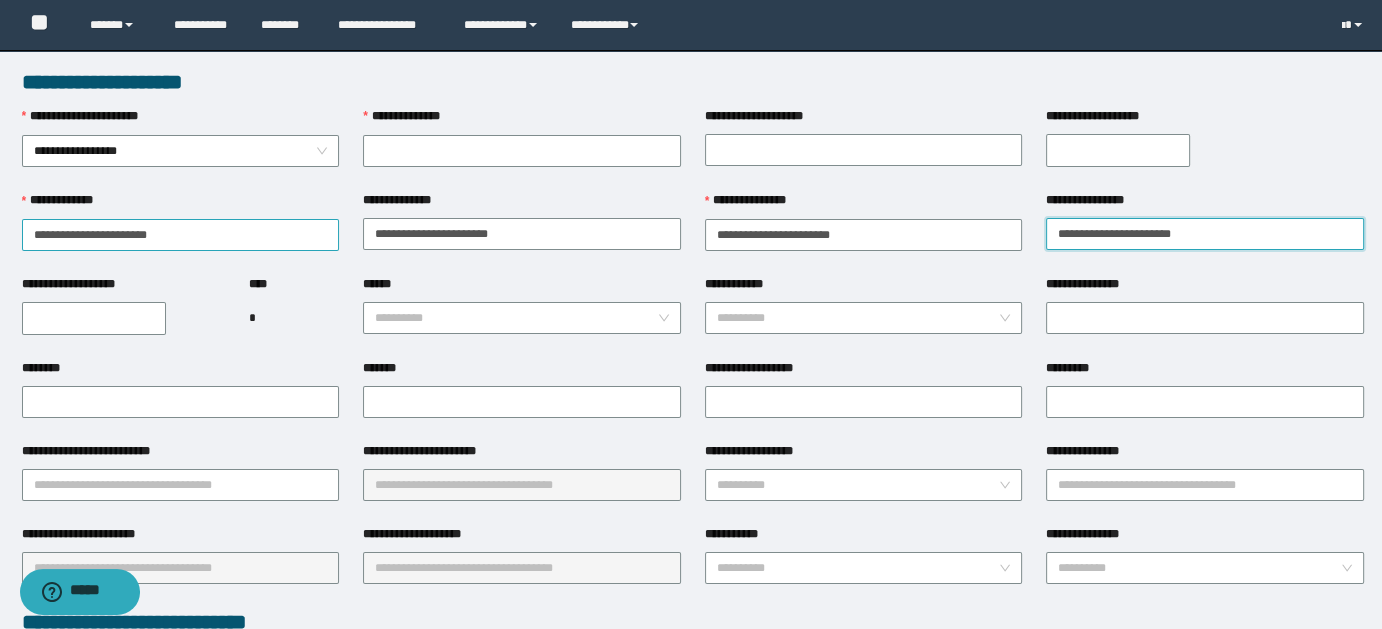 type on "**********" 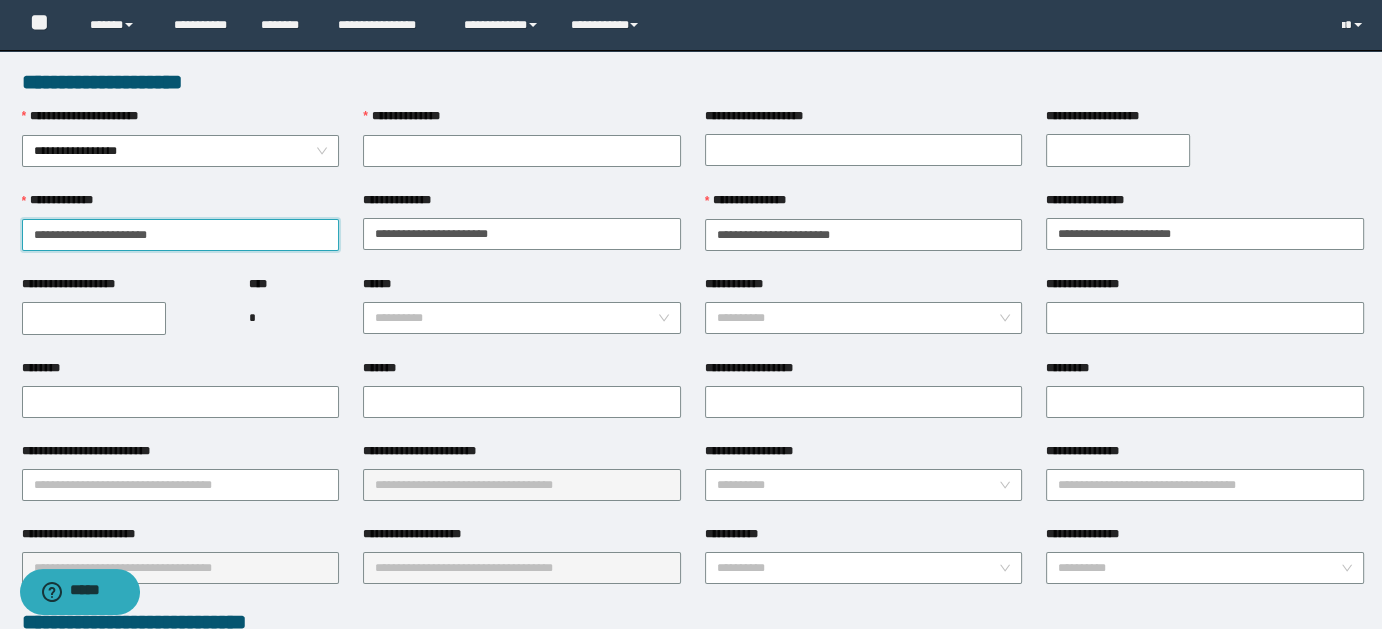 drag, startPoint x: 54, startPoint y: 231, endPoint x: 322, endPoint y: 231, distance: 268 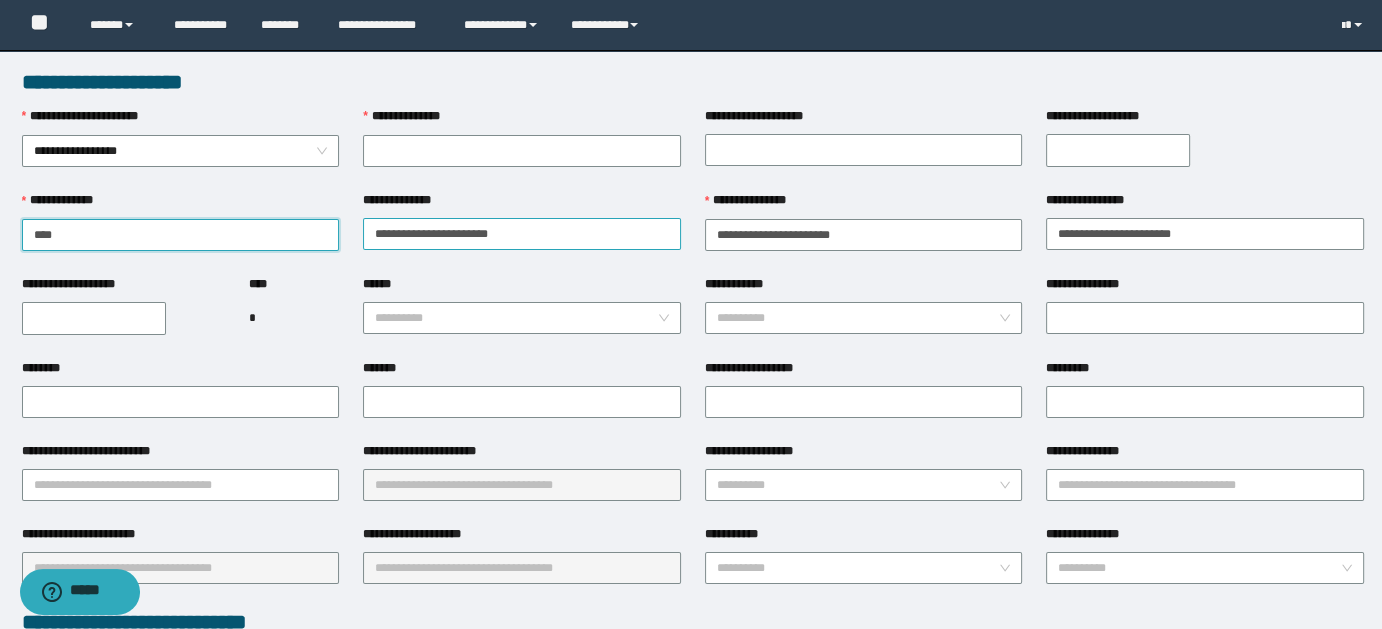 type on "***" 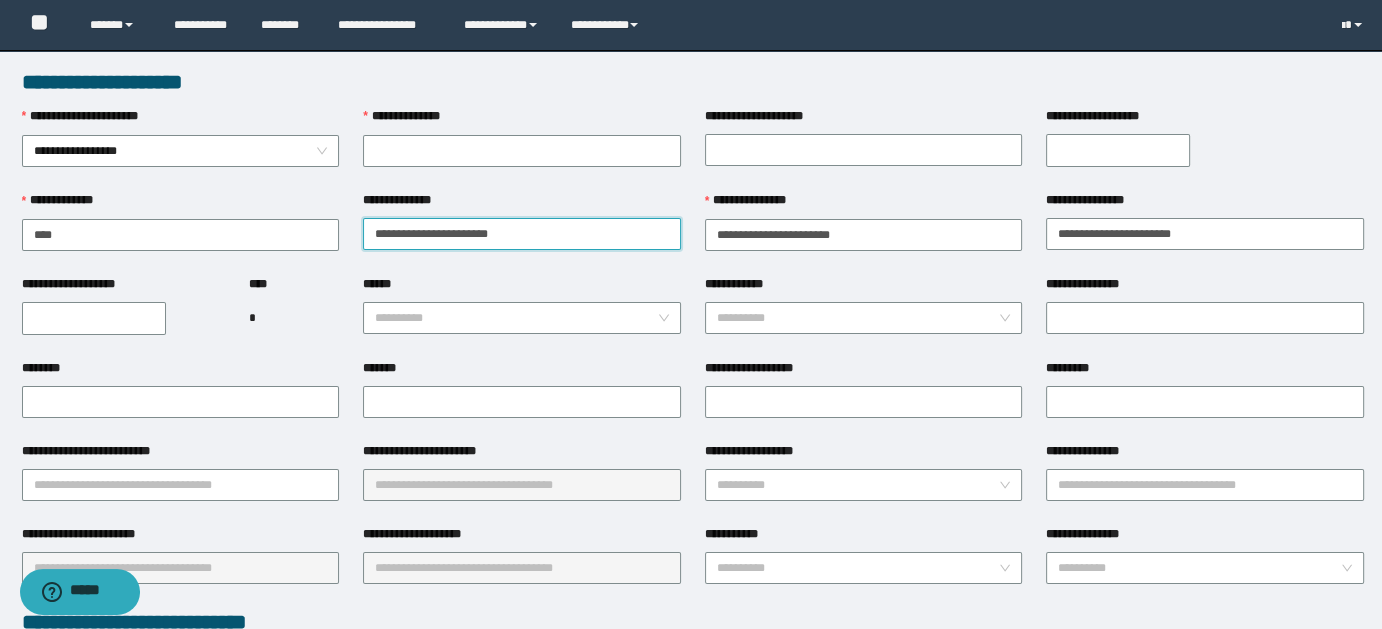drag, startPoint x: 394, startPoint y: 235, endPoint x: 352, endPoint y: 236, distance: 42.0119 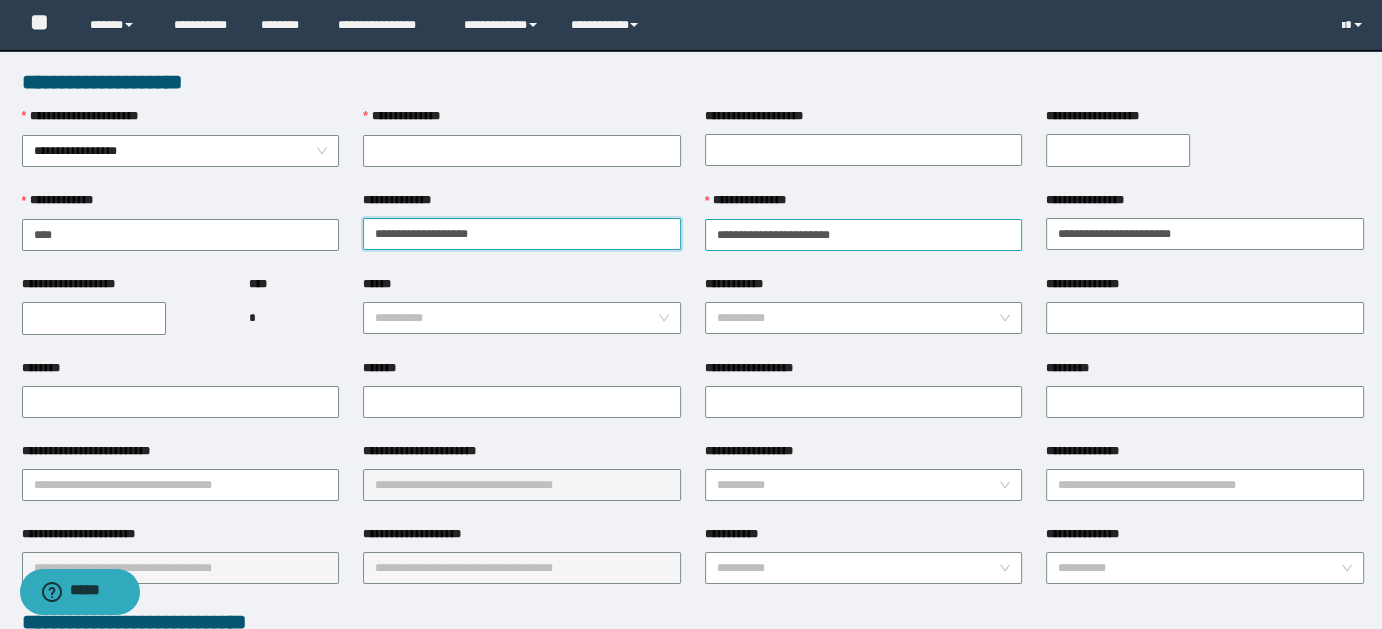 drag, startPoint x: 409, startPoint y: 233, endPoint x: 713, endPoint y: 233, distance: 304 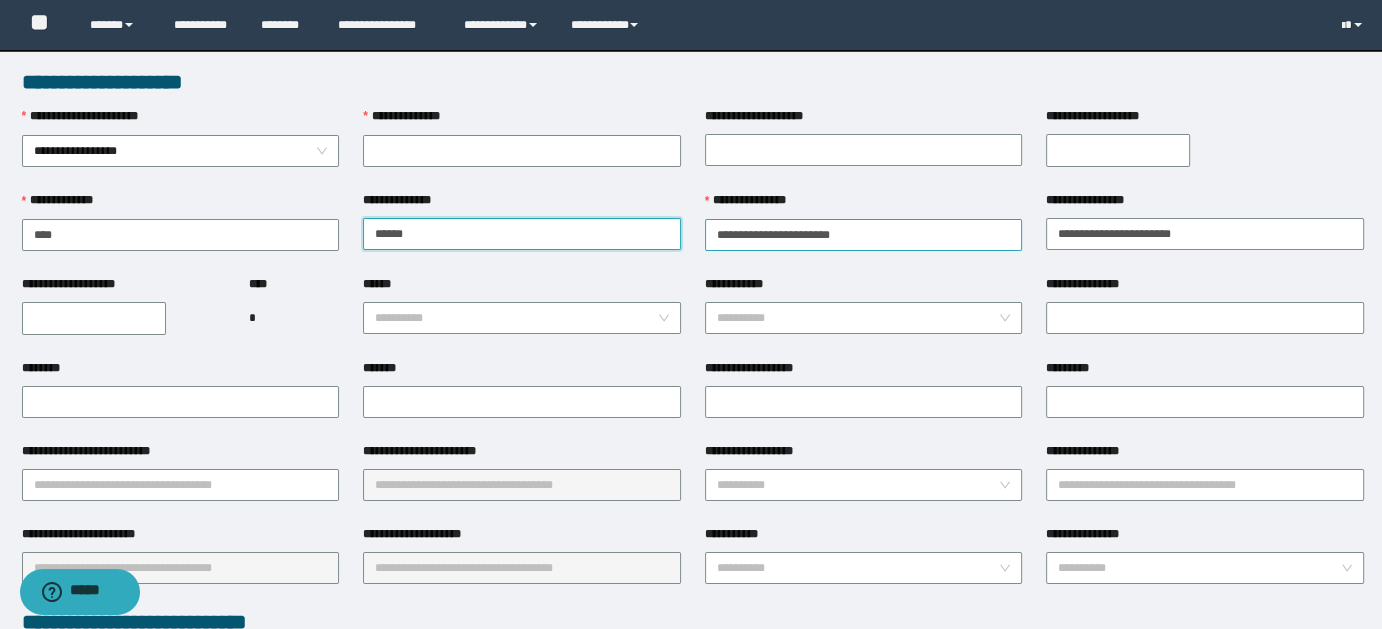 type on "******" 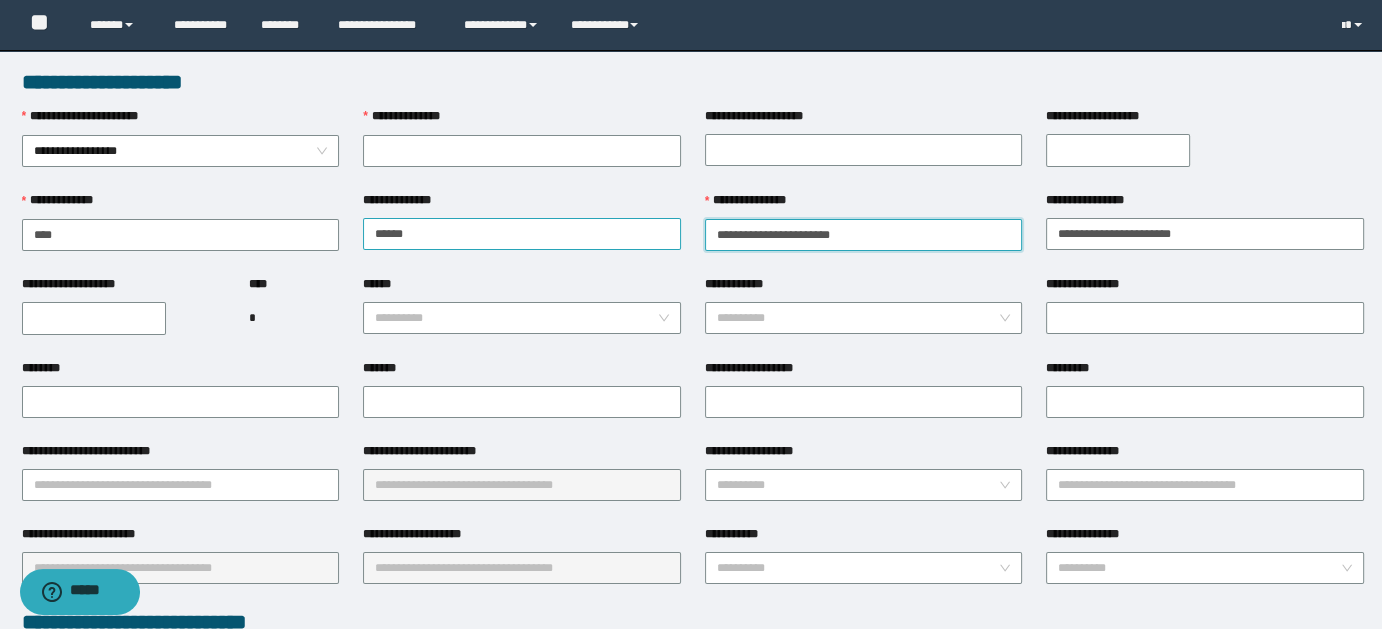drag, startPoint x: 771, startPoint y: 233, endPoint x: 636, endPoint y: 236, distance: 135.03333 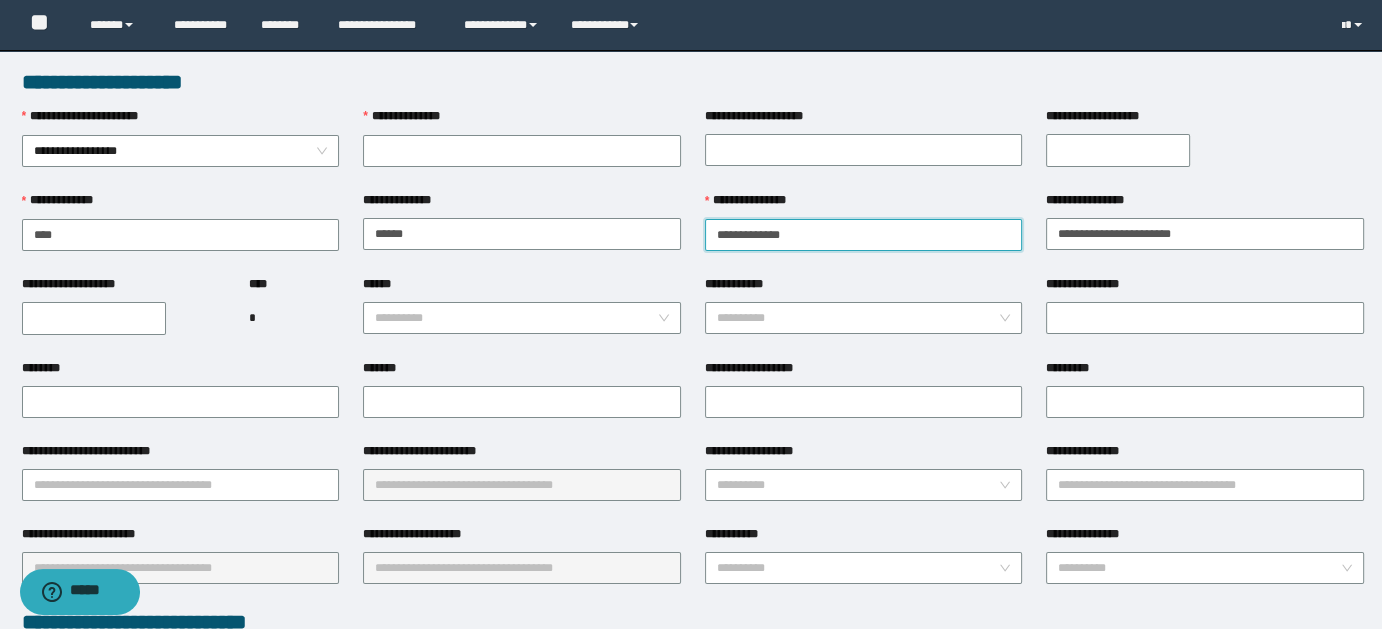 drag, startPoint x: 755, startPoint y: 237, endPoint x: 955, endPoint y: 209, distance: 201.95049 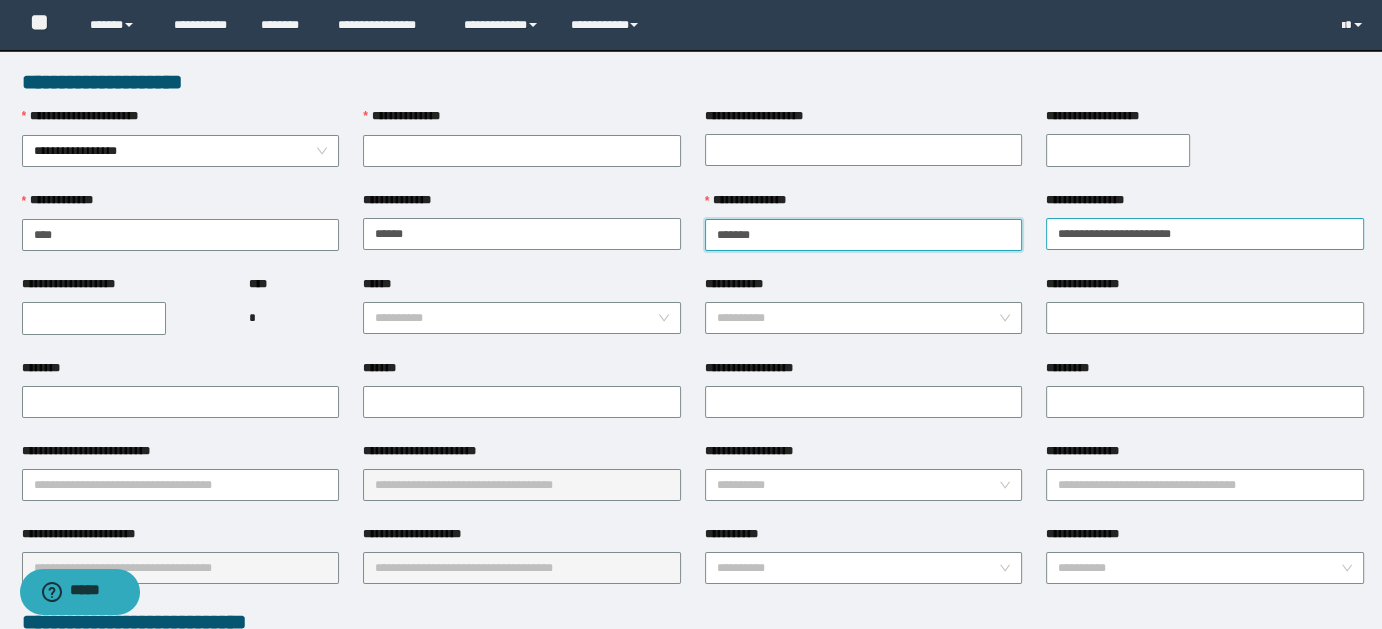 type on "*****" 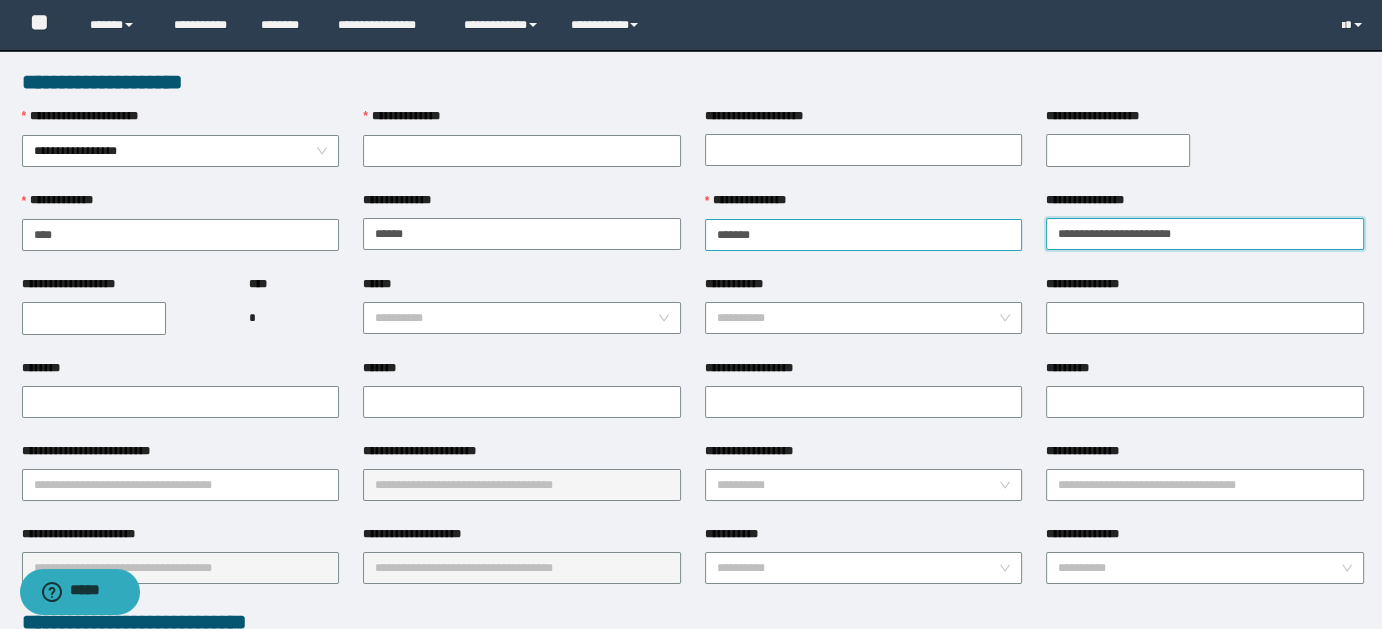 drag, startPoint x: 1148, startPoint y: 235, endPoint x: 957, endPoint y: 239, distance: 191.04189 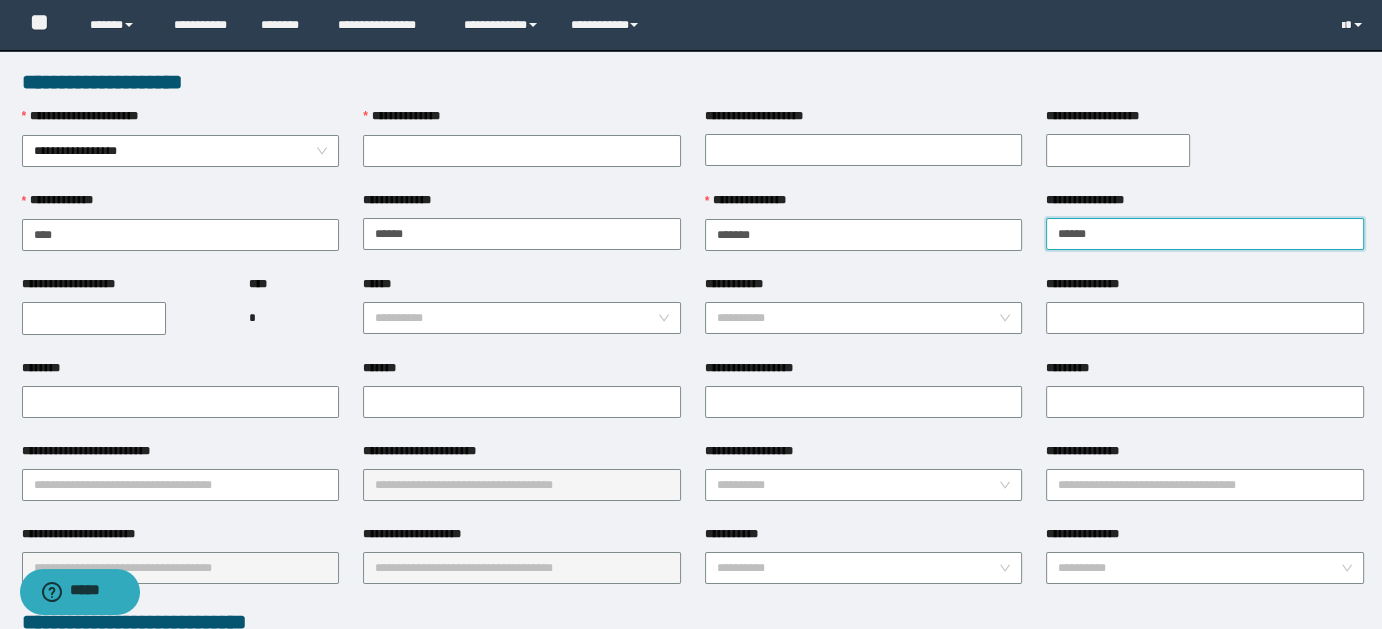 type on "******" 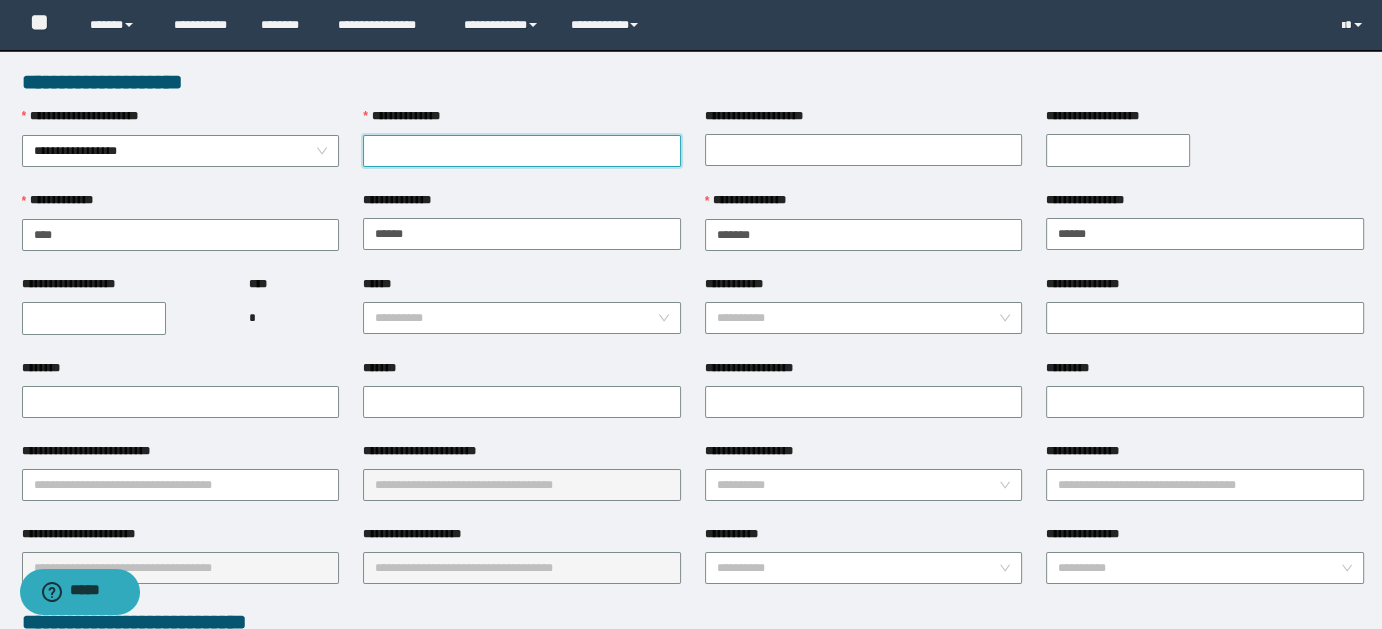 paste on "**********" 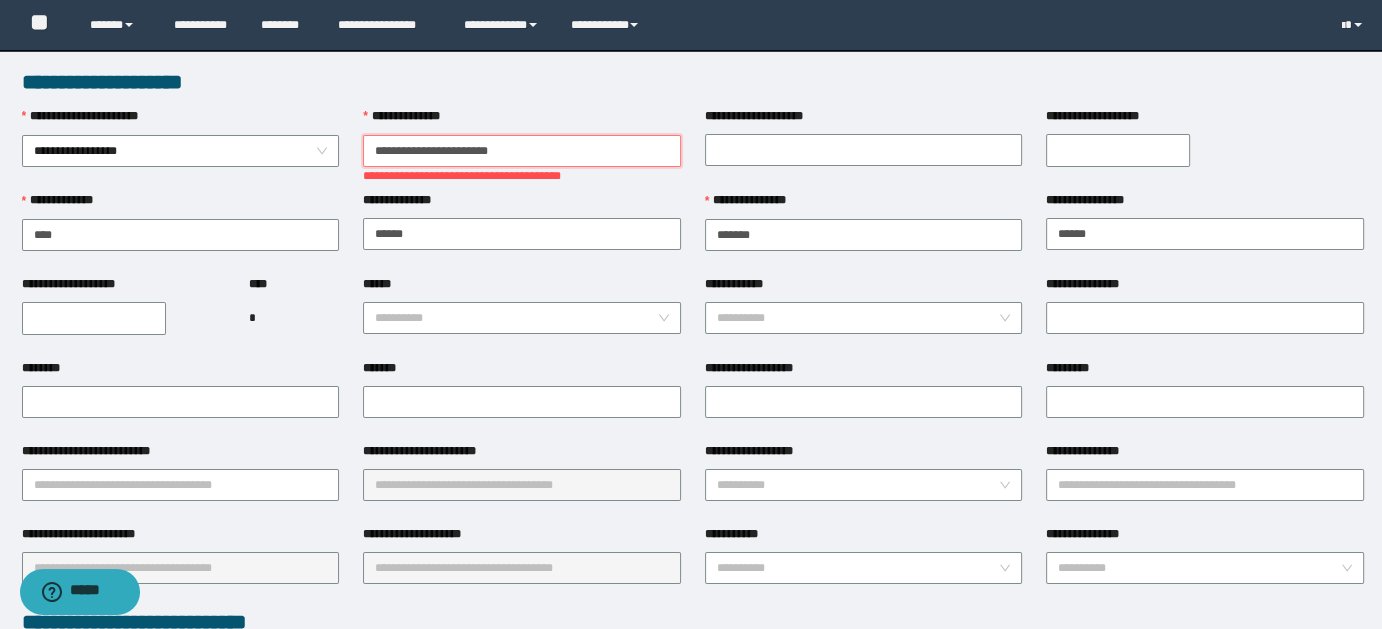 click on "**********" at bounding box center (522, 151) 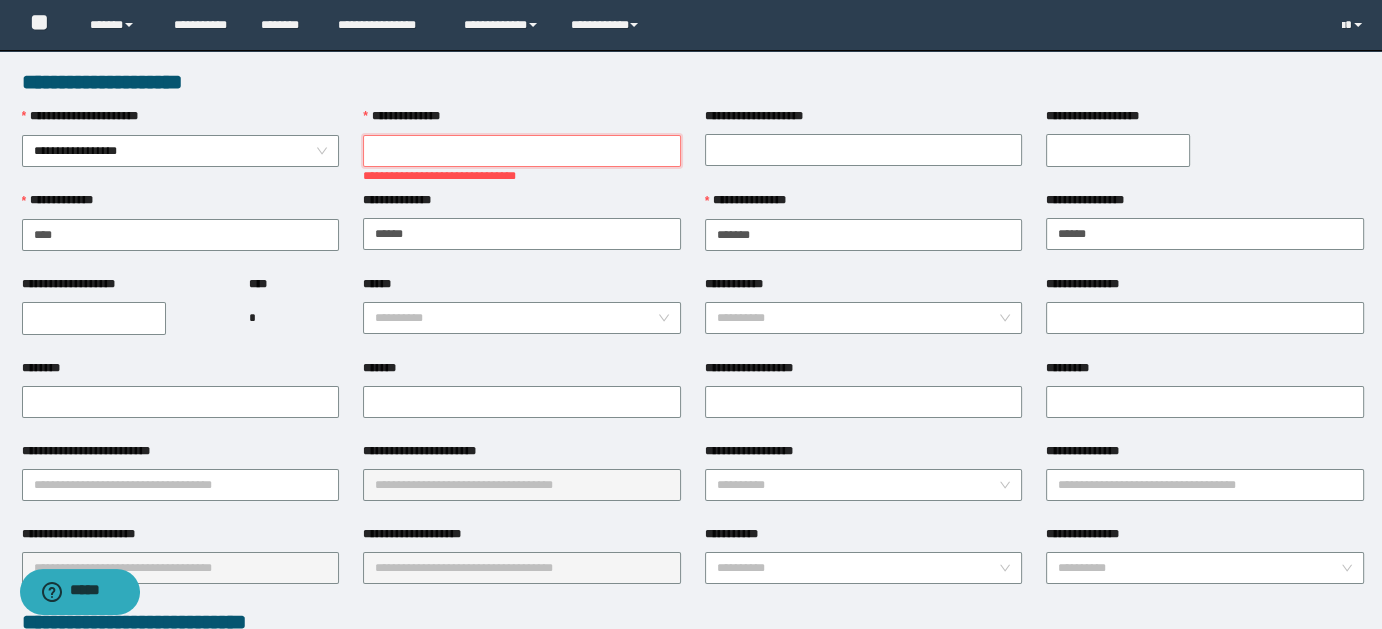 paste on "**********" 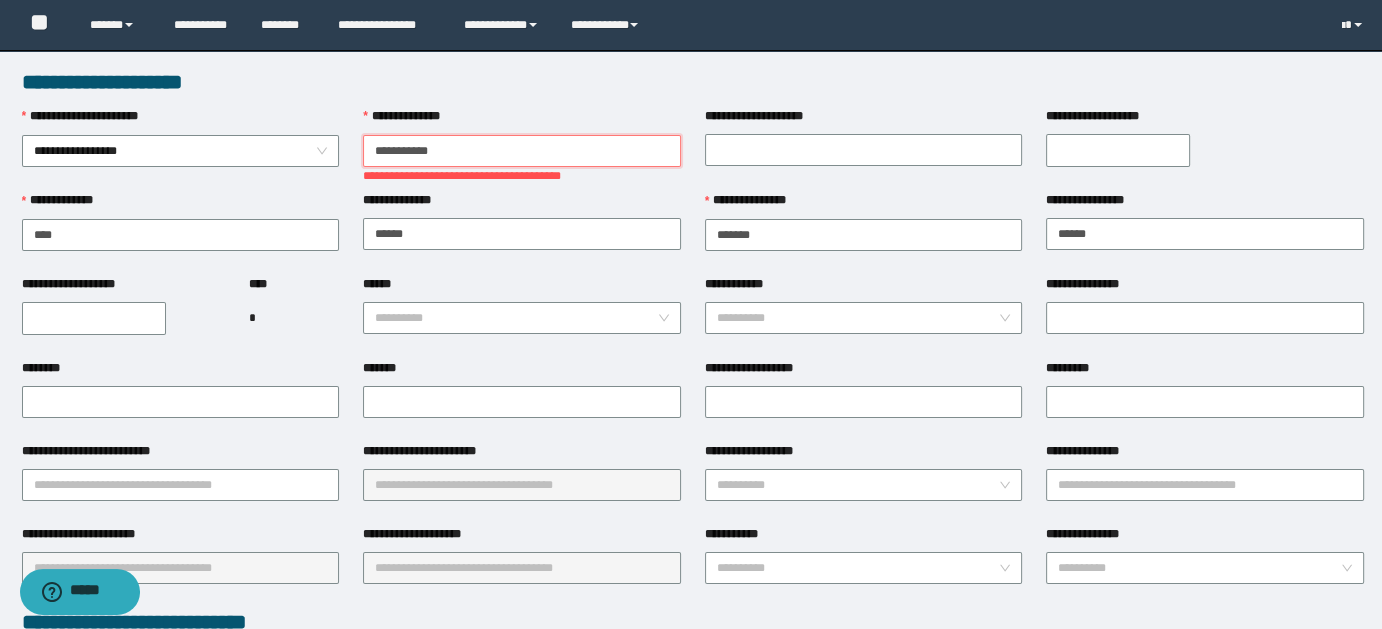click on "**********" at bounding box center [522, 151] 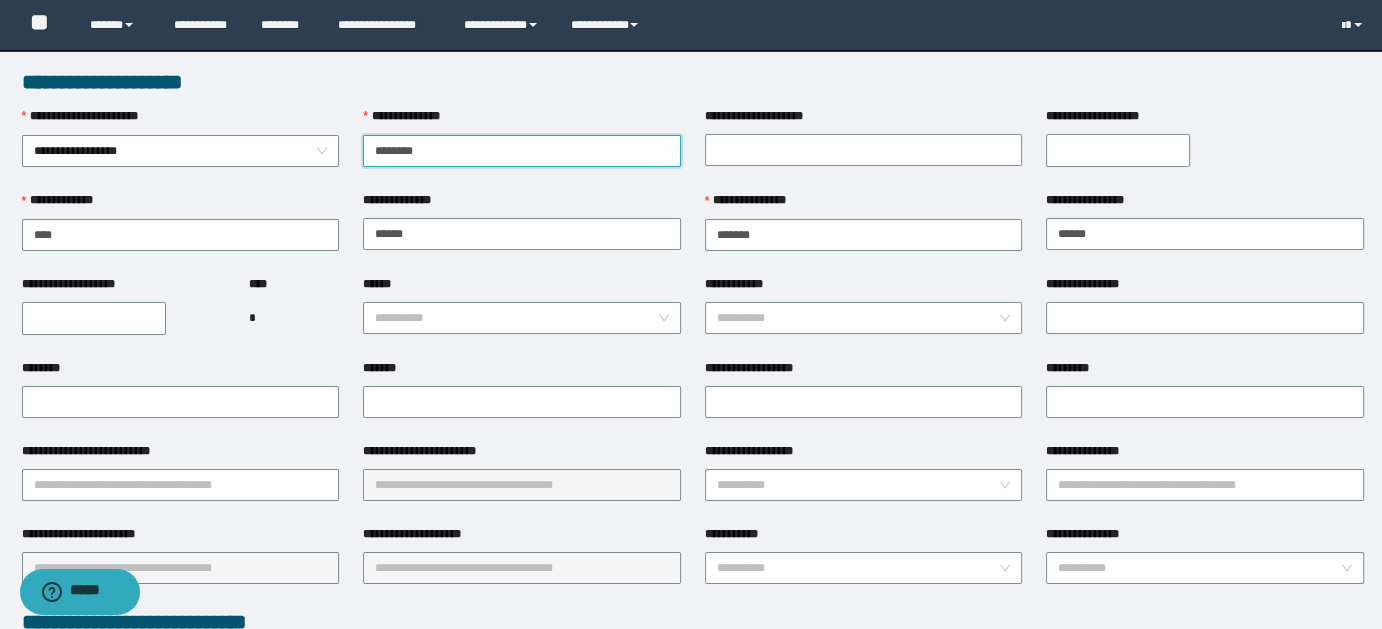 type on "********" 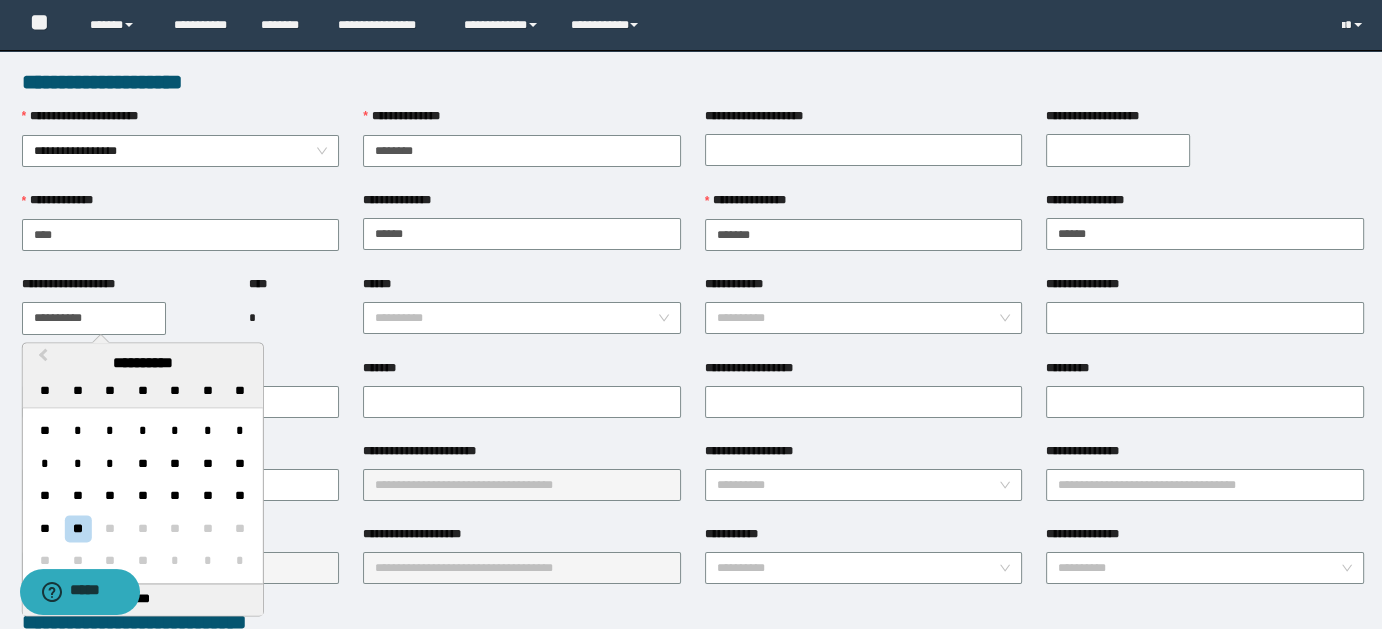click on "**********" at bounding box center (94, 318) 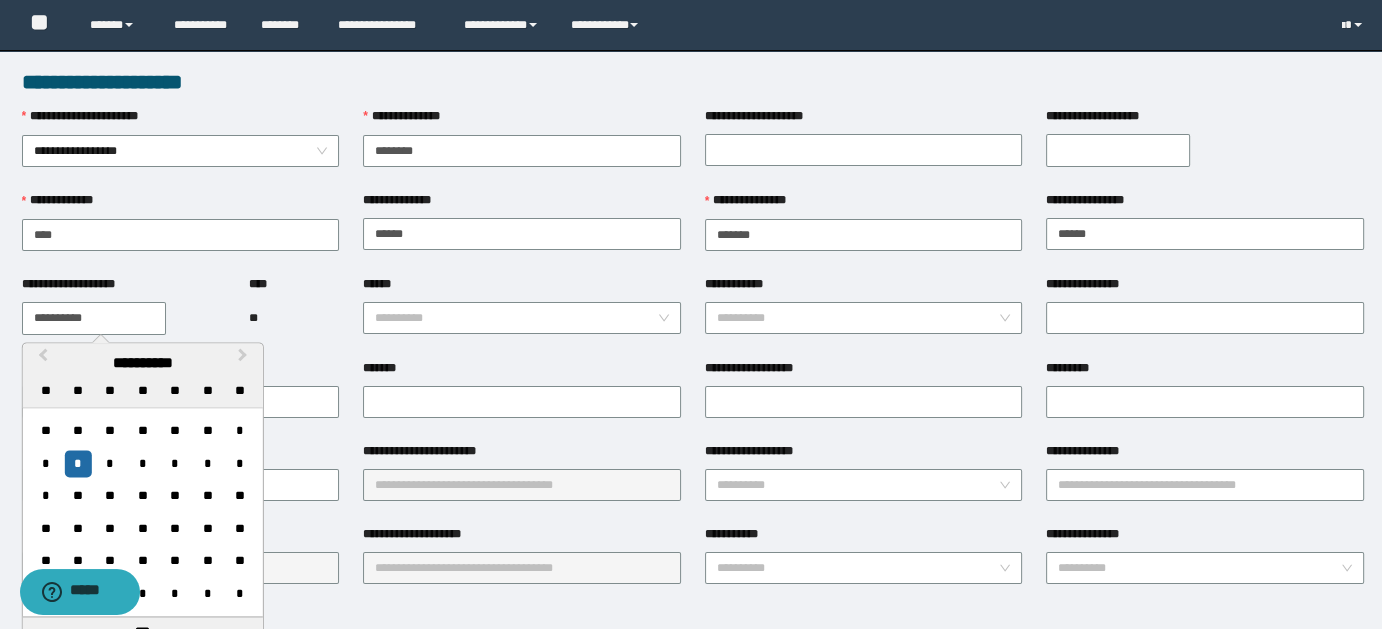 type on "**********" 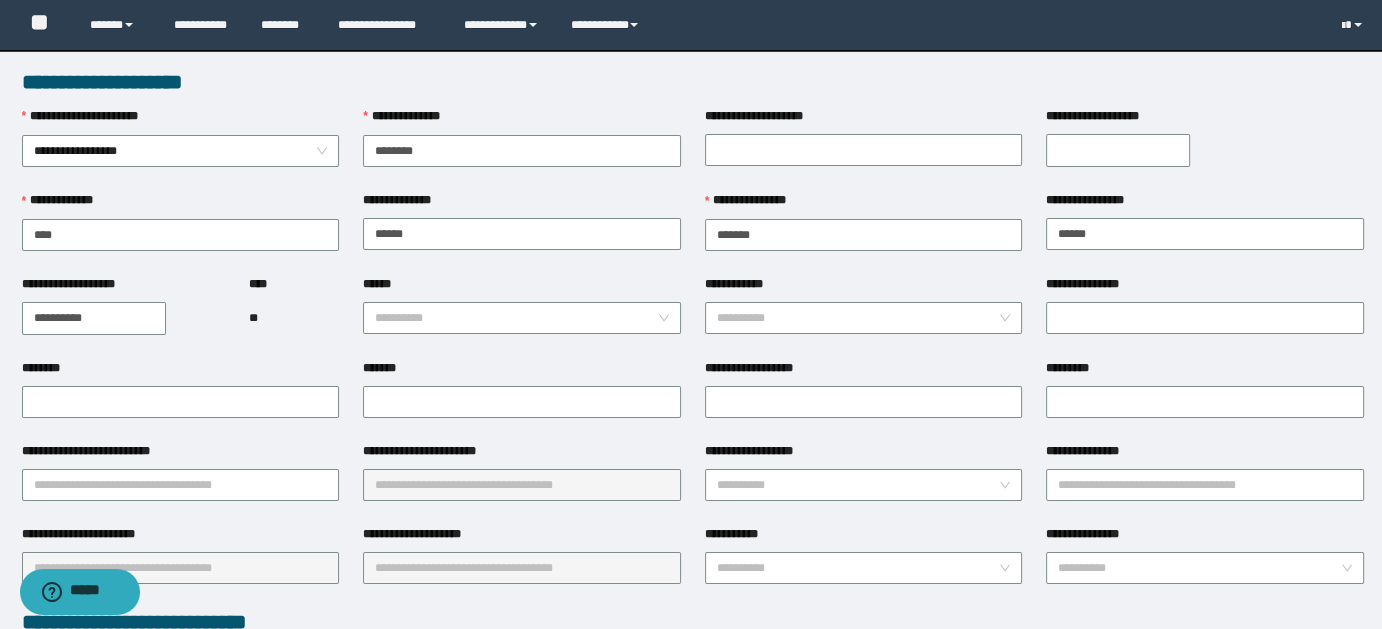click on "**********" at bounding box center [864, 317] 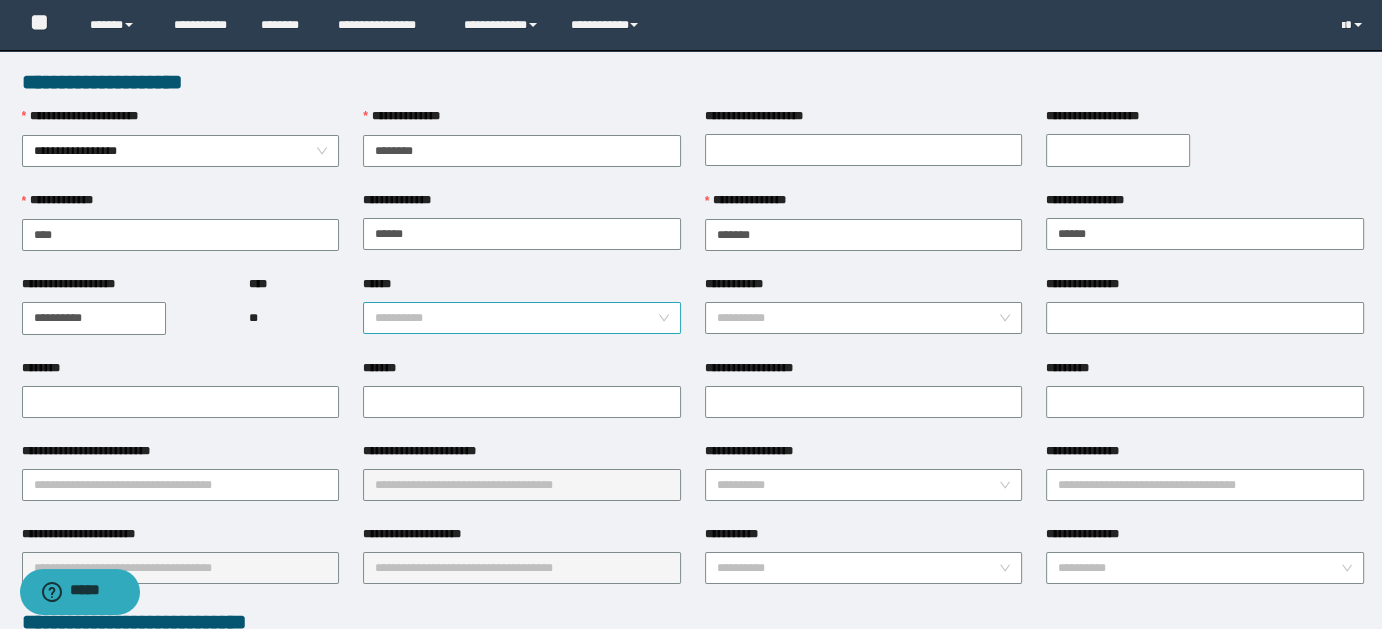 click on "**********" at bounding box center (522, 318) 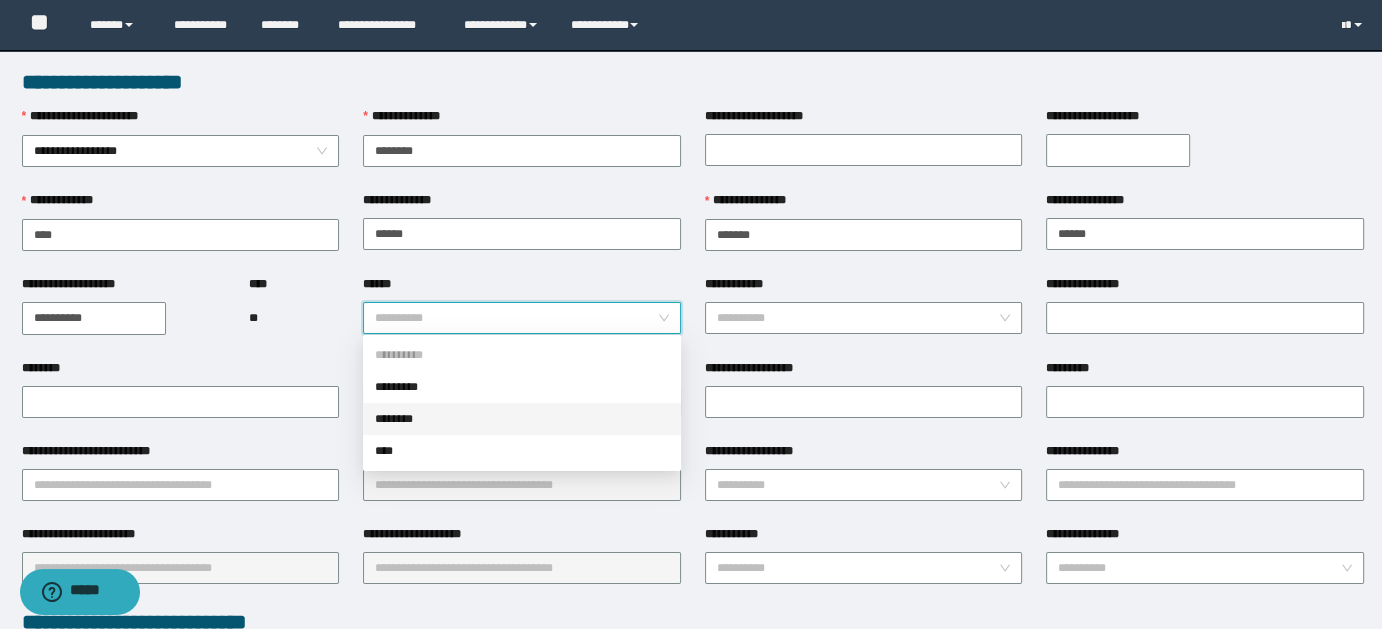 click on "********" at bounding box center (522, 419) 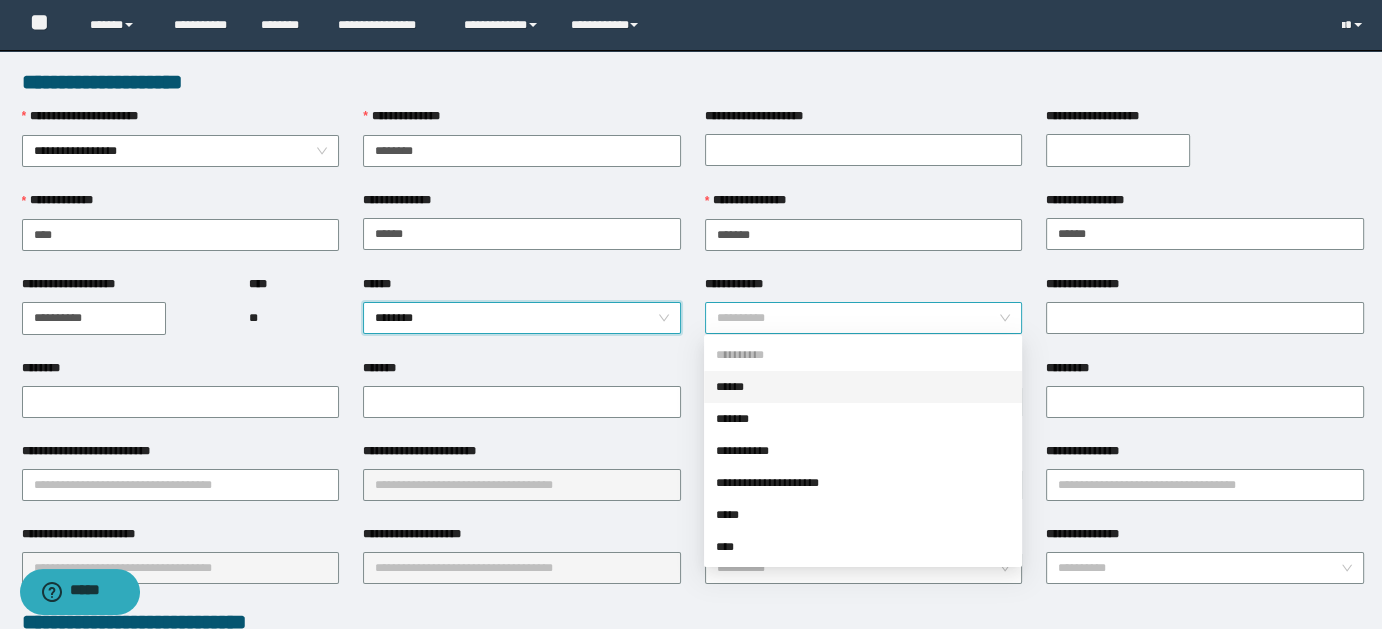 click on "**********" at bounding box center (864, 318) 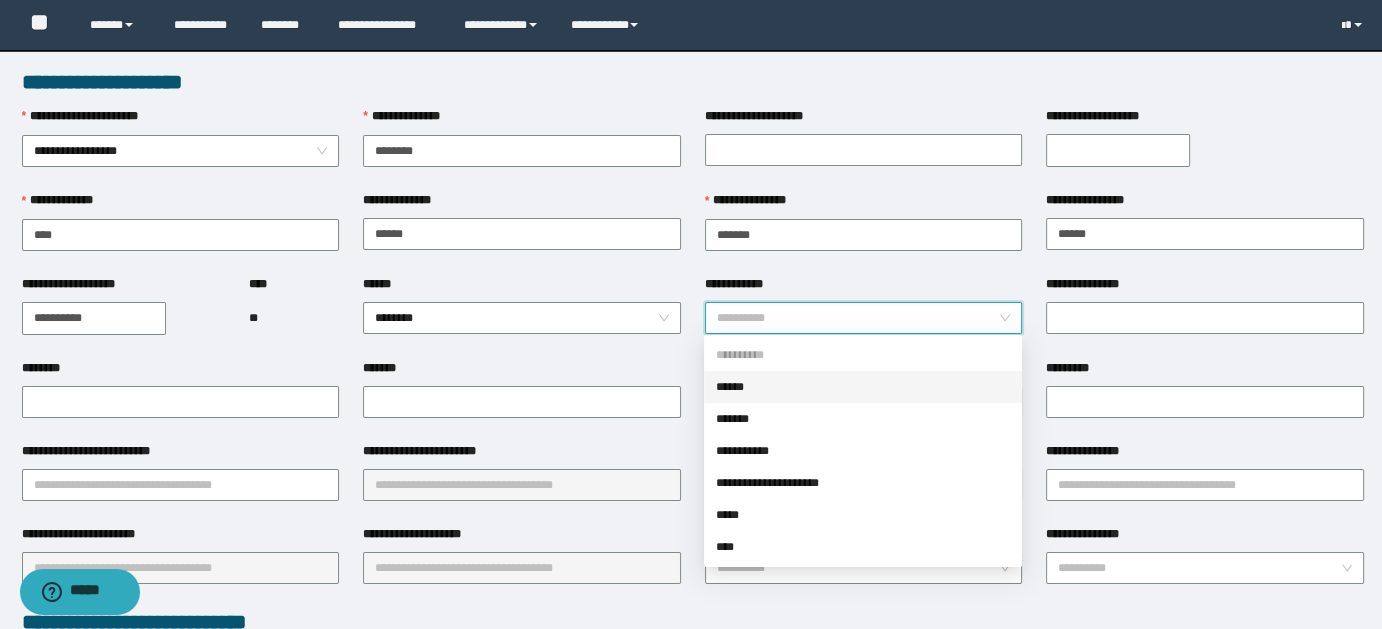 click on "******" at bounding box center [863, 387] 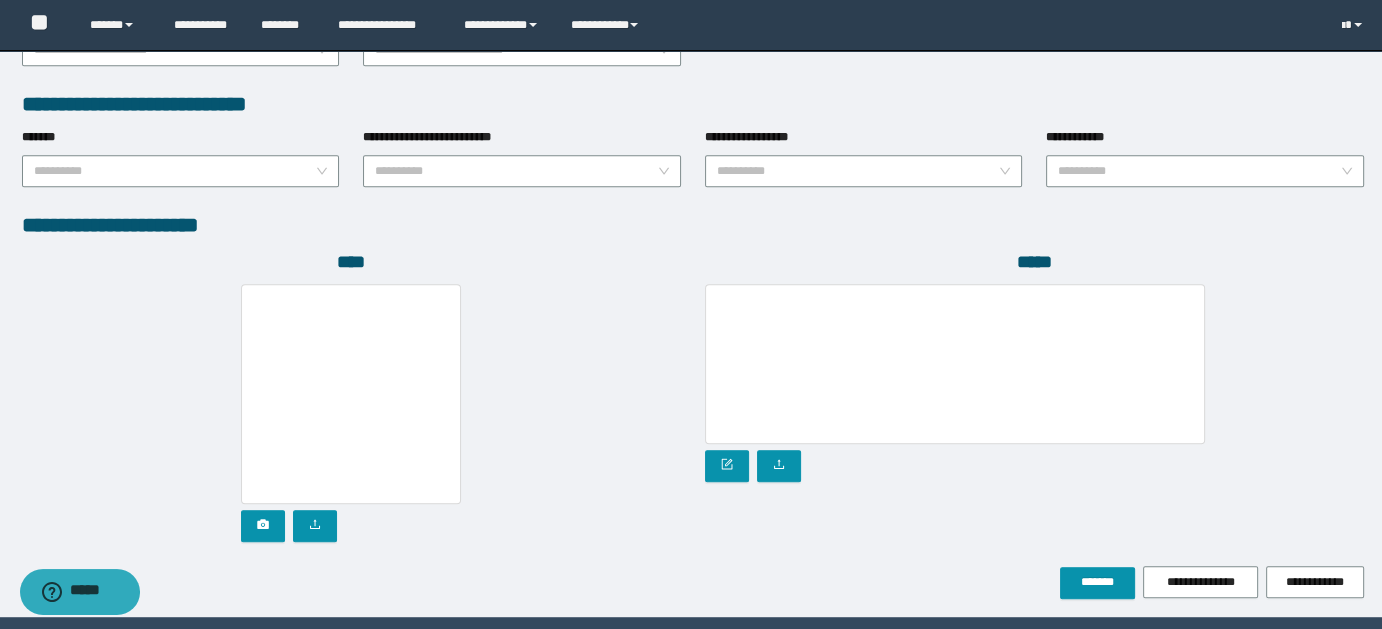 scroll, scrollTop: 1072, scrollLeft: 0, axis: vertical 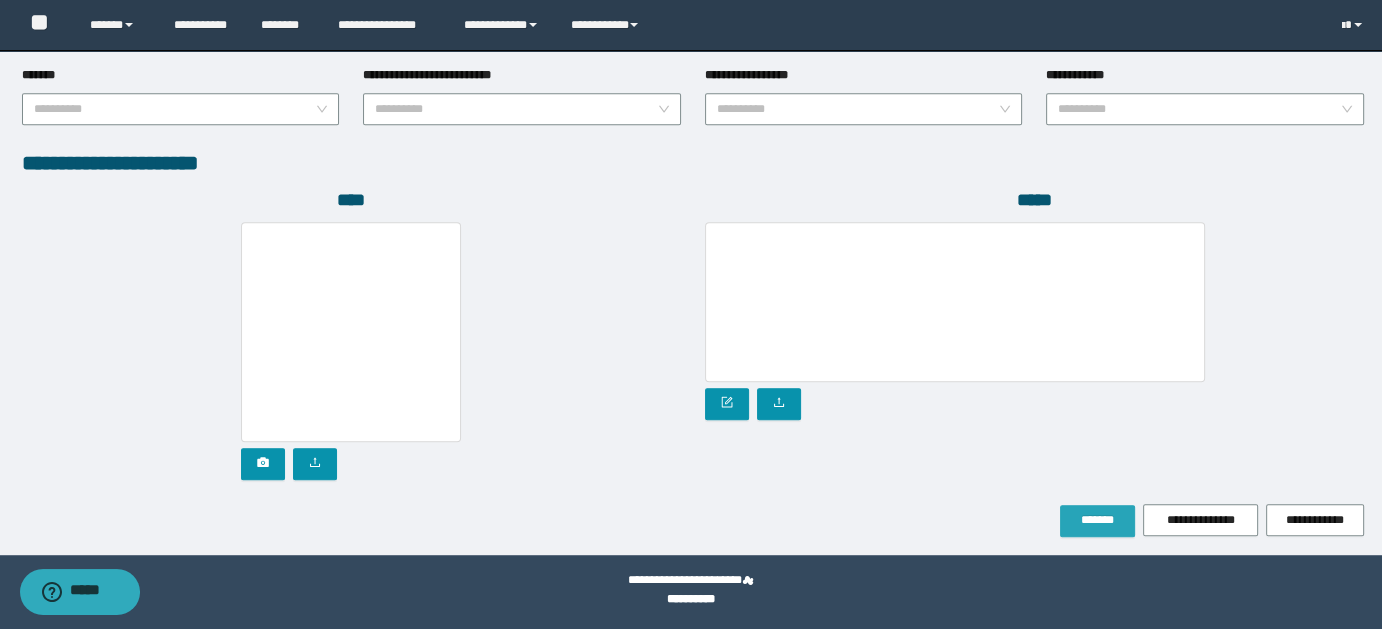 click on "*******" at bounding box center [1097, 520] 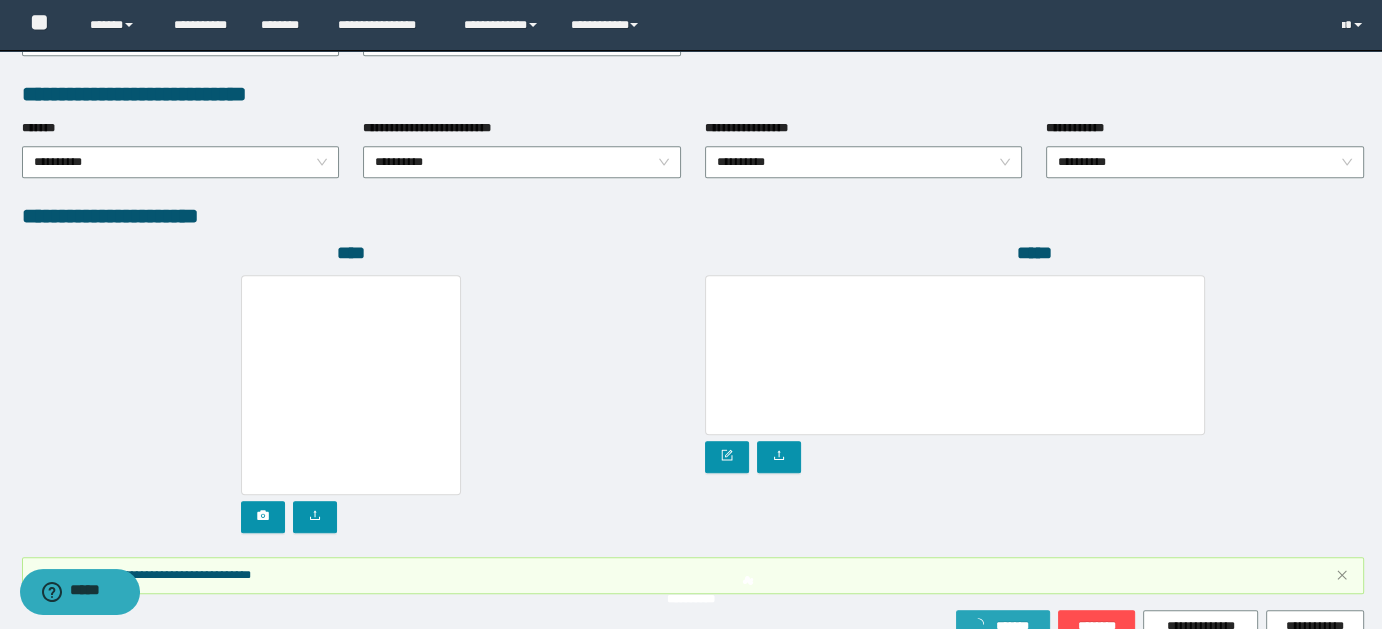 scroll, scrollTop: 1124, scrollLeft: 0, axis: vertical 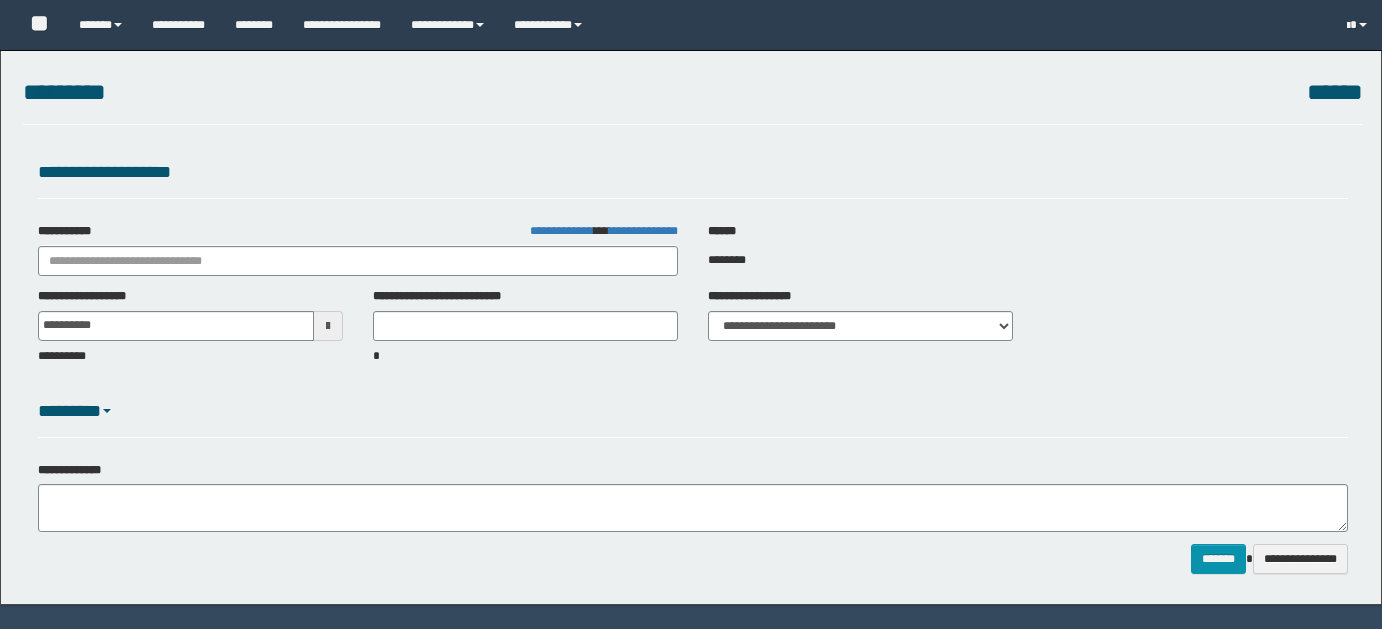 select on "*" 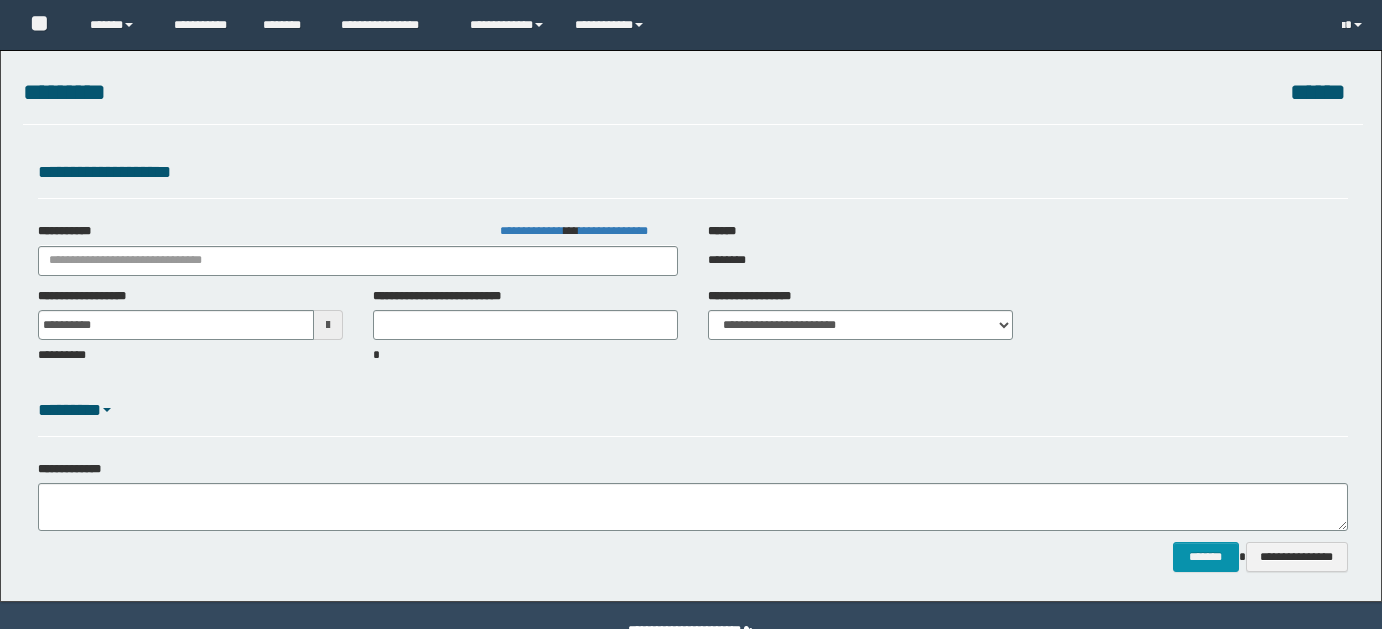 scroll, scrollTop: 47, scrollLeft: 0, axis: vertical 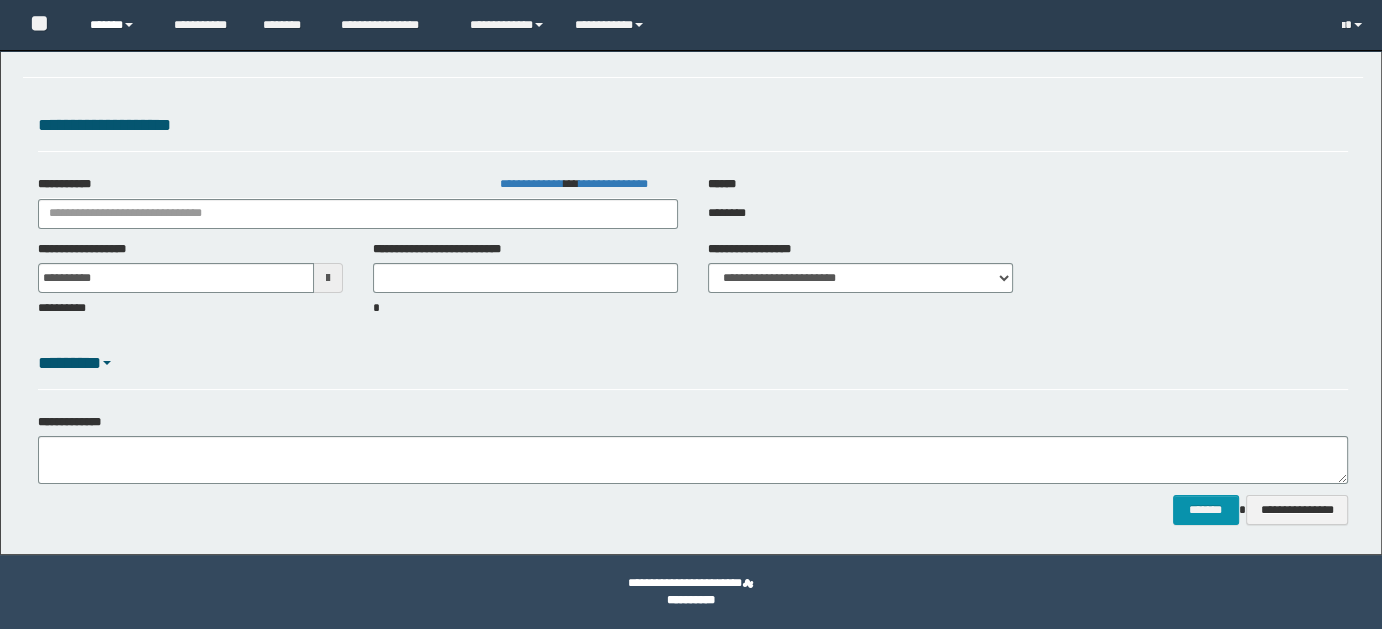 type on "**********" 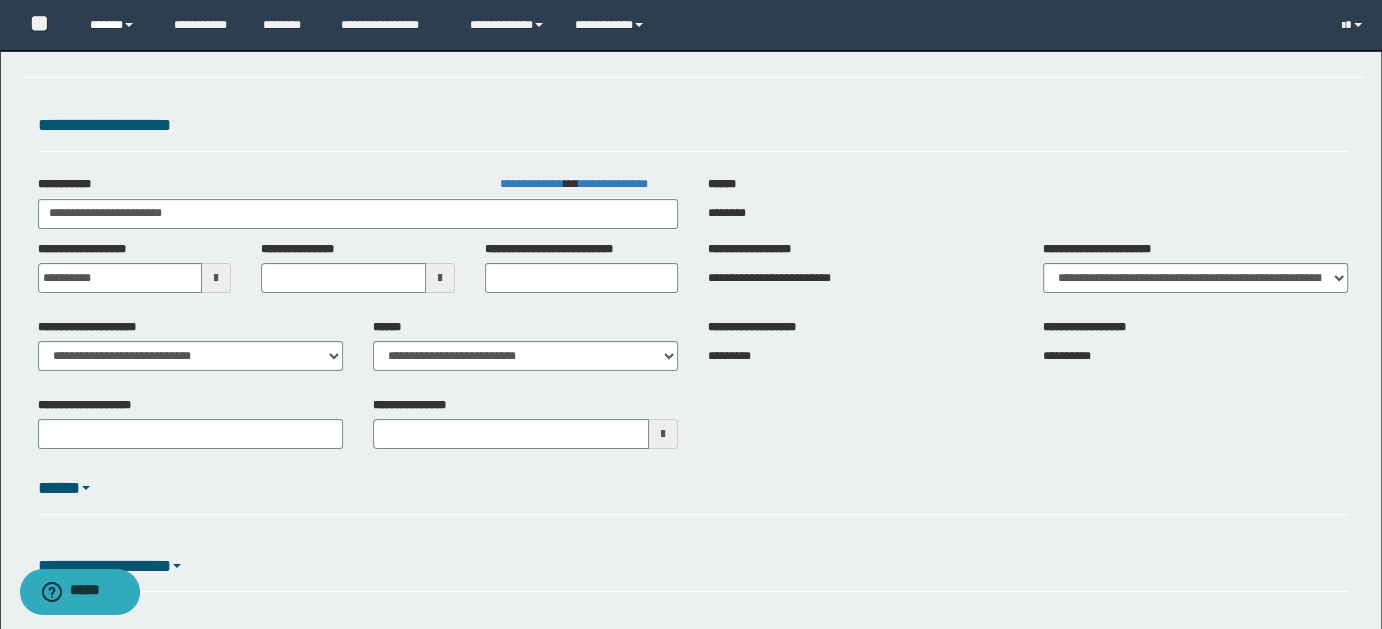 click at bounding box center [129, 25] 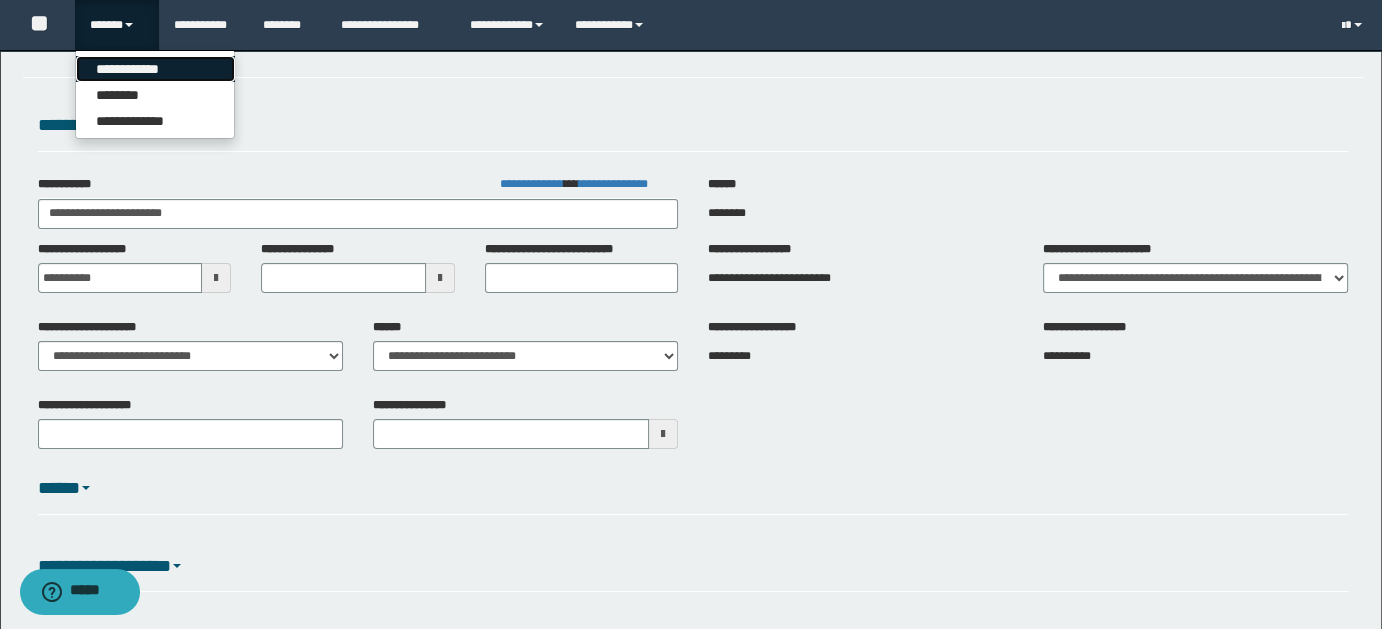 click on "**********" at bounding box center [155, 69] 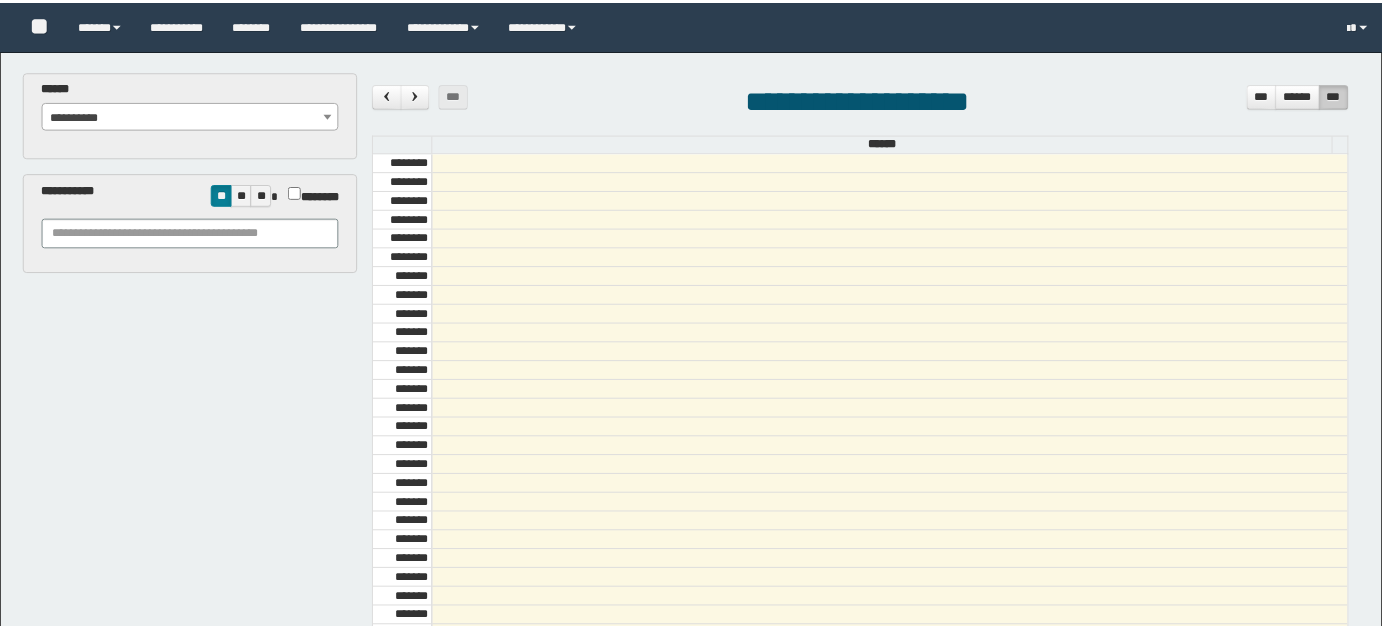 scroll, scrollTop: 0, scrollLeft: 0, axis: both 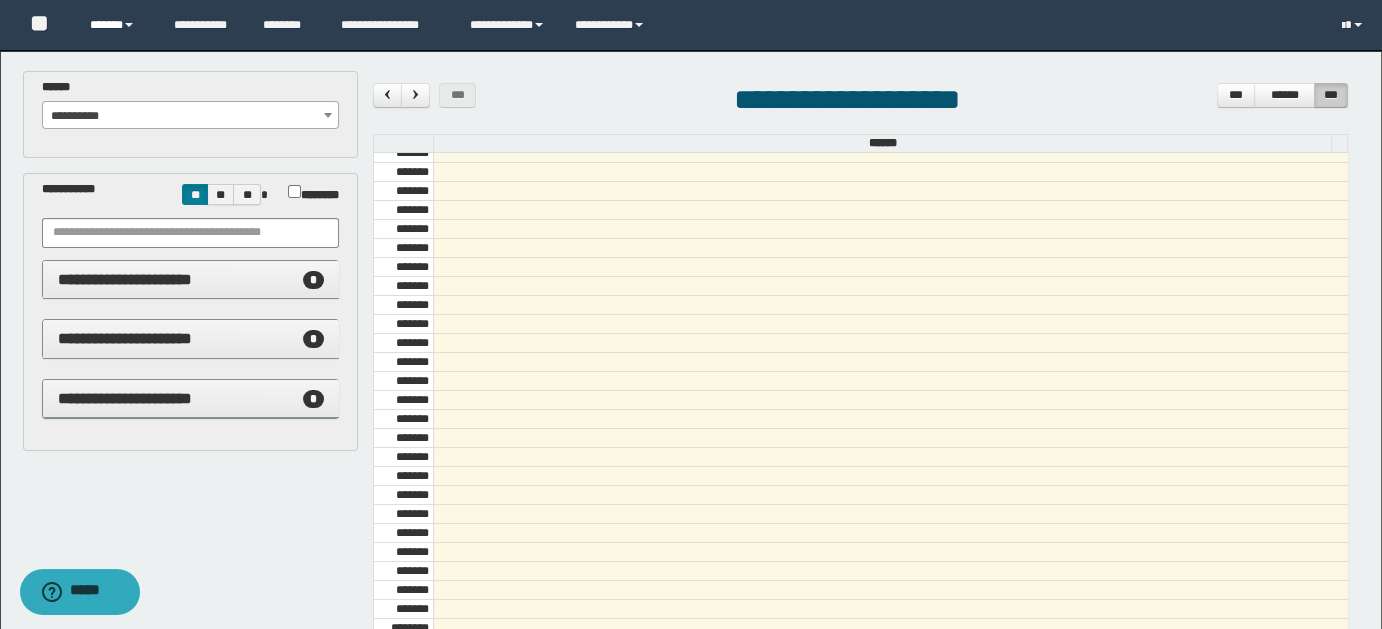 click on "******" at bounding box center [117, 25] 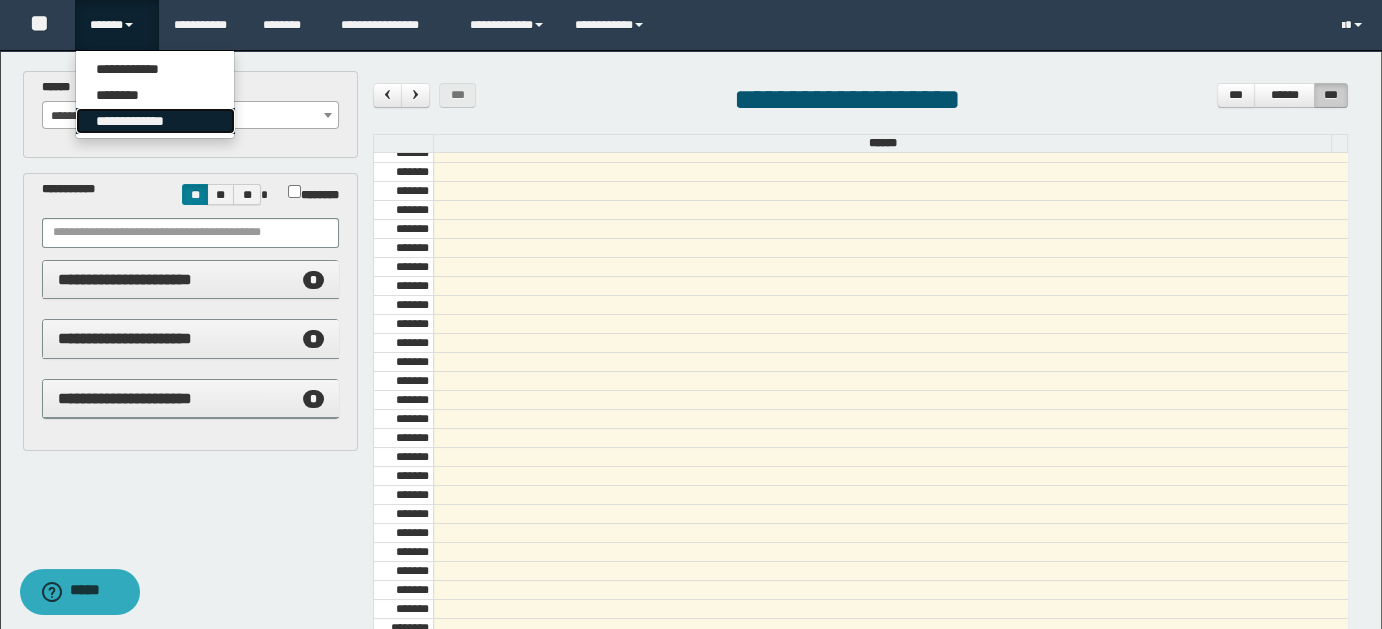 click on "**********" at bounding box center (155, 121) 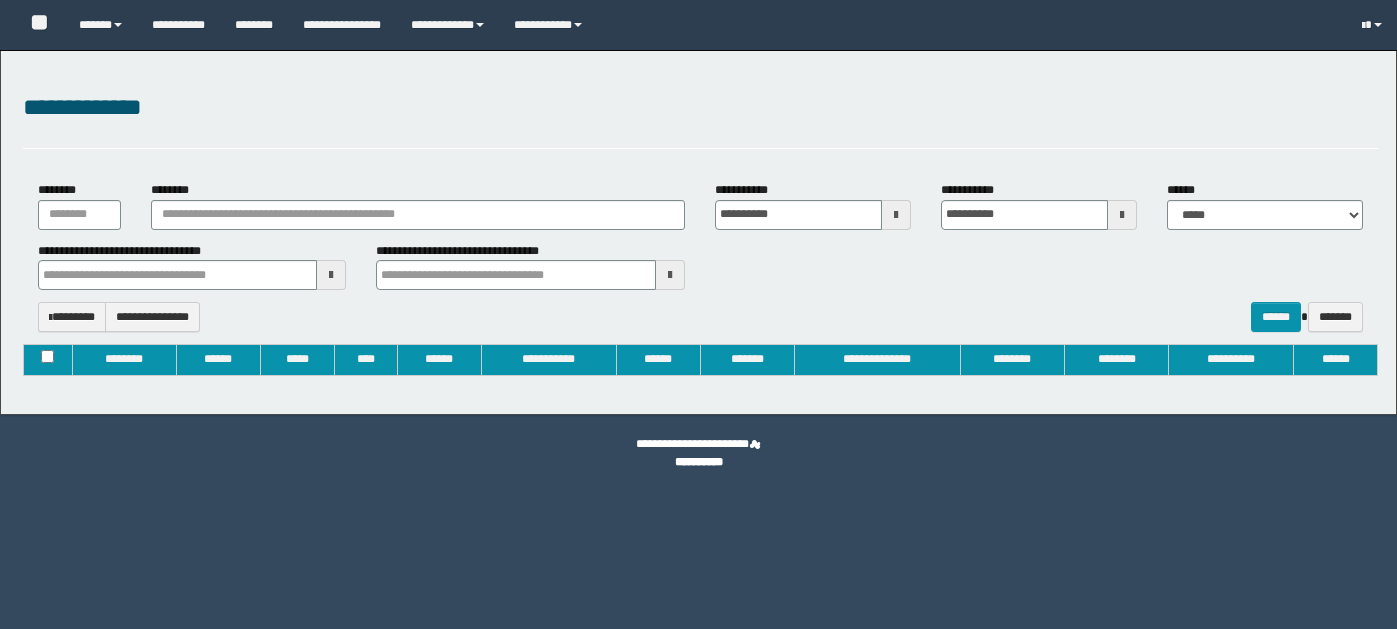 type on "**********" 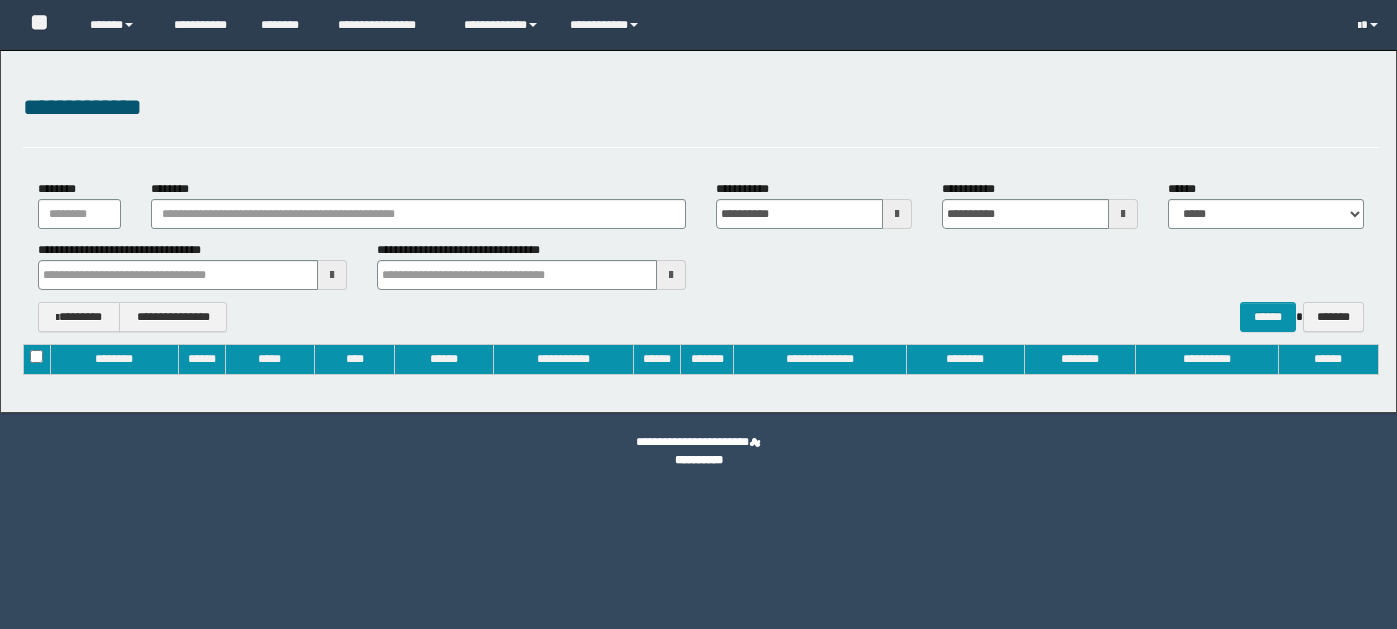 scroll, scrollTop: 0, scrollLeft: 0, axis: both 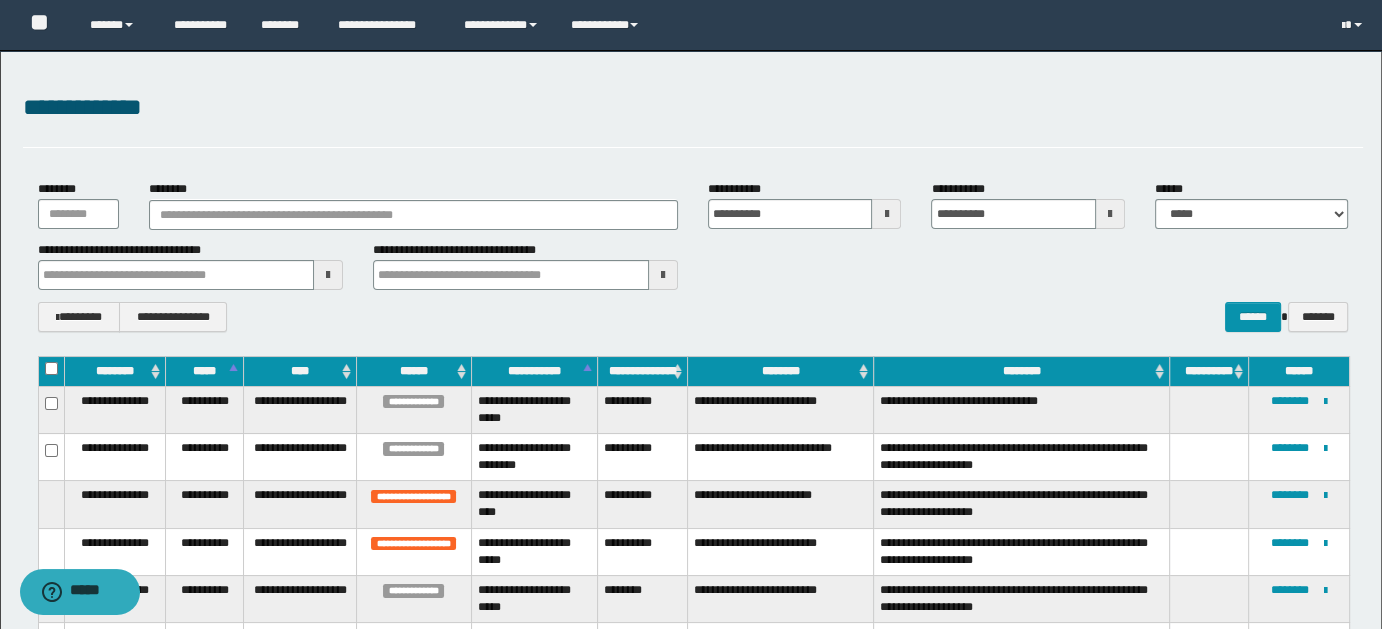type 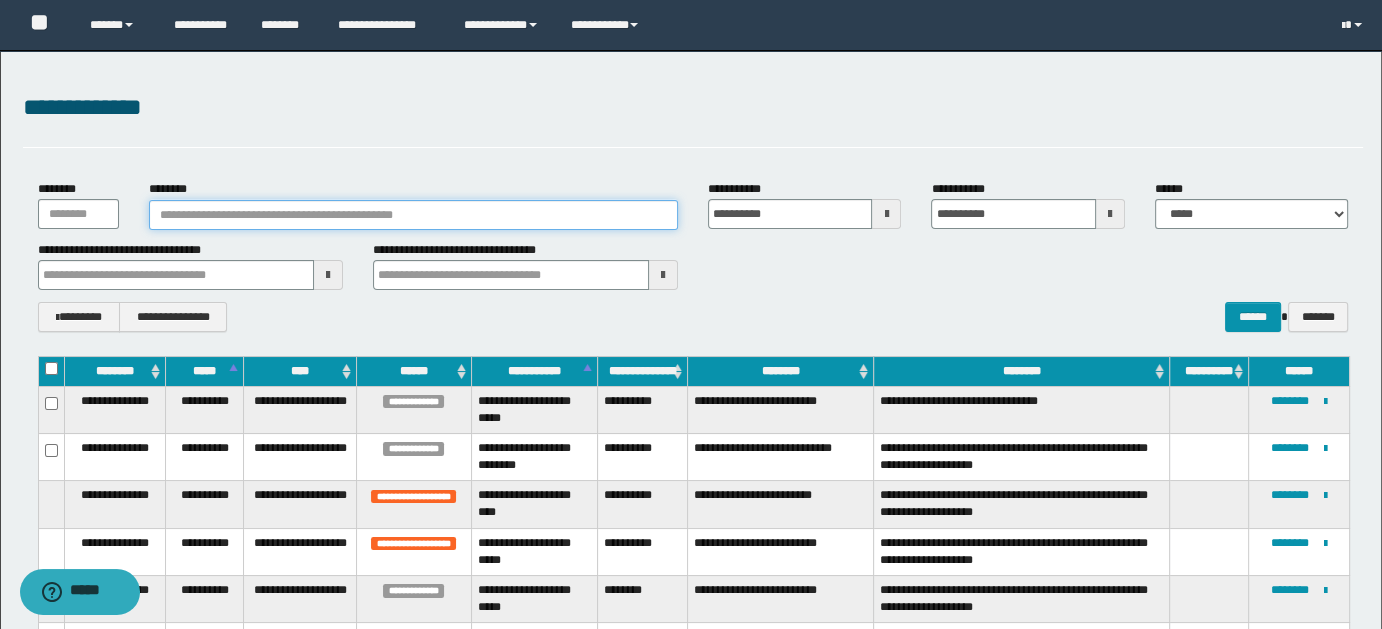 click on "********" at bounding box center [413, 215] 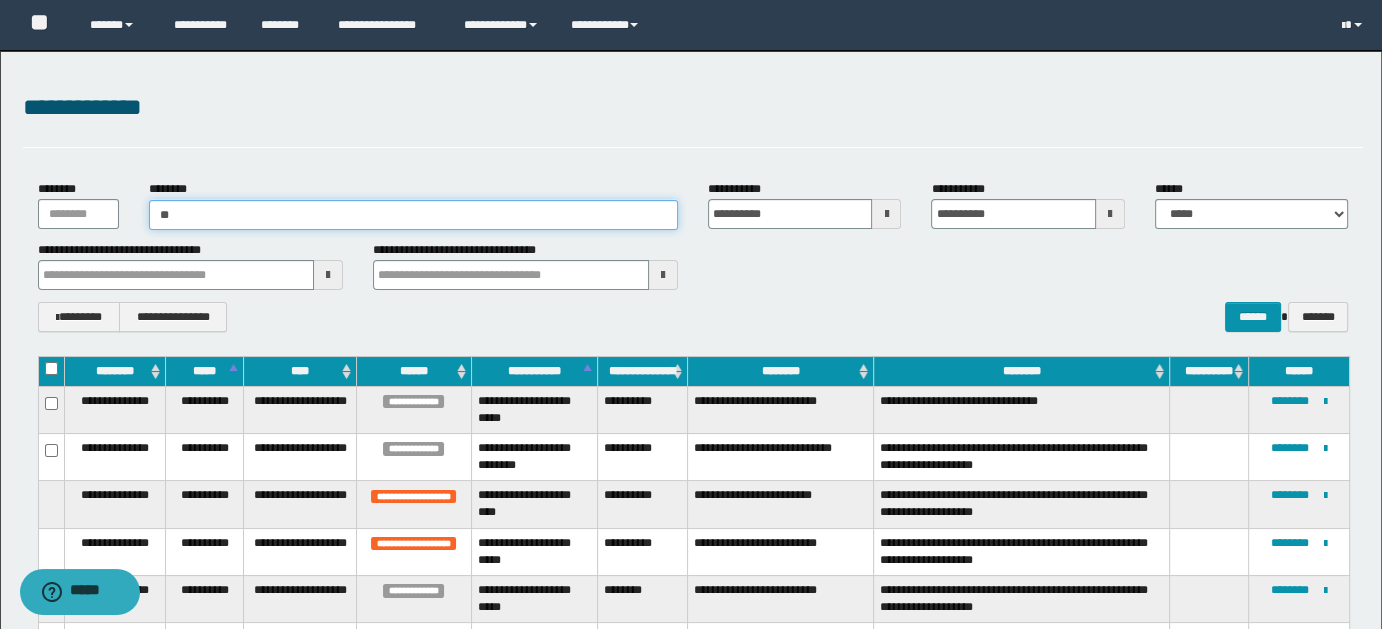 type on "***" 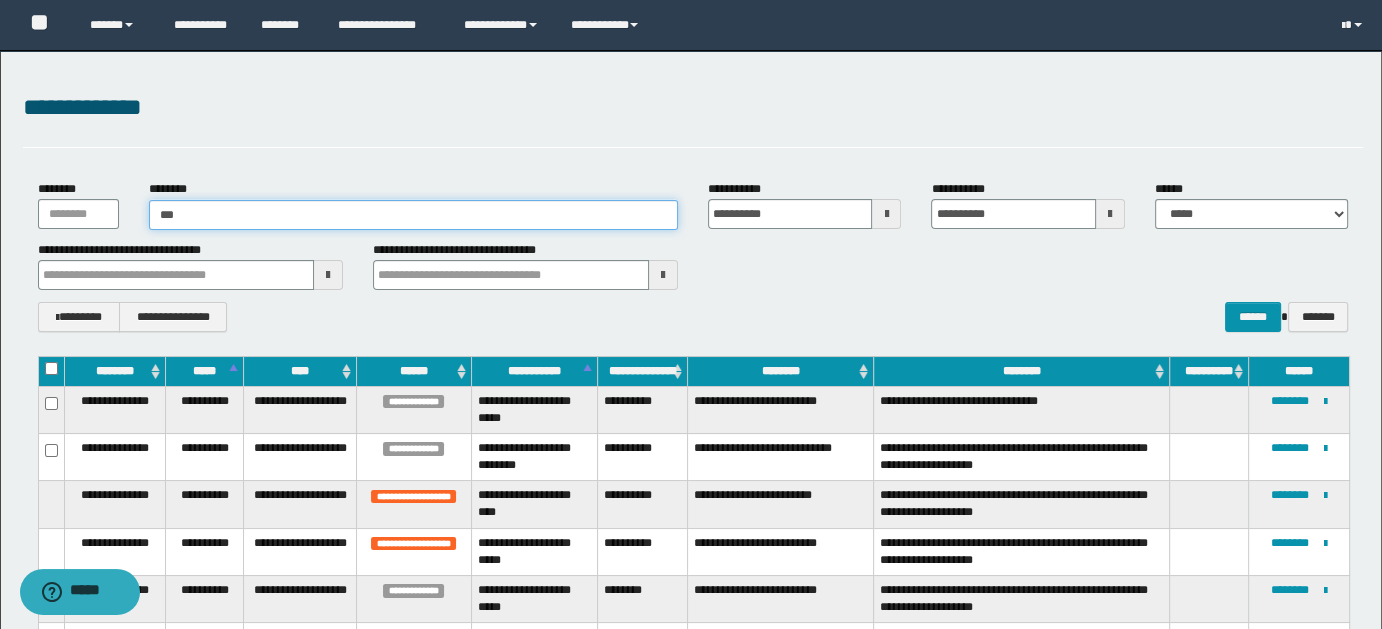 type on "***" 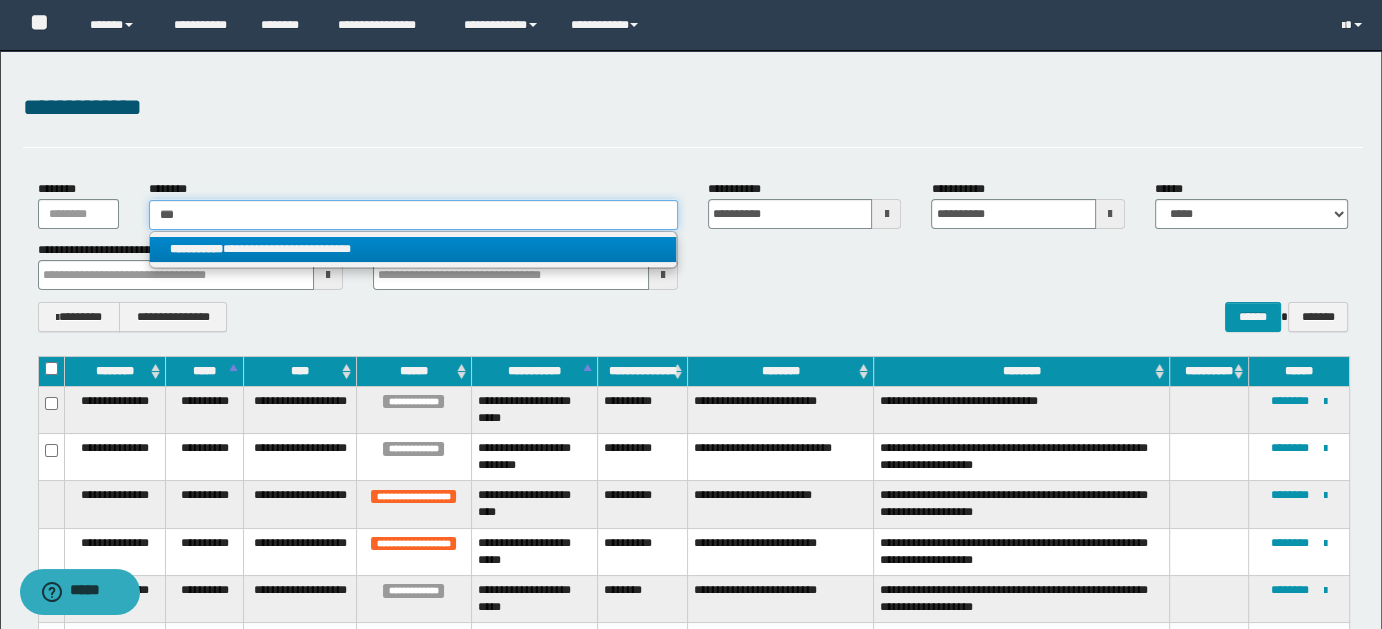 type on "***" 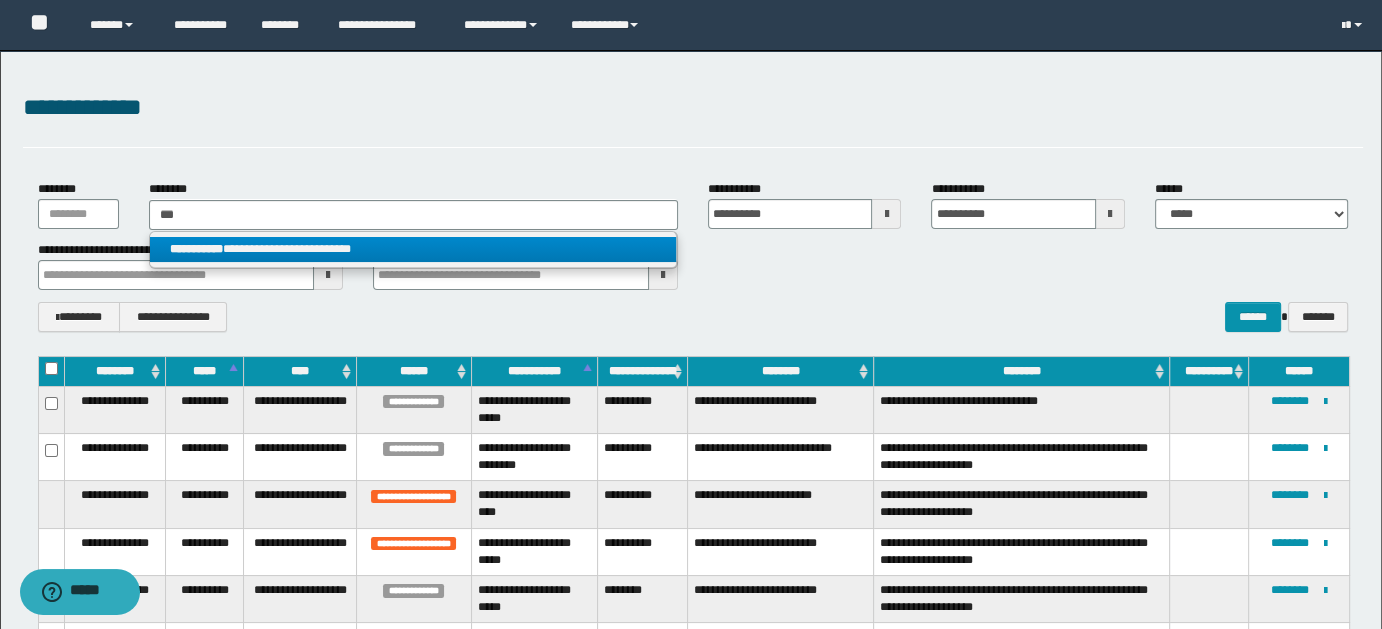 click on "**********" at bounding box center (413, 249) 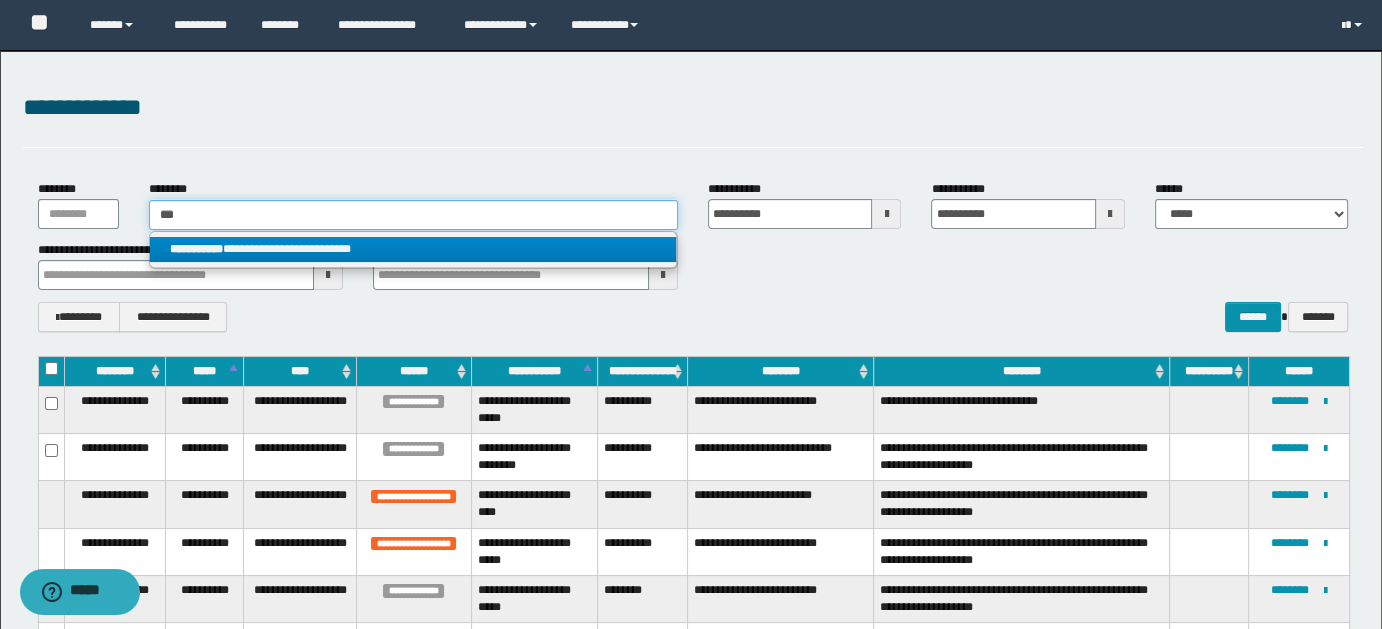 type 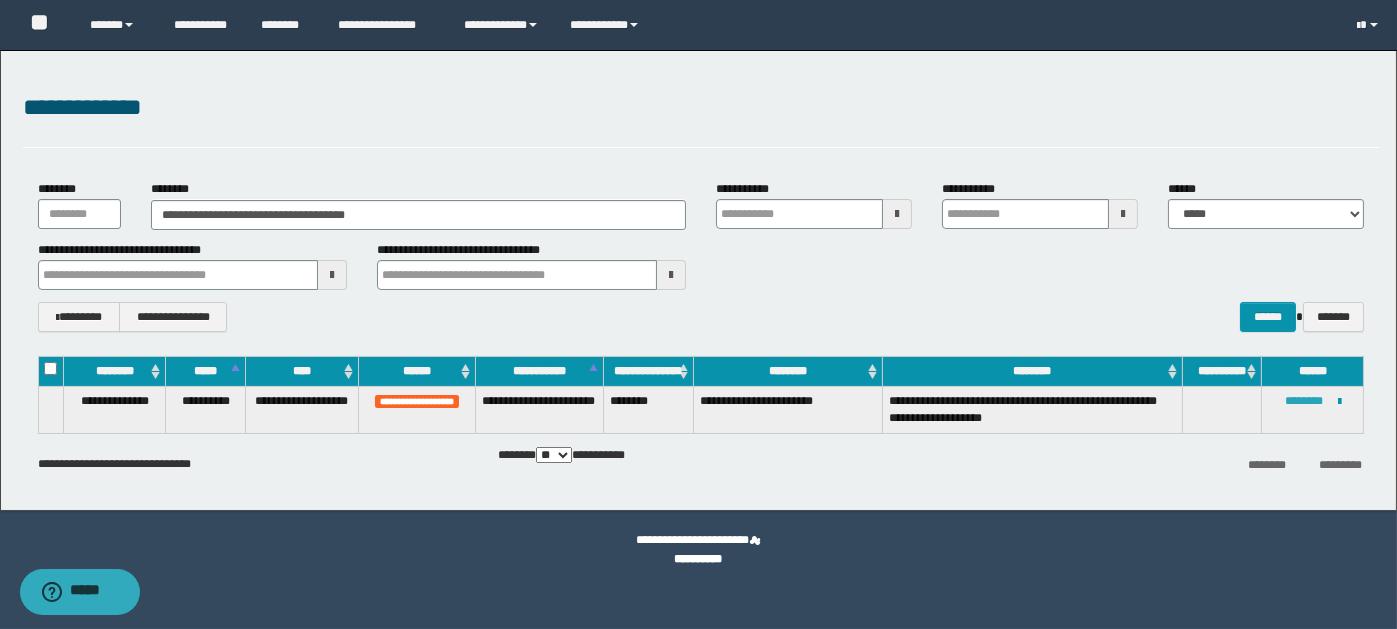 click on "********" at bounding box center (1304, 401) 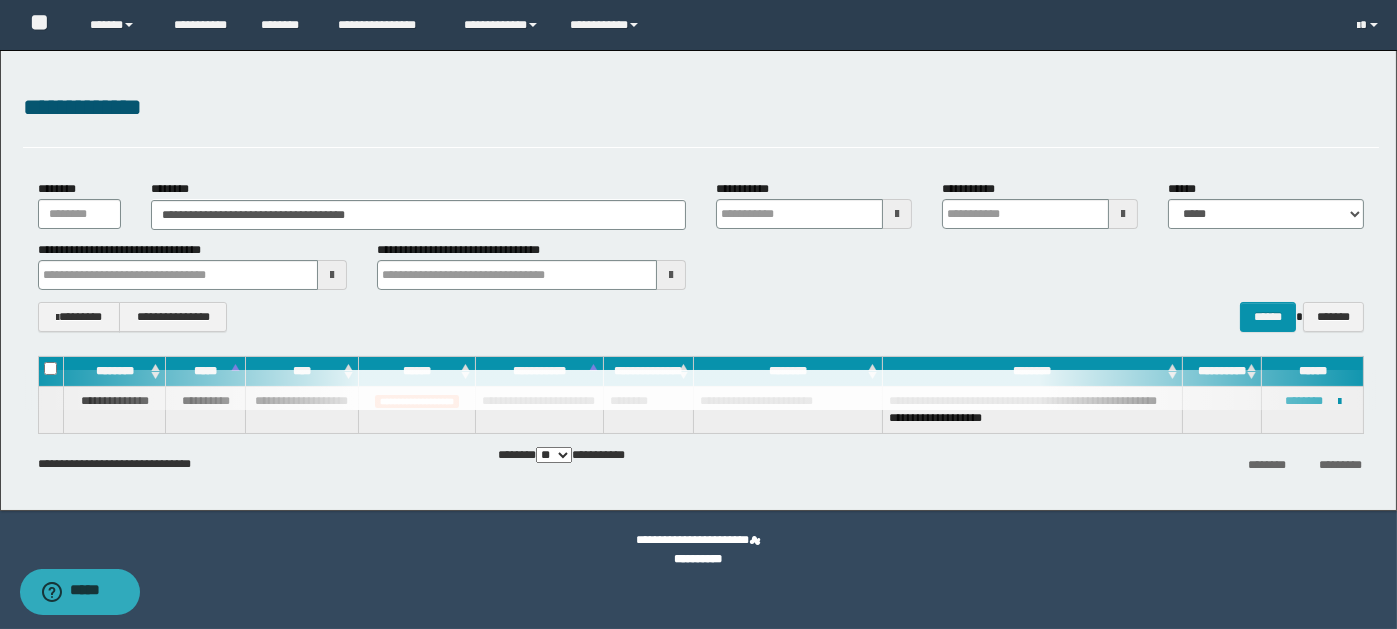 type 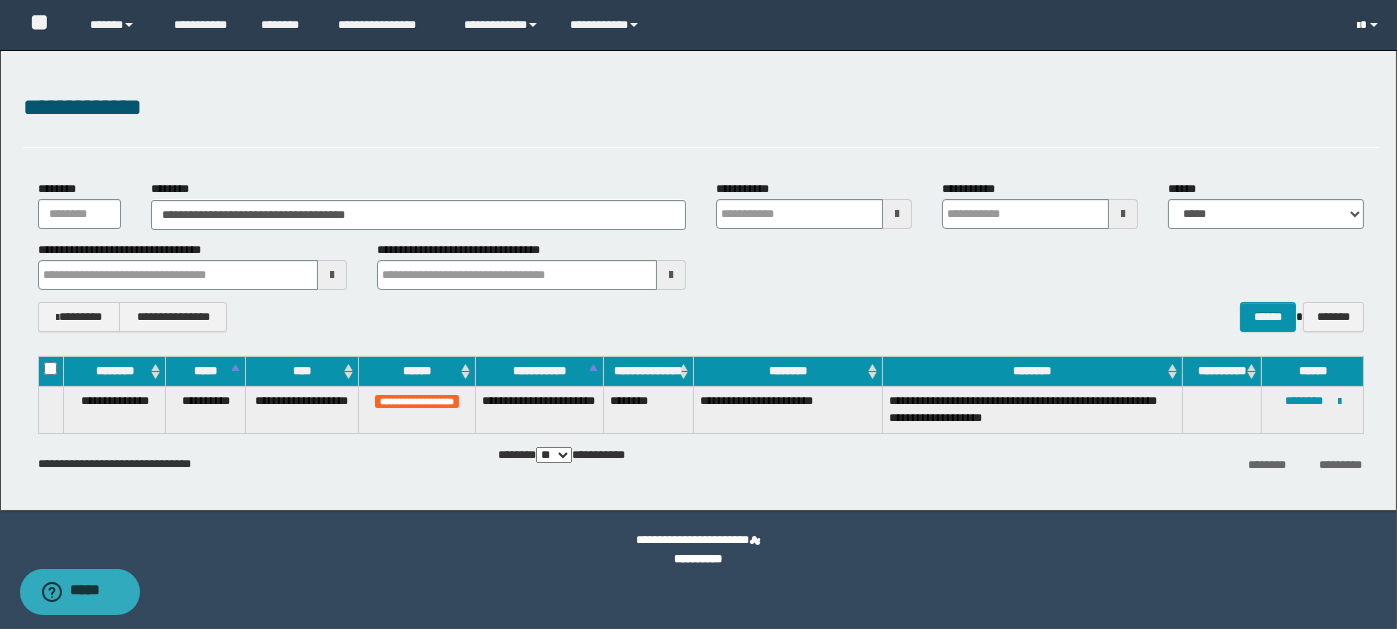 click at bounding box center (1370, 25) 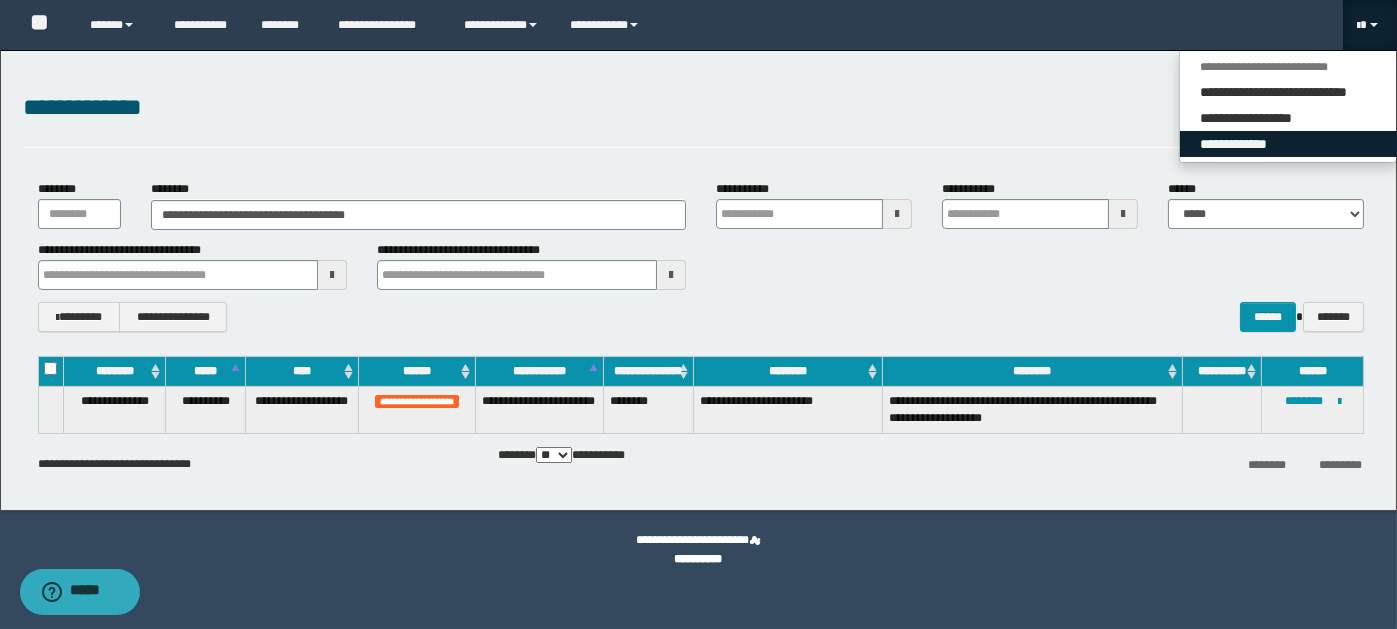 click on "**********" at bounding box center [1288, 144] 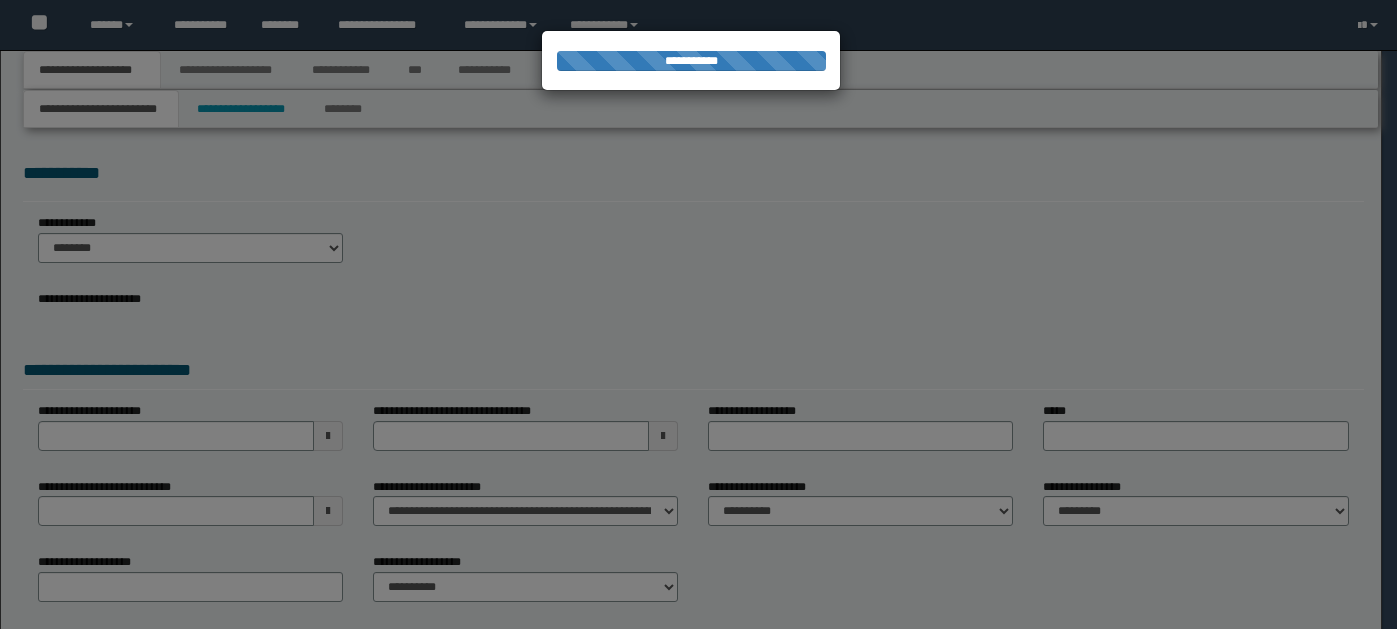 scroll, scrollTop: 0, scrollLeft: 0, axis: both 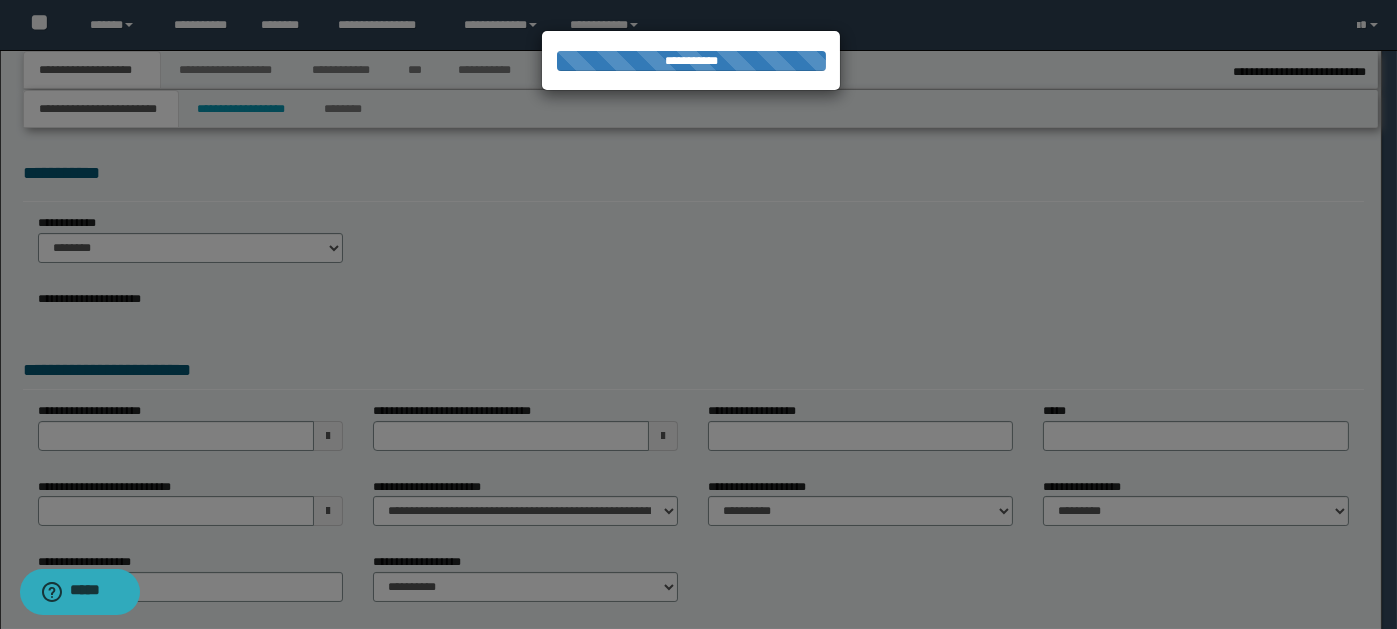 select on "*" 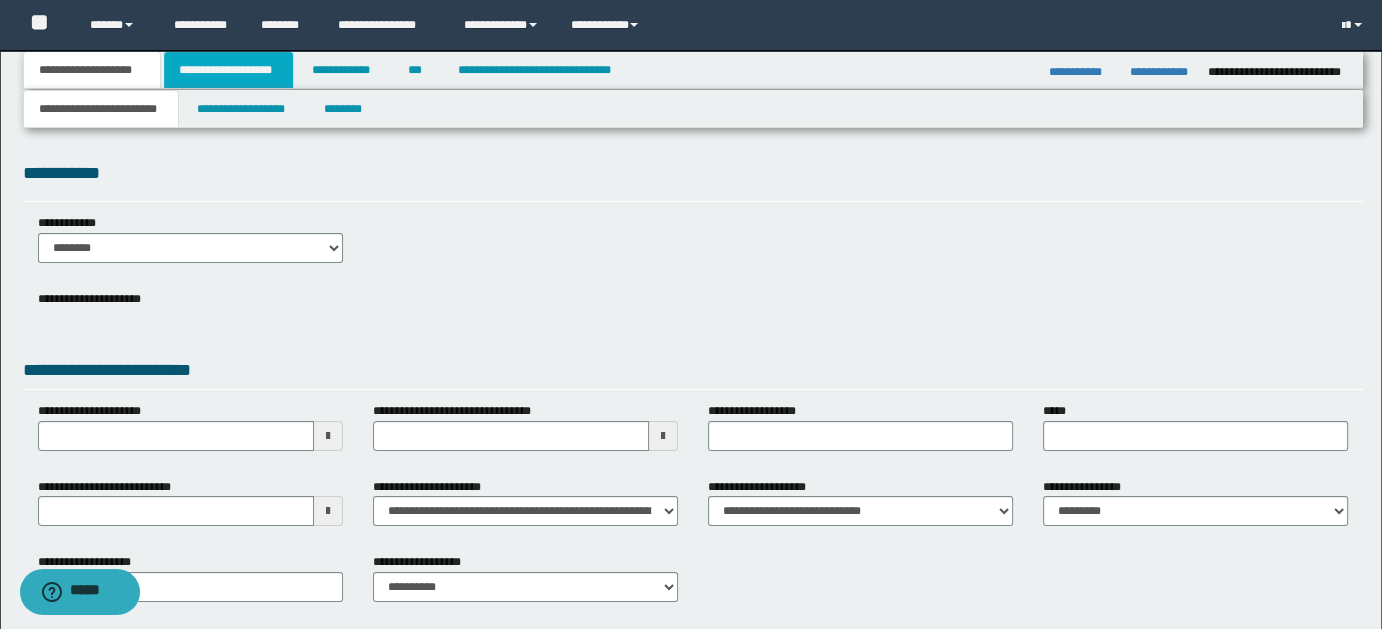 click on "**********" at bounding box center (228, 70) 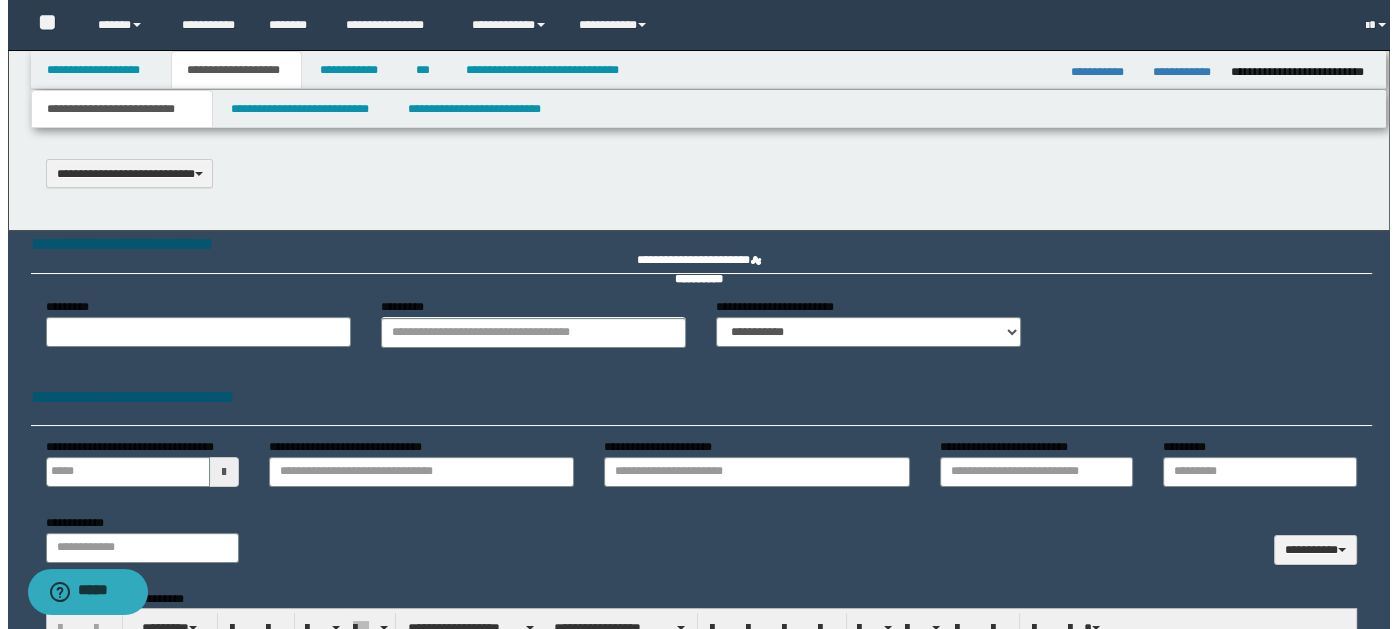 scroll, scrollTop: 0, scrollLeft: 0, axis: both 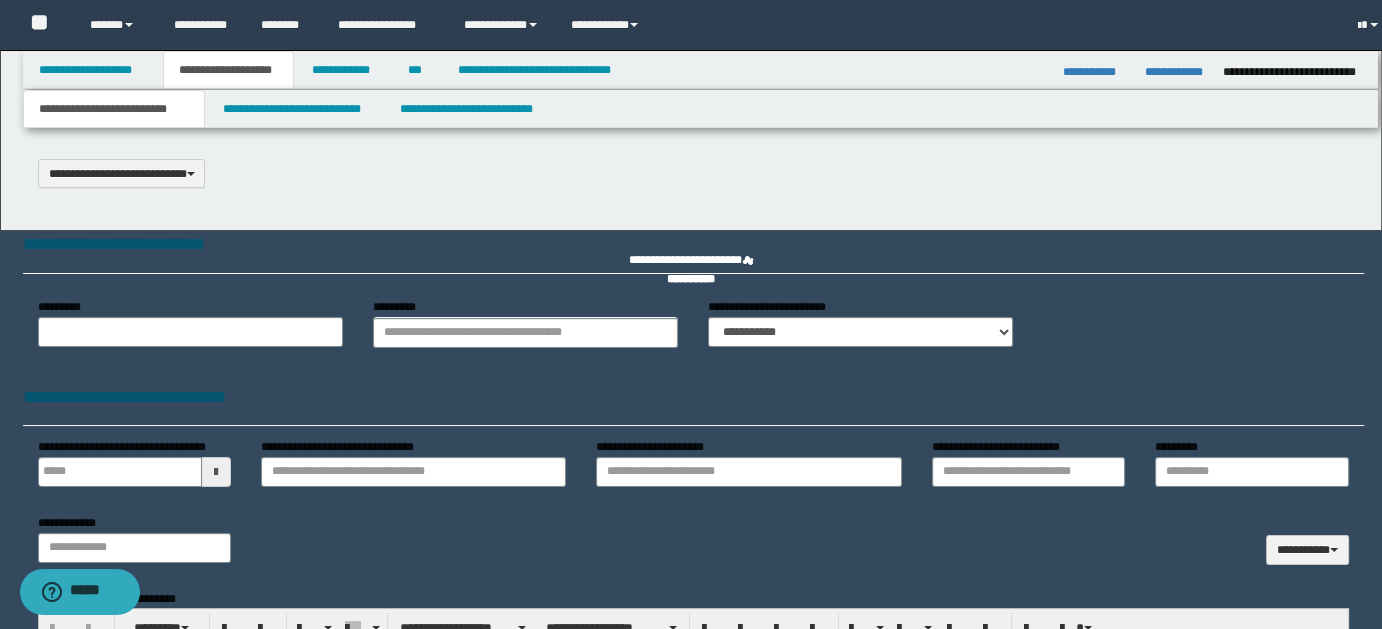select on "*" 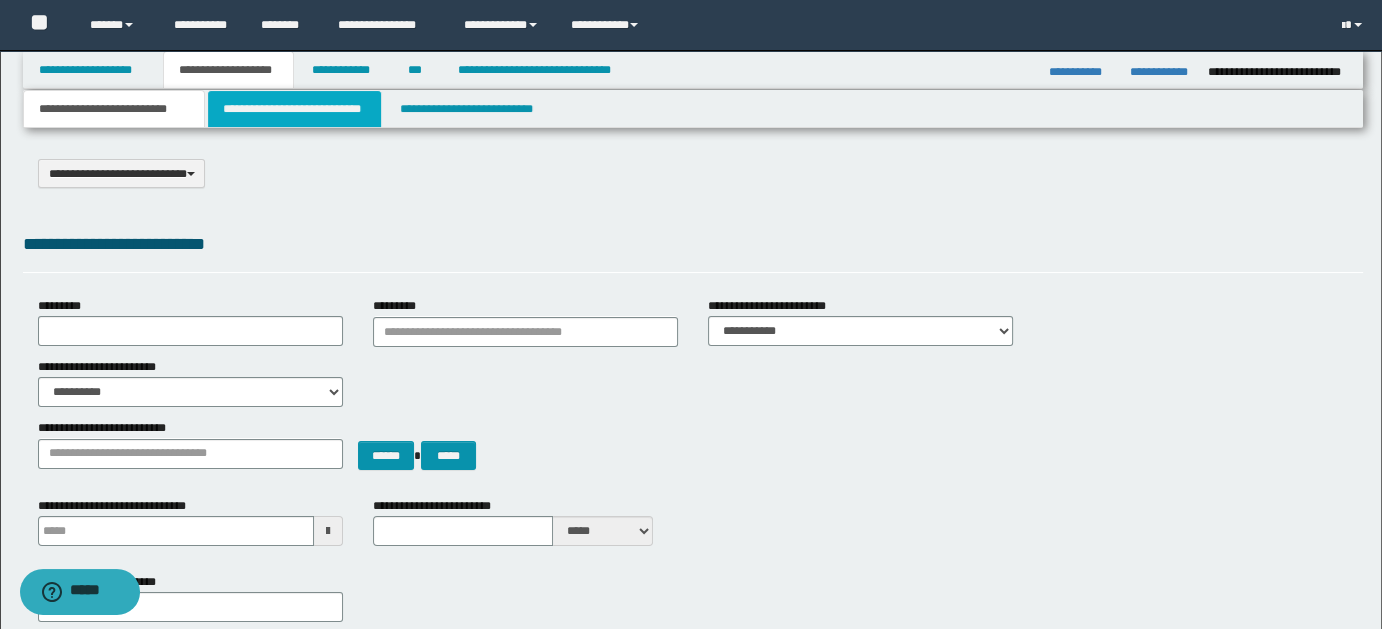 click on "**********" at bounding box center [294, 109] 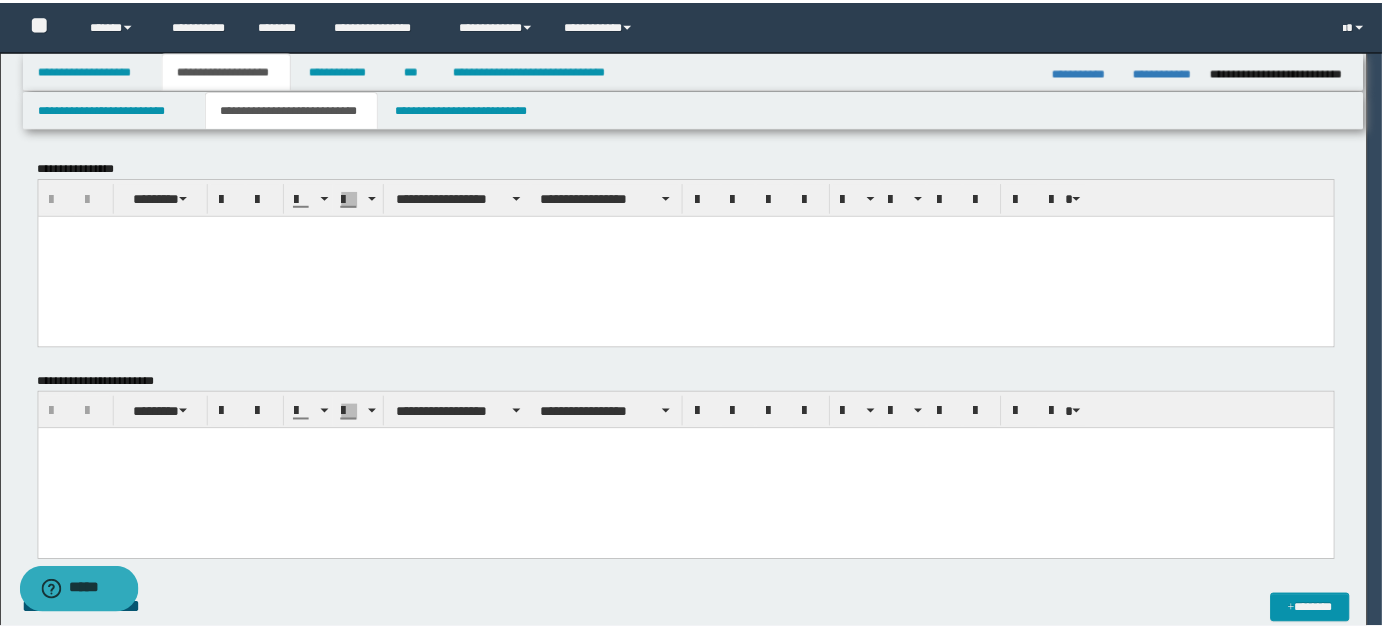 scroll, scrollTop: 0, scrollLeft: 0, axis: both 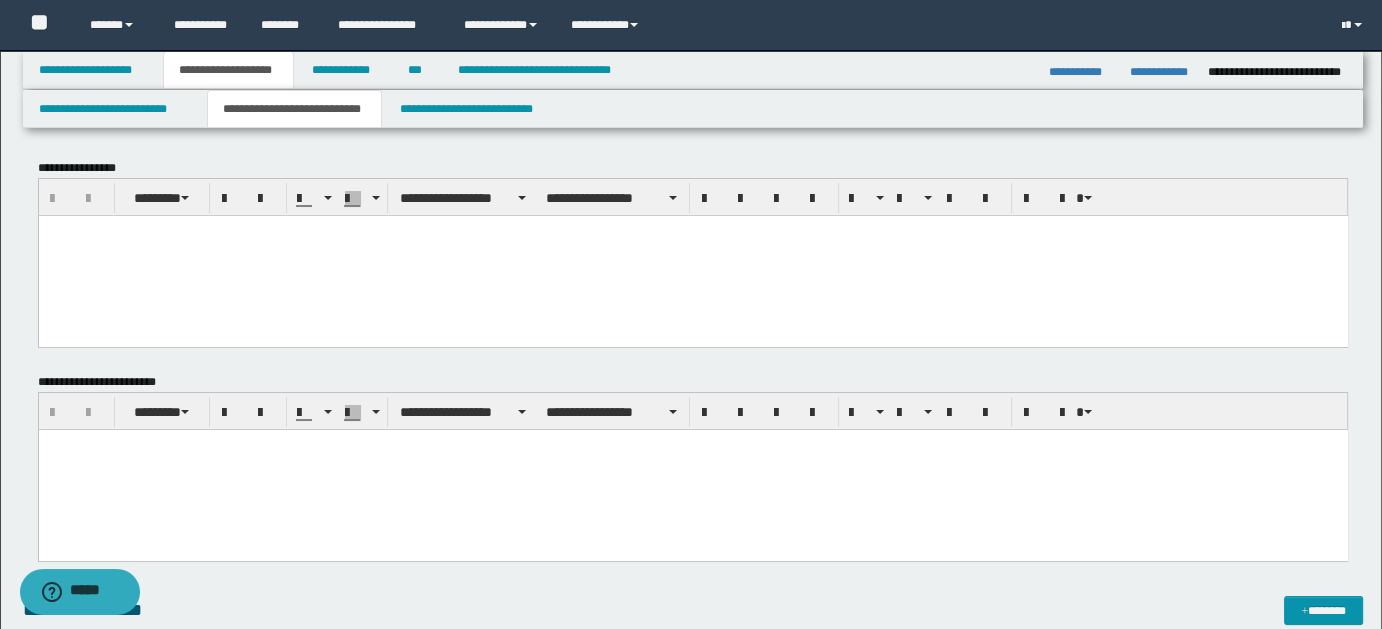 drag, startPoint x: 109, startPoint y: 449, endPoint x: 61, endPoint y: 432, distance: 50.92151 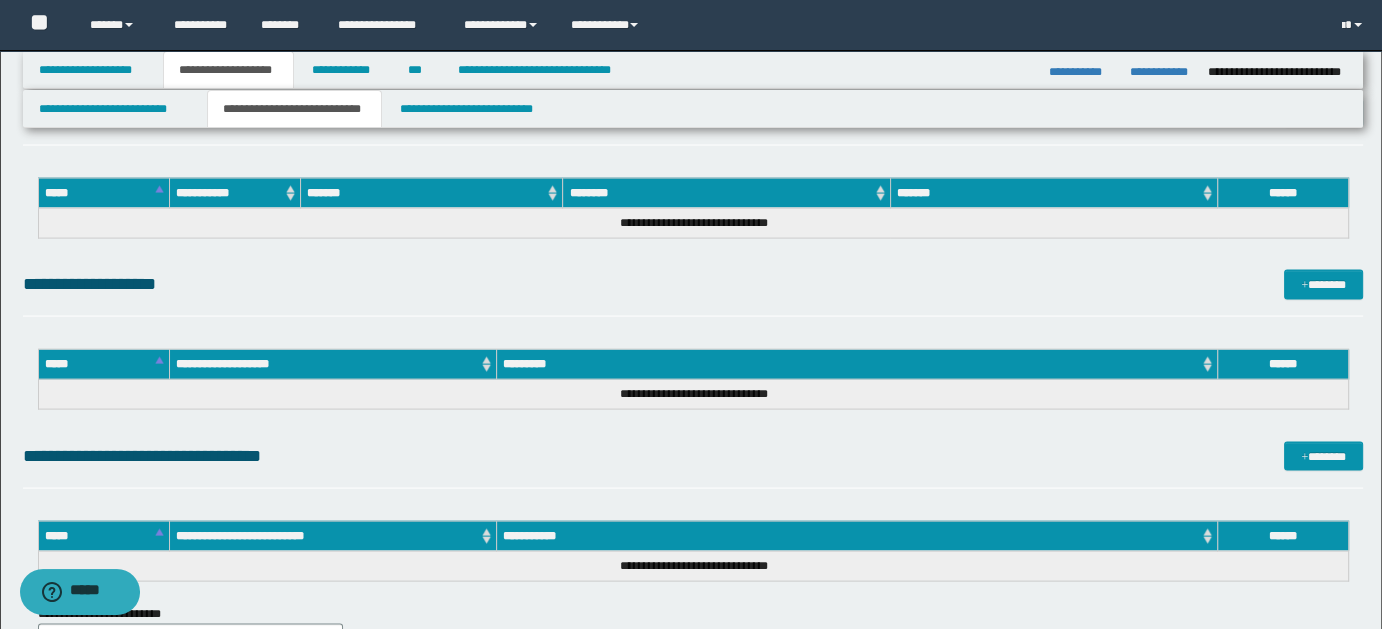 scroll, scrollTop: 4165, scrollLeft: 0, axis: vertical 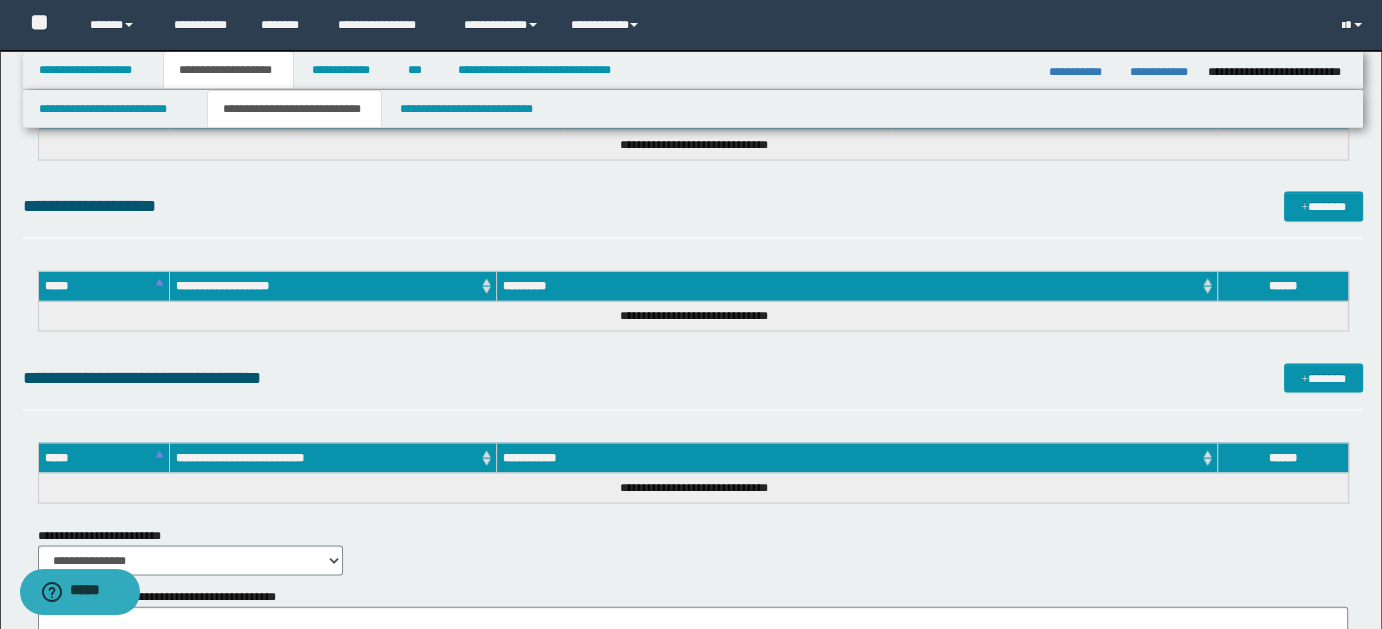 drag, startPoint x: 49, startPoint y: -3701, endPoint x: 655, endPoint y: 637, distance: 4380.123 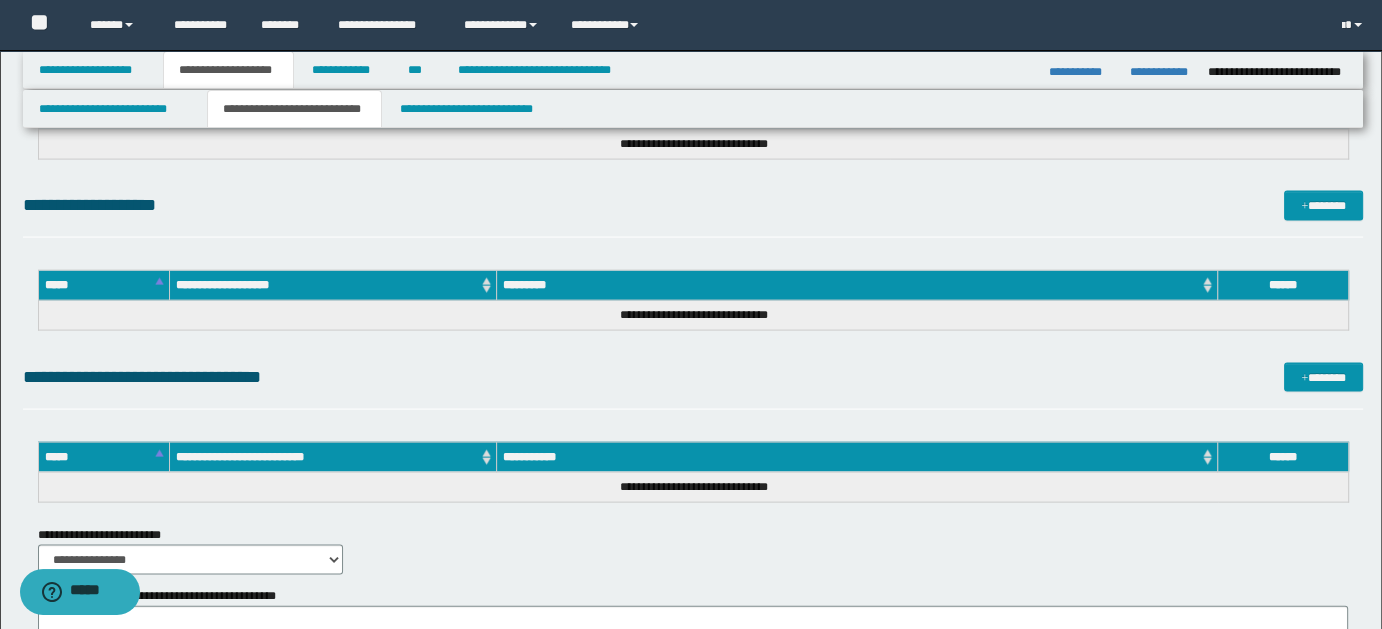 click on "**********" at bounding box center [692, -2204] 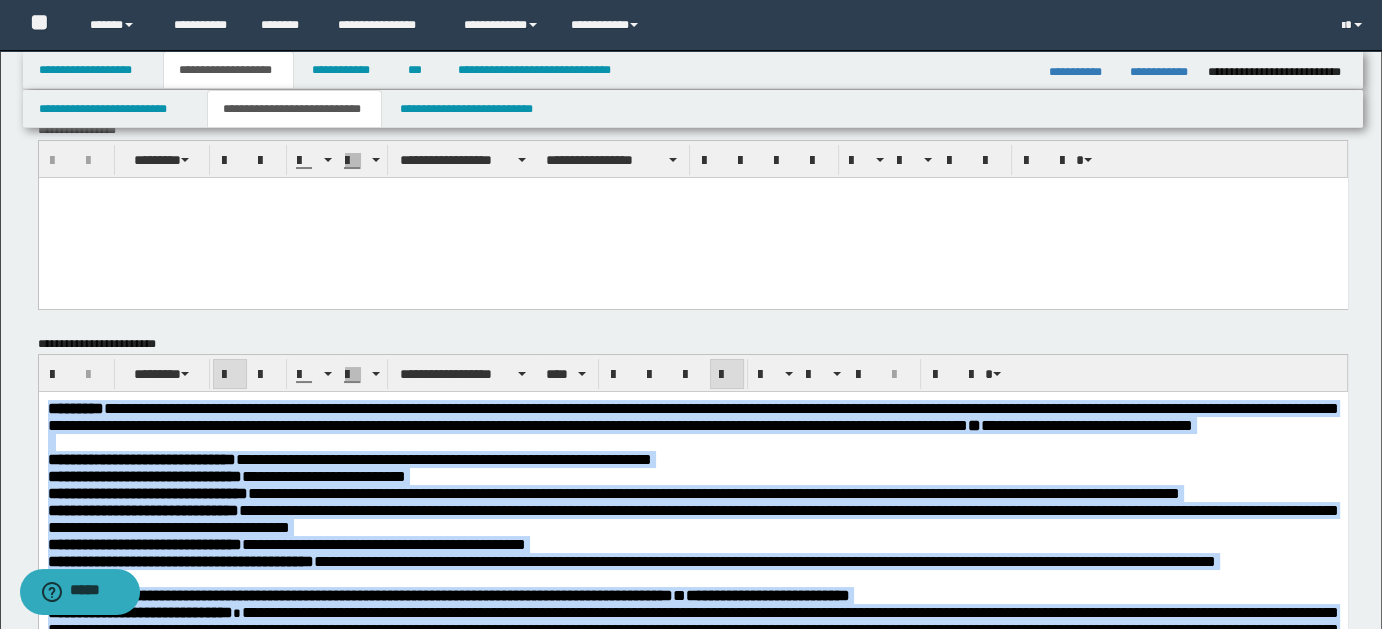 scroll, scrollTop: 0, scrollLeft: 0, axis: both 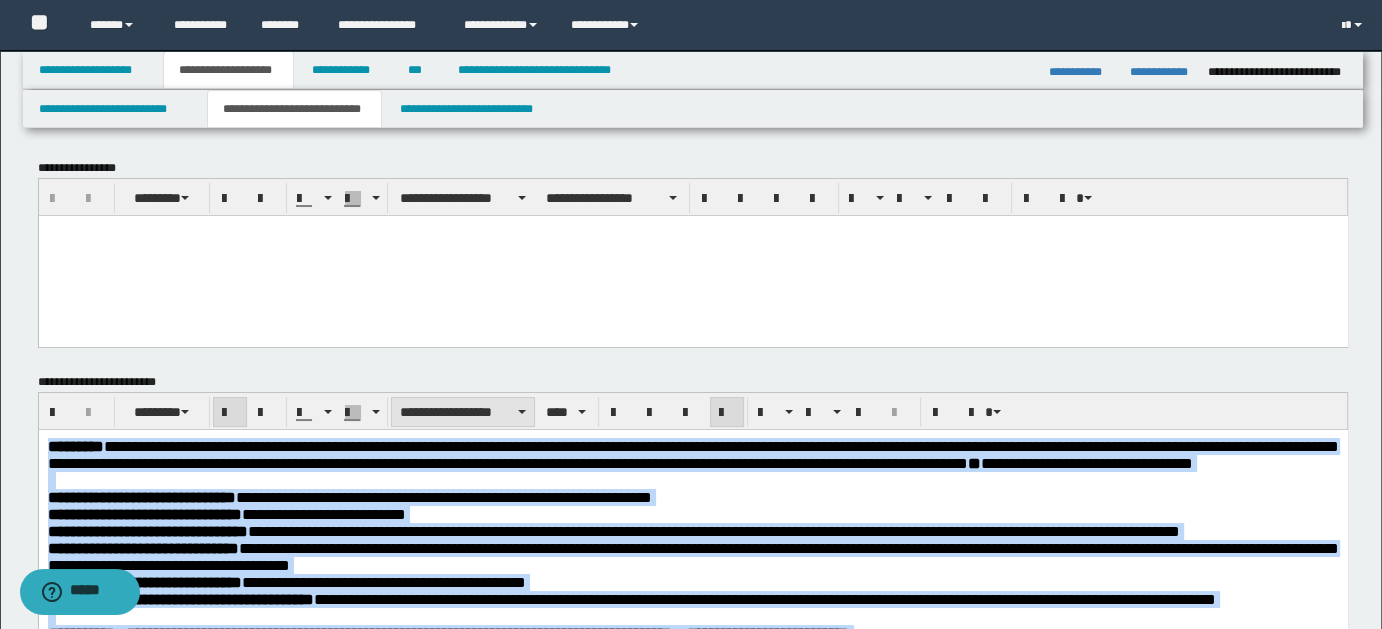 click at bounding box center (522, 412) 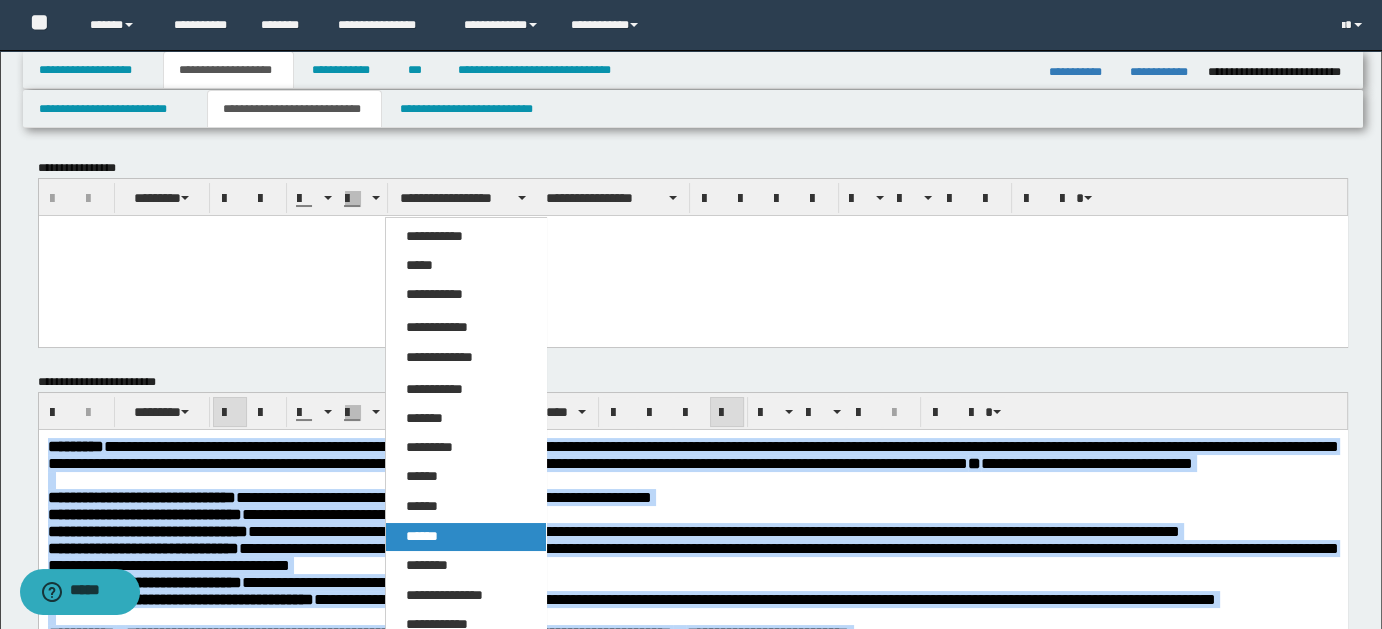 drag, startPoint x: 451, startPoint y: 535, endPoint x: 472, endPoint y: 52, distance: 483.4563 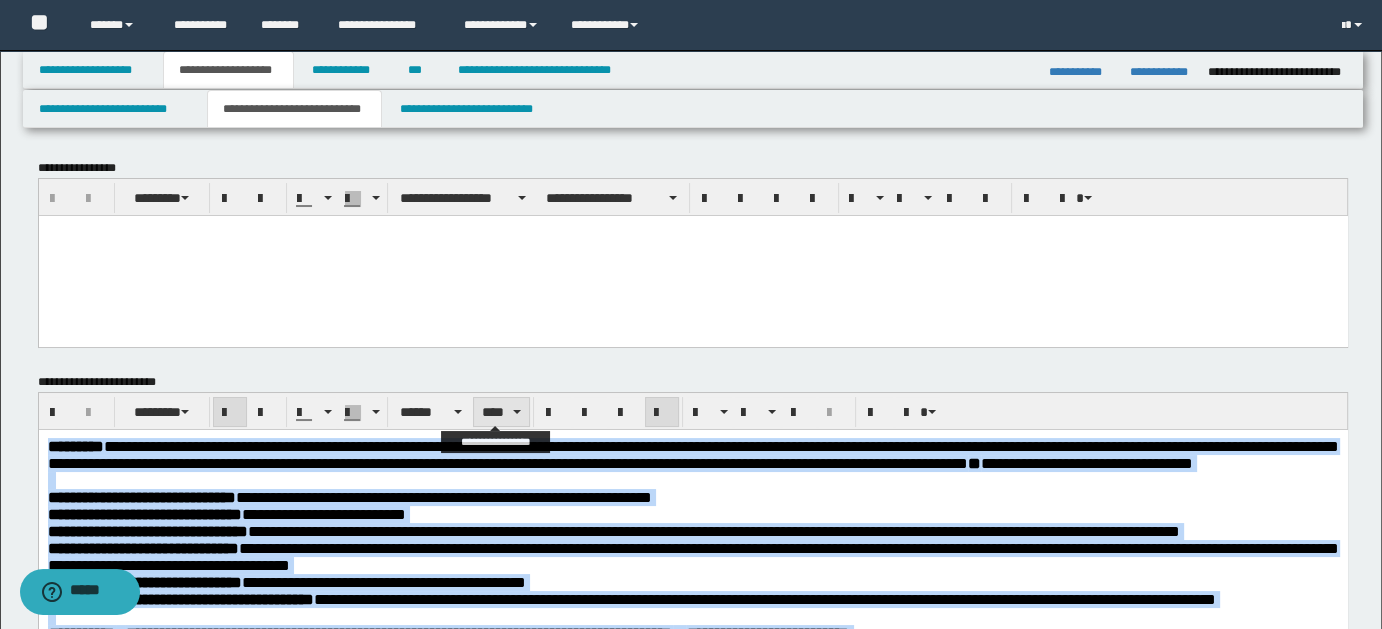 click at bounding box center (517, 412) 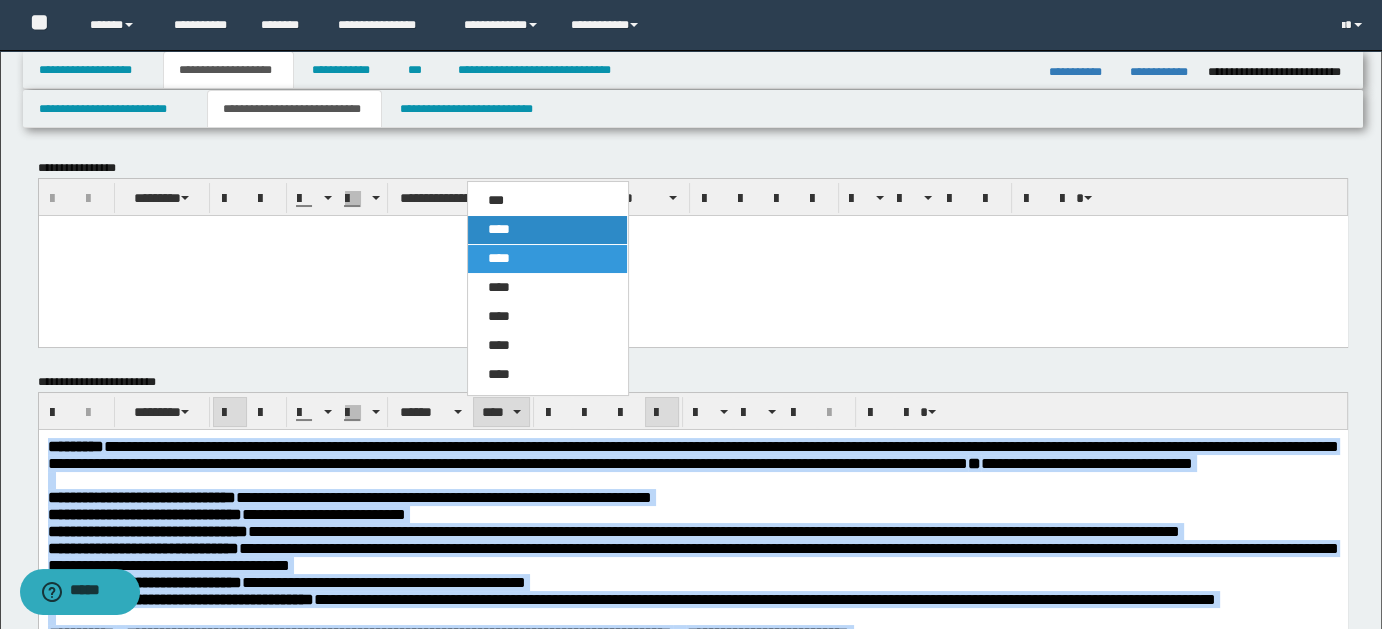 click on "****" at bounding box center [499, 229] 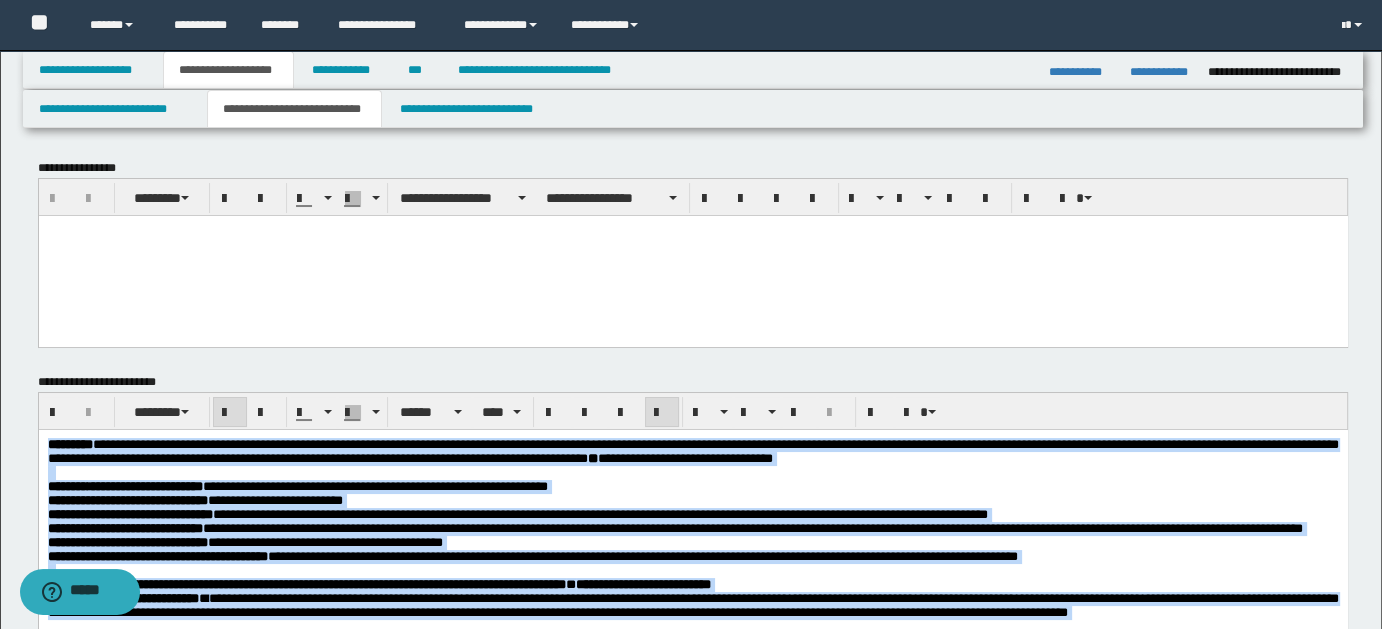 click on "**********" at bounding box center [692, 501] 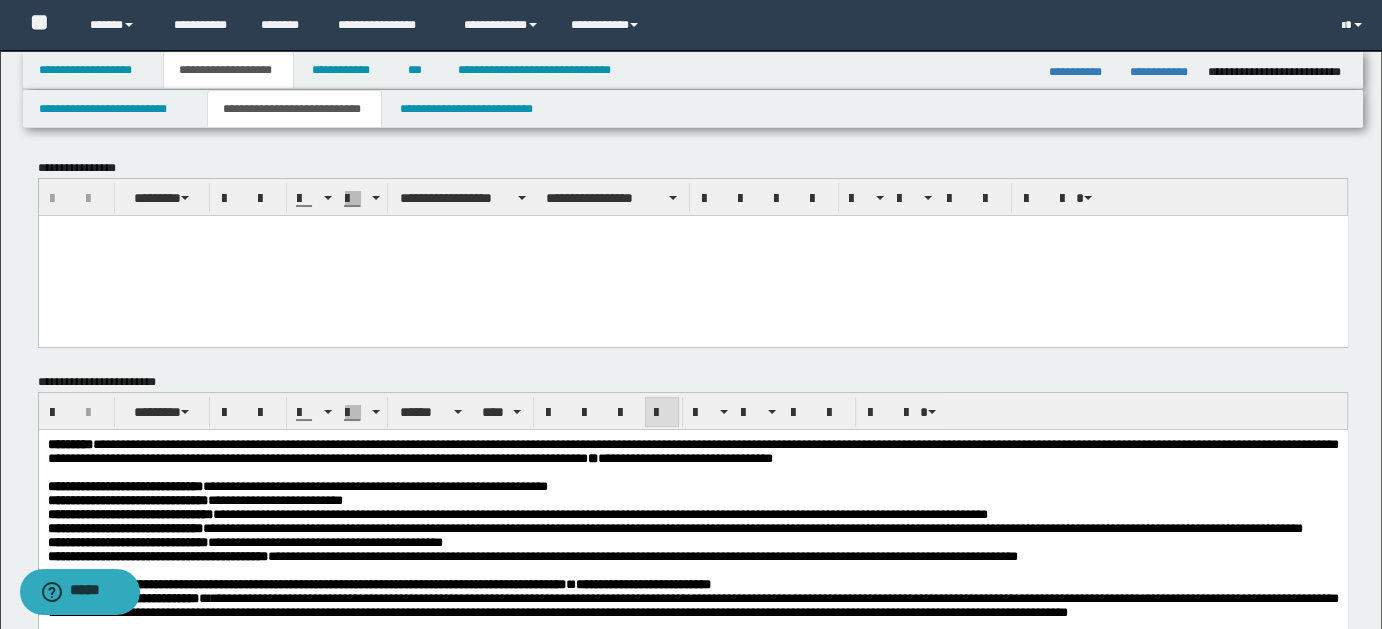 click on "**********" at bounding box center (692, 501) 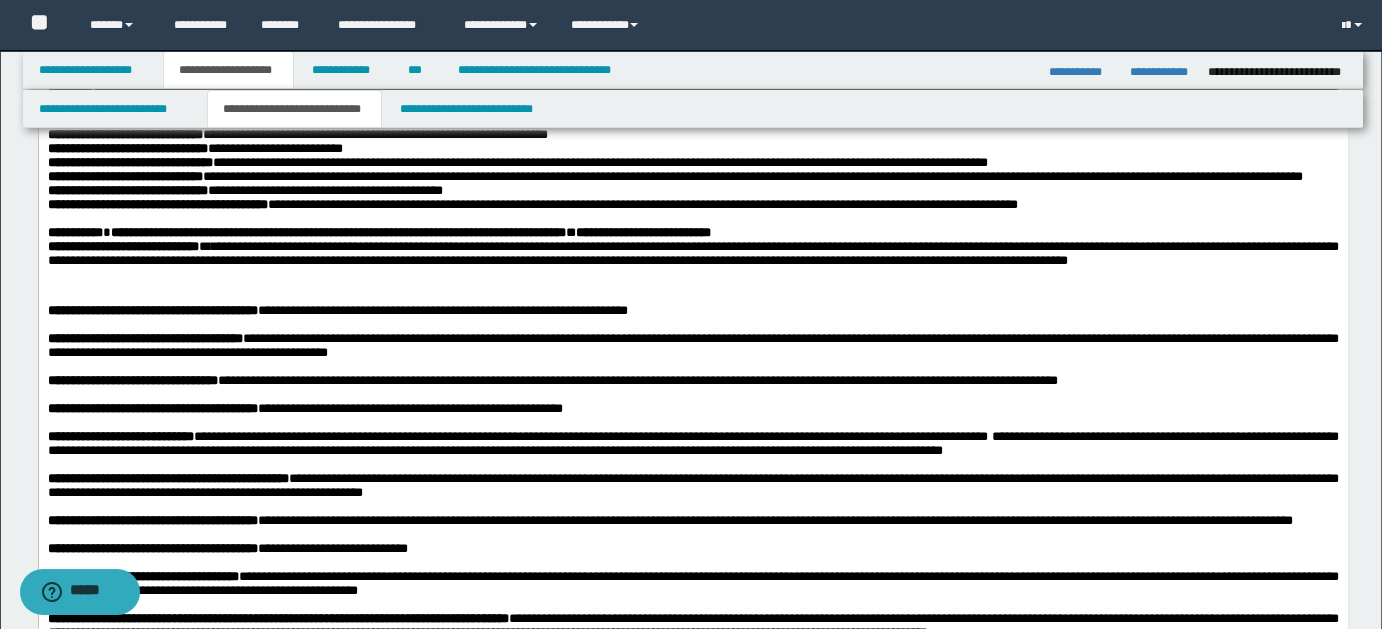 scroll, scrollTop: 386, scrollLeft: 0, axis: vertical 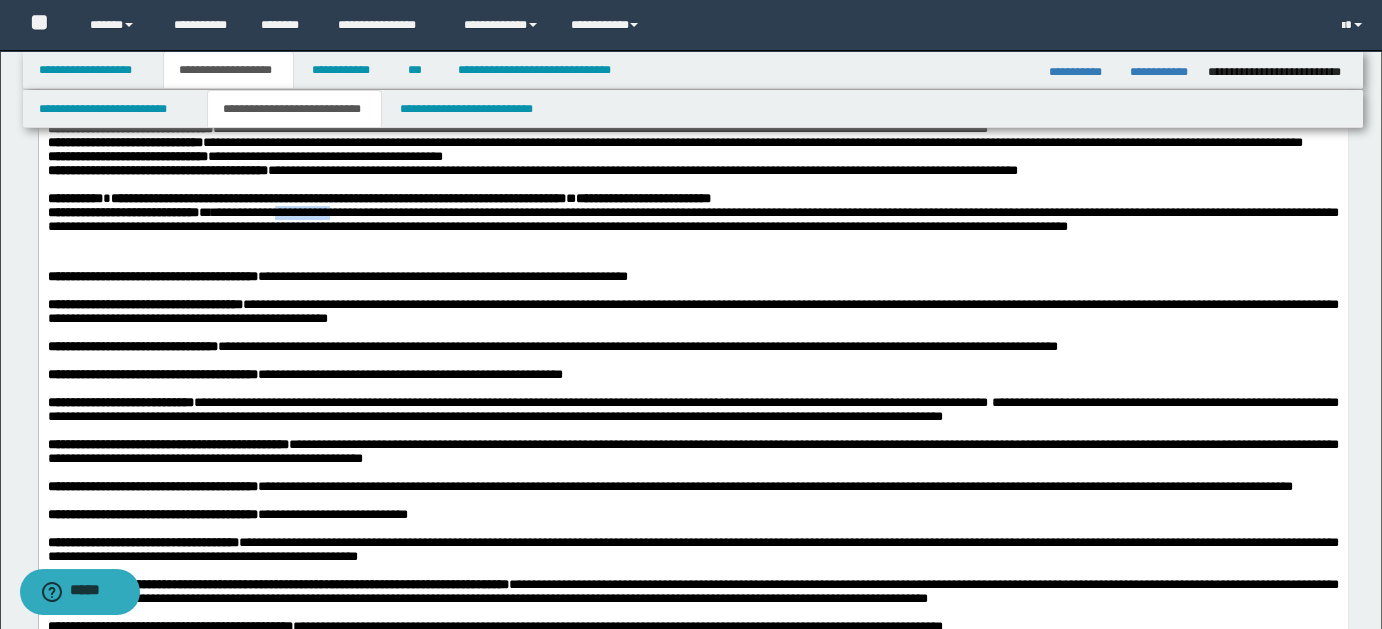 type 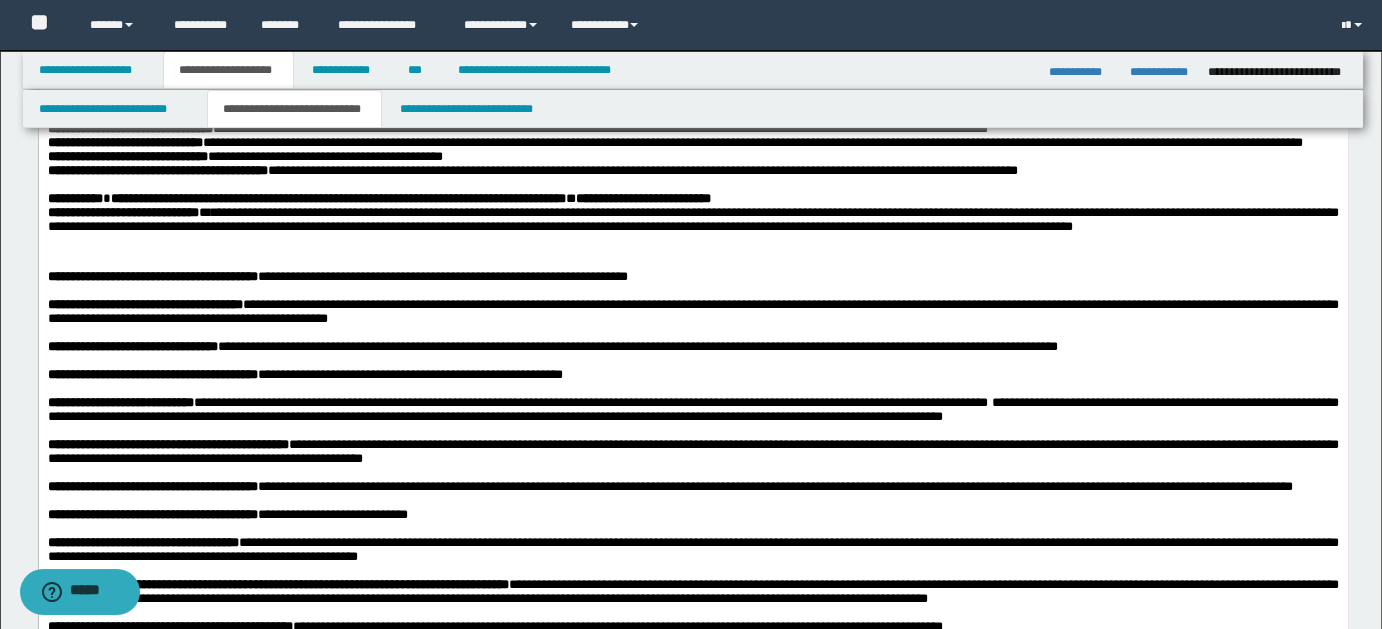 click on "**********" at bounding box center [692, 199] 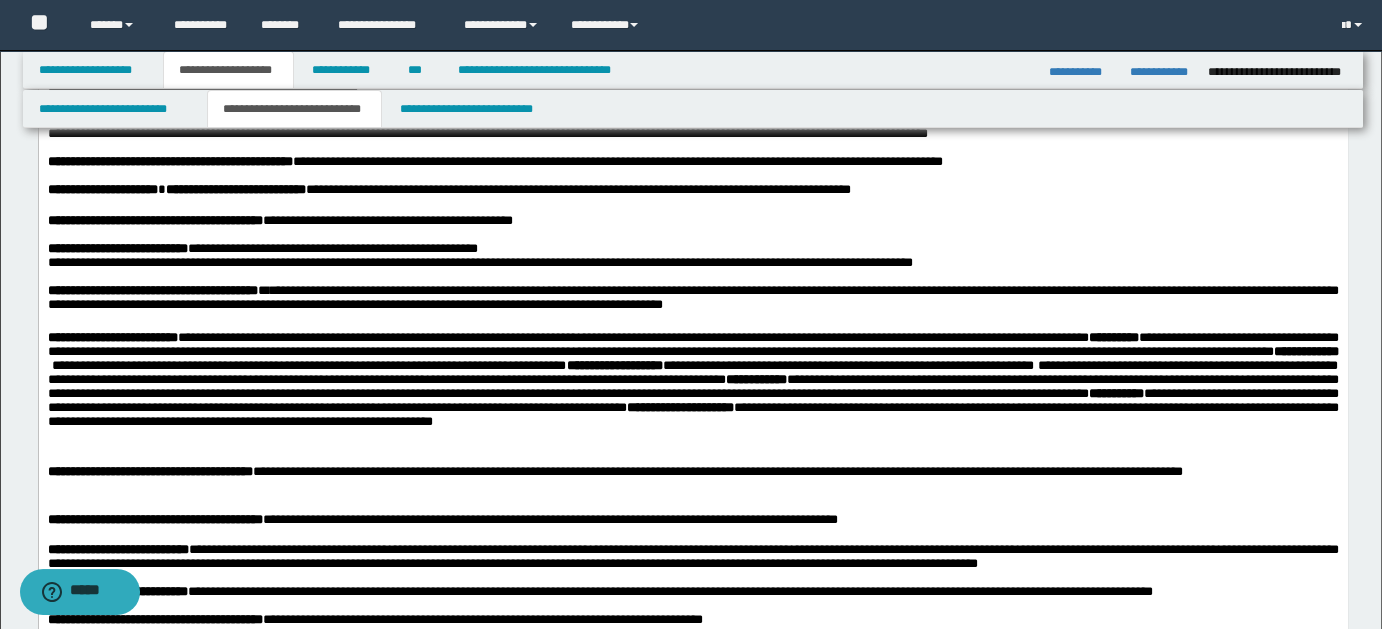 scroll, scrollTop: 882, scrollLeft: 0, axis: vertical 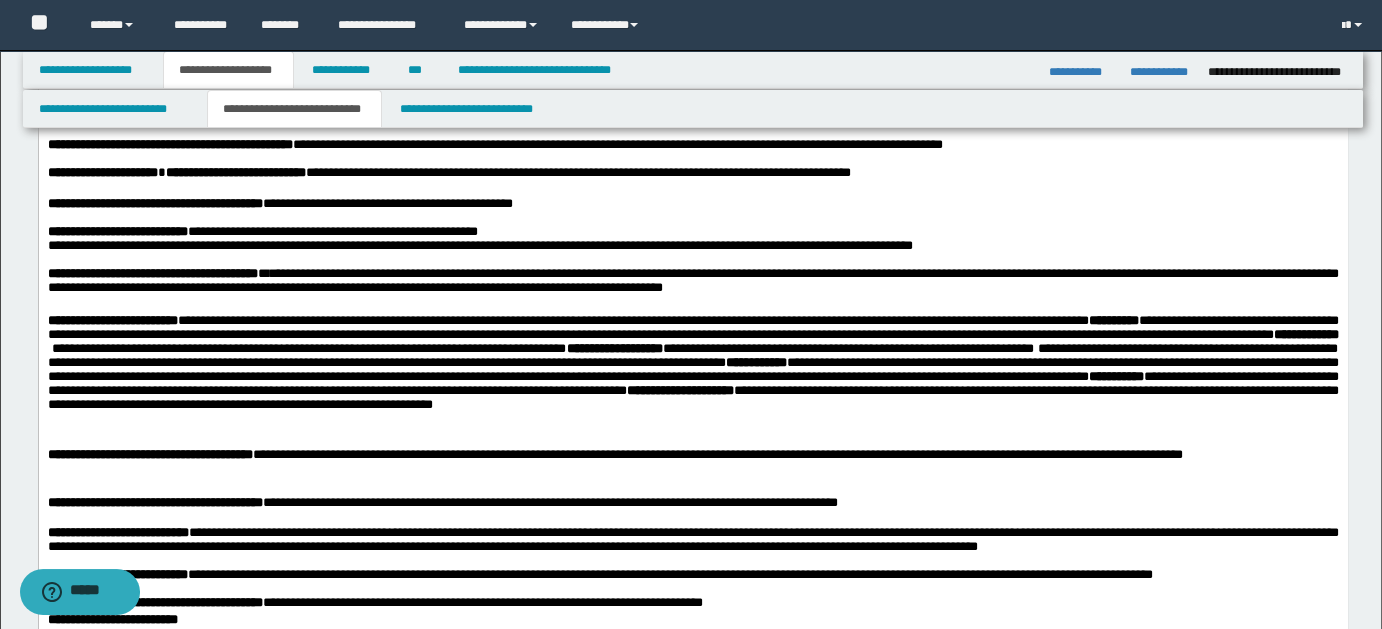 click on "**********" at bounding box center (692, 34) 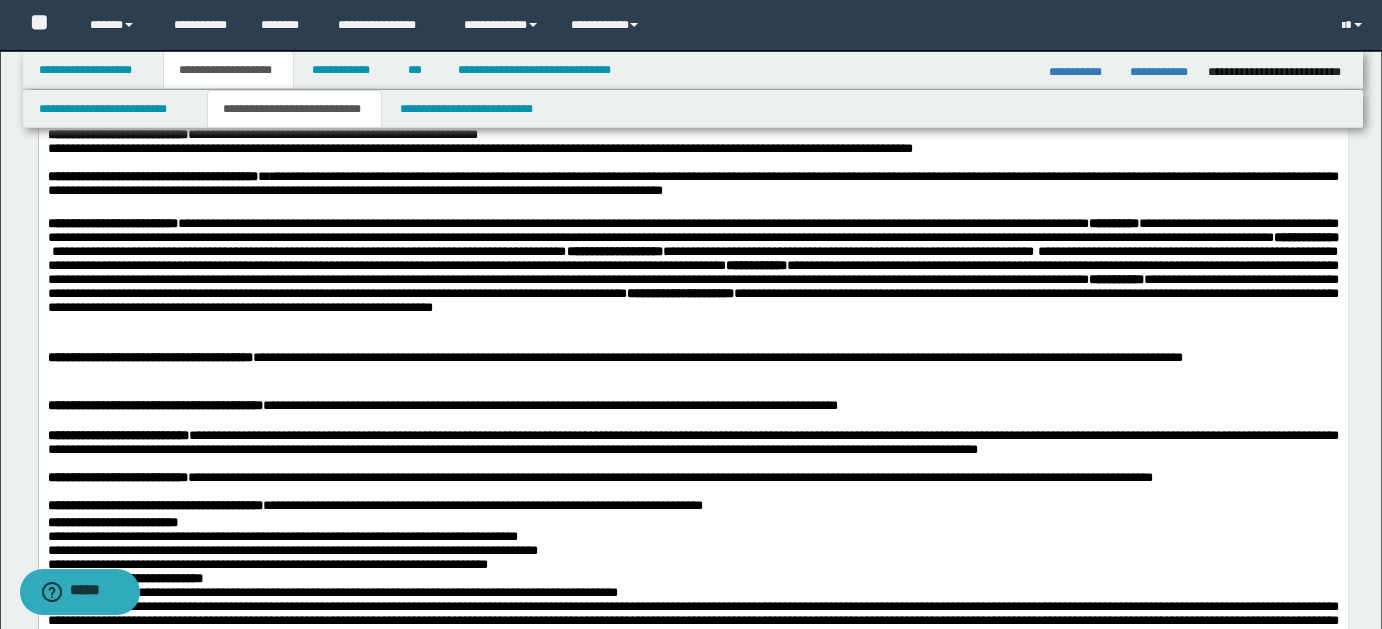 click on "**********" at bounding box center (692, 136) 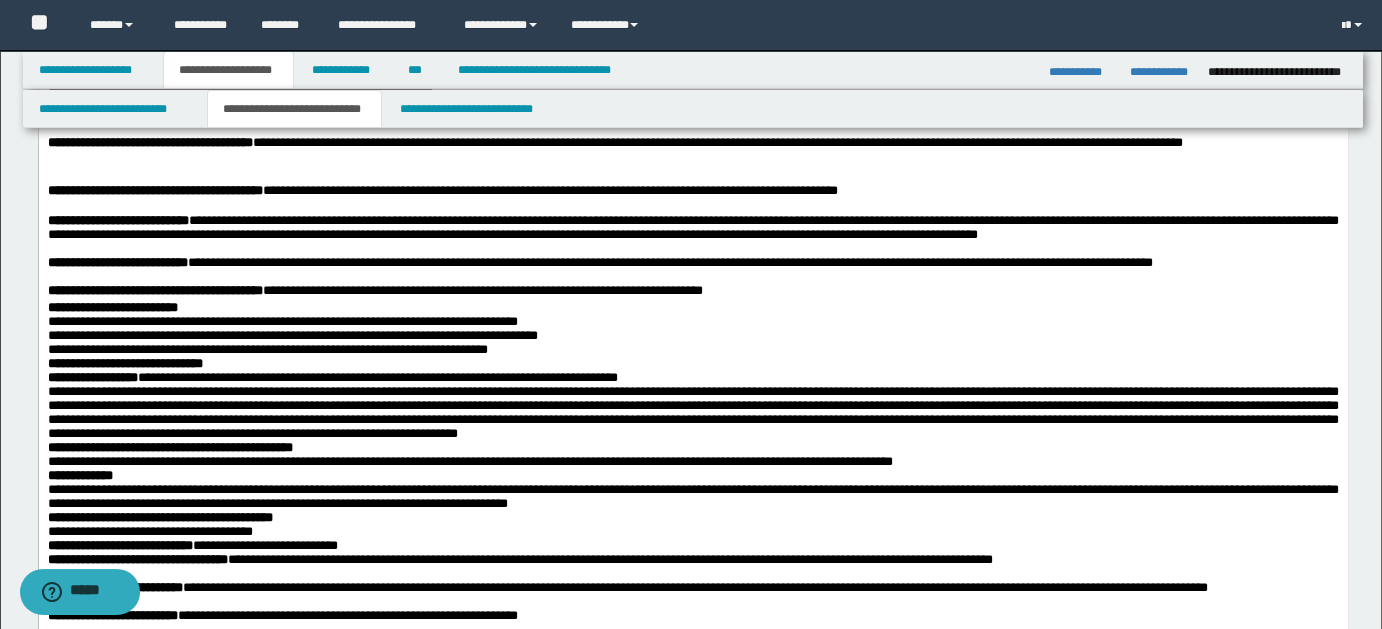 scroll, scrollTop: 1210, scrollLeft: 0, axis: vertical 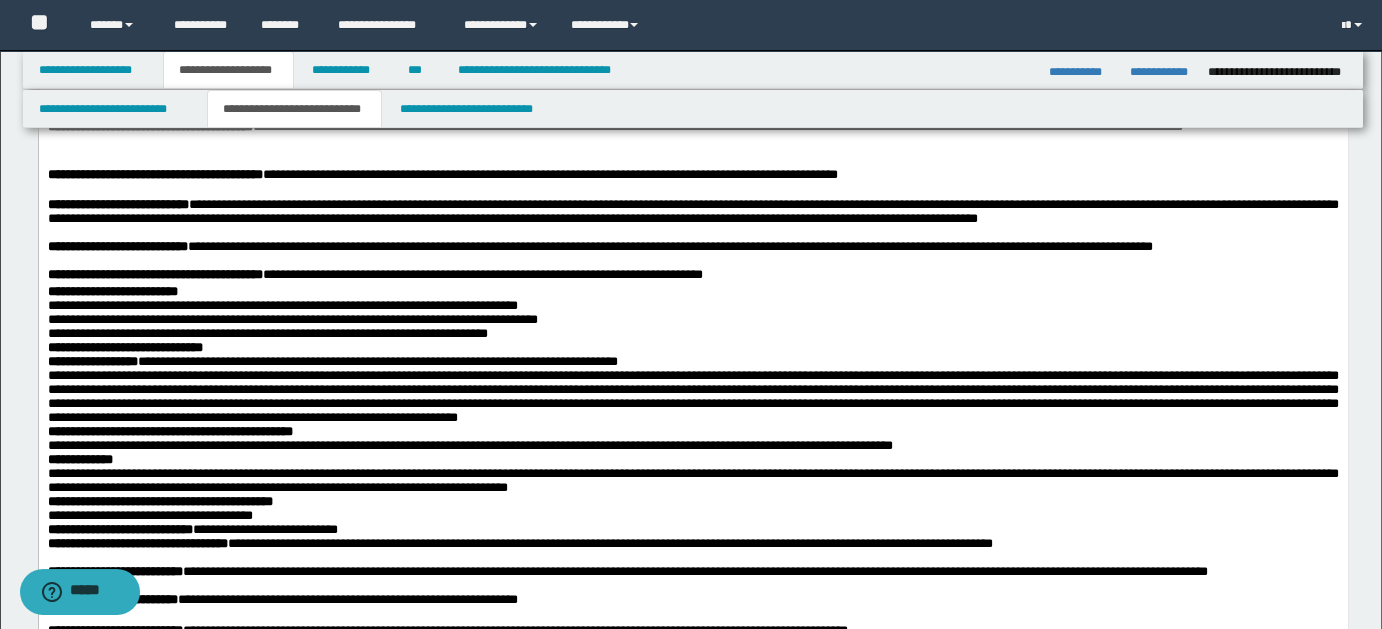 click on "**********" at bounding box center [692, 54] 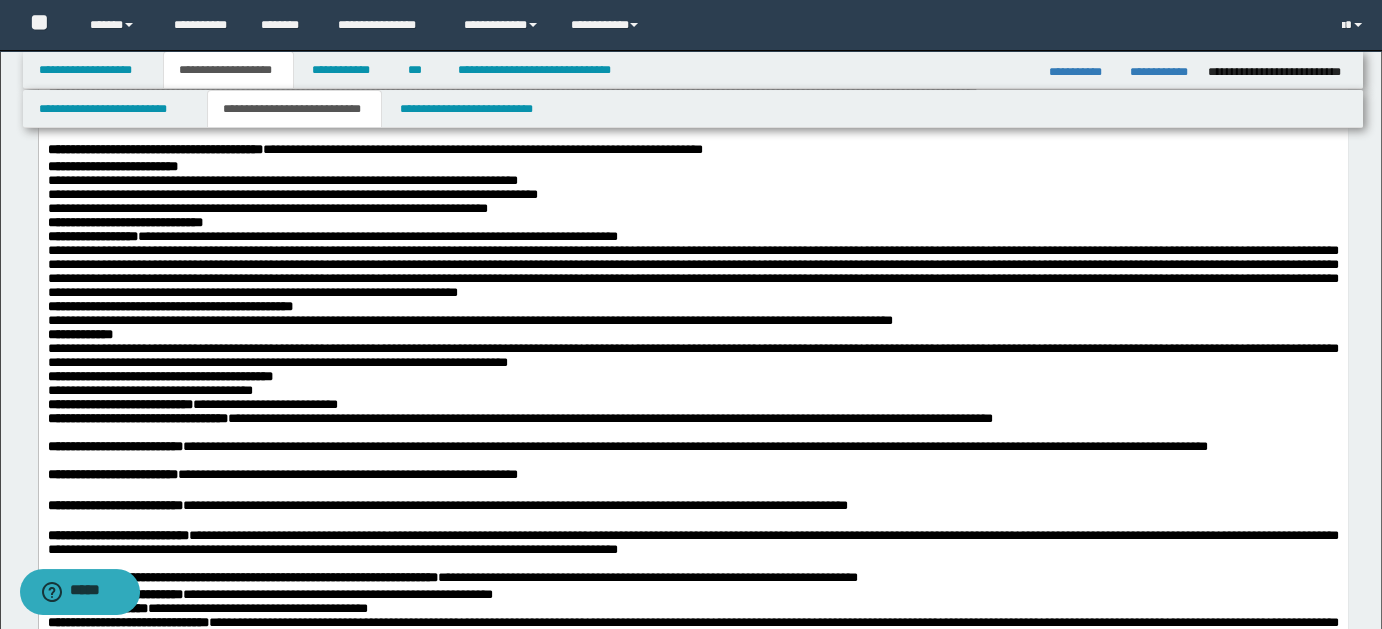 scroll, scrollTop: 1394, scrollLeft: 0, axis: vertical 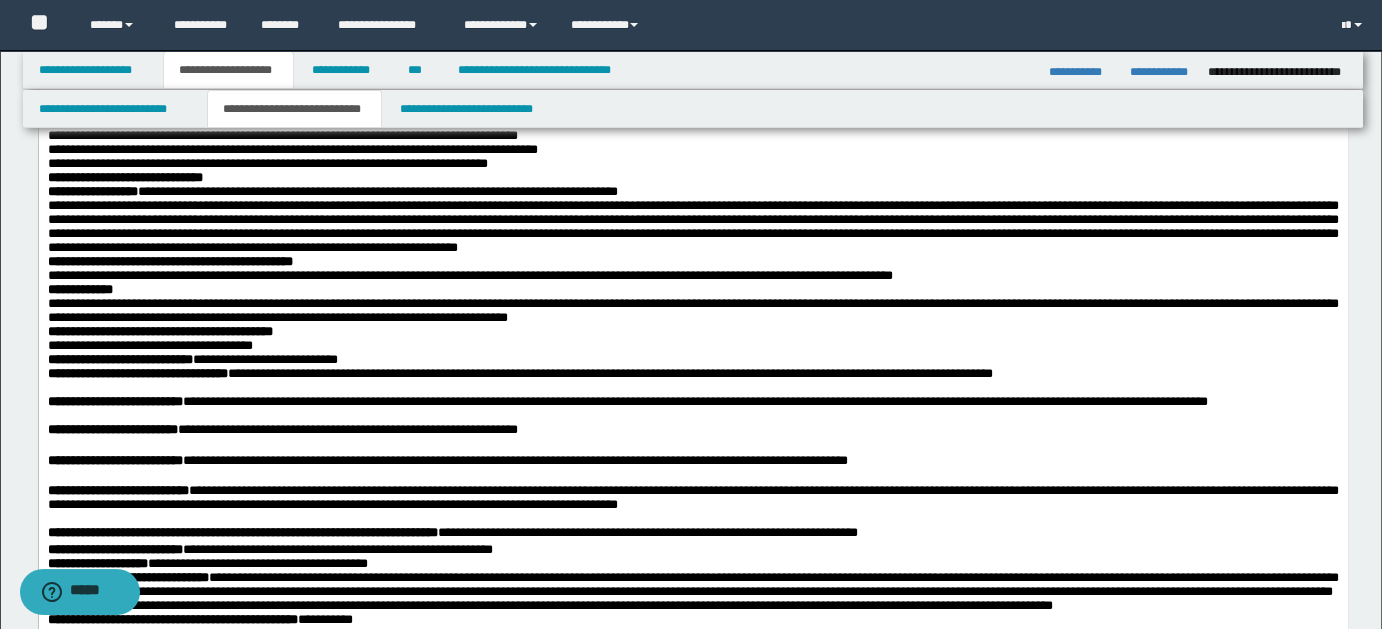 click on "**********" at bounding box center [442, 5] 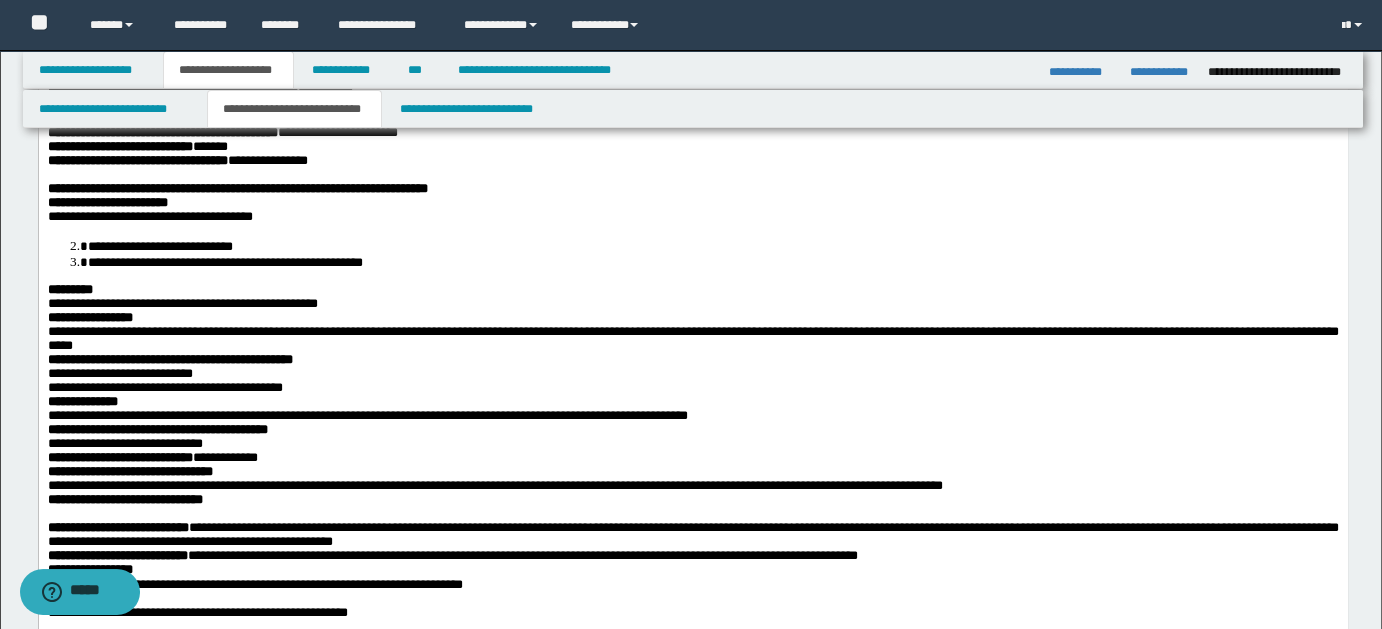 scroll, scrollTop: 1940, scrollLeft: 0, axis: vertical 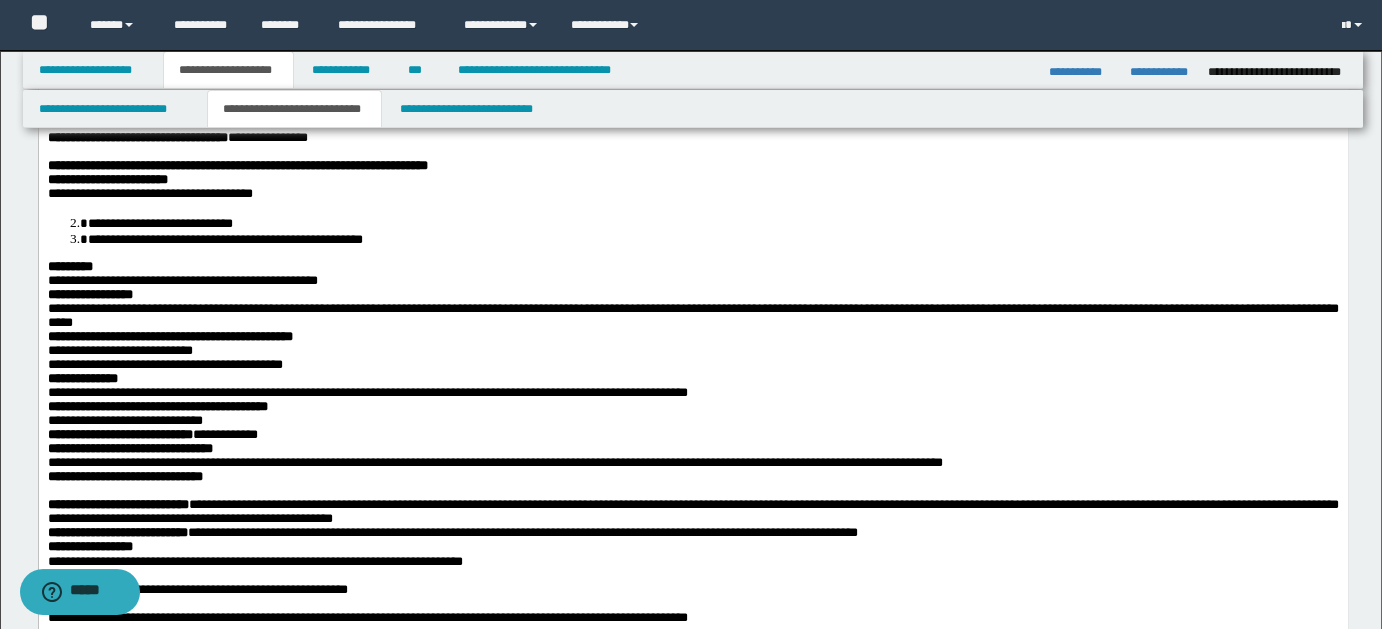 drag, startPoint x: 58, startPoint y: 289, endPoint x: 70, endPoint y: 289, distance: 12 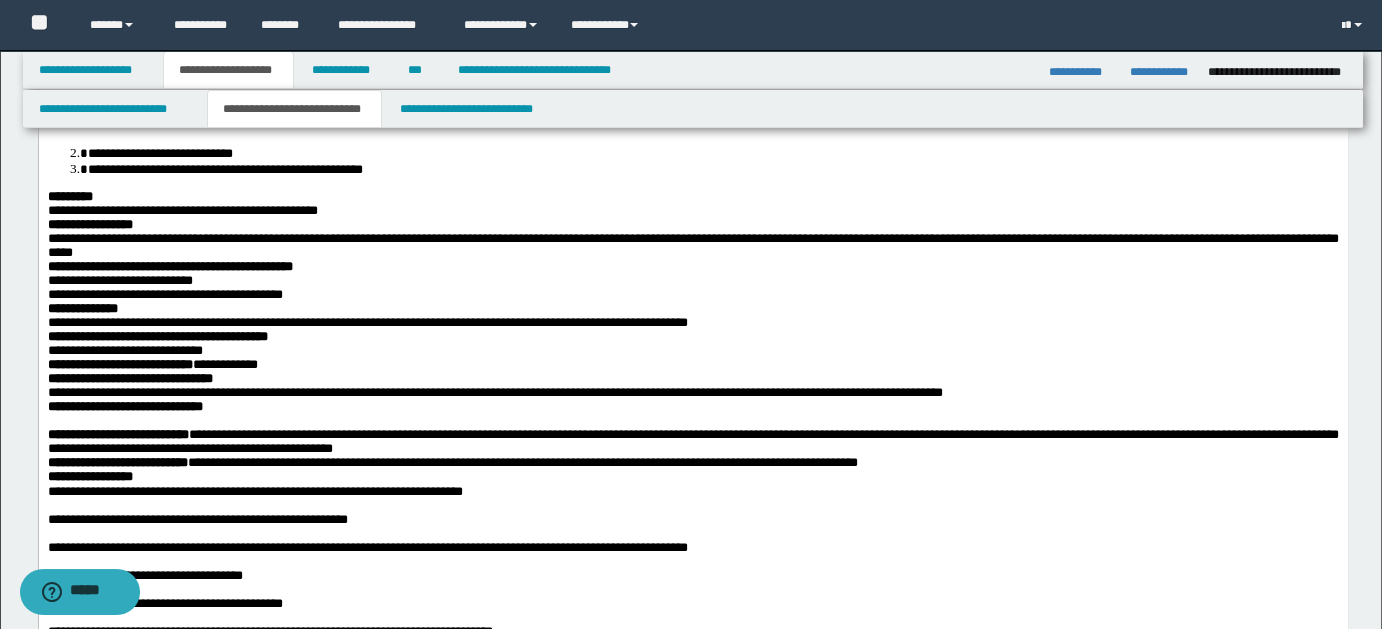 scroll, scrollTop: 2026, scrollLeft: 0, axis: vertical 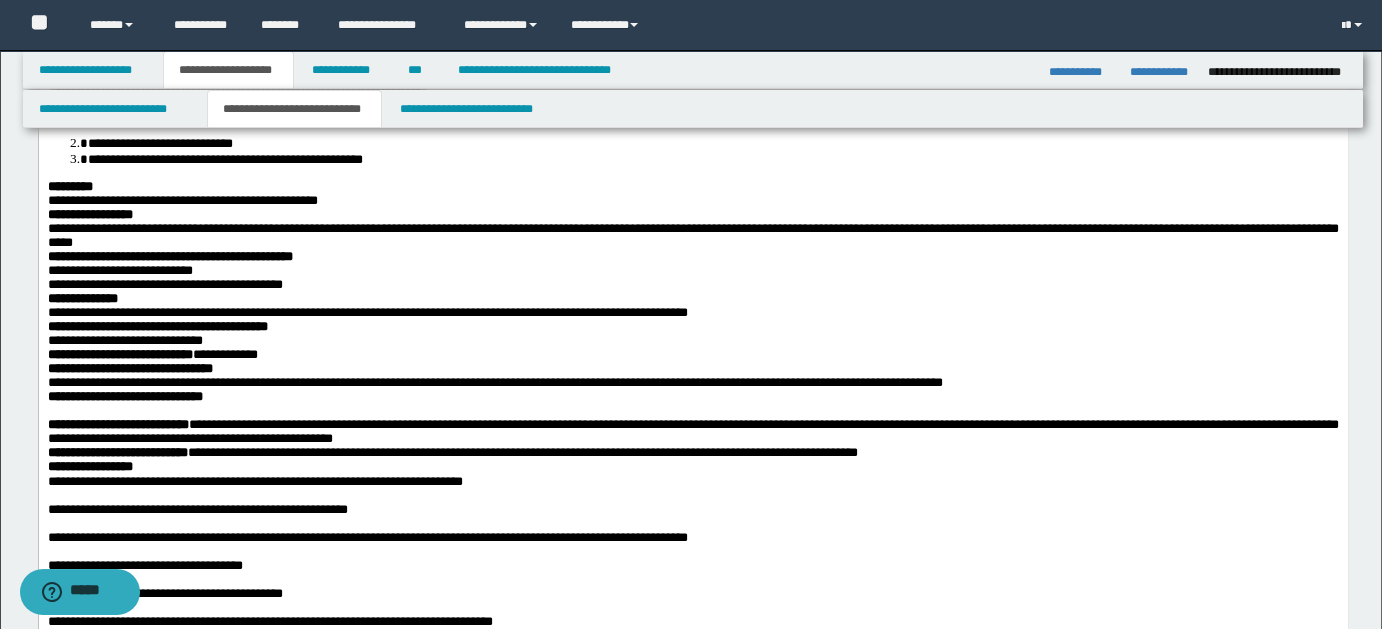 click on "**********" at bounding box center (452, -99) 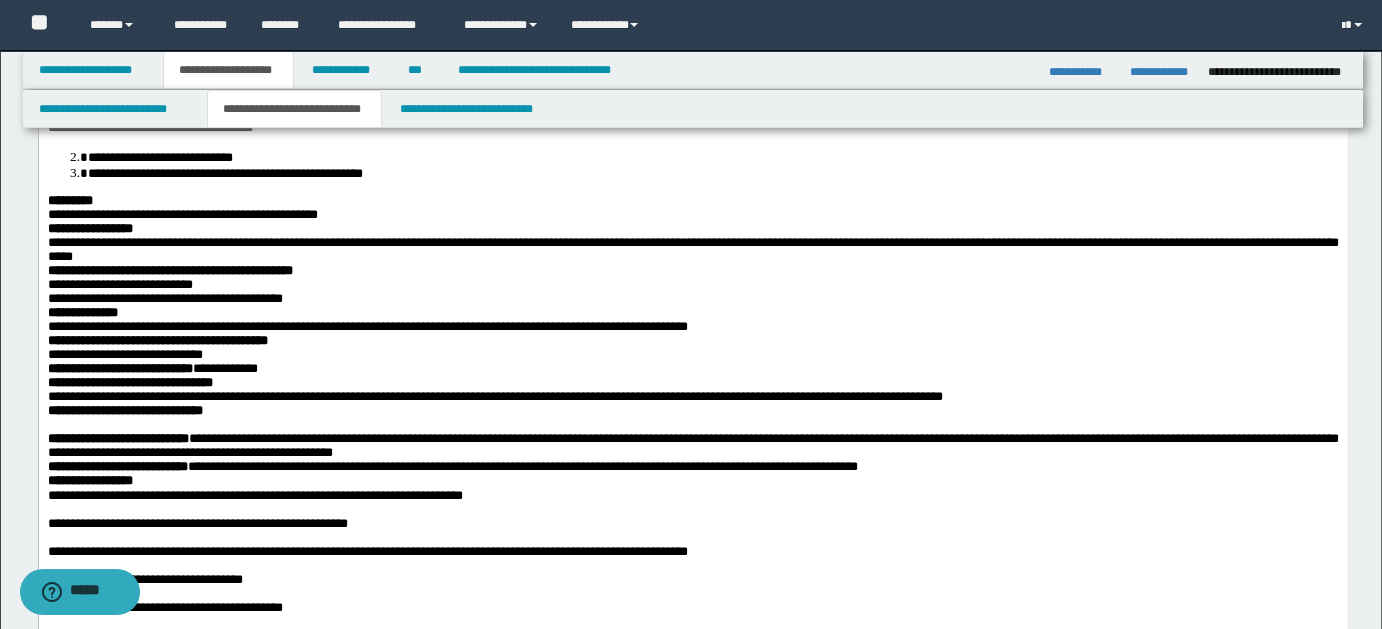 scroll, scrollTop: 2057, scrollLeft: 0, axis: vertical 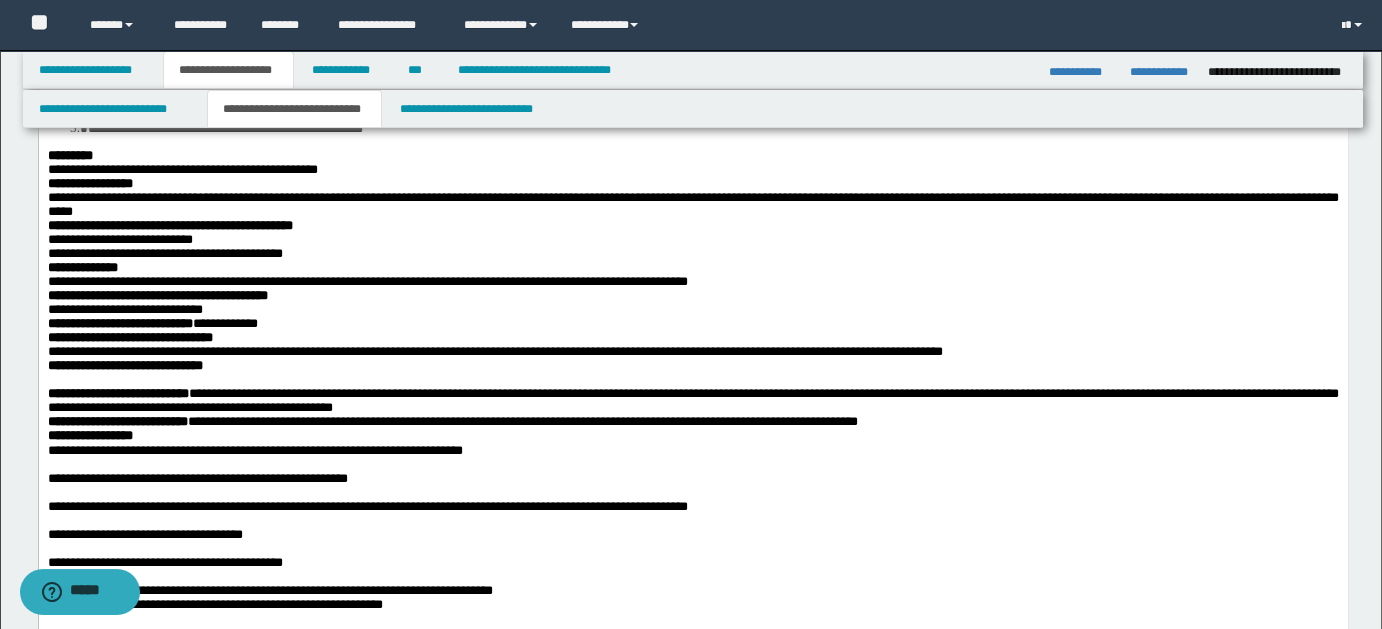 click on "**********" at bounding box center [692, 56] 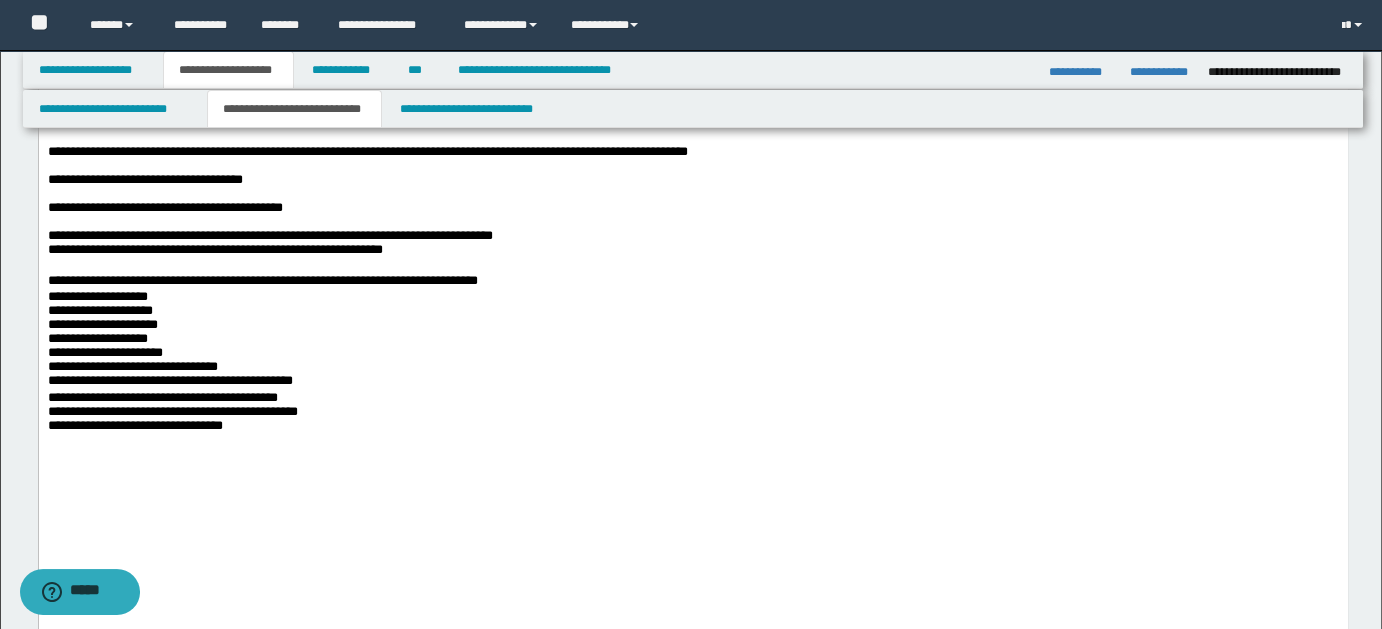 scroll, scrollTop: 2429, scrollLeft: 0, axis: vertical 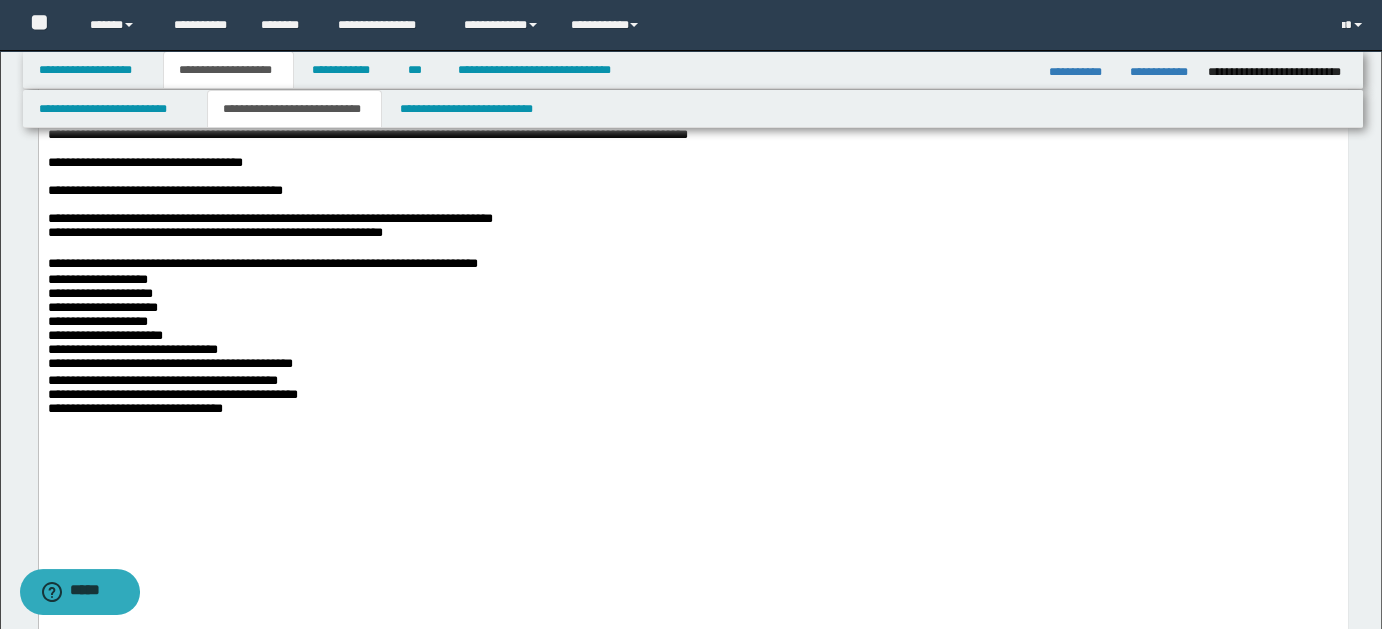 click on "**********" at bounding box center (129, -34) 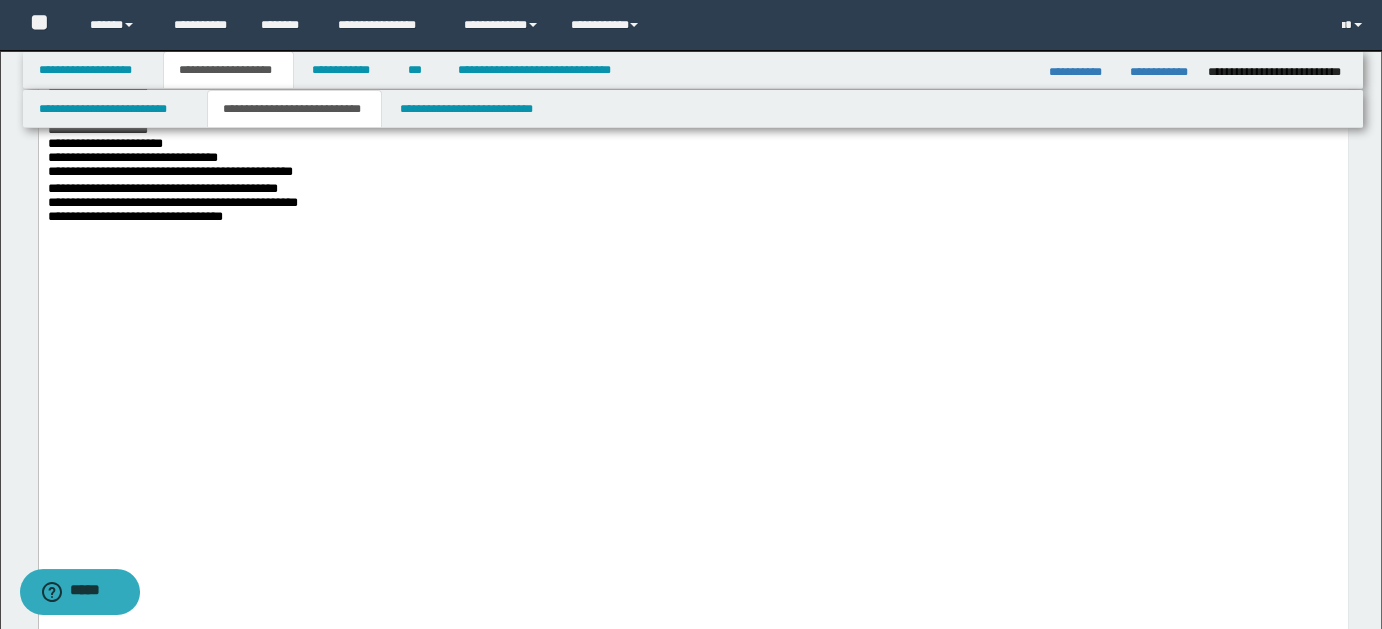 scroll, scrollTop: 2689, scrollLeft: 0, axis: vertical 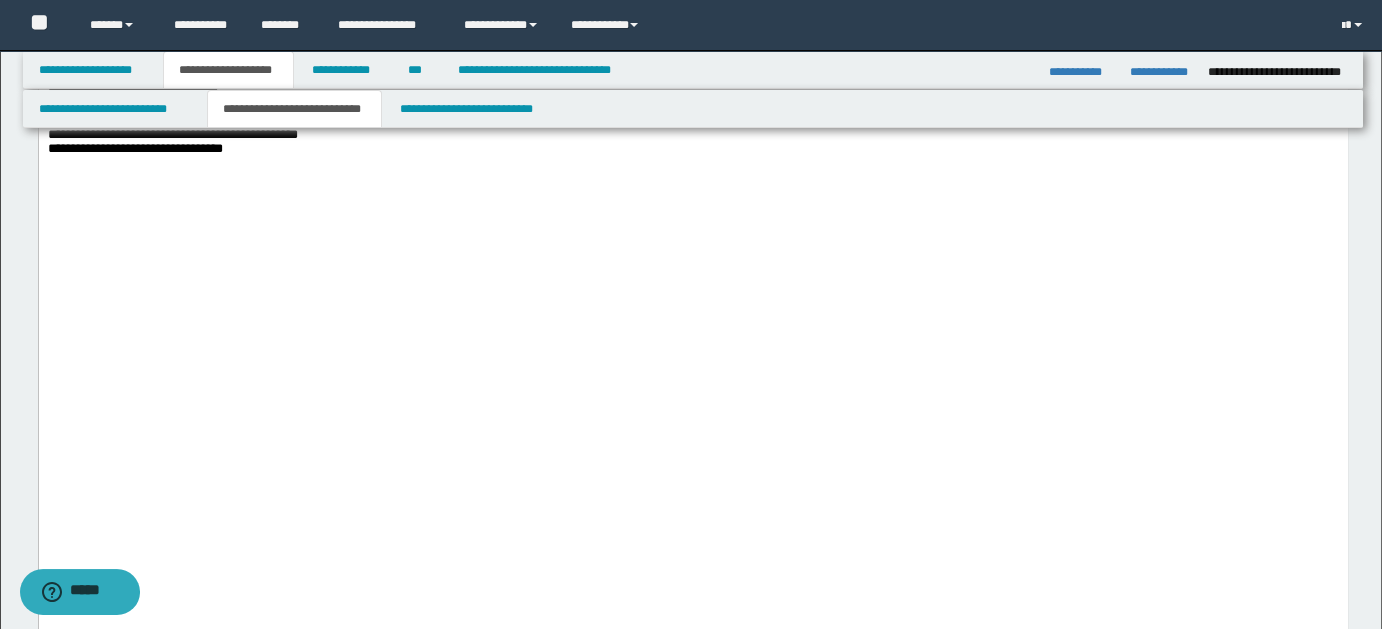 click on "**********" at bounding box center [692, -230] 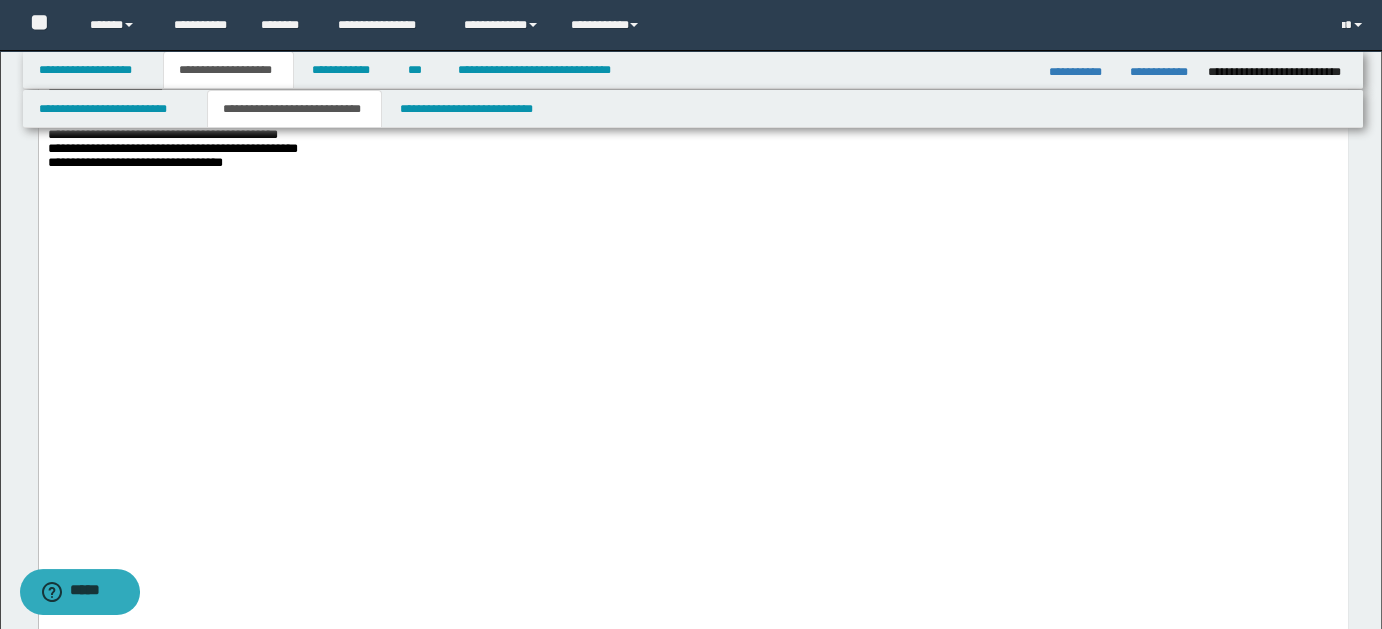 click on "**********" at bounding box center (692, -195) 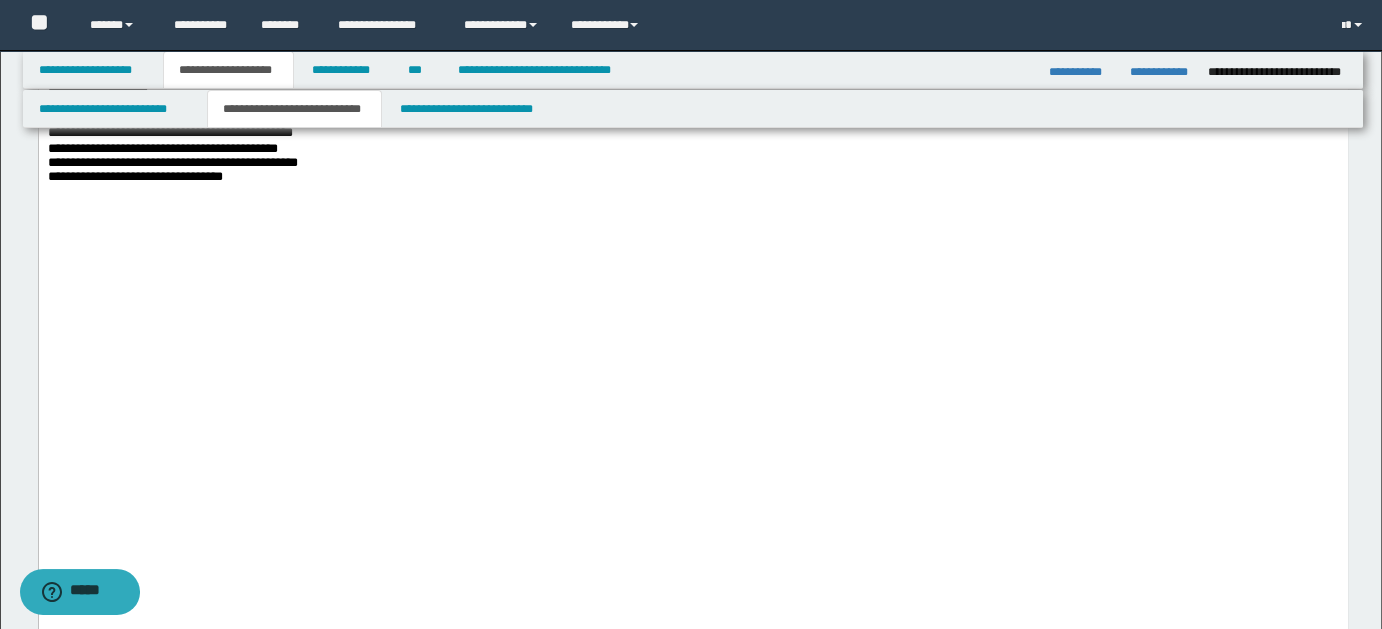 click on "**********" at bounding box center (692, -166) 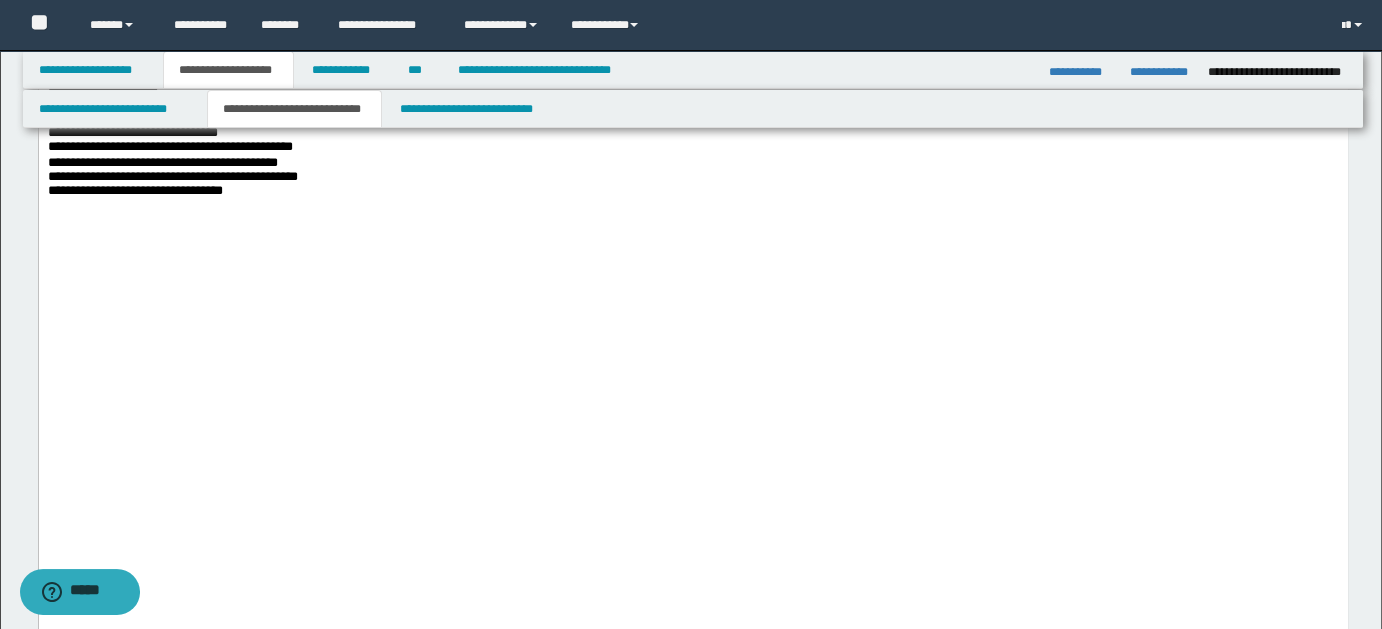 drag, startPoint x: 596, startPoint y: 327, endPoint x: 702, endPoint y: 333, distance: 106.16968 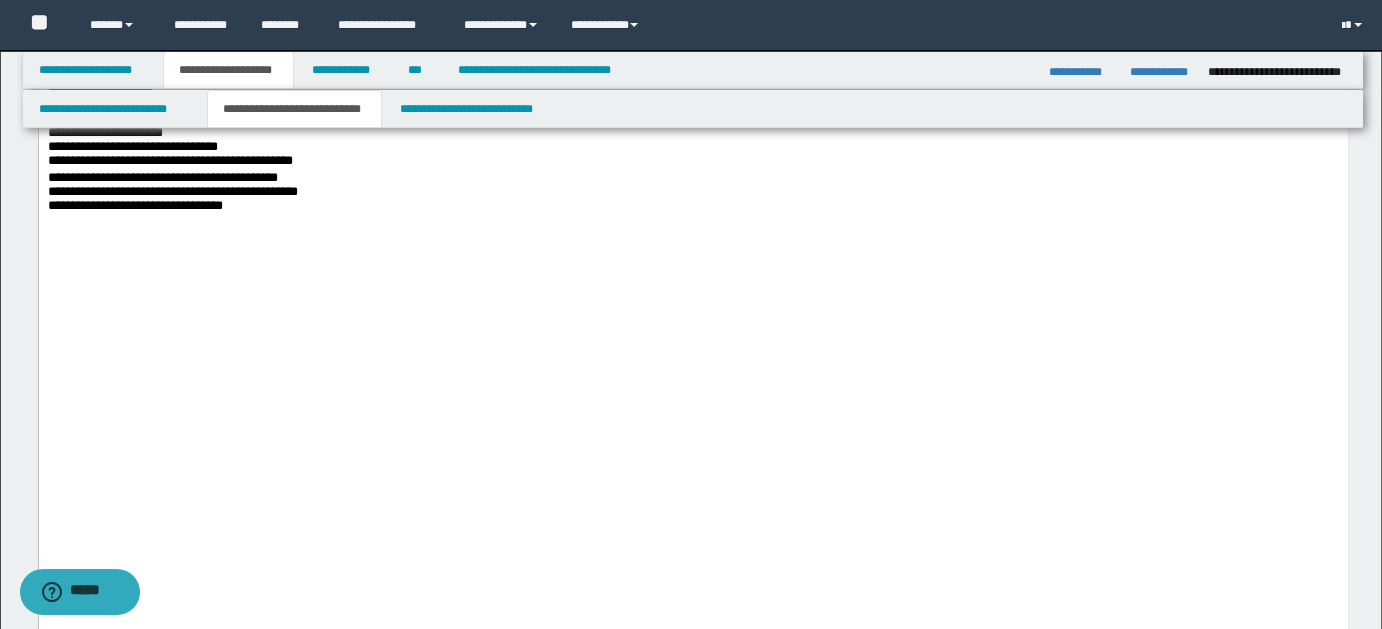 drag, startPoint x: 617, startPoint y: 555, endPoint x: 685, endPoint y: 557, distance: 68.0294 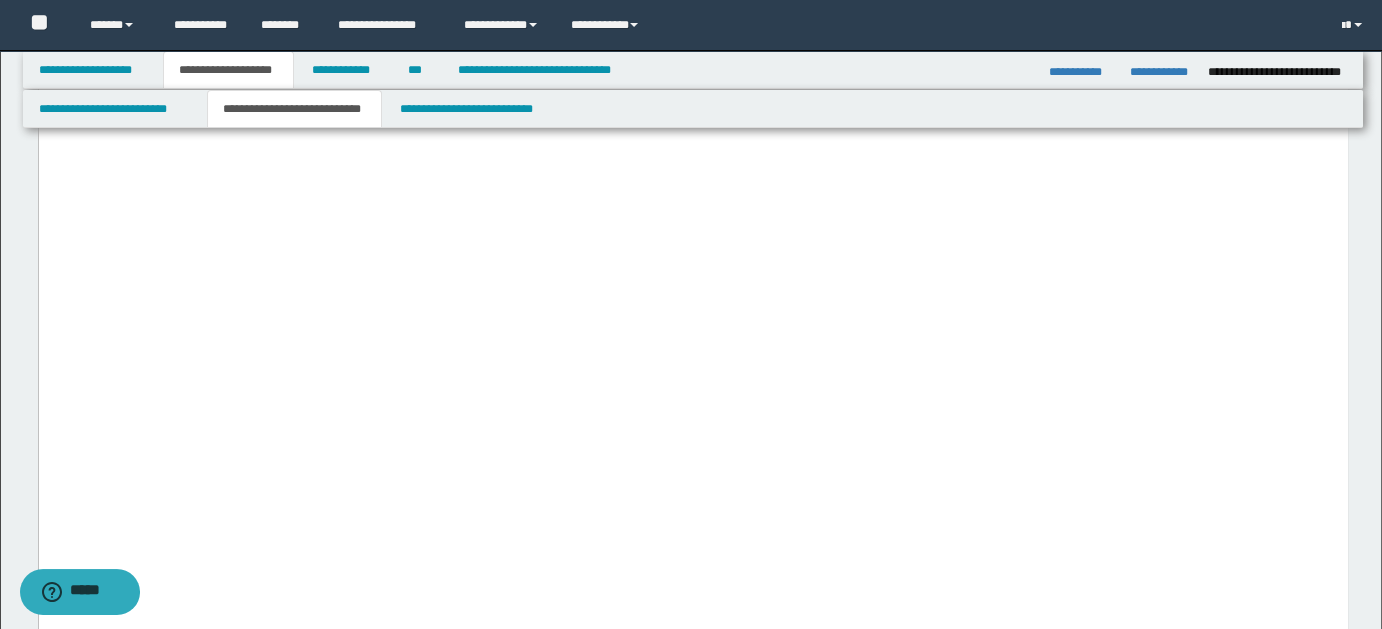 scroll, scrollTop: 2885, scrollLeft: 0, axis: vertical 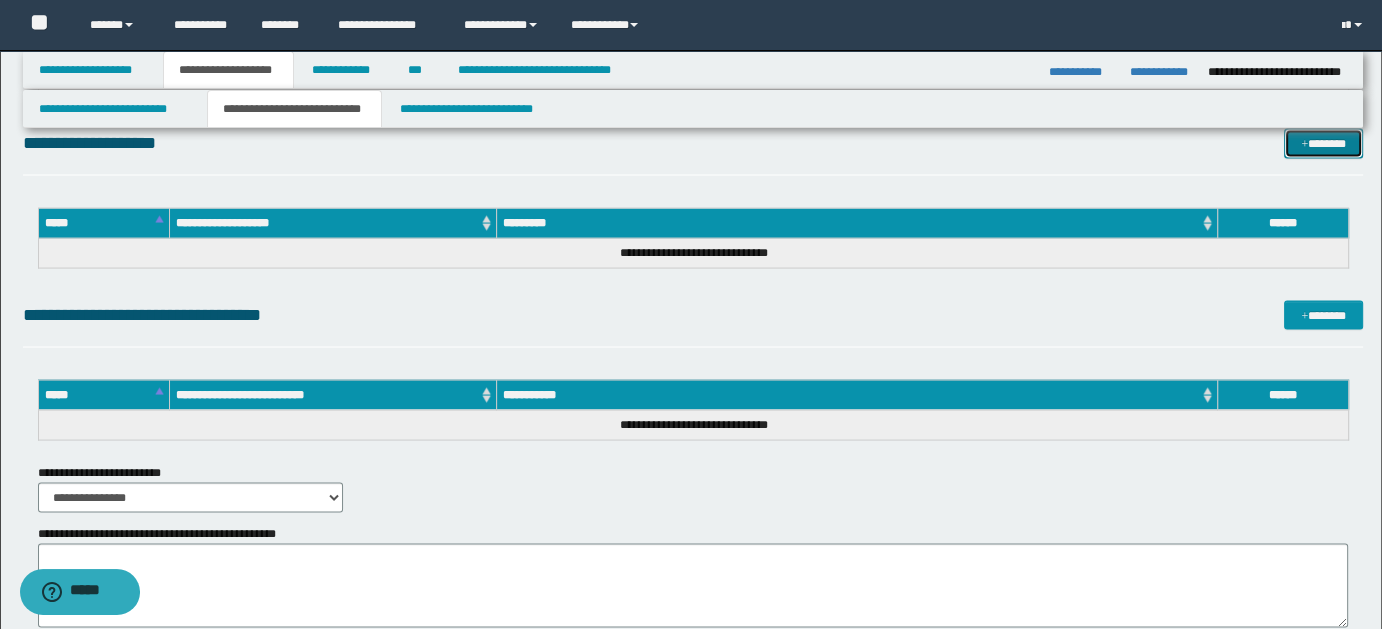 click on "*******" at bounding box center [1323, 143] 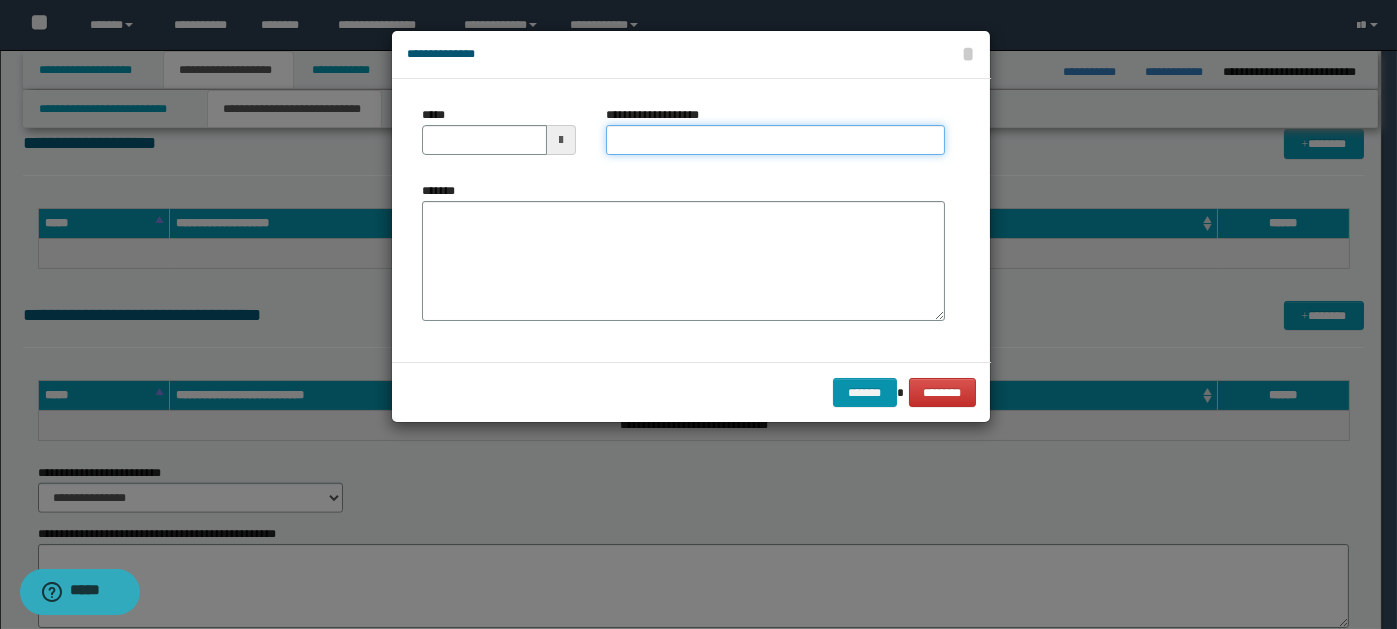paste on "**********" 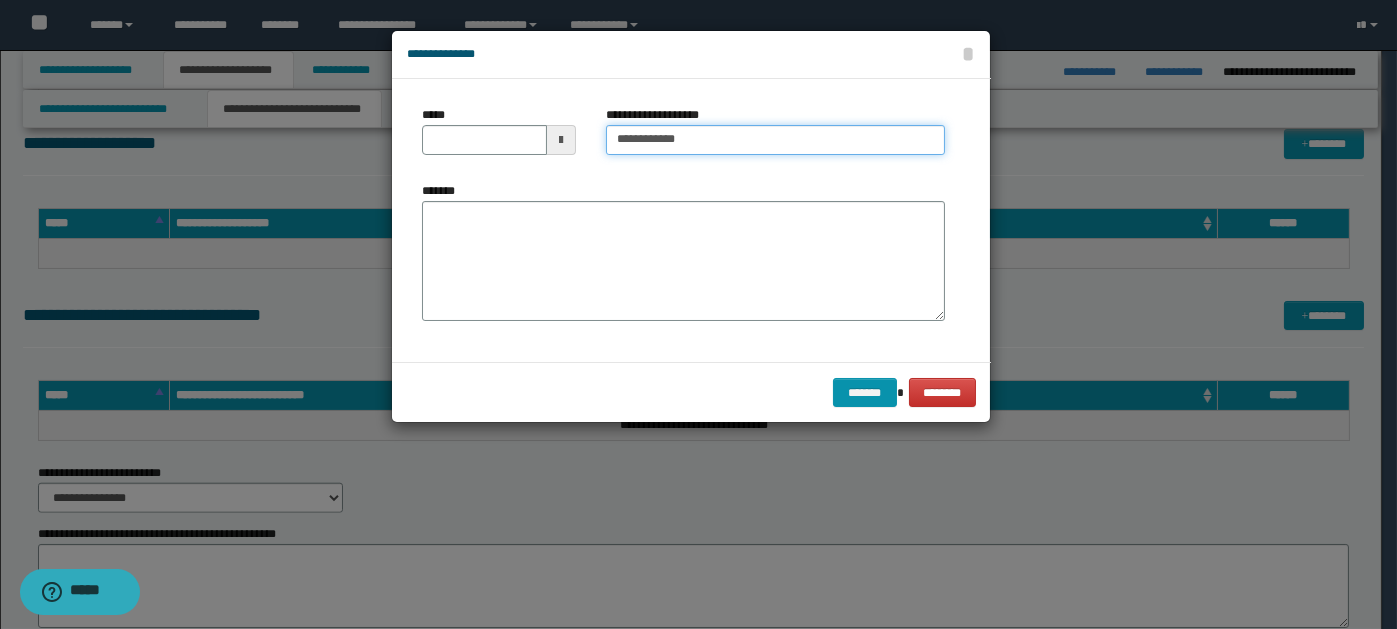 type on "**********" 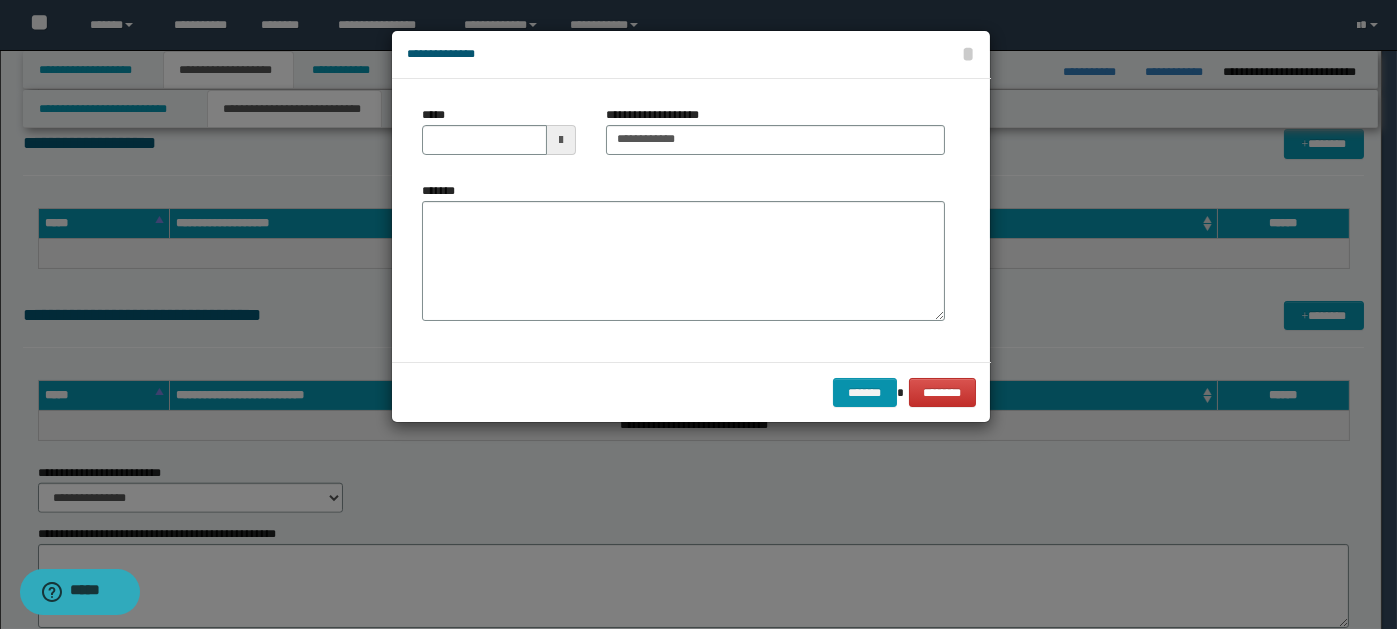 click at bounding box center [561, 140] 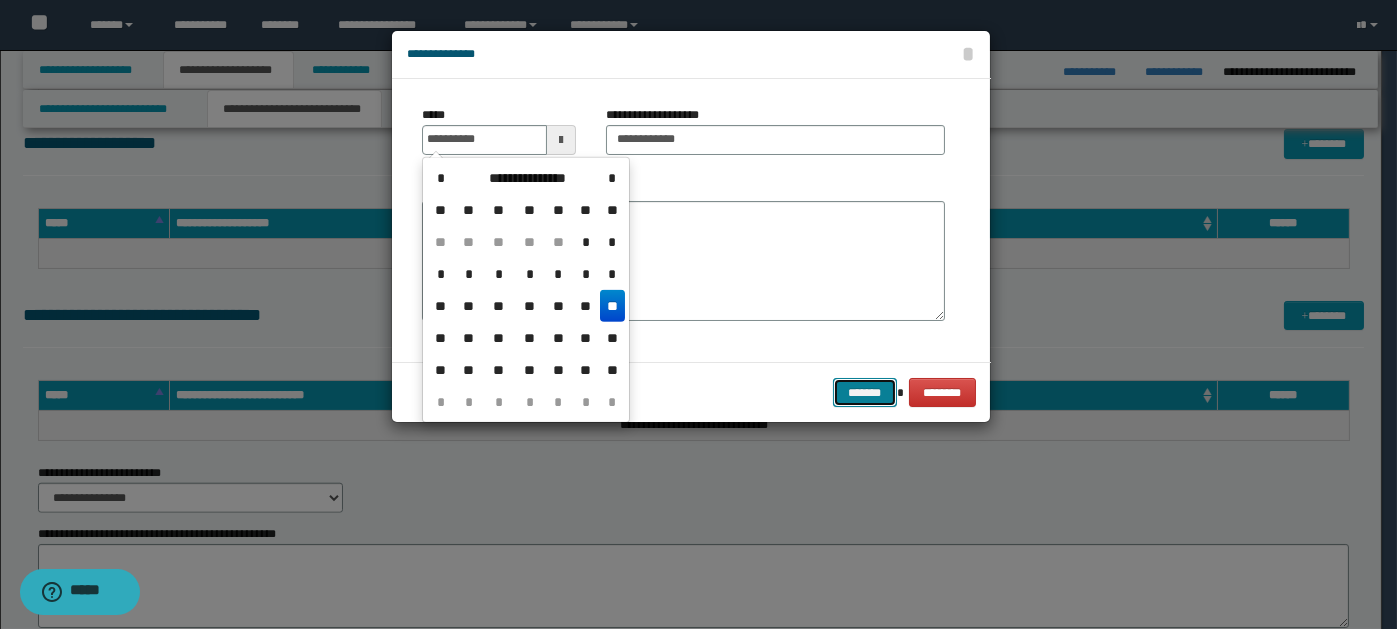 type on "**********" 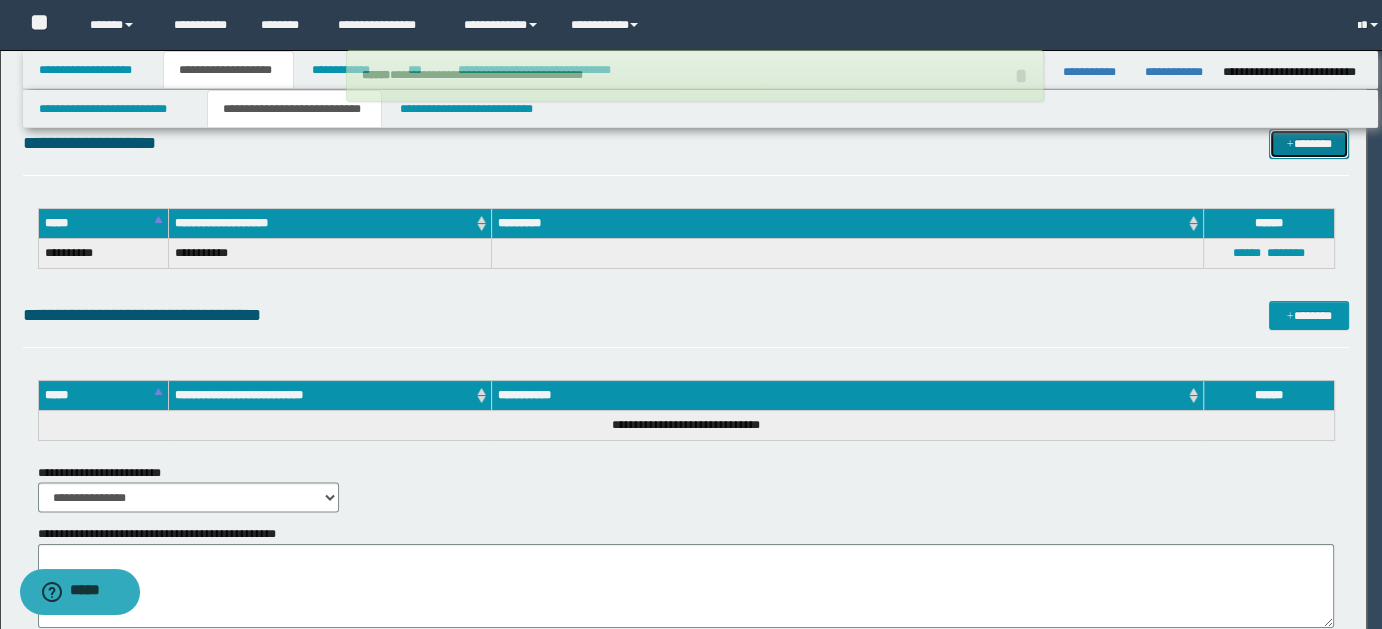 type 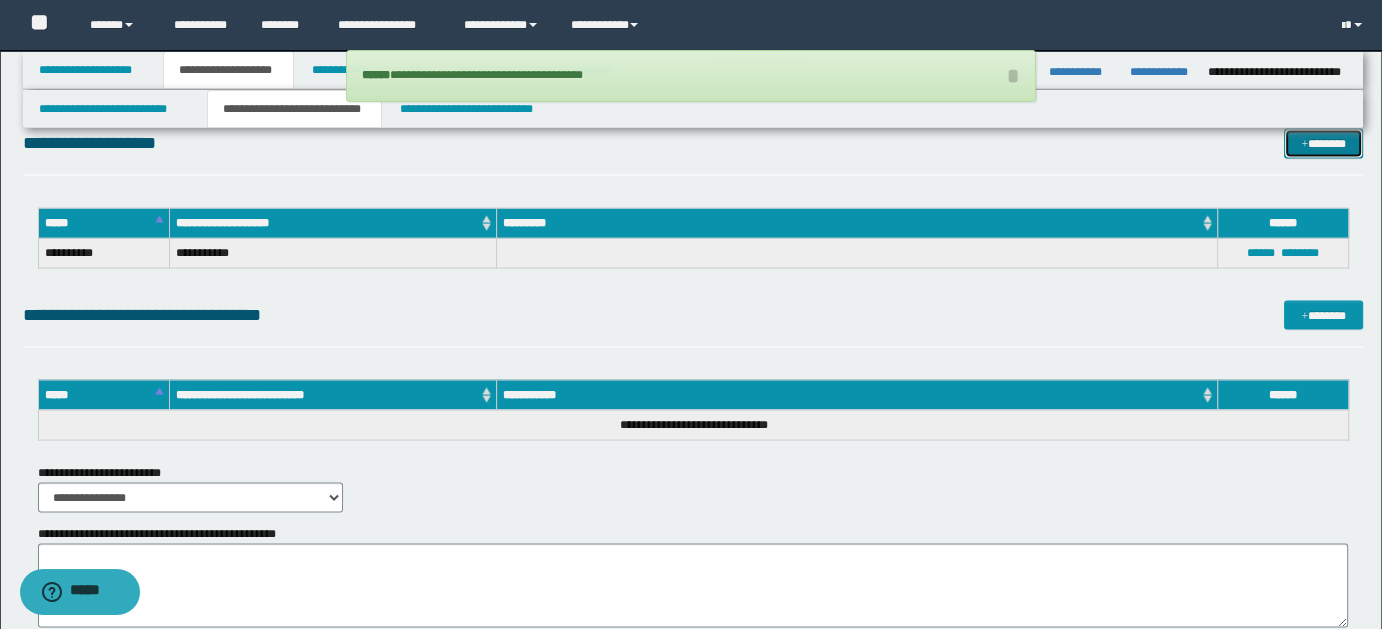 click on "*******" at bounding box center [1323, 143] 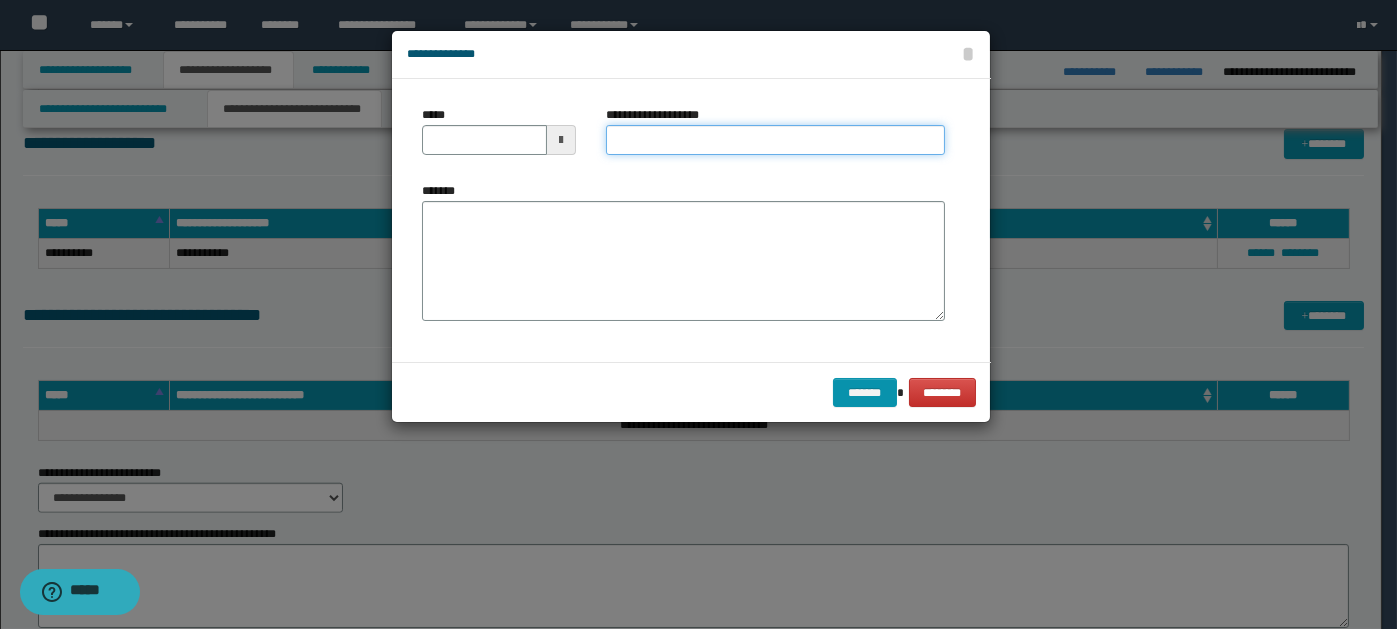 paste on "**********" 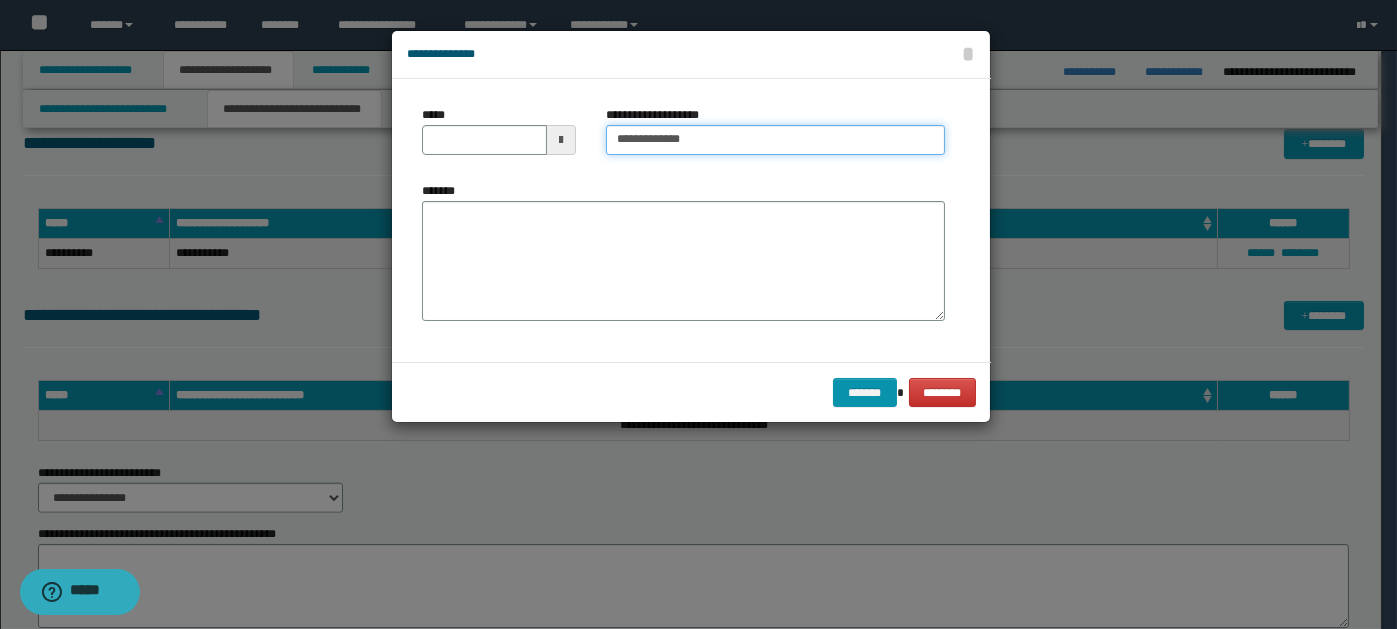 type on "**********" 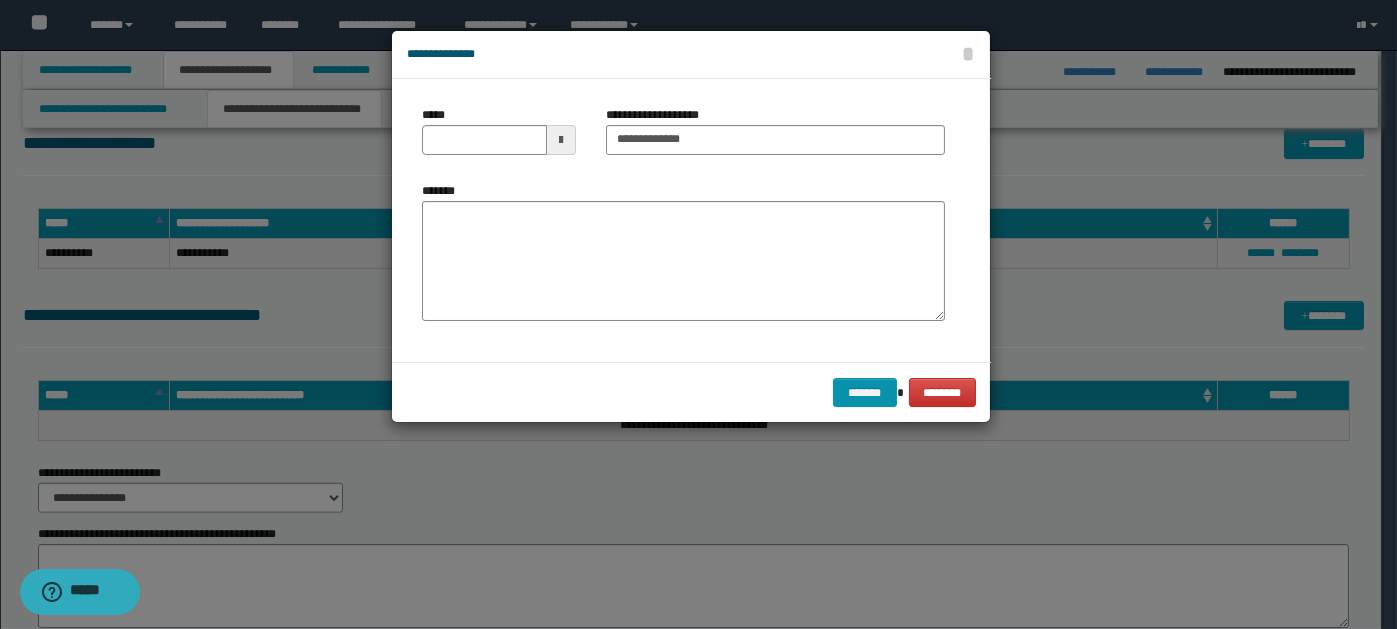 click at bounding box center [561, 140] 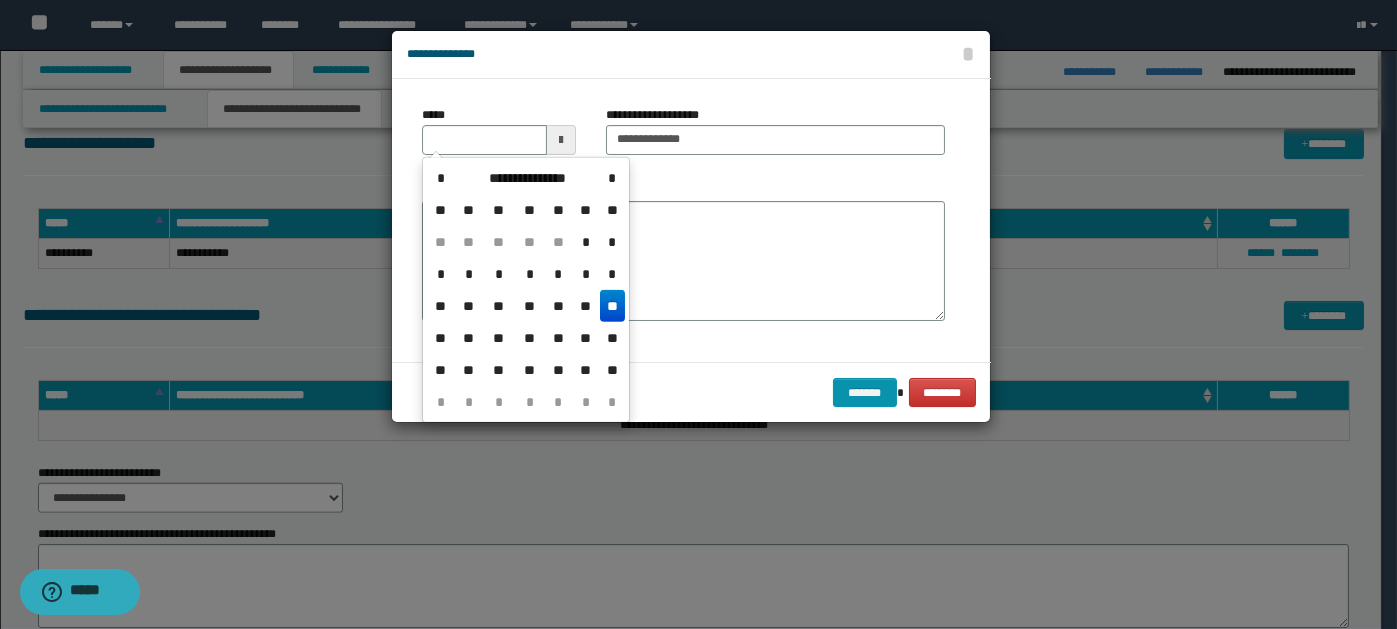 click on "**" at bounding box center (612, 306) 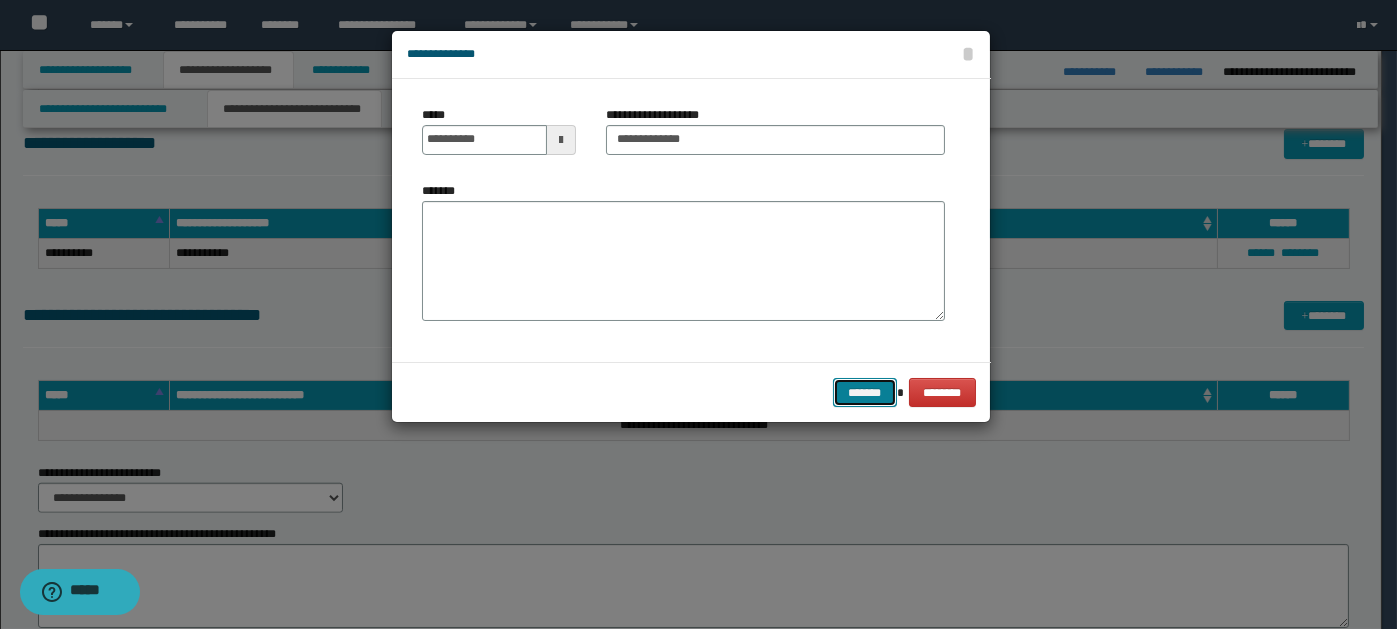 click on "*******" at bounding box center (865, 392) 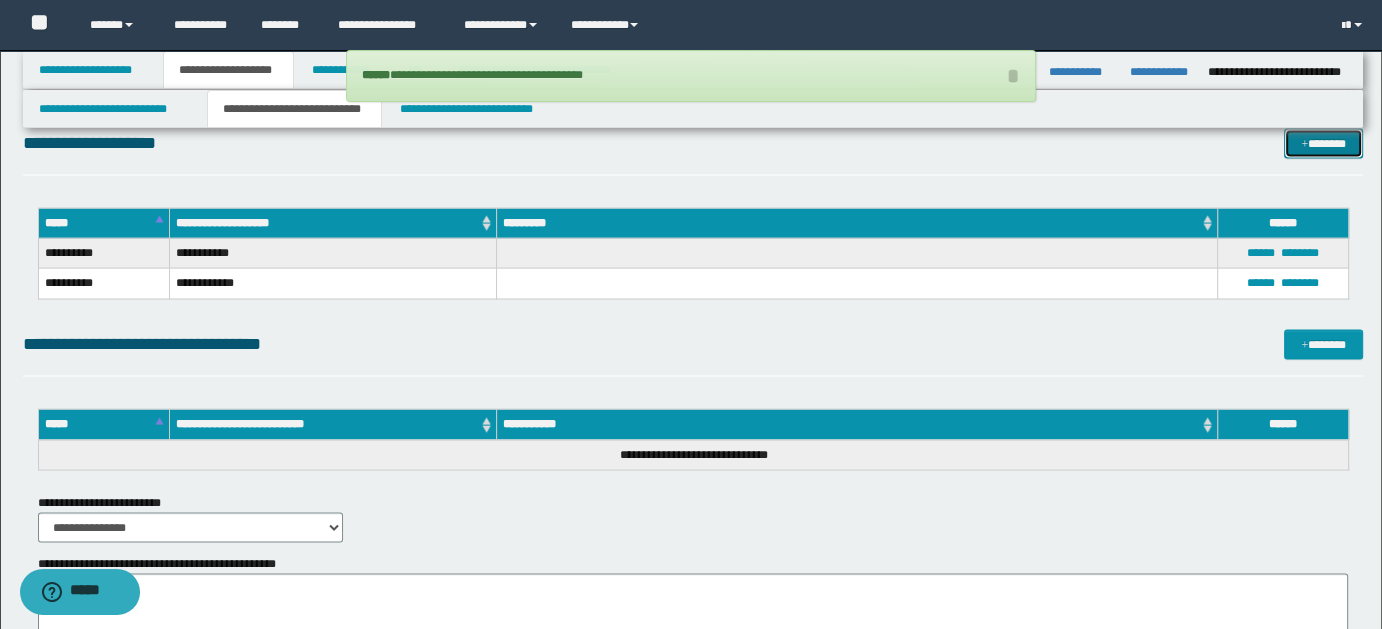 click on "*******" at bounding box center [1323, 143] 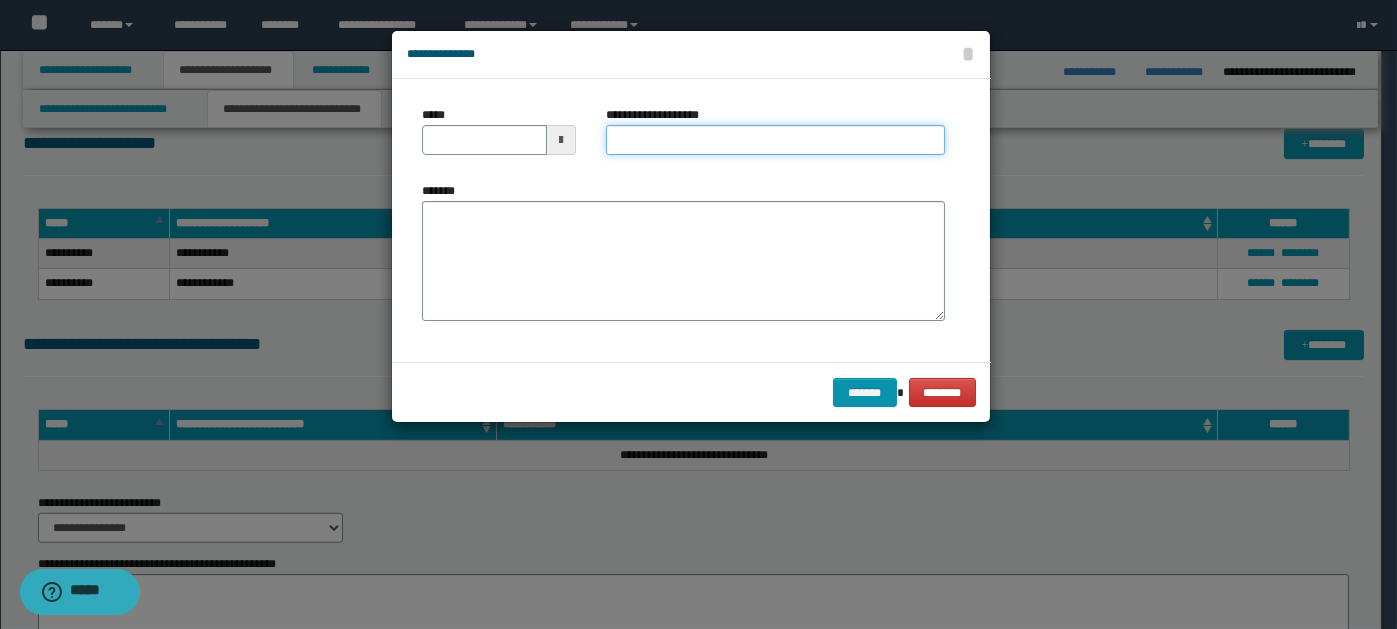 paste on "**********" 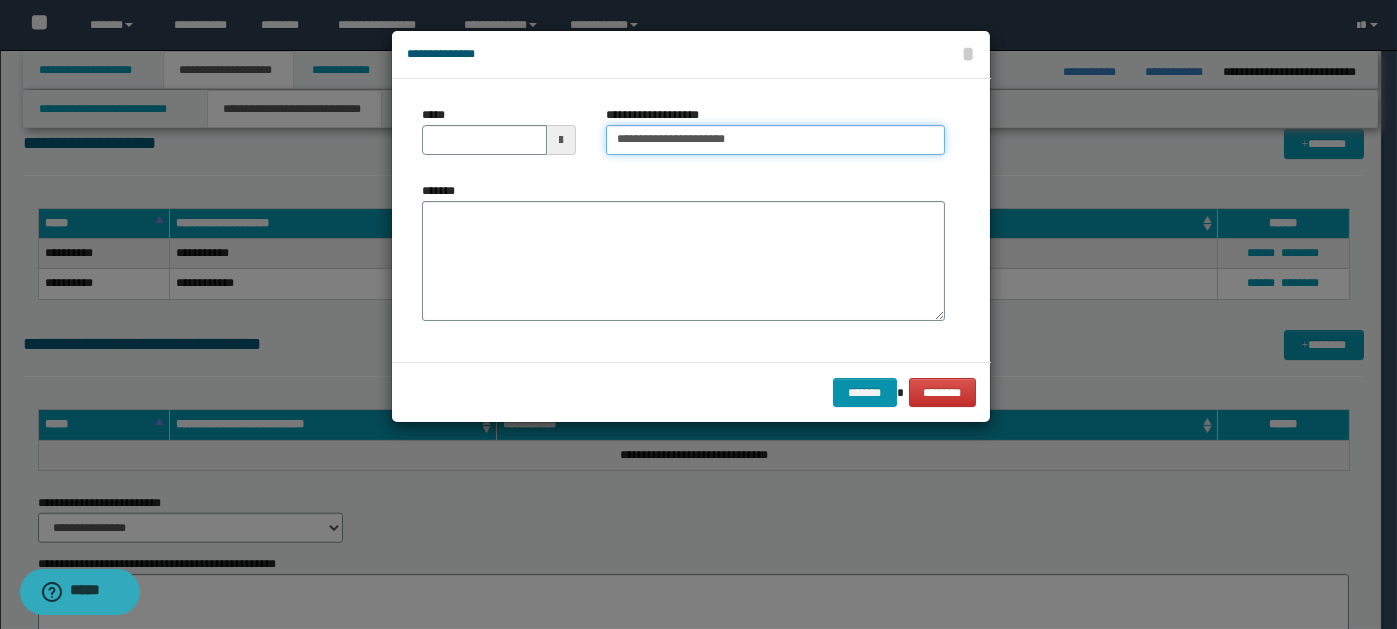 type on "**********" 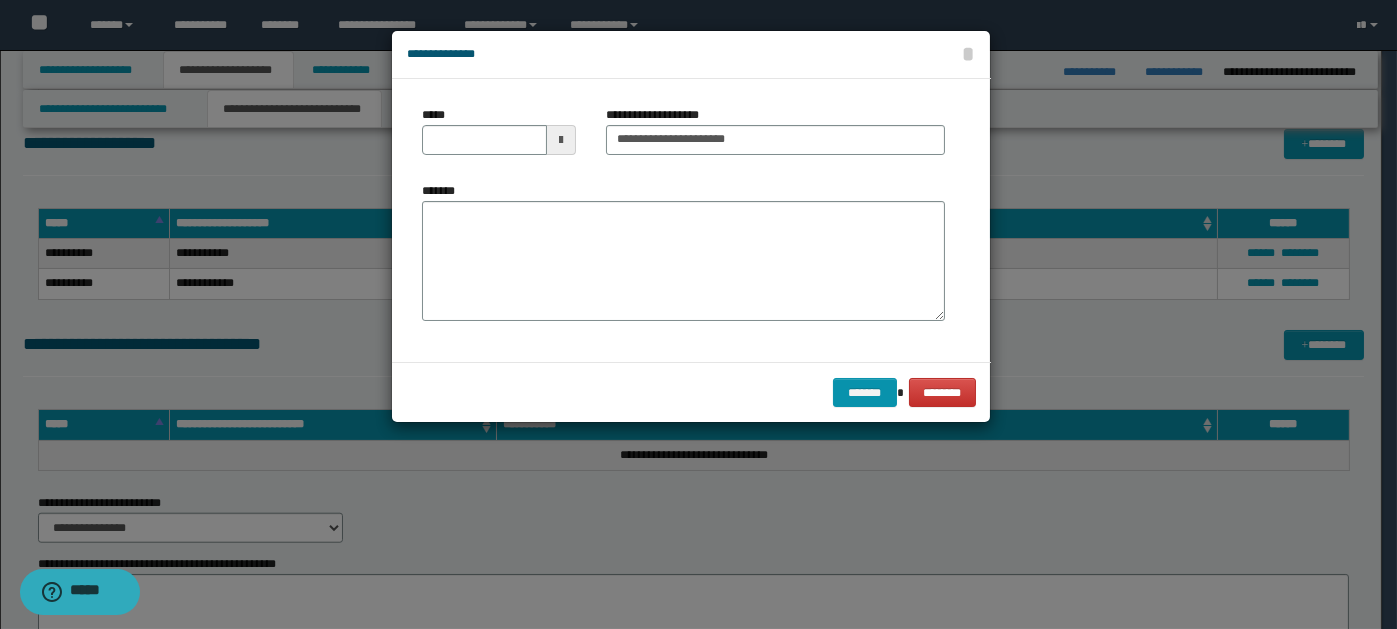 click at bounding box center (561, 140) 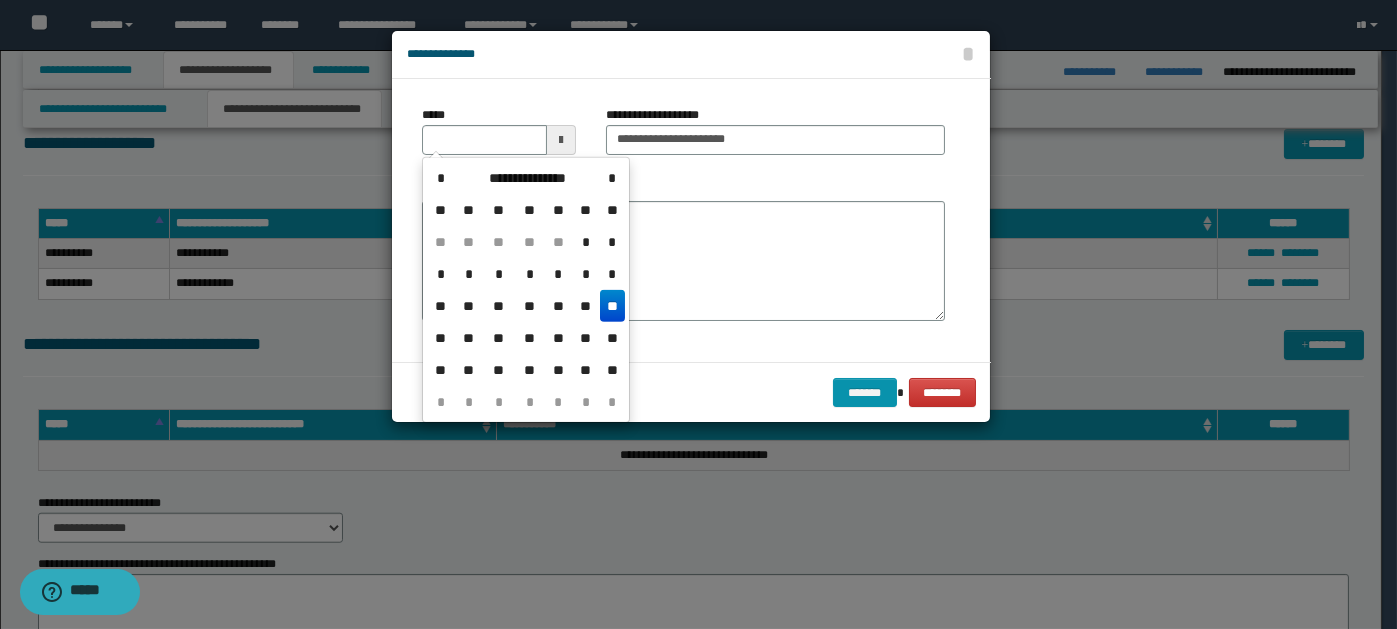 click on "**" at bounding box center [612, 306] 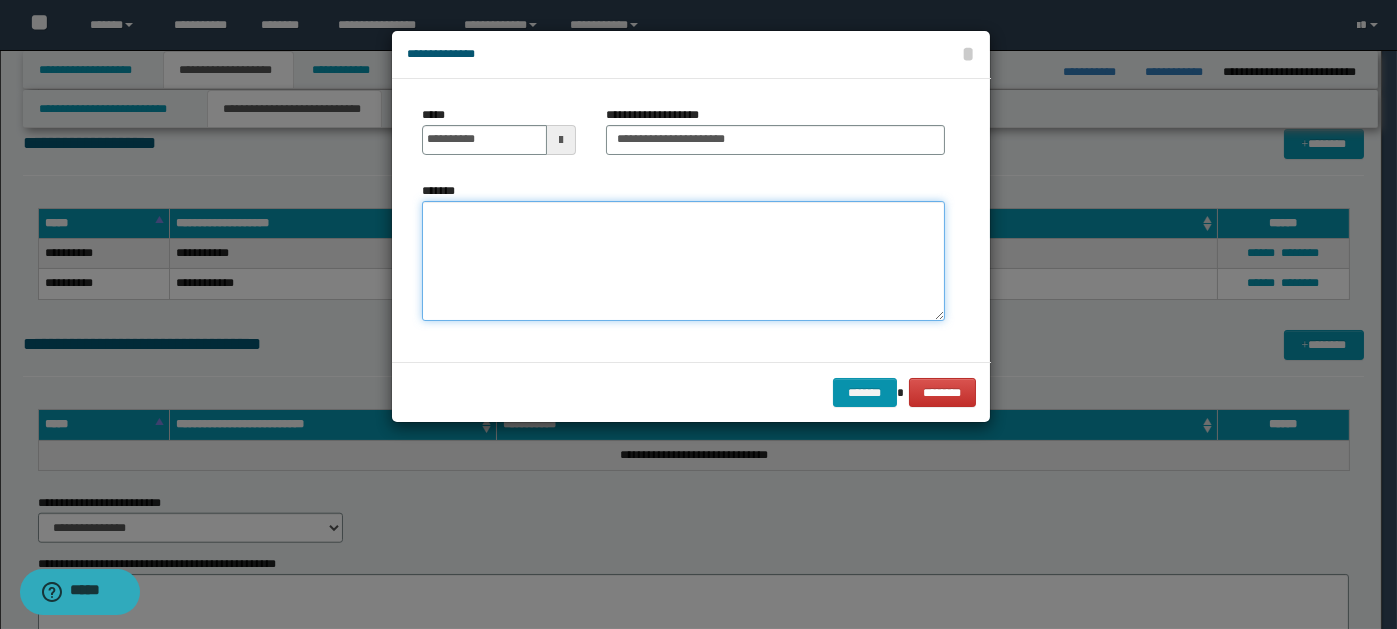 click on "*******" at bounding box center [683, 261] 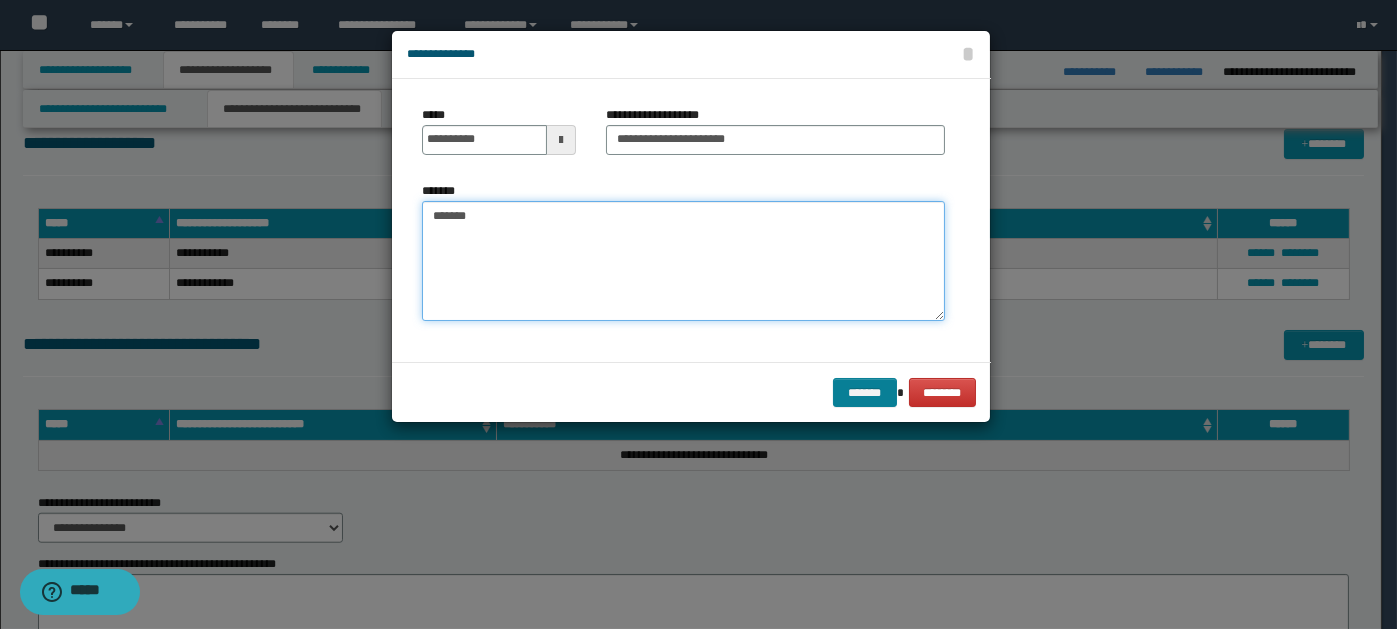 type on "*******" 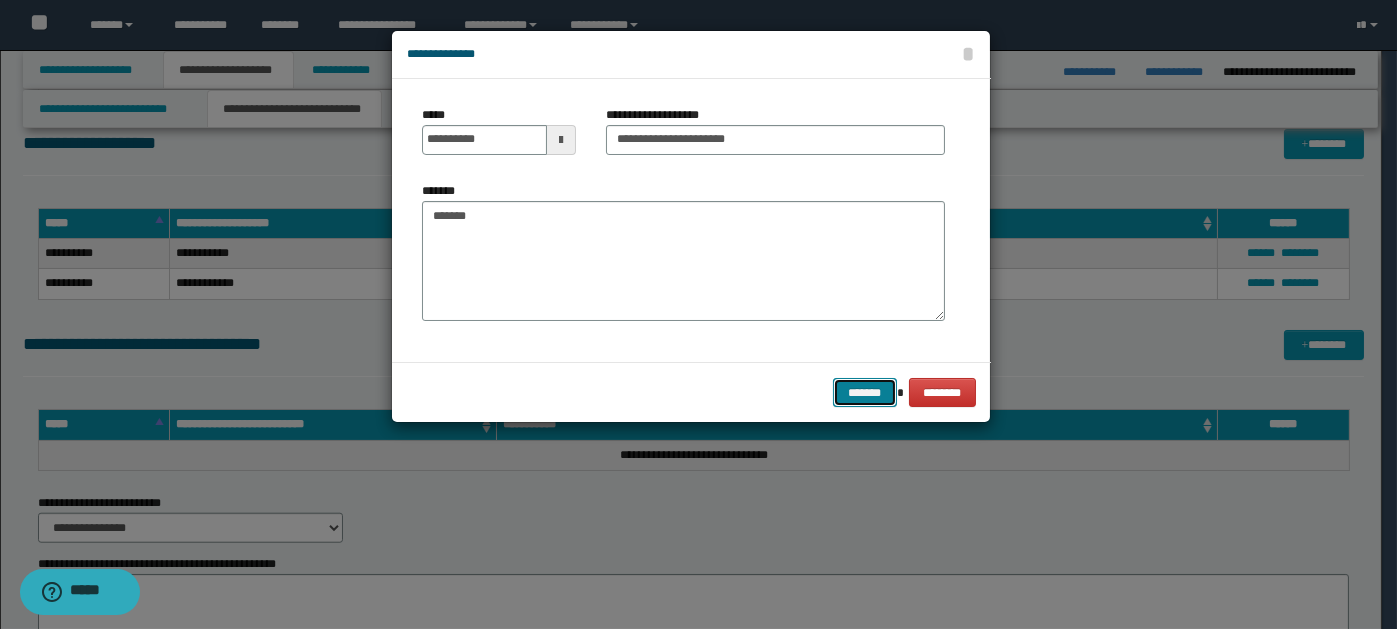 click on "*******" at bounding box center (865, 392) 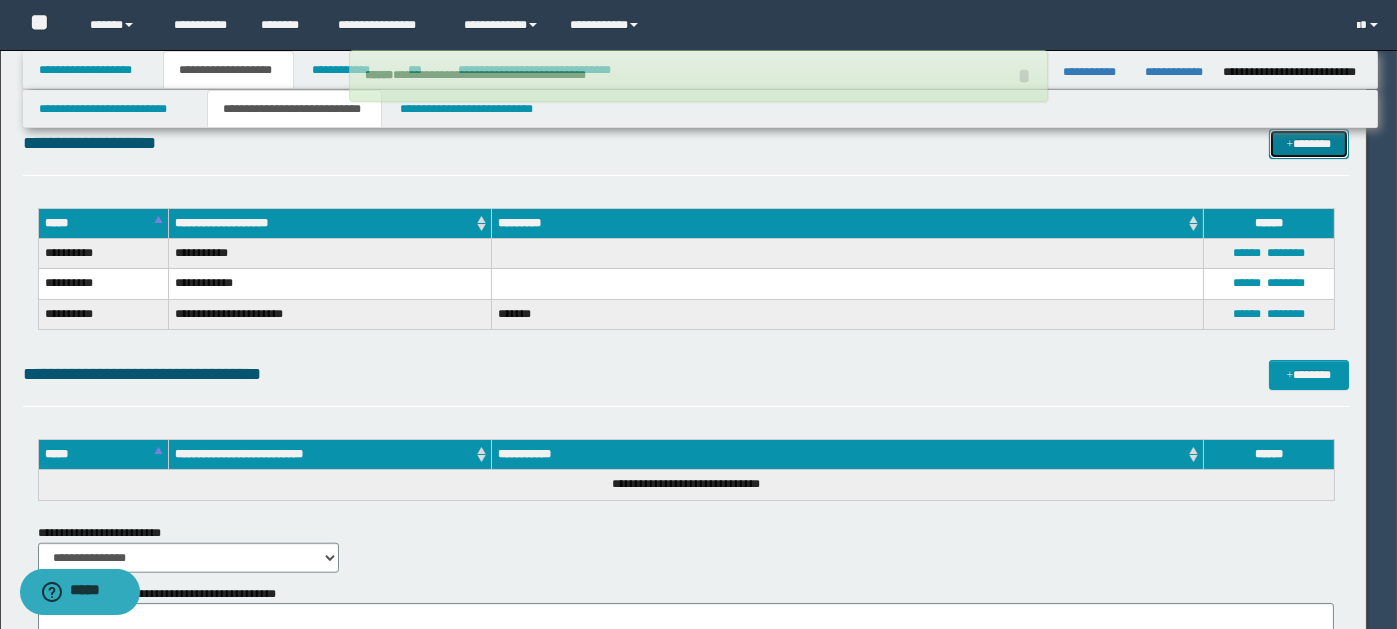 type 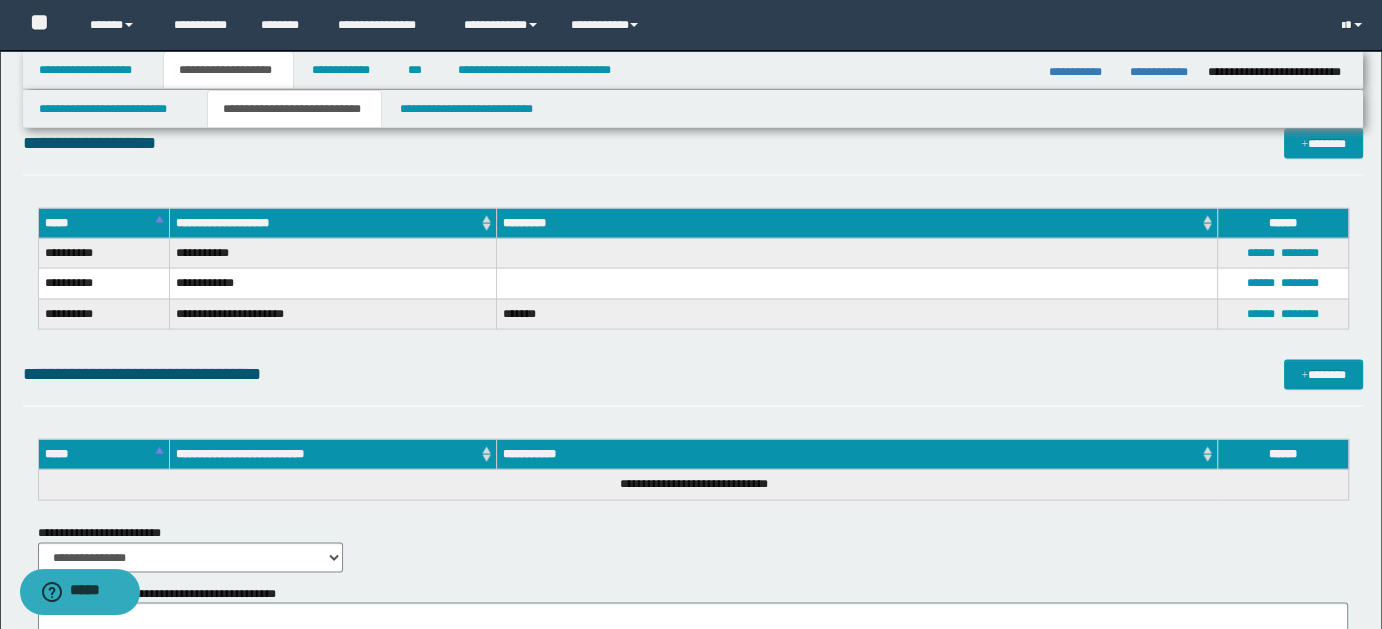 click on "**********" at bounding box center [693, 152] 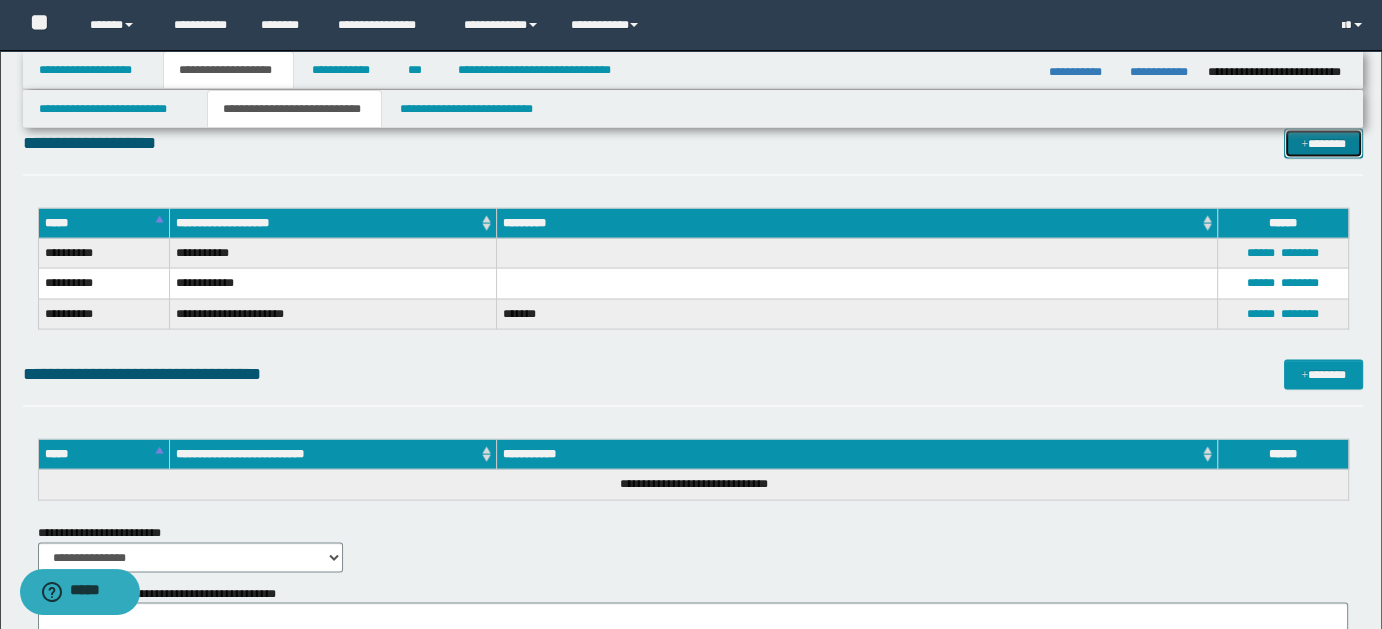 click on "*******" at bounding box center (1323, 143) 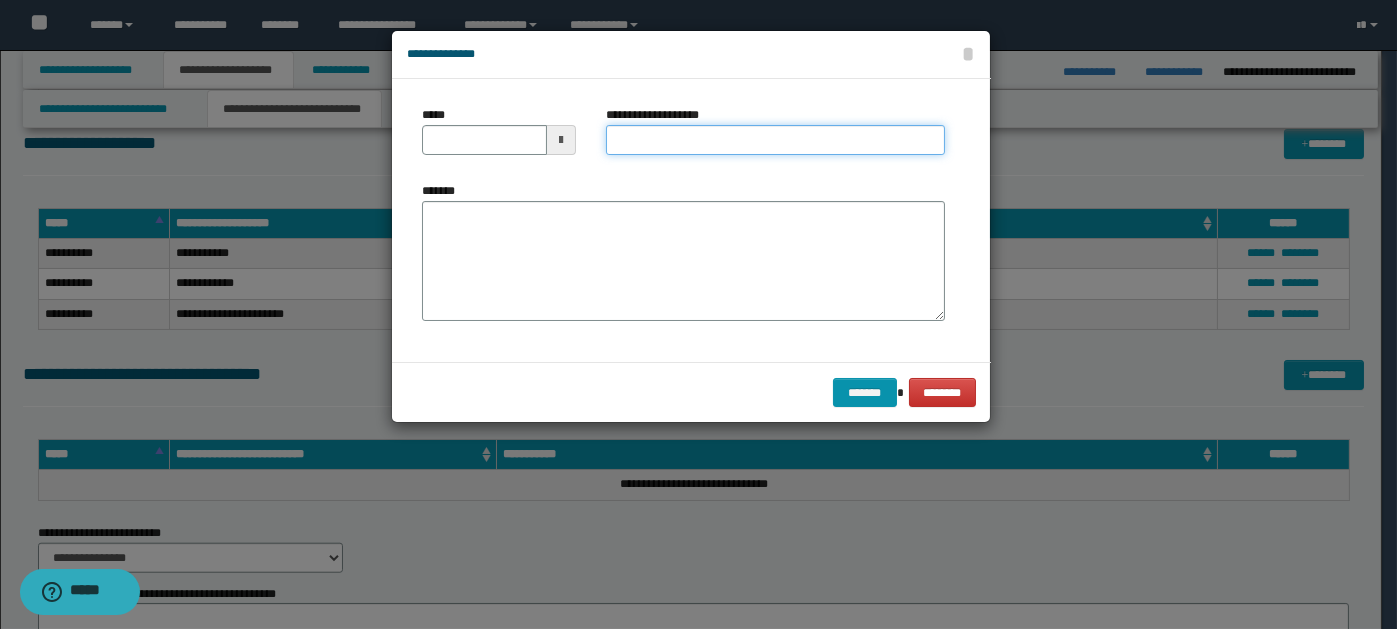 paste on "**********" 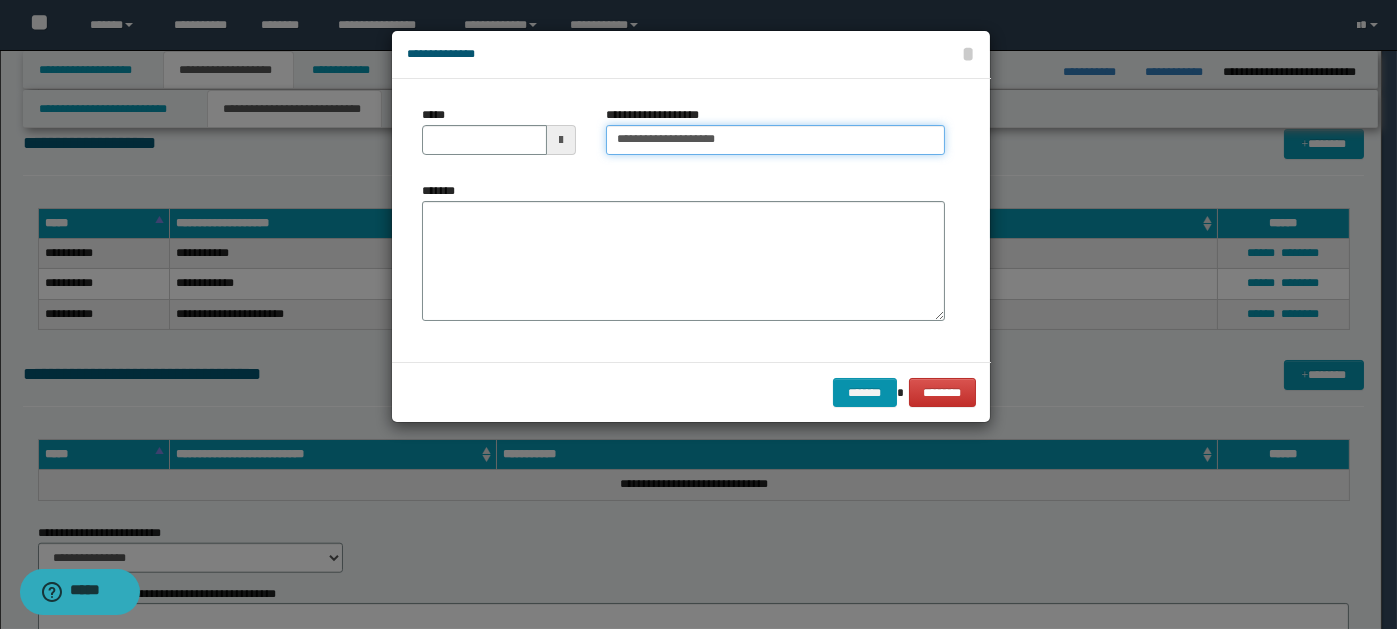 type on "**********" 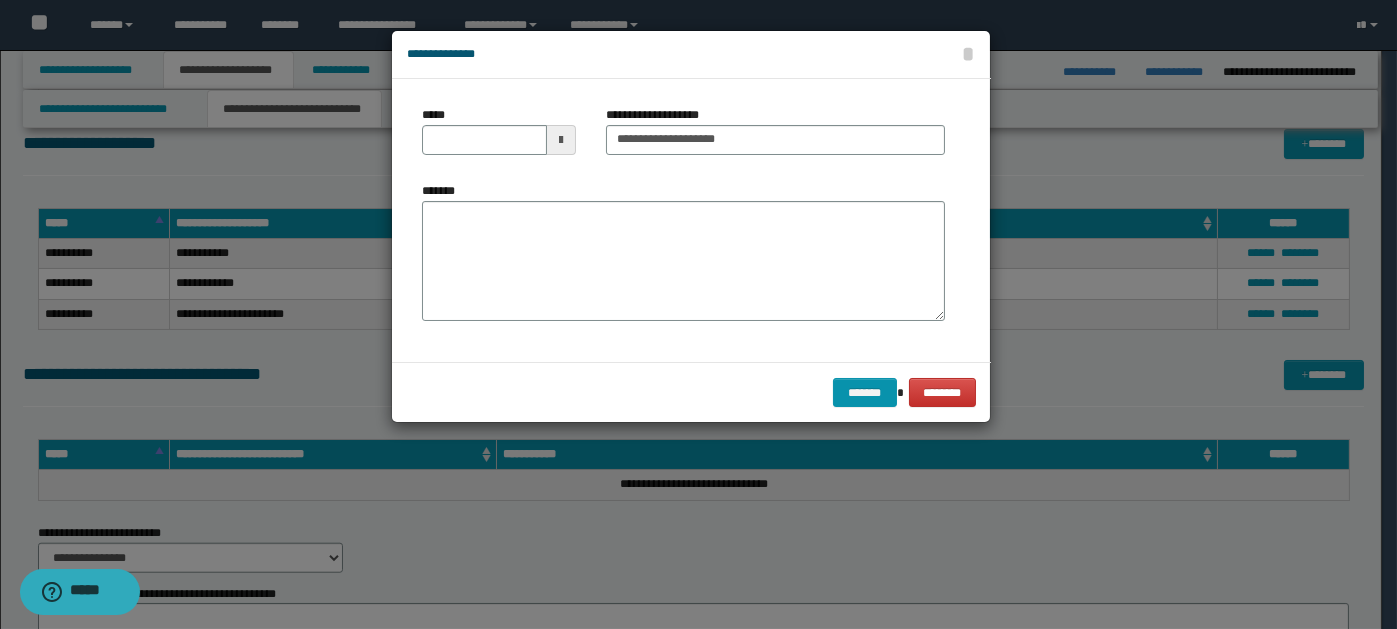drag, startPoint x: 559, startPoint y: 138, endPoint x: 560, endPoint y: 148, distance: 10.049875 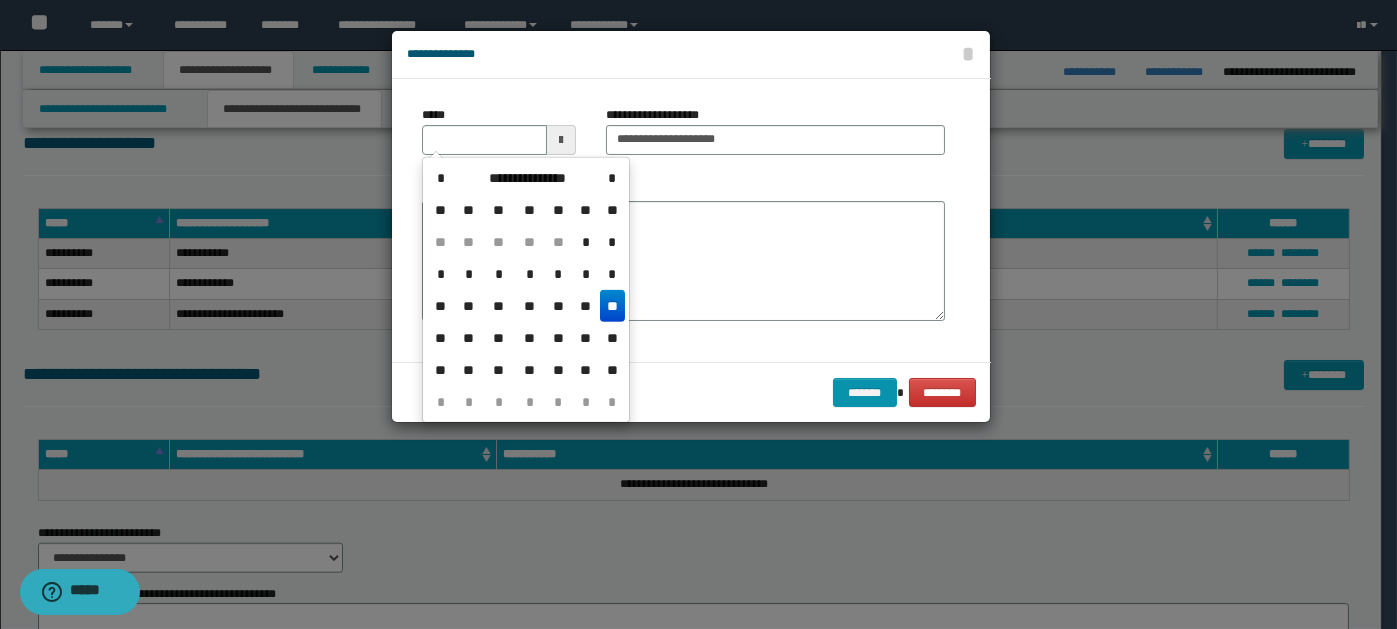 click on "**" at bounding box center [612, 306] 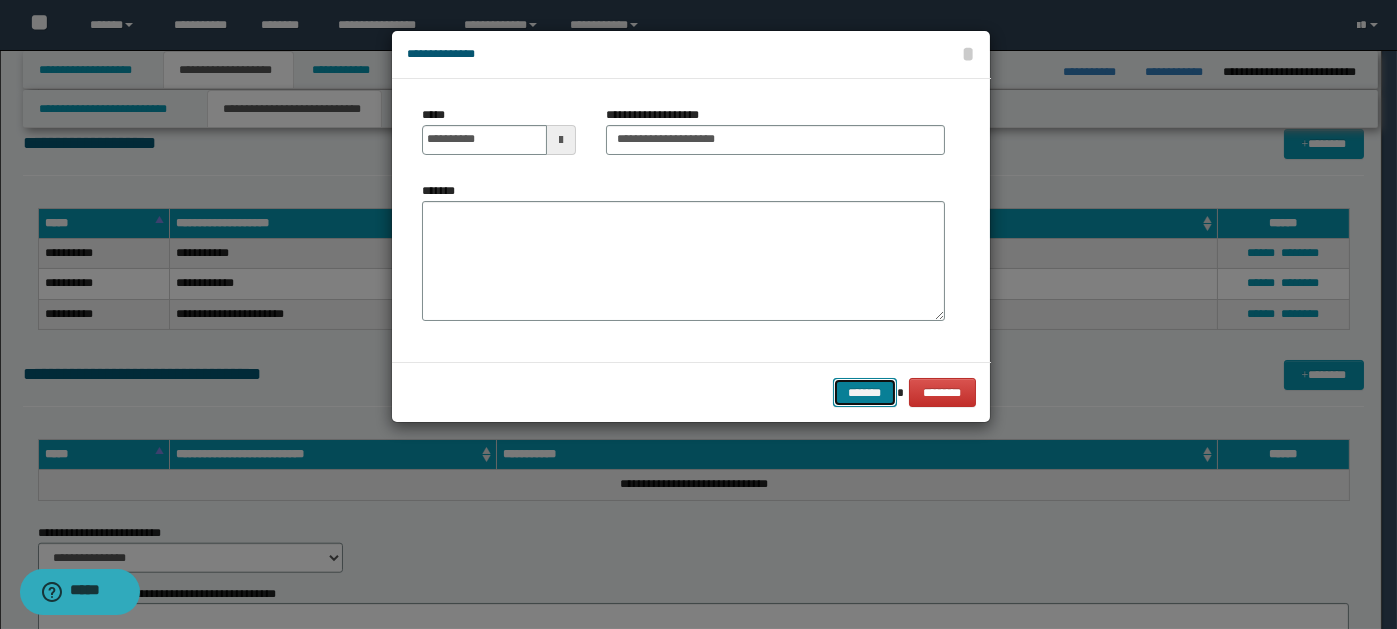 click on "*******" at bounding box center (865, 392) 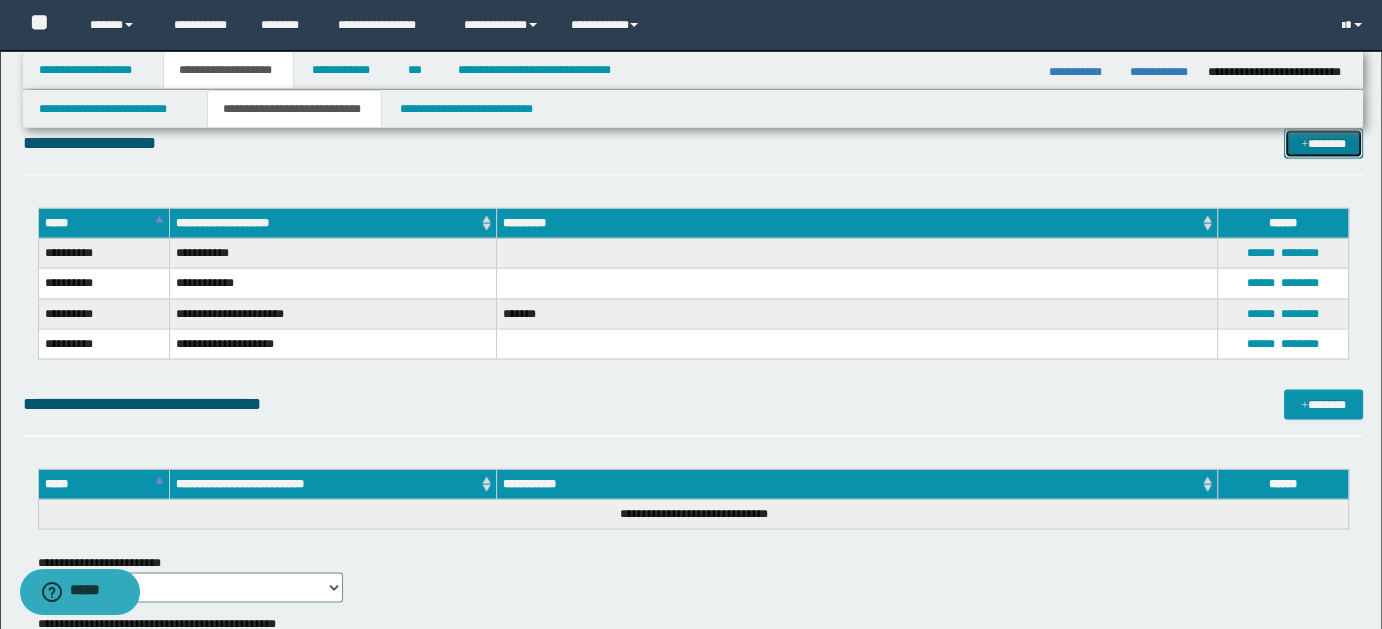 click on "*******" at bounding box center (1323, 143) 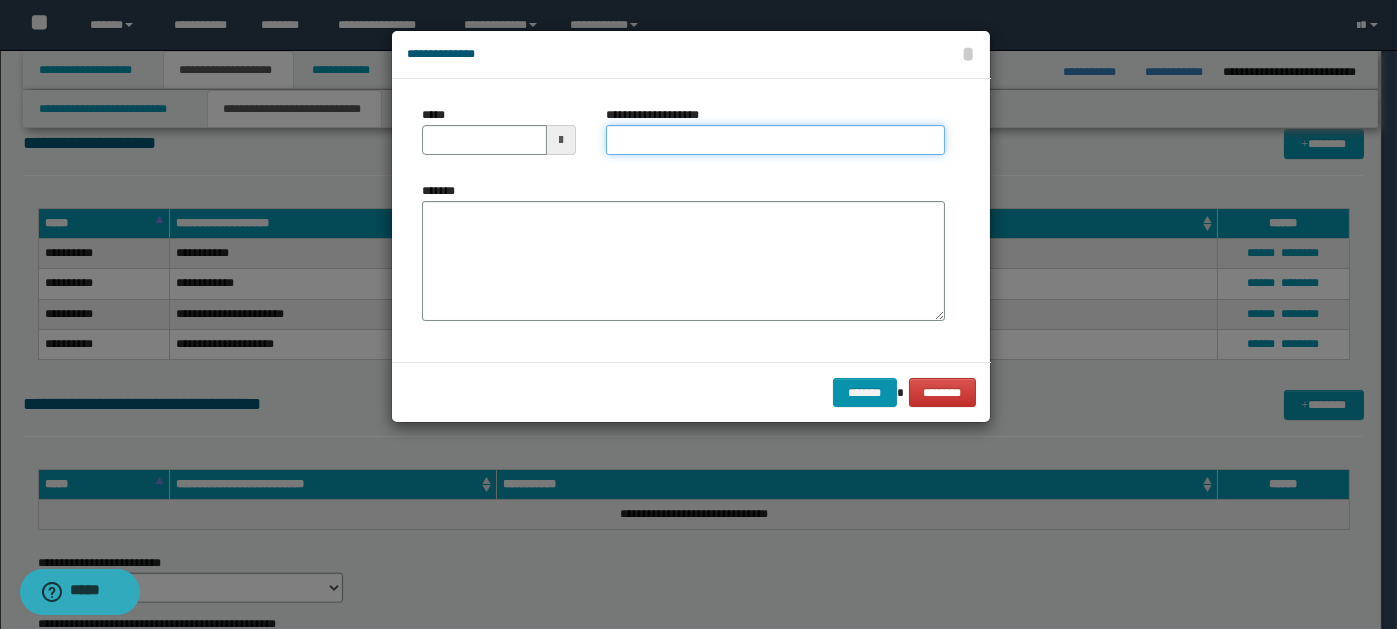 paste on "**********" 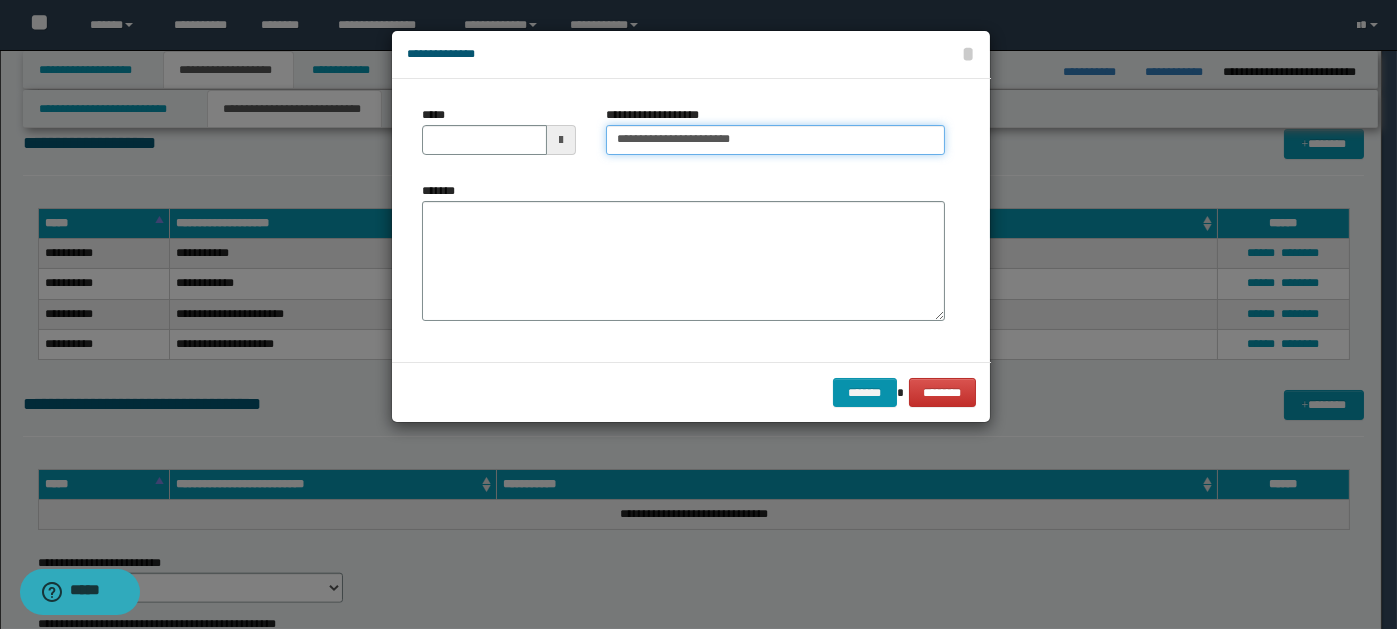 type 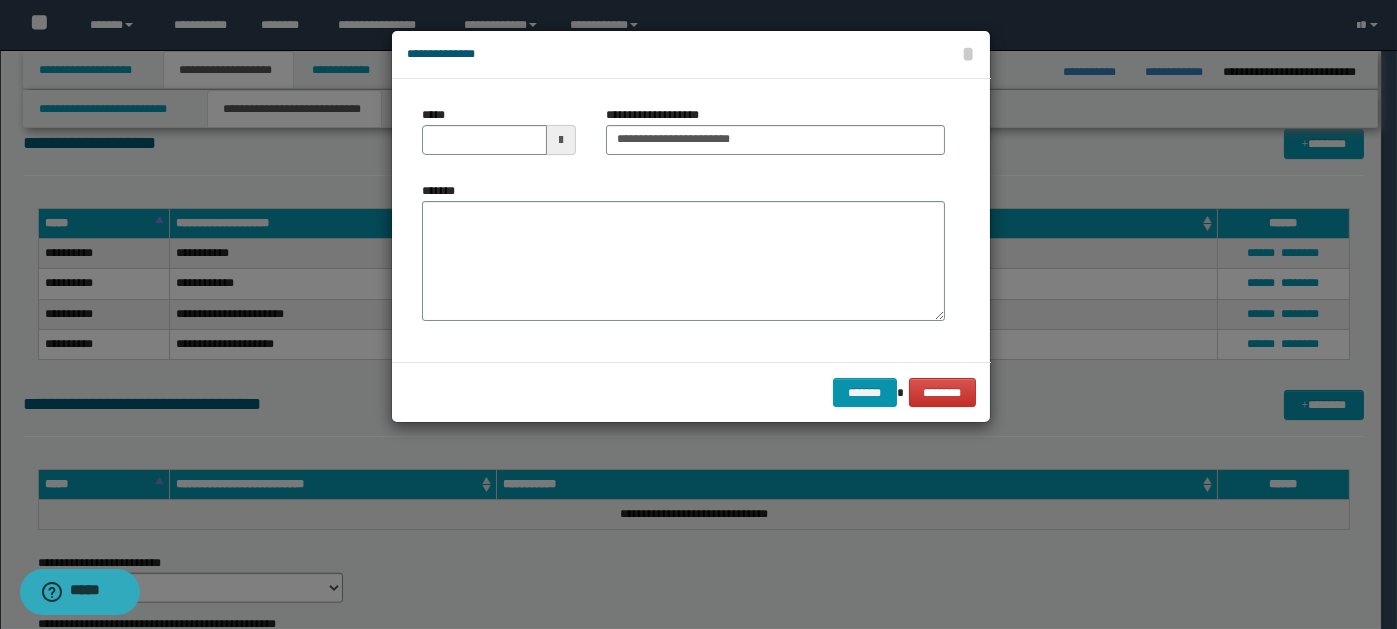 click at bounding box center (561, 140) 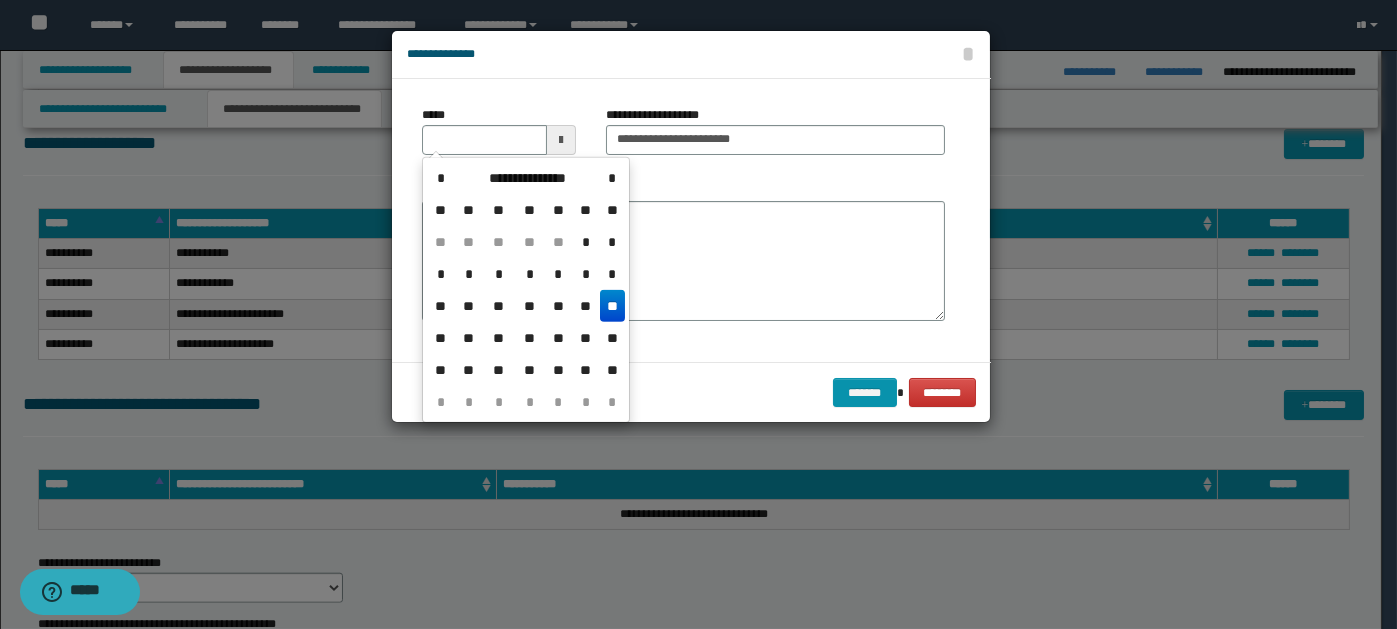 click on "**" at bounding box center (612, 306) 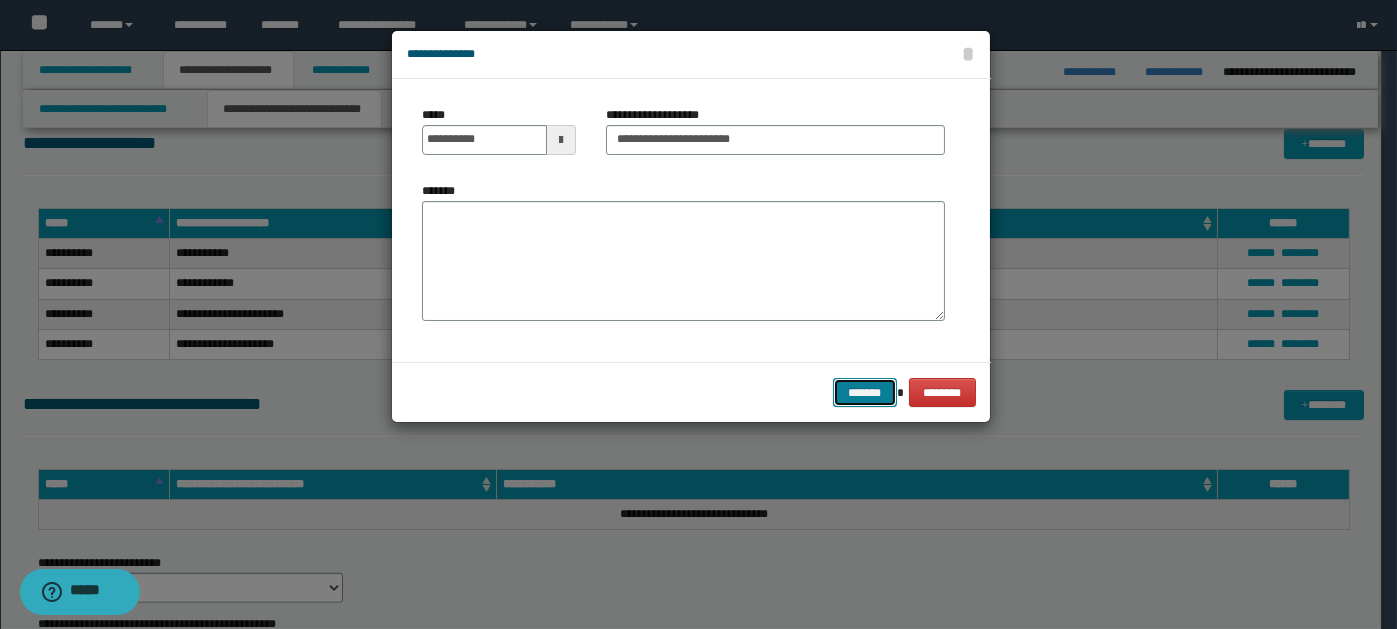 click on "*******" at bounding box center (865, 392) 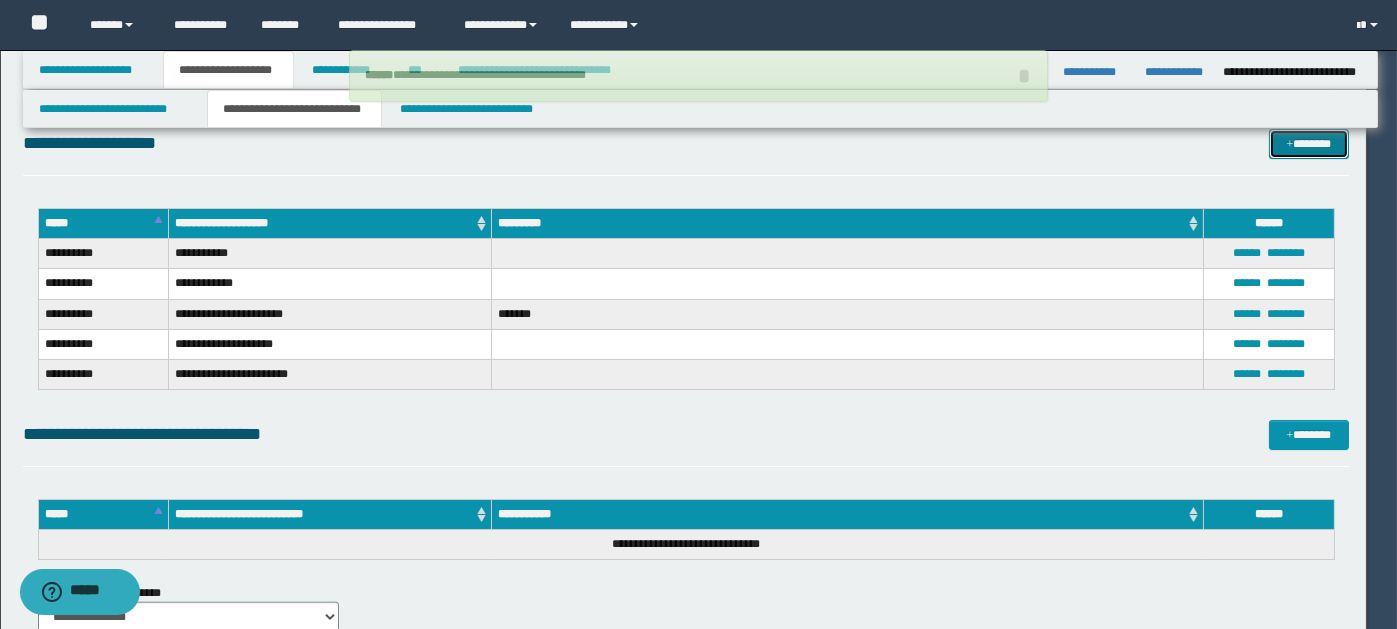 type 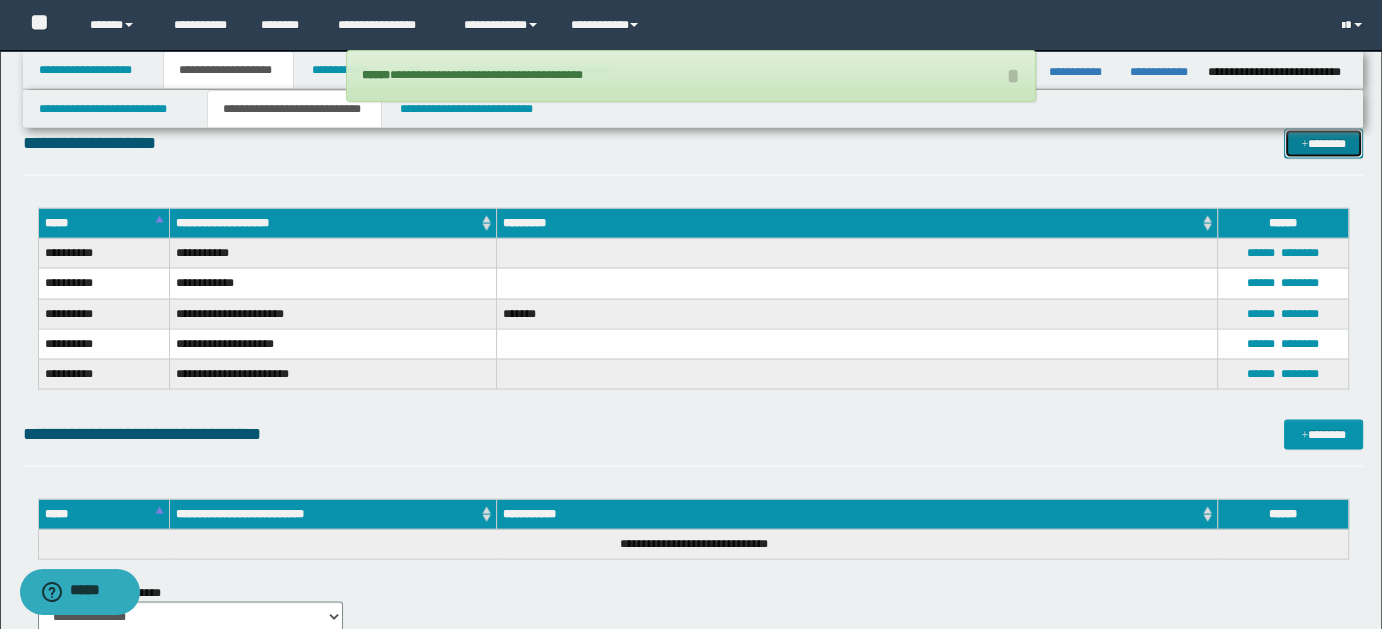 click on "*******" at bounding box center [1323, 143] 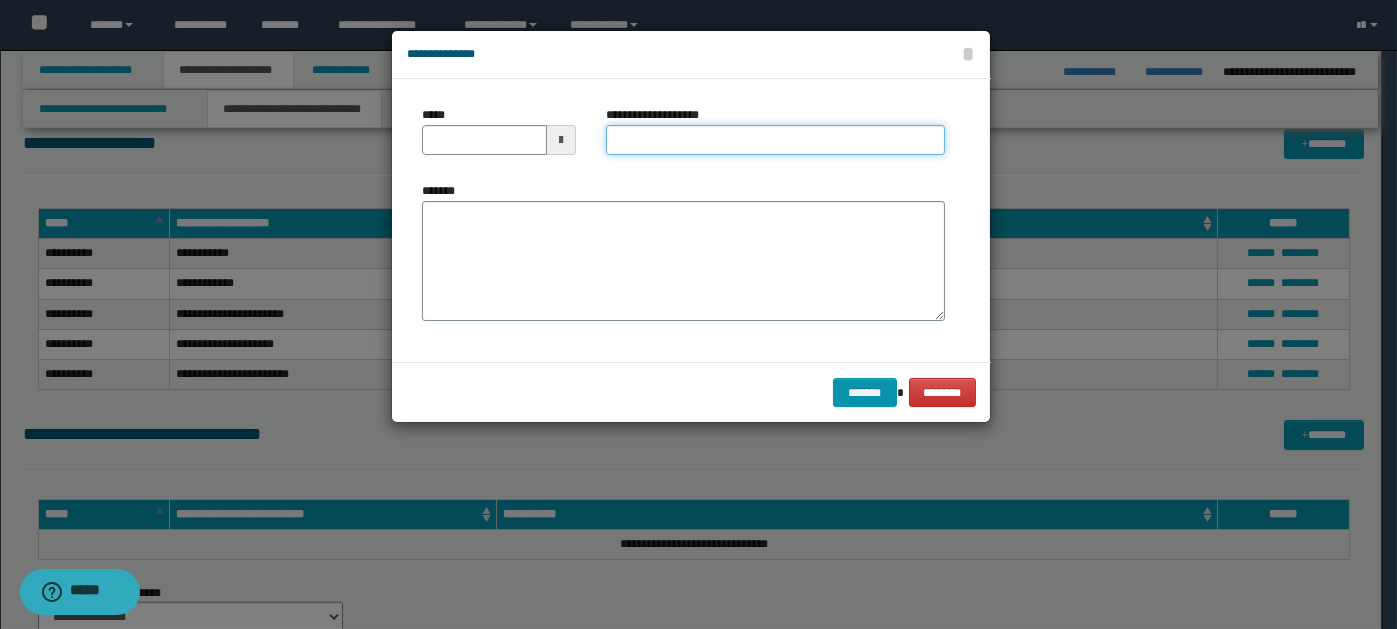 paste on "**********" 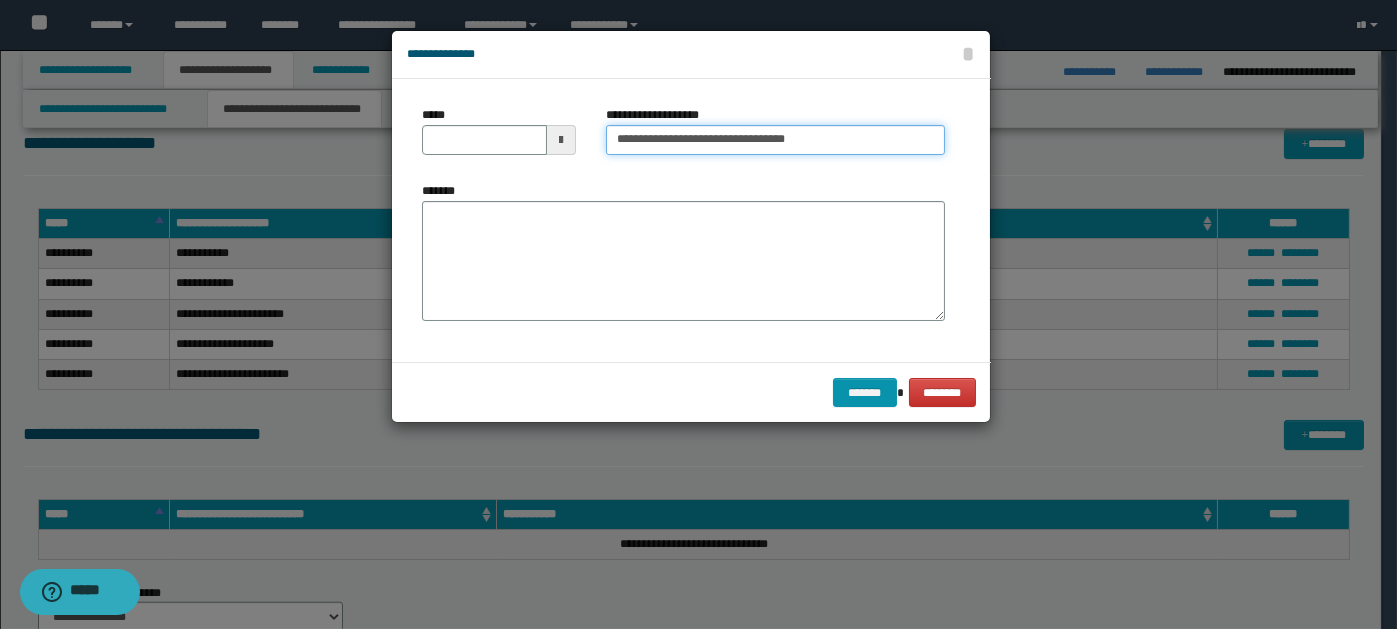 type on "**********" 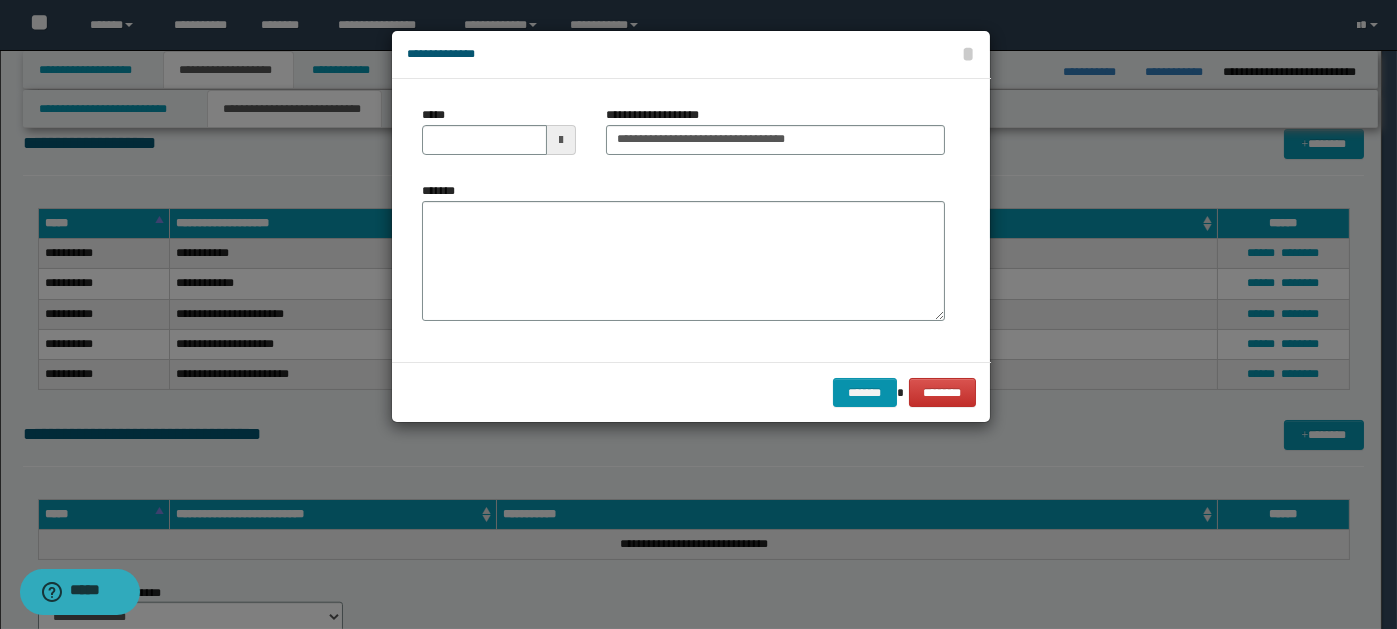 click at bounding box center [561, 140] 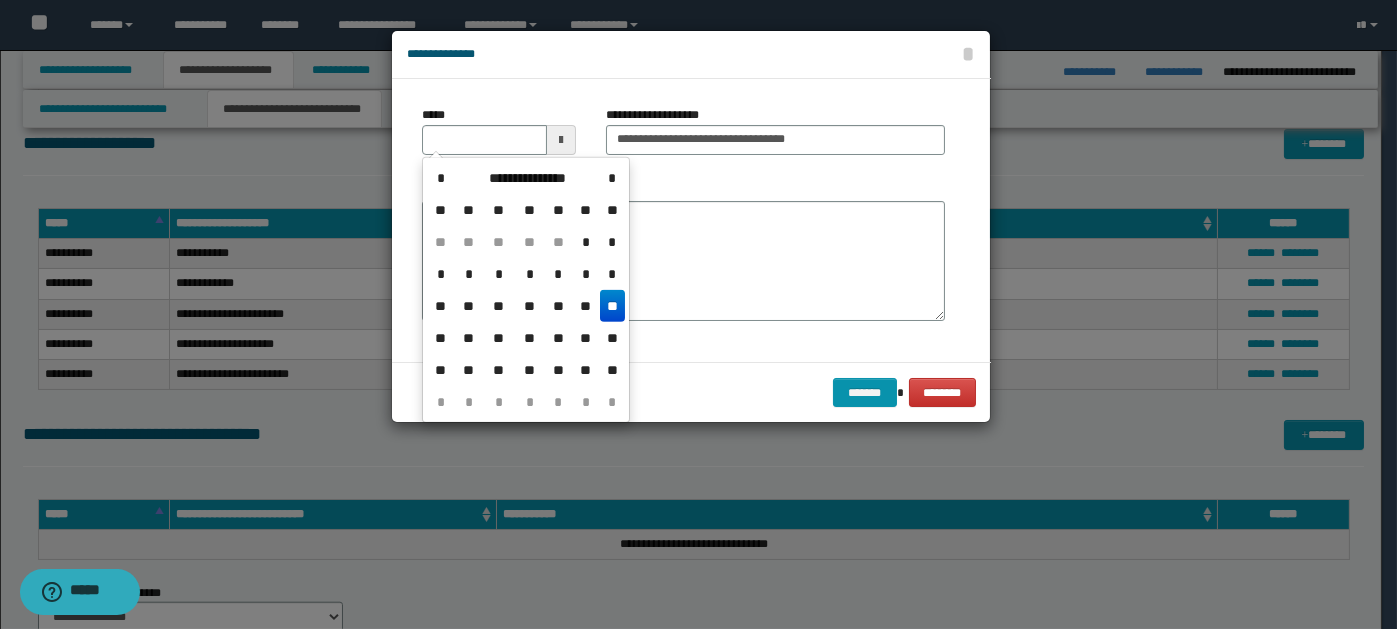 click on "**" at bounding box center [612, 306] 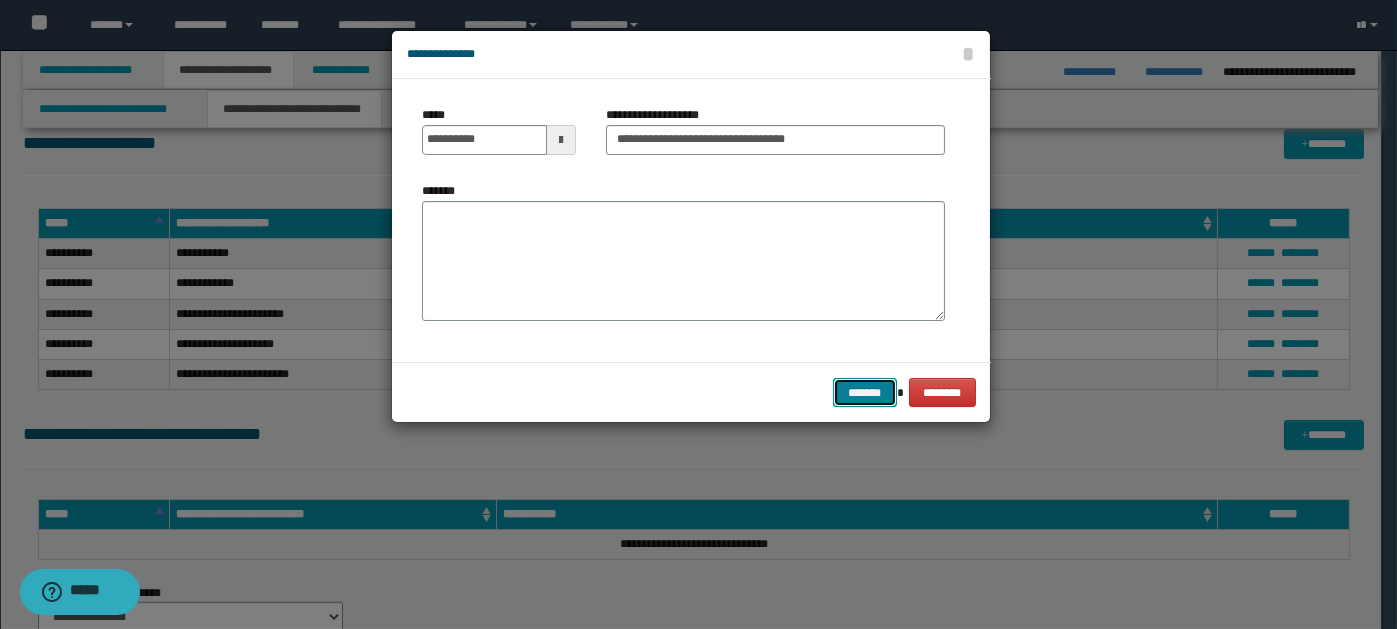 click on "*******" at bounding box center (865, 392) 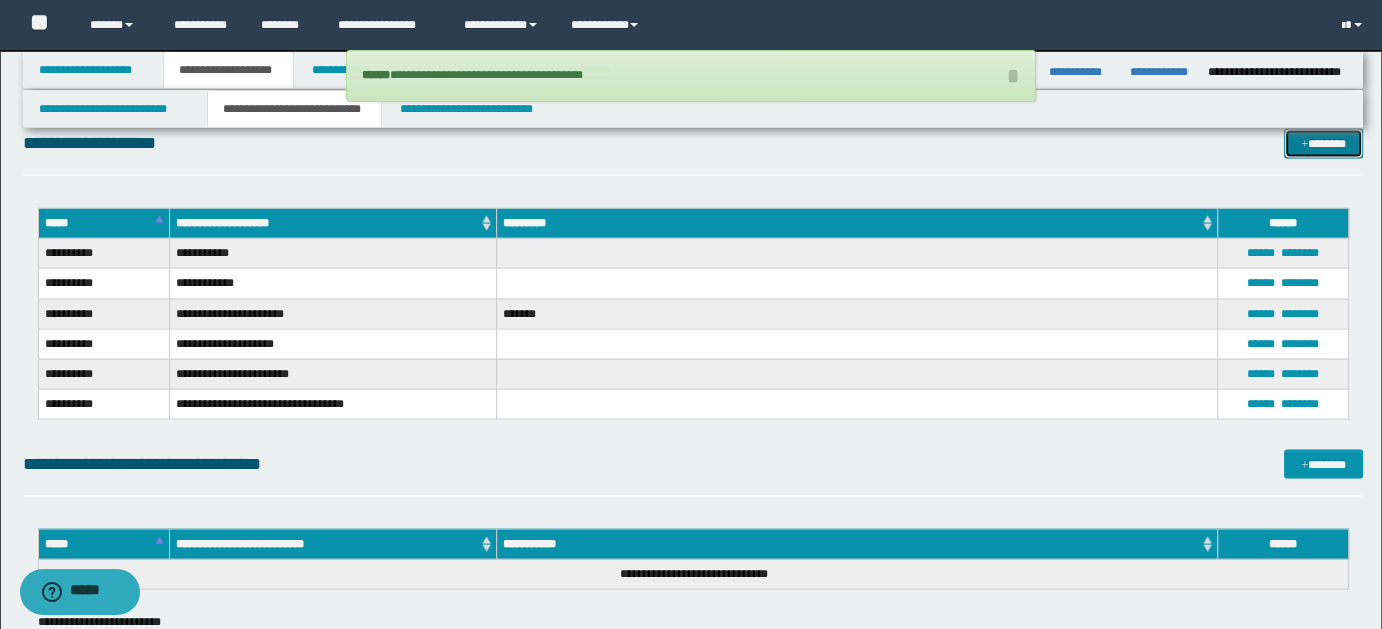 click on "*******" at bounding box center [1323, 143] 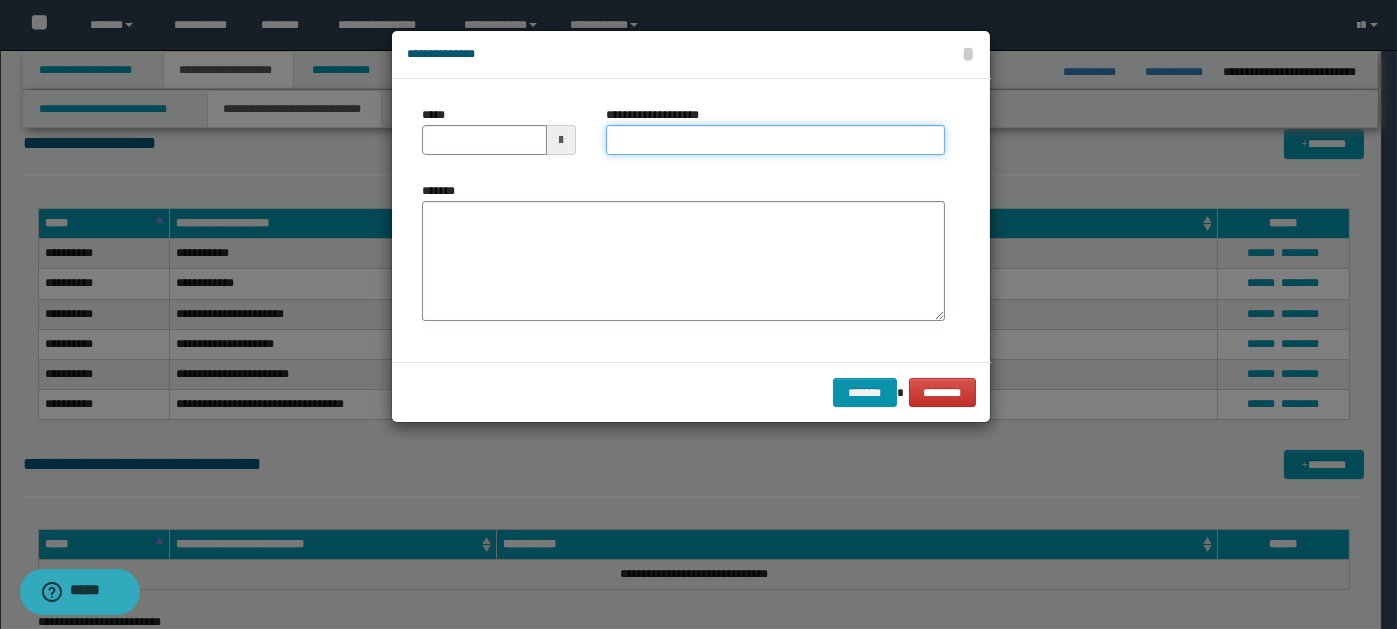paste on "**********" 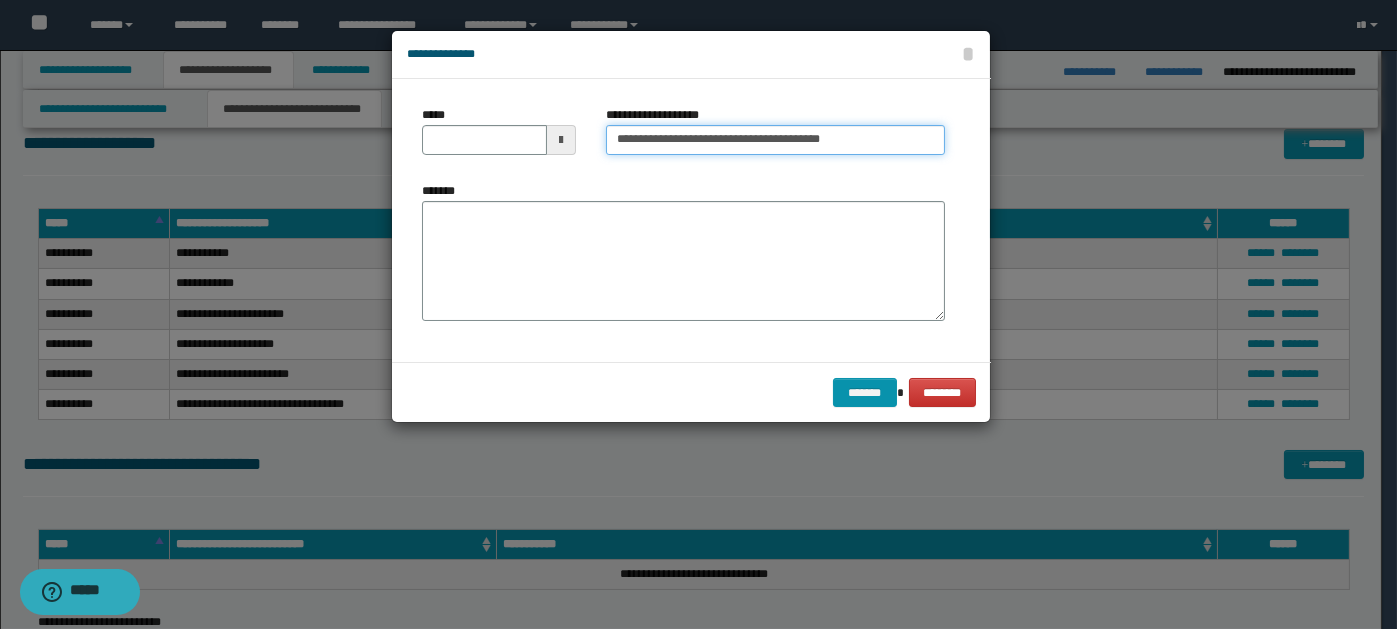 type on "**********" 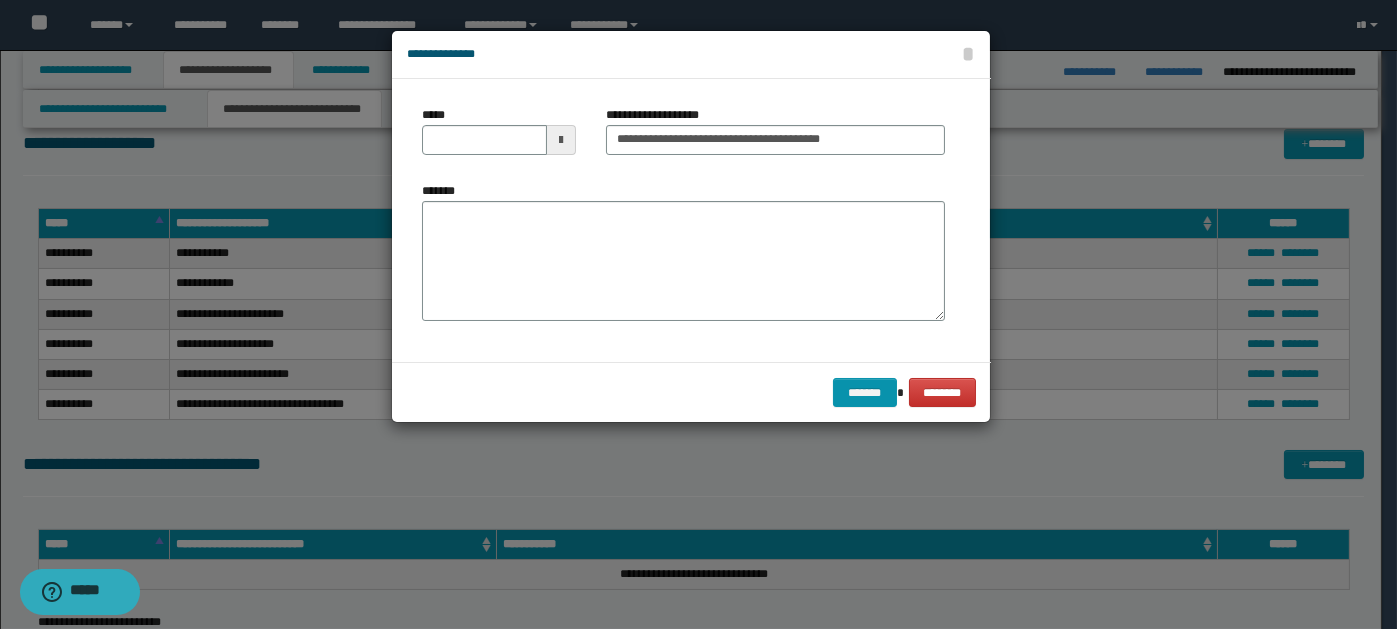 click at bounding box center (561, 140) 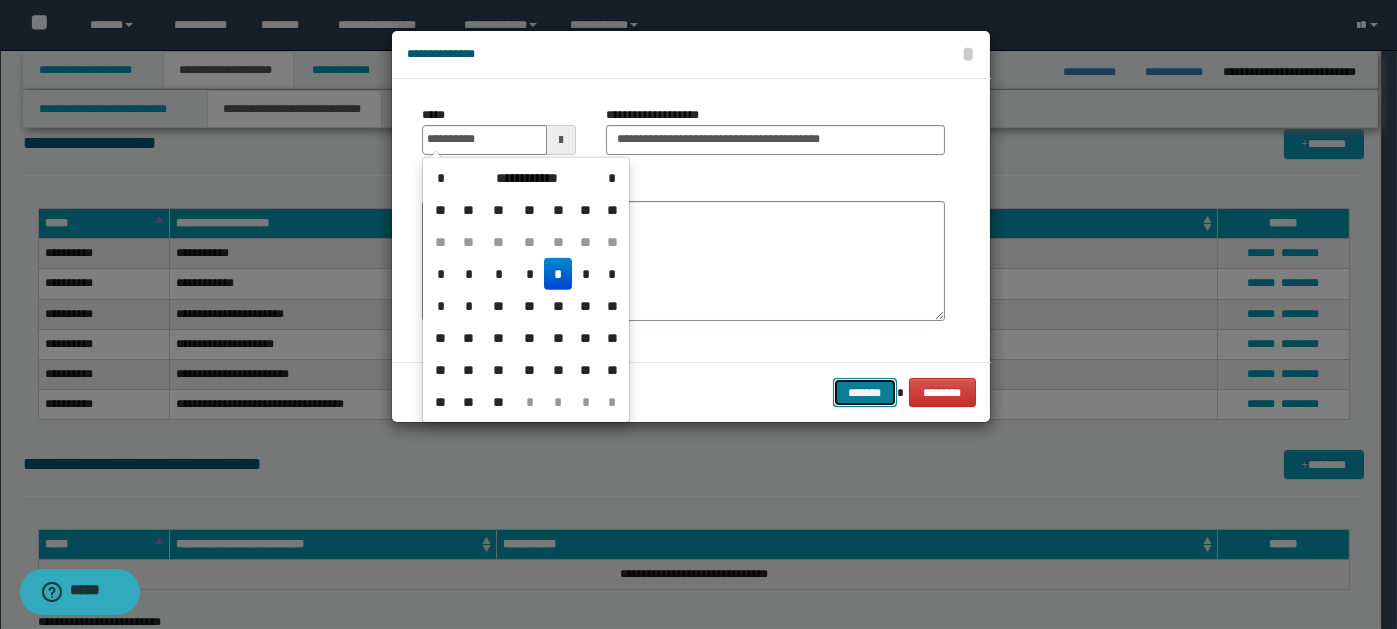 type on "**********" 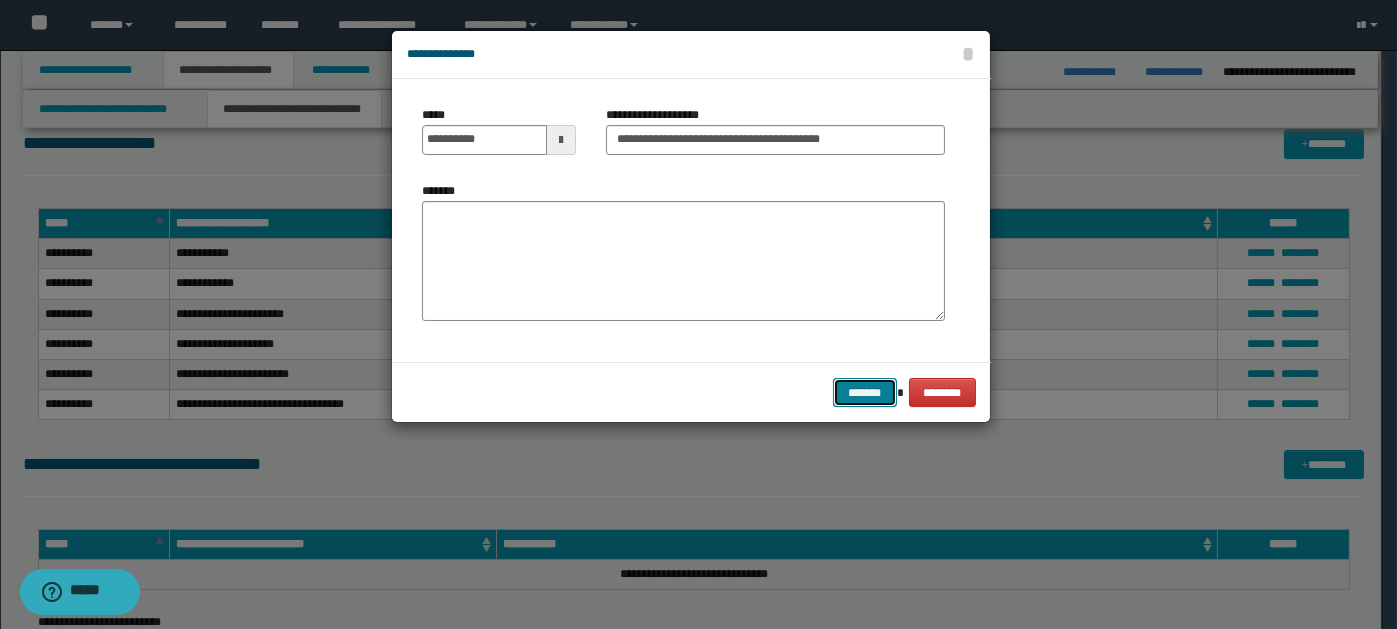 click on "*******" at bounding box center (865, 392) 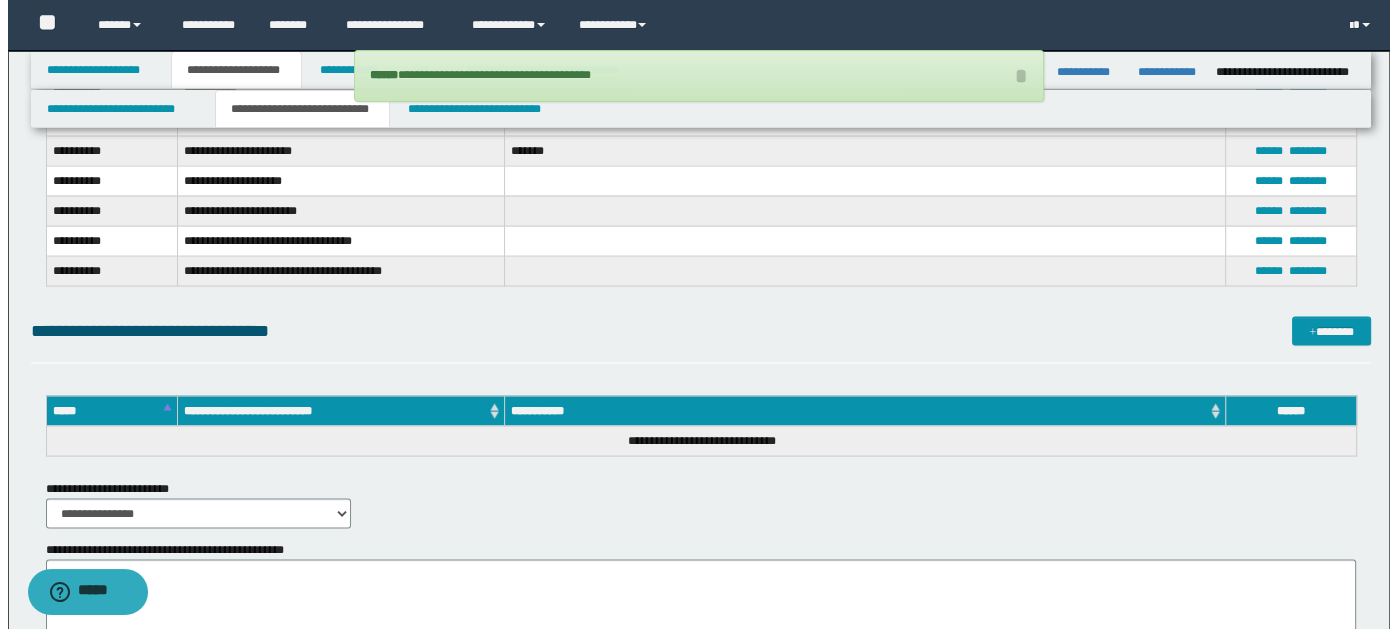 scroll, scrollTop: 4141, scrollLeft: 0, axis: vertical 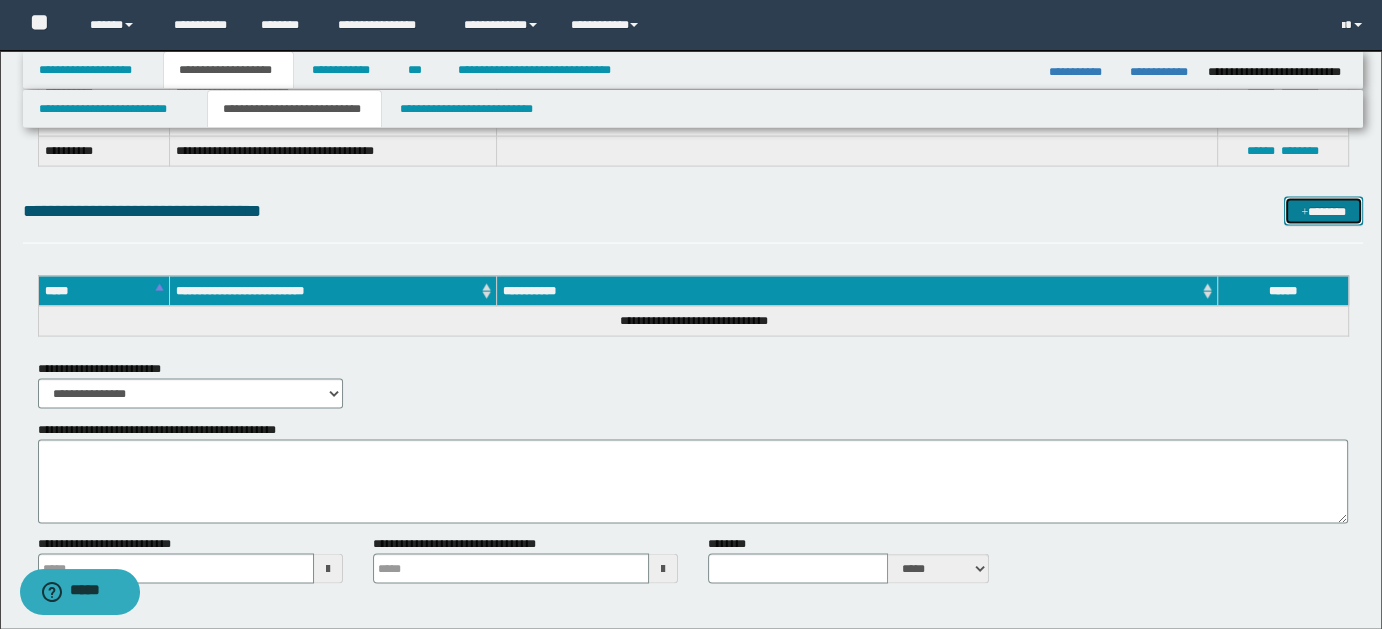 click on "*******" at bounding box center [1323, 211] 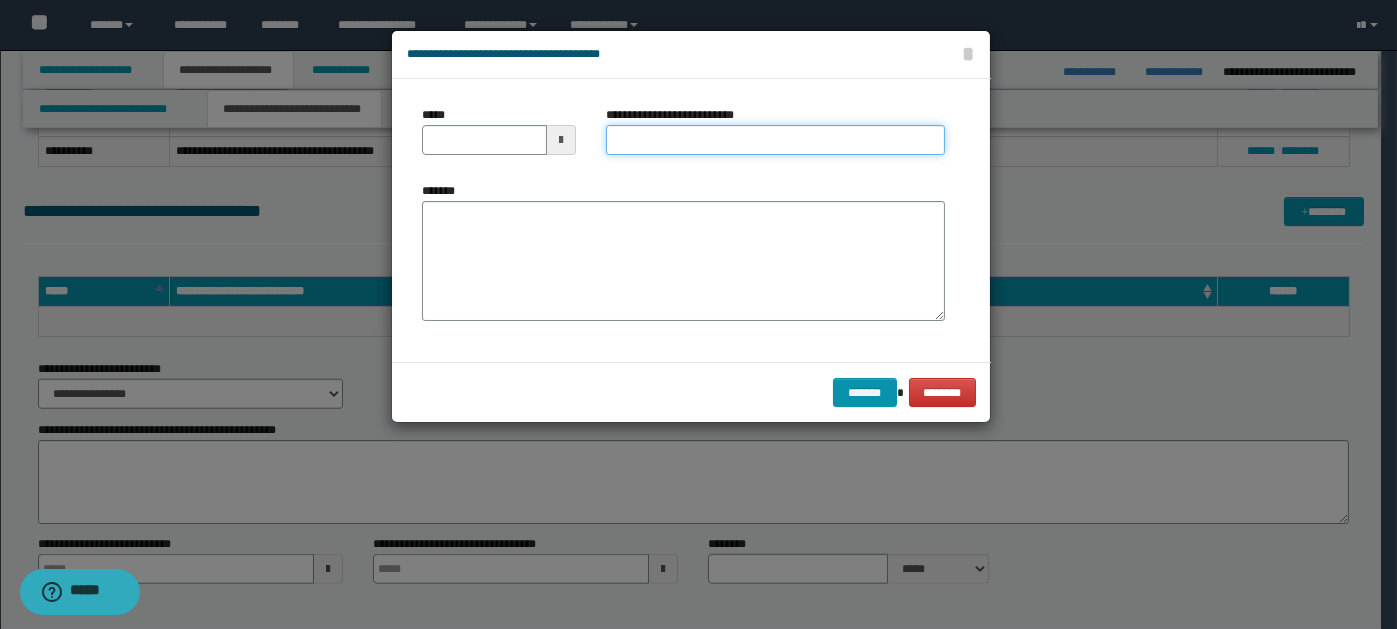 paste on "**********" 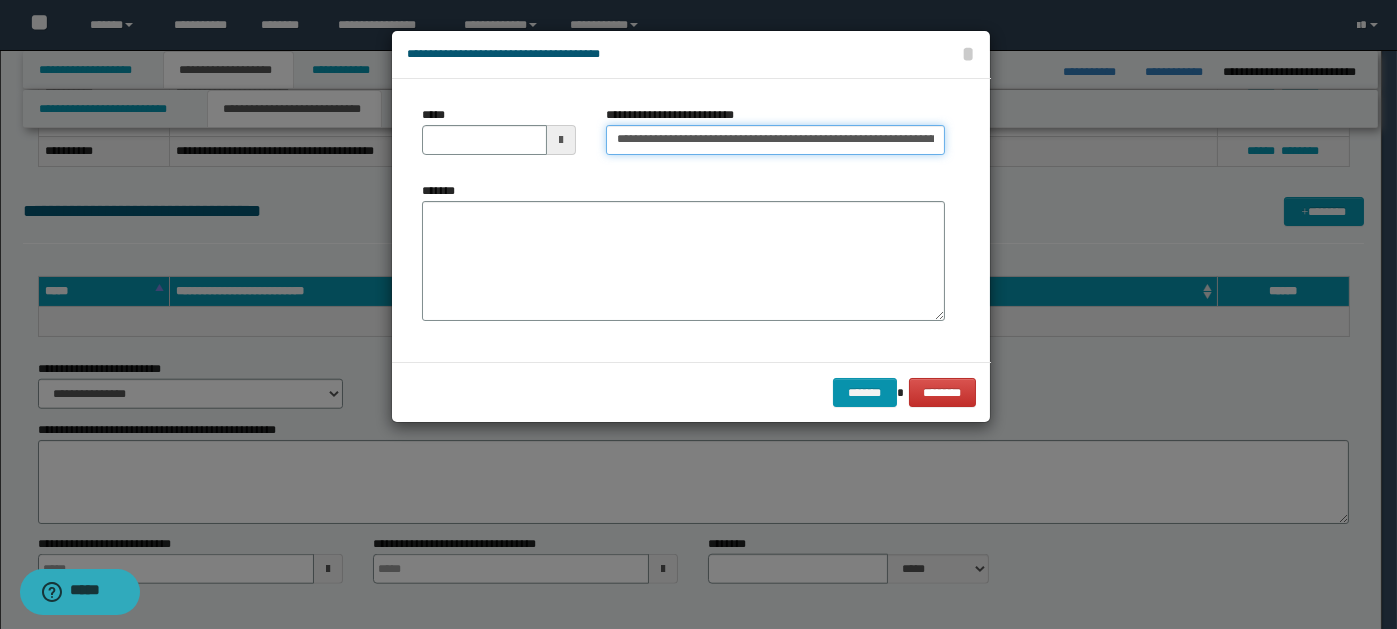 scroll, scrollTop: 0, scrollLeft: 163, axis: horizontal 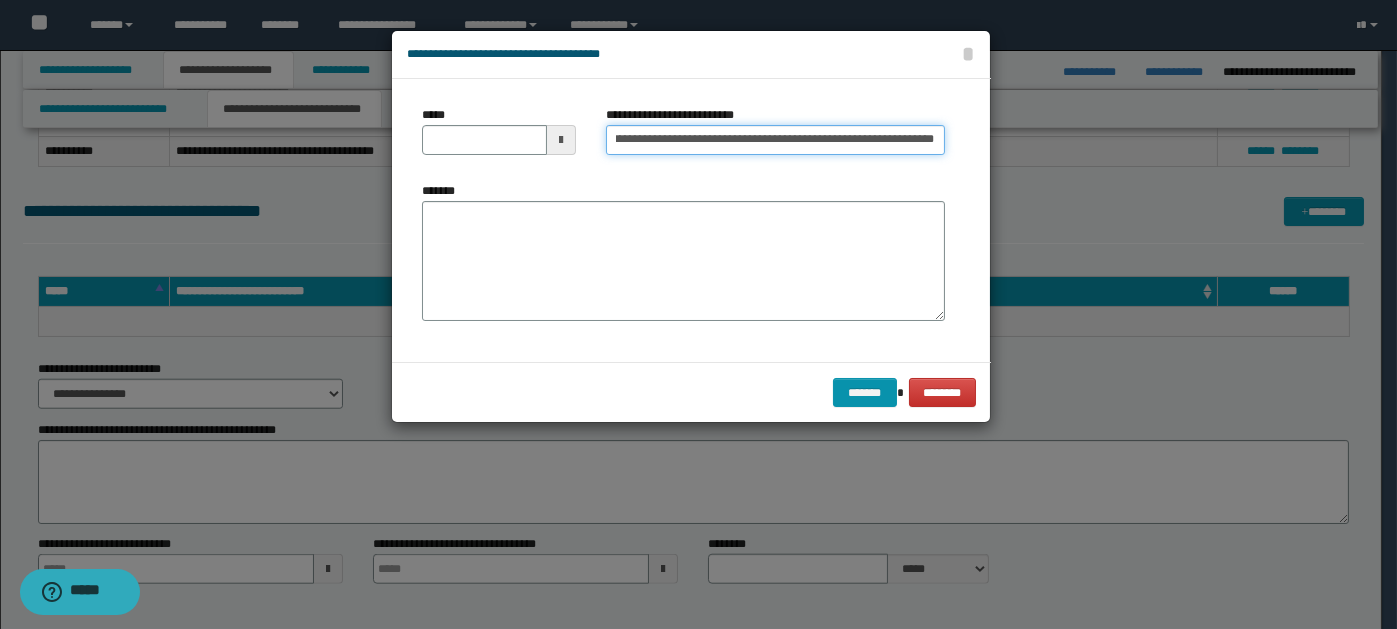 type on "**********" 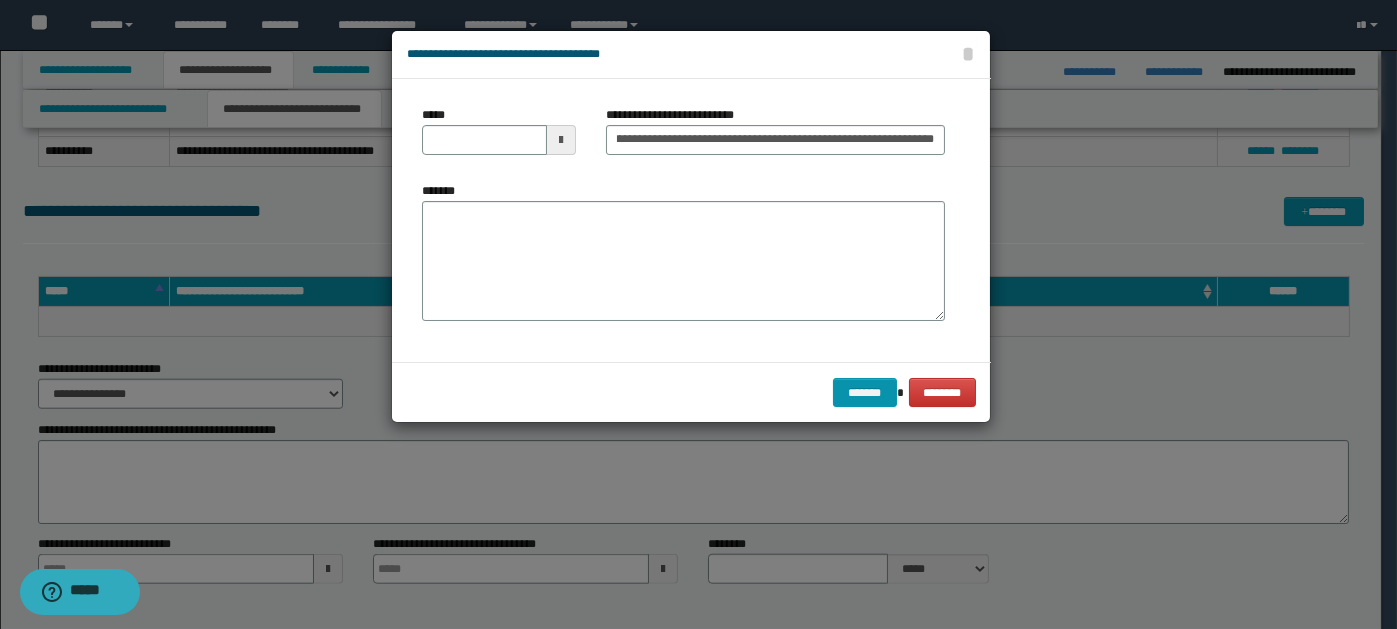 scroll, scrollTop: 0, scrollLeft: 0, axis: both 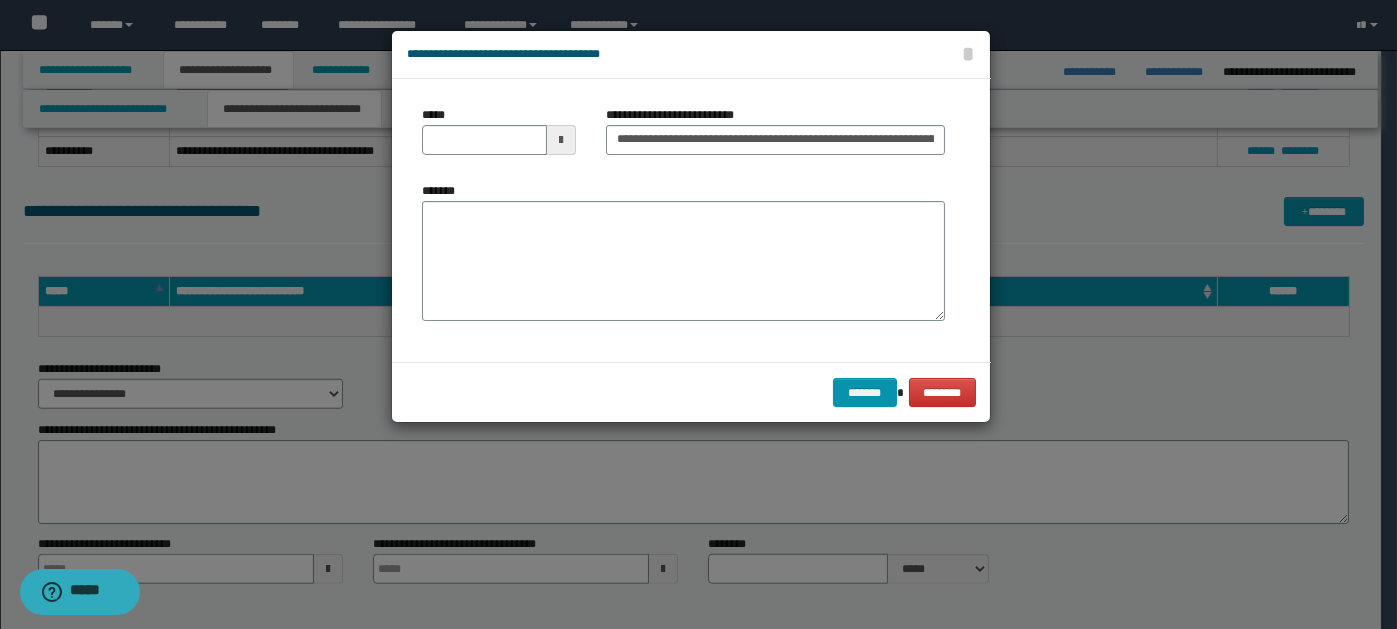 click at bounding box center [561, 140] 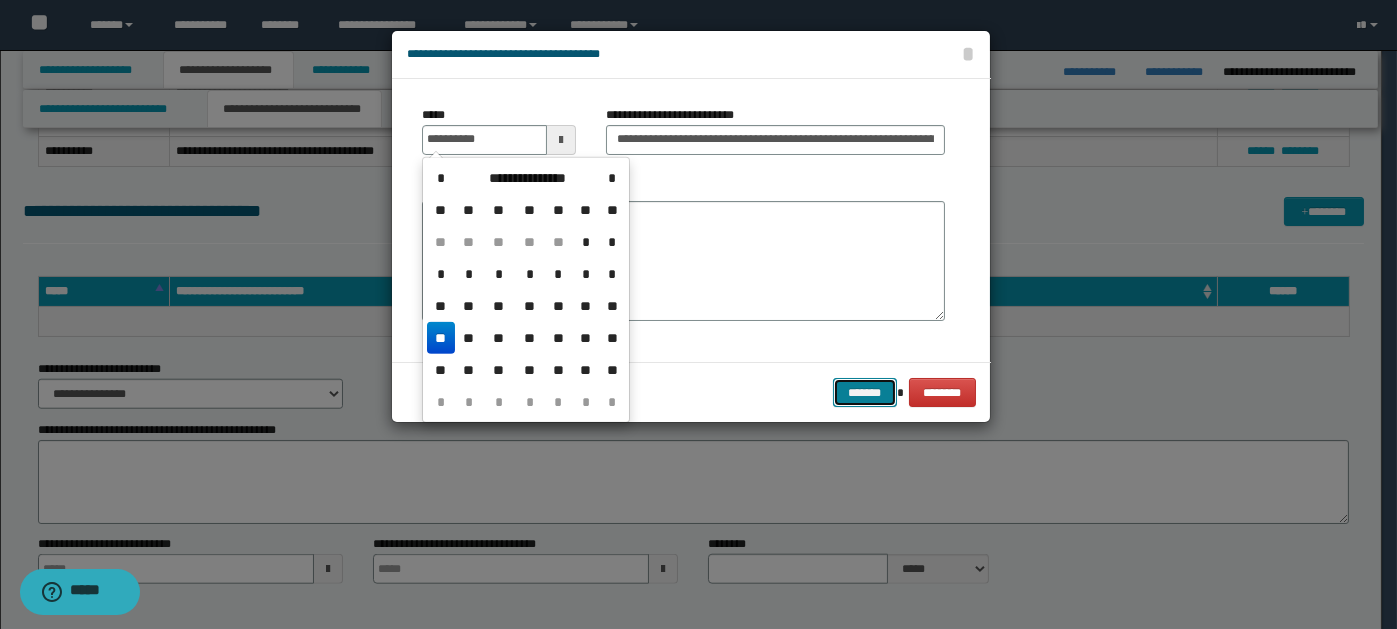 type on "**********" 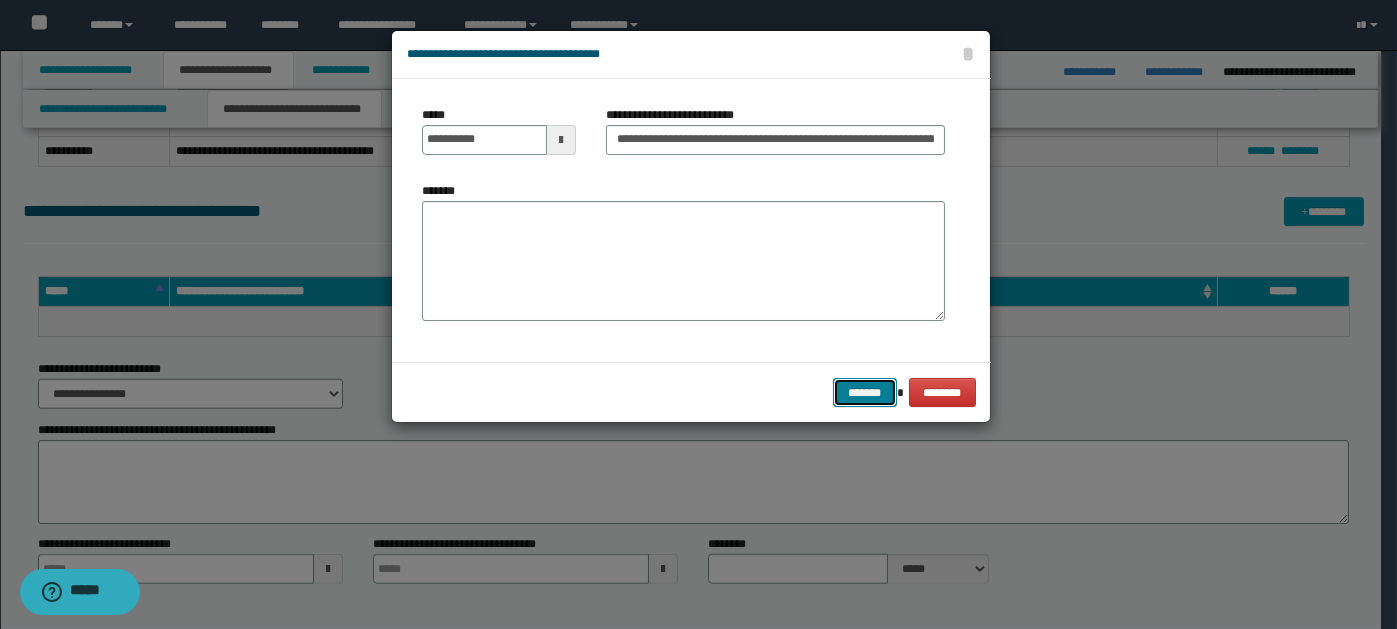 click on "*******" at bounding box center [865, 392] 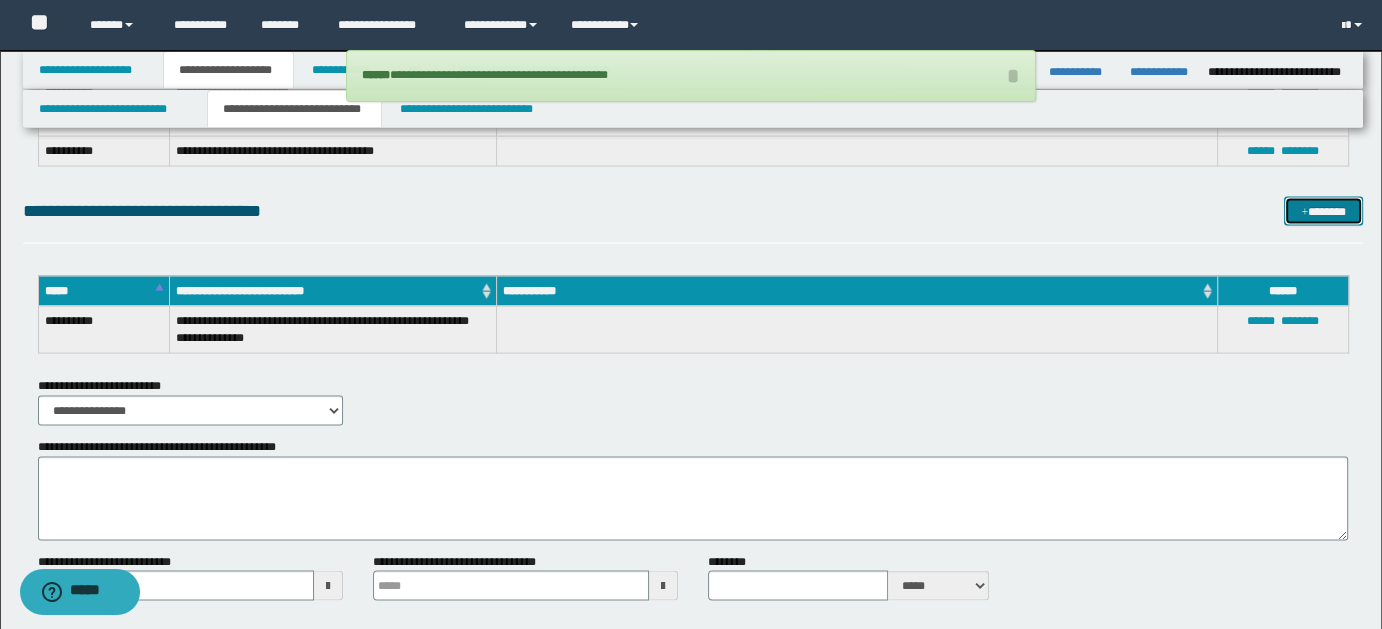click on "*******" at bounding box center [1323, 211] 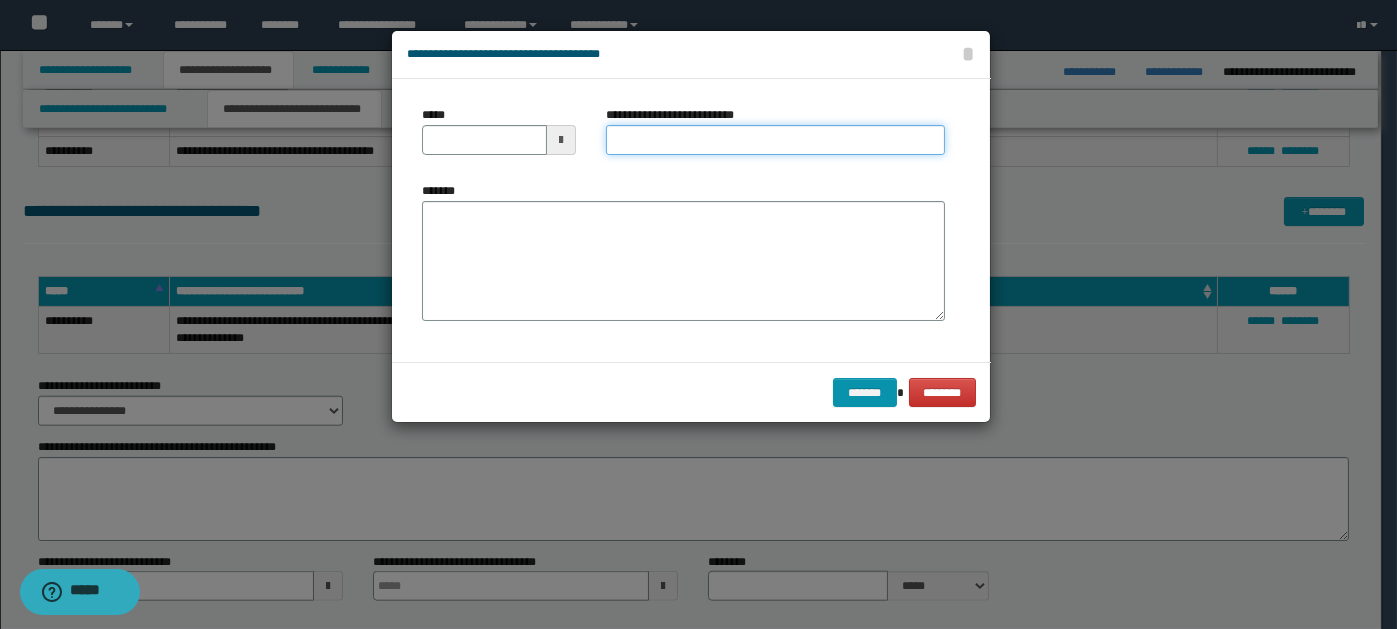paste on "**********" 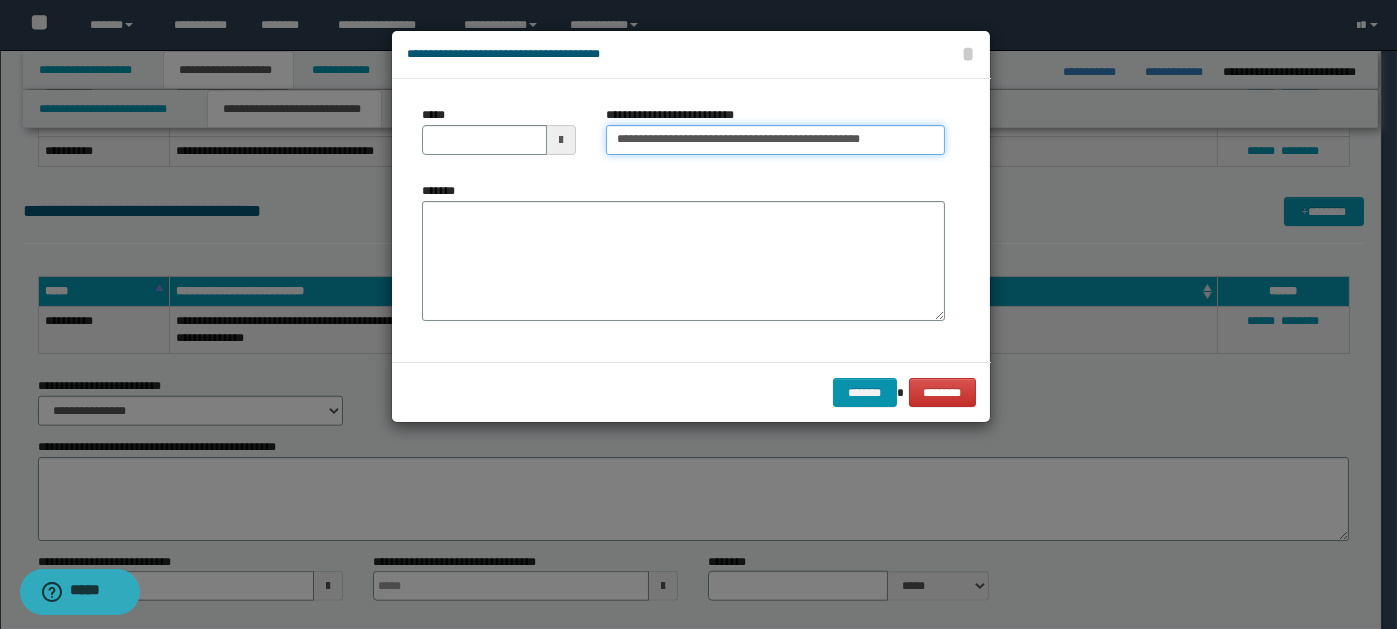 type on "**********" 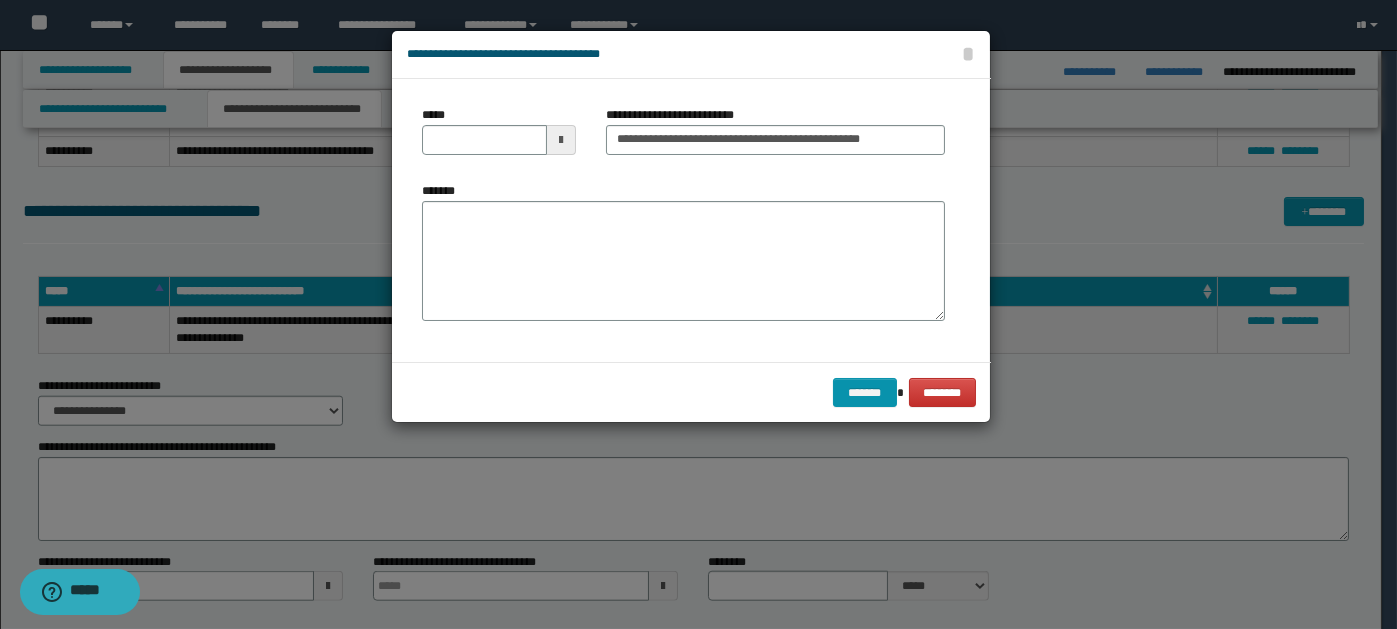 click at bounding box center [561, 140] 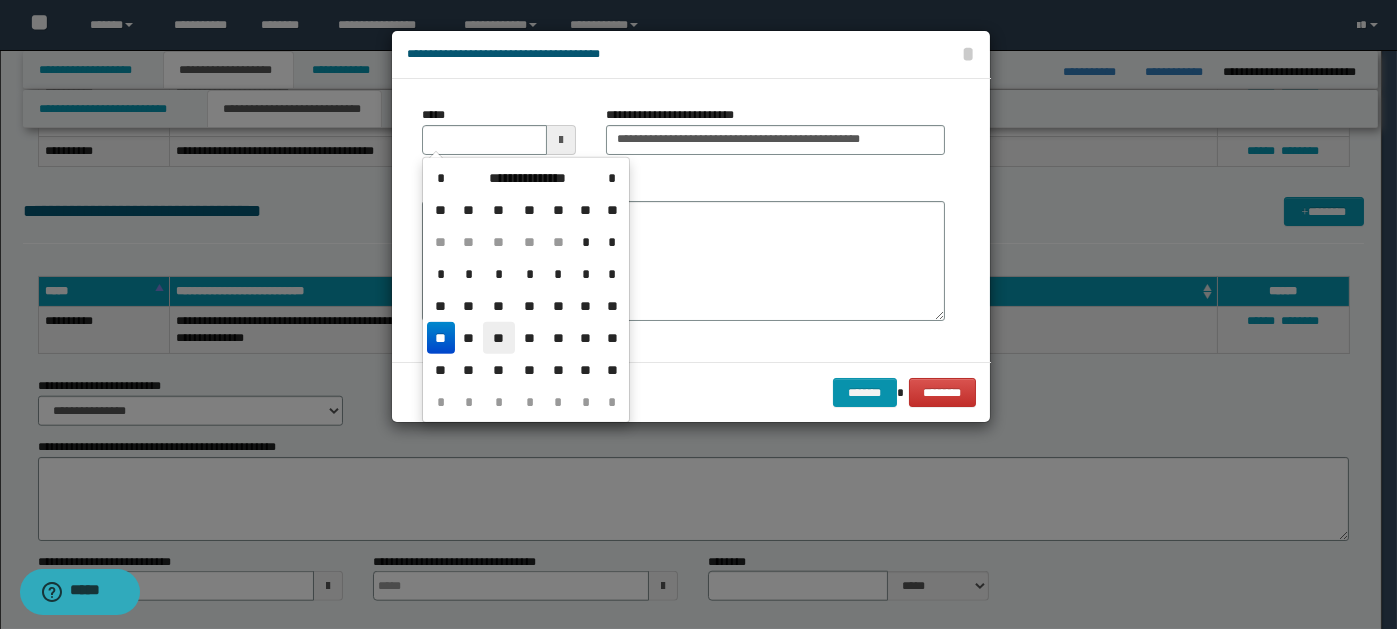 click on "**" at bounding box center (499, 338) 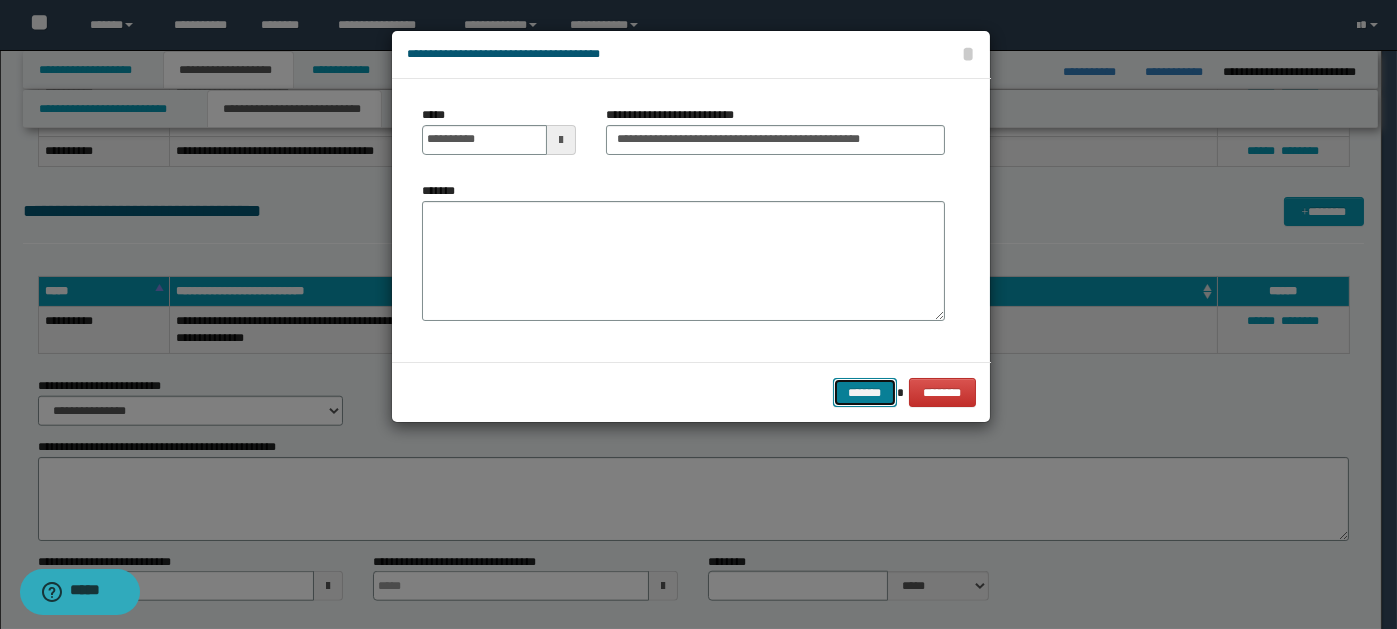click on "*******" at bounding box center [865, 392] 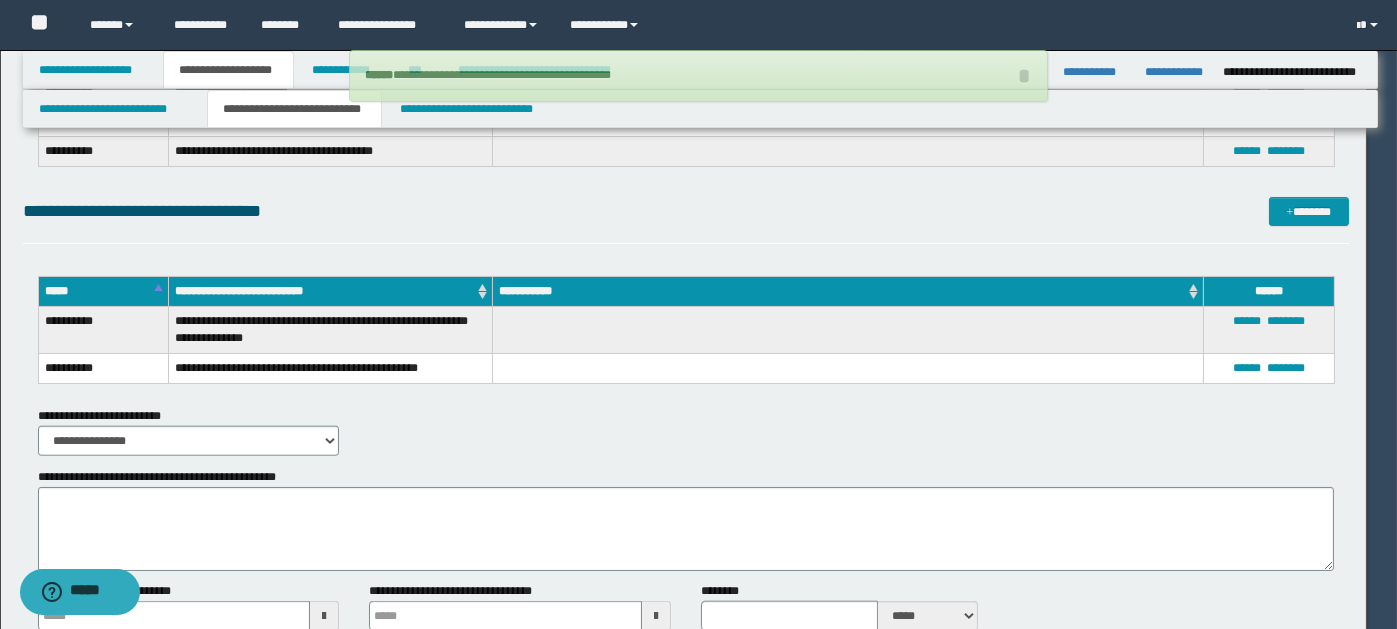 type 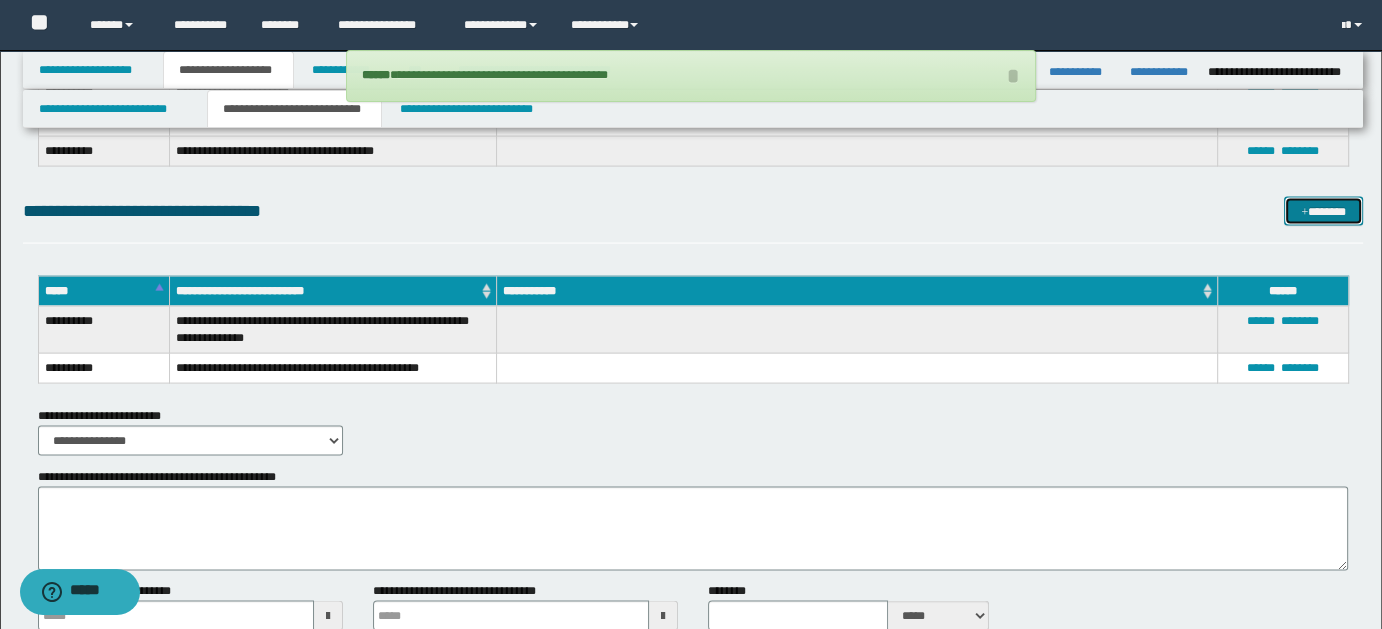 click on "*******" at bounding box center [1323, 211] 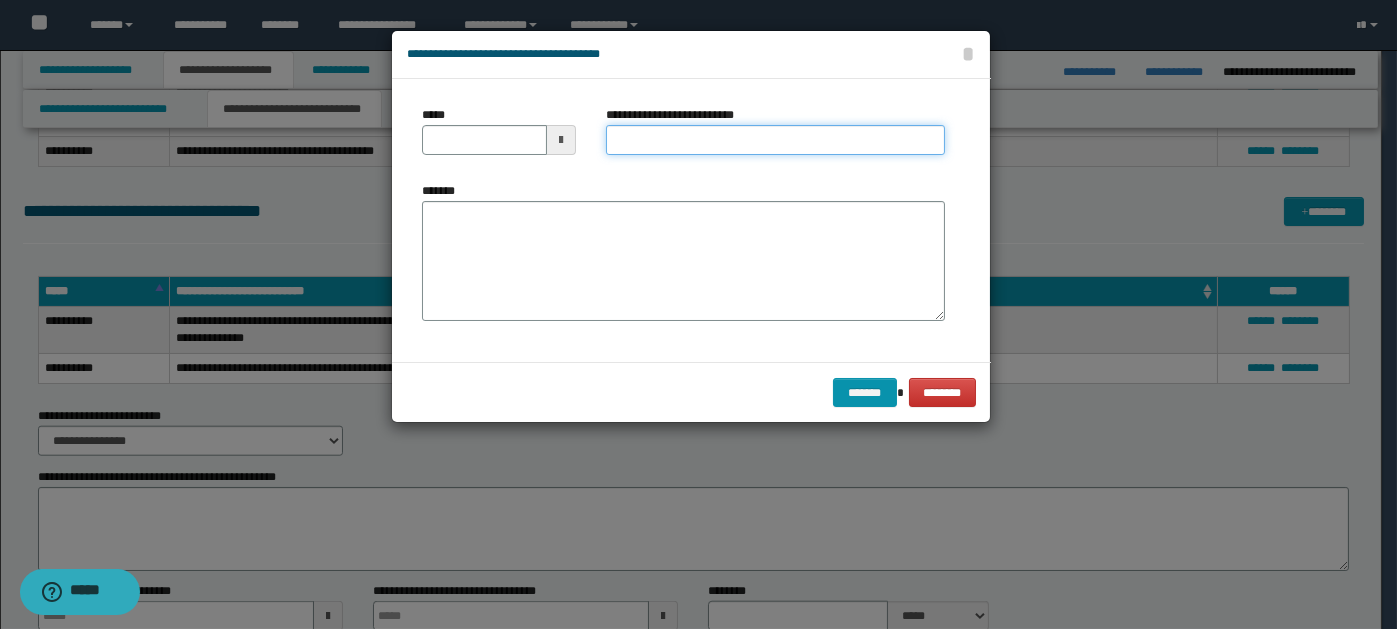 paste on "**********" 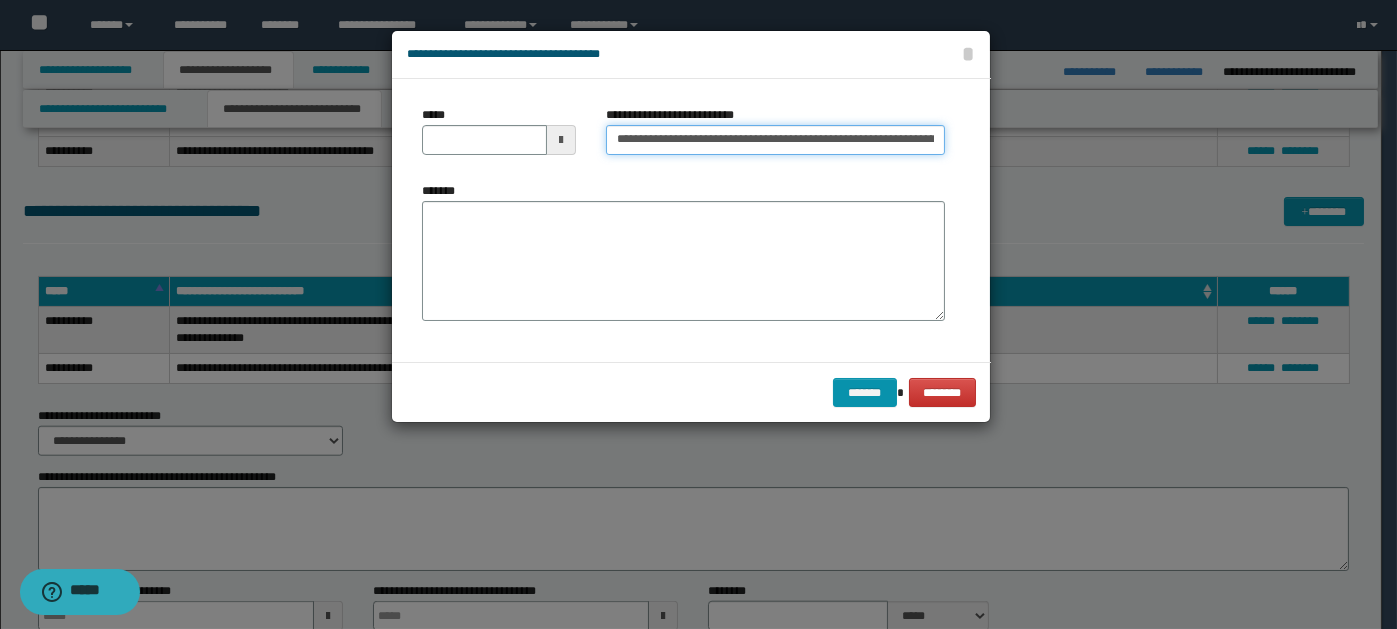 scroll, scrollTop: 0, scrollLeft: 424, axis: horizontal 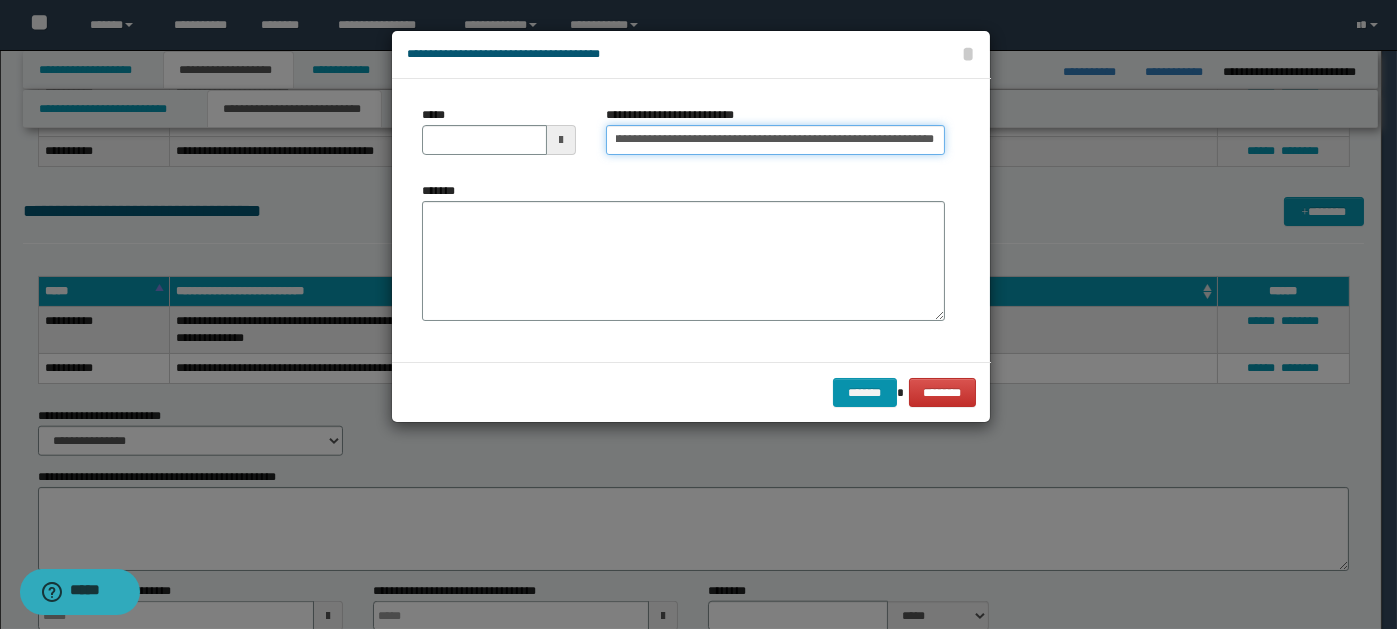 type on "**********" 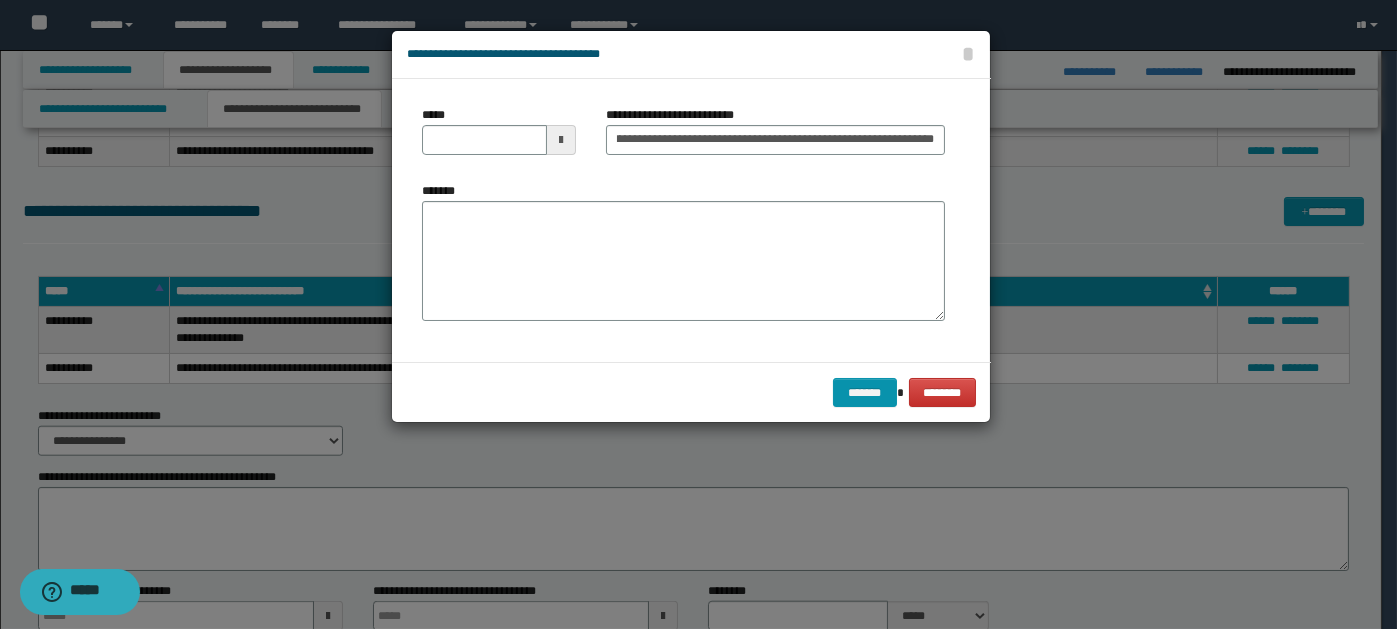 scroll, scrollTop: 0, scrollLeft: 0, axis: both 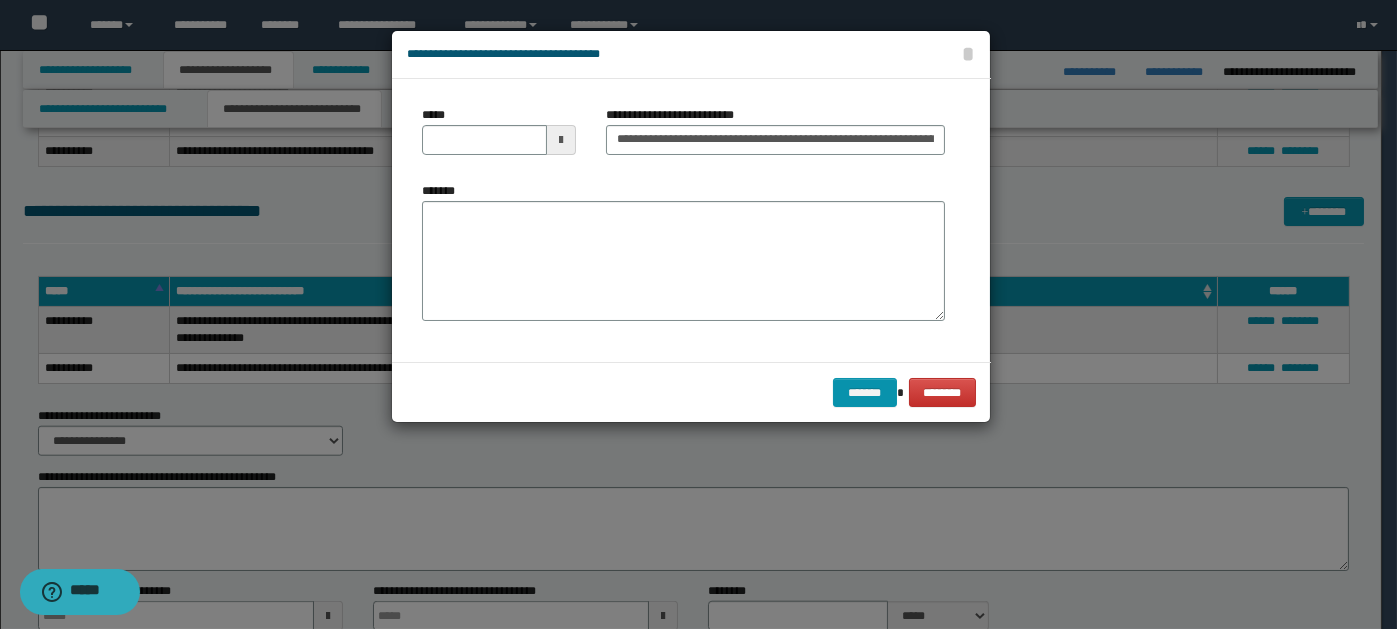 click at bounding box center (561, 140) 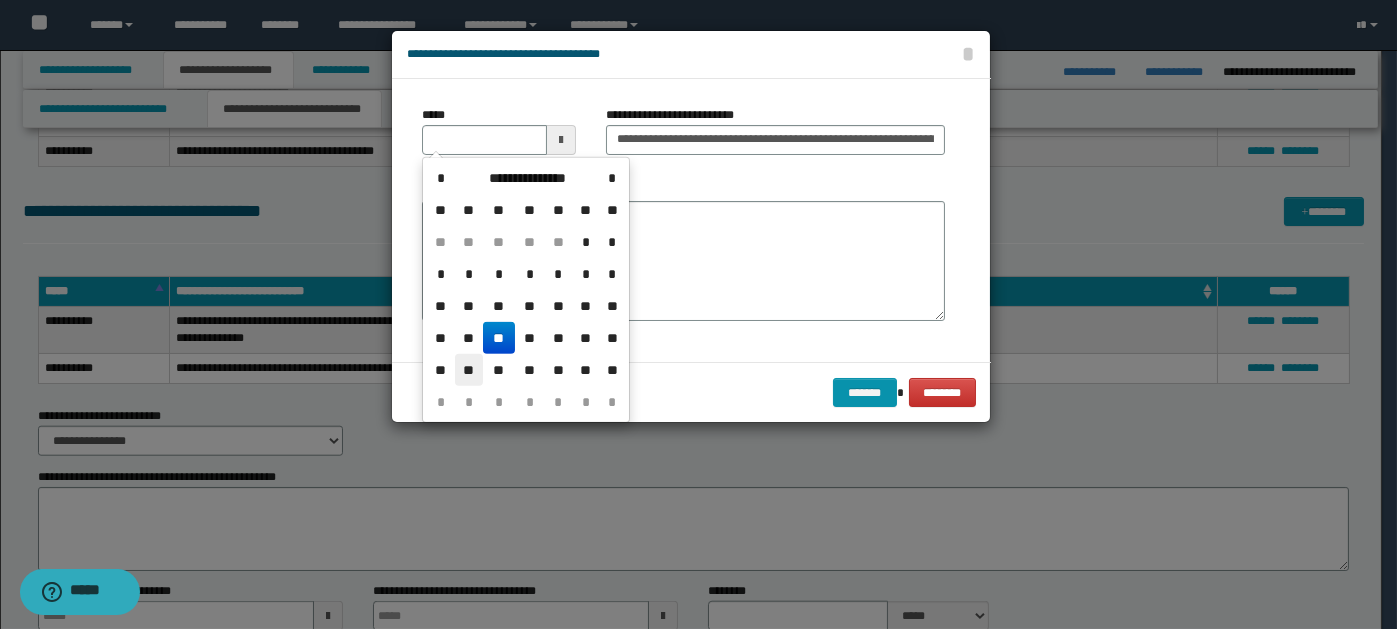 click on "**" at bounding box center [469, 370] 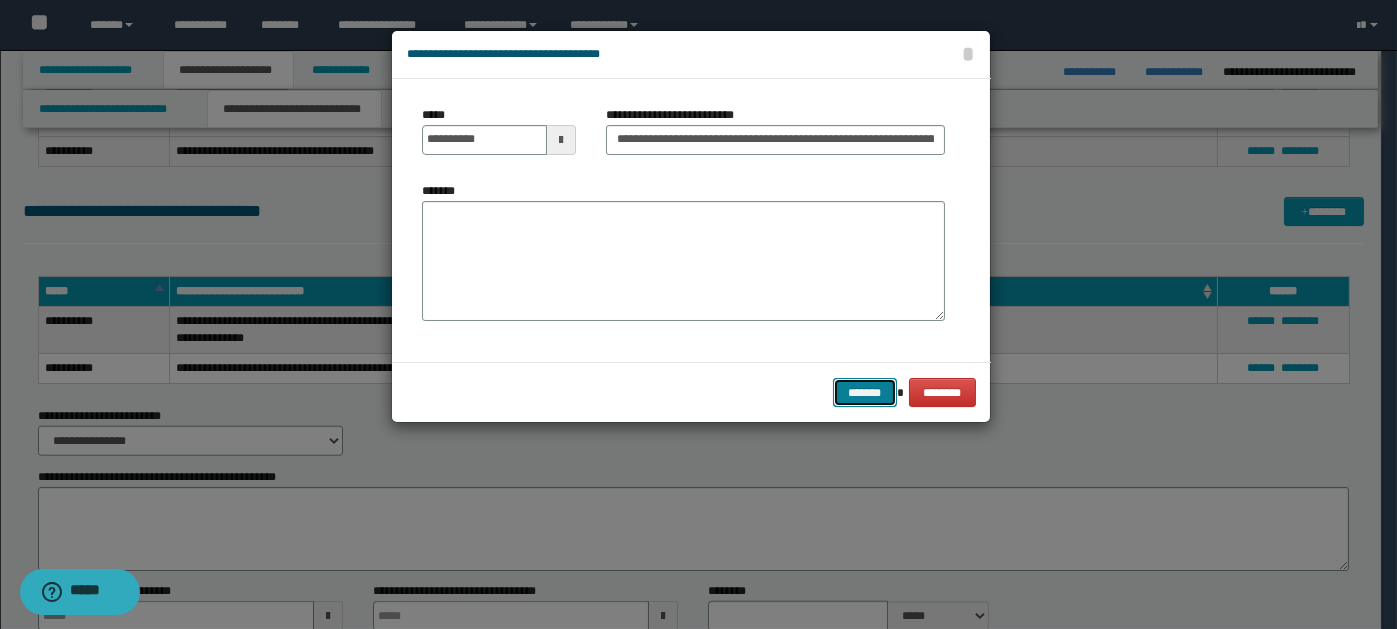 click on "*******" at bounding box center (865, 392) 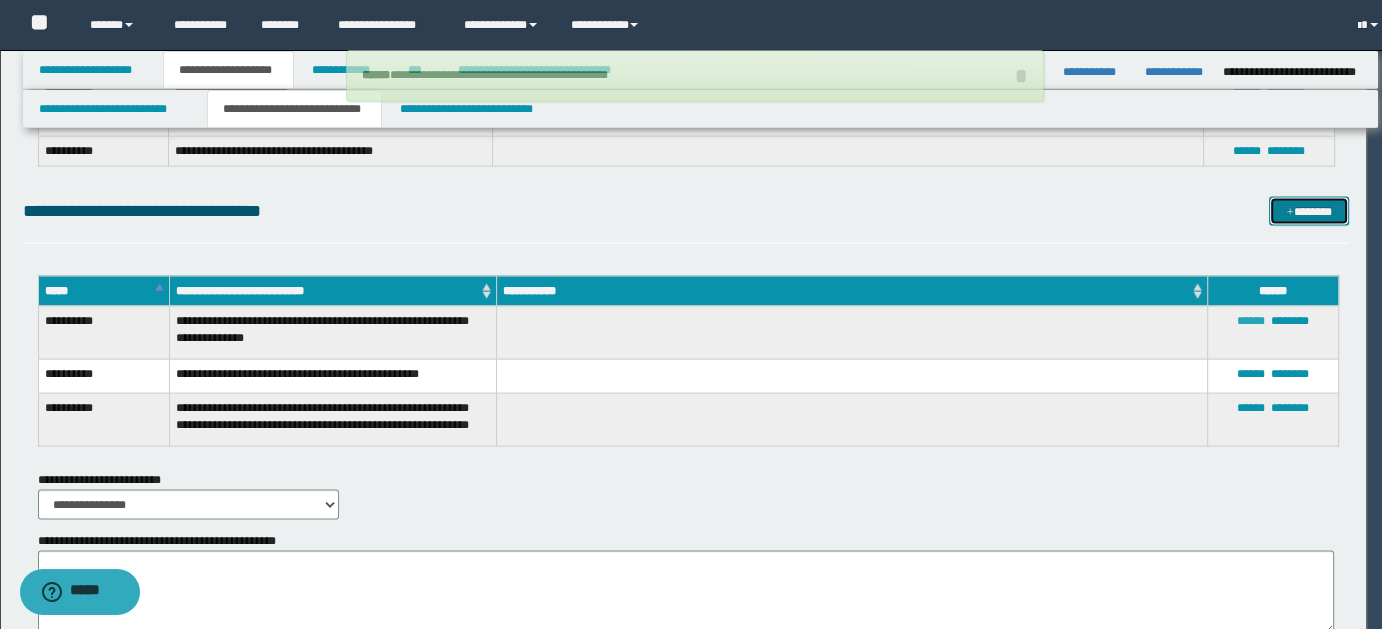 type 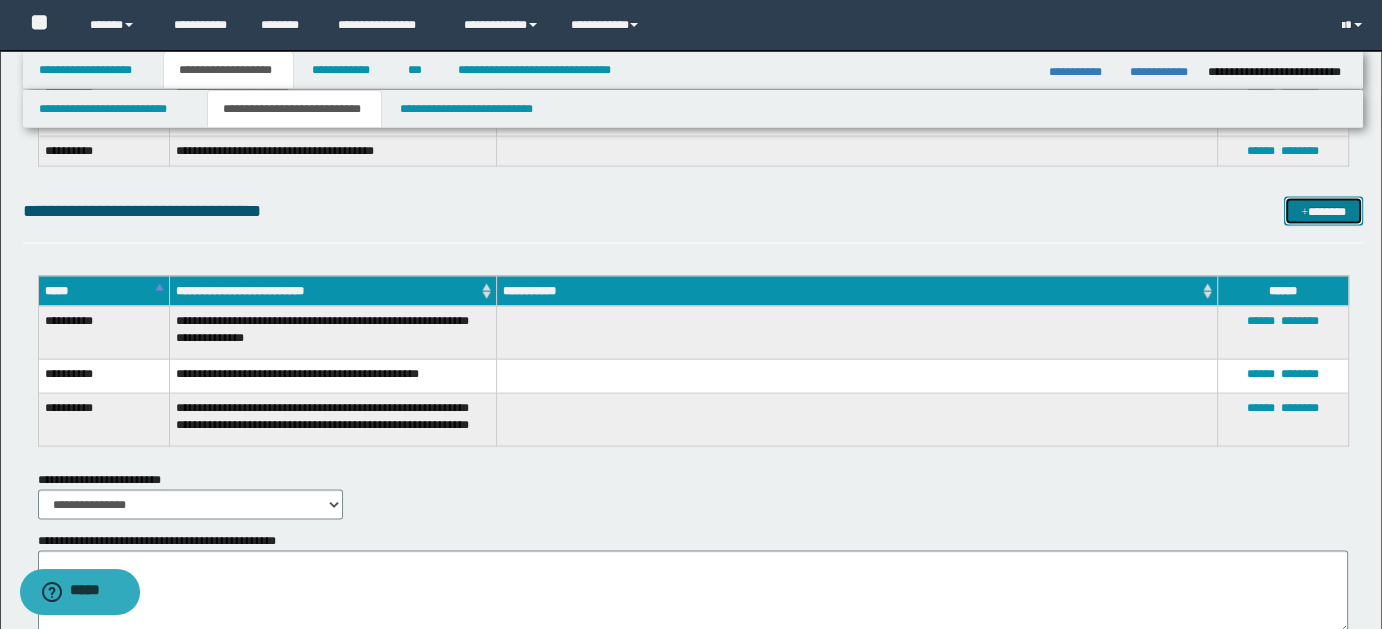 click on "*******" at bounding box center [1323, 211] 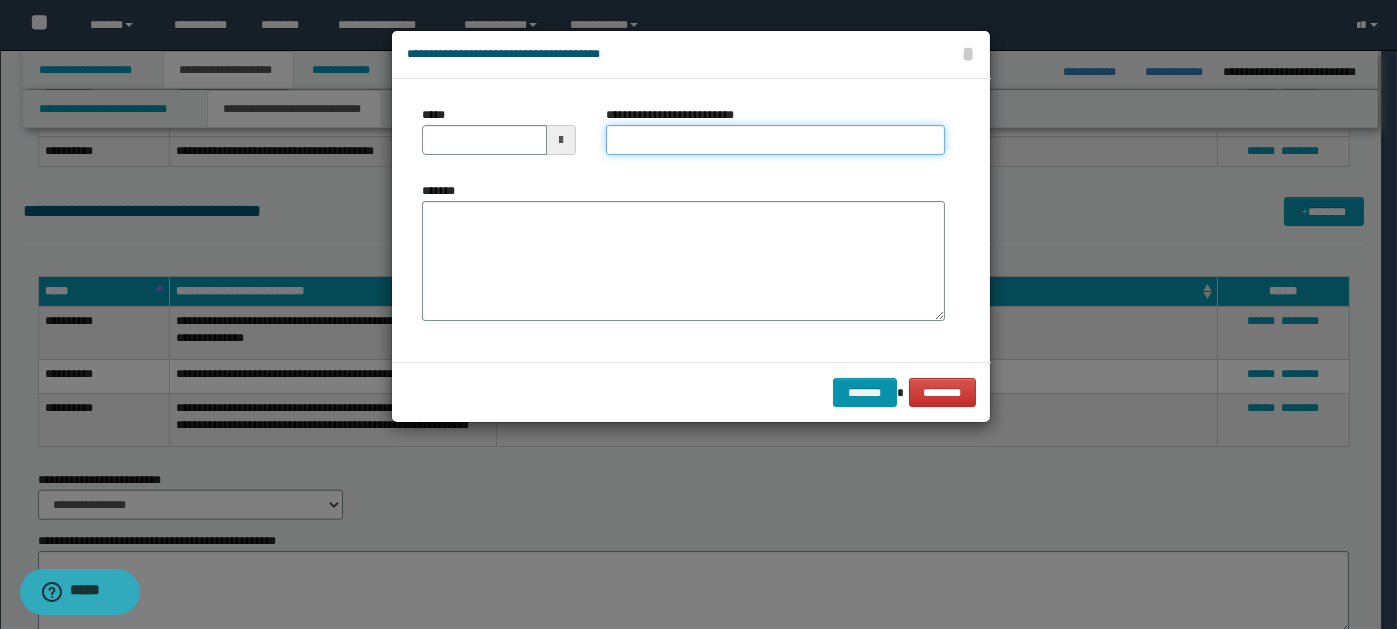 paste on "**********" 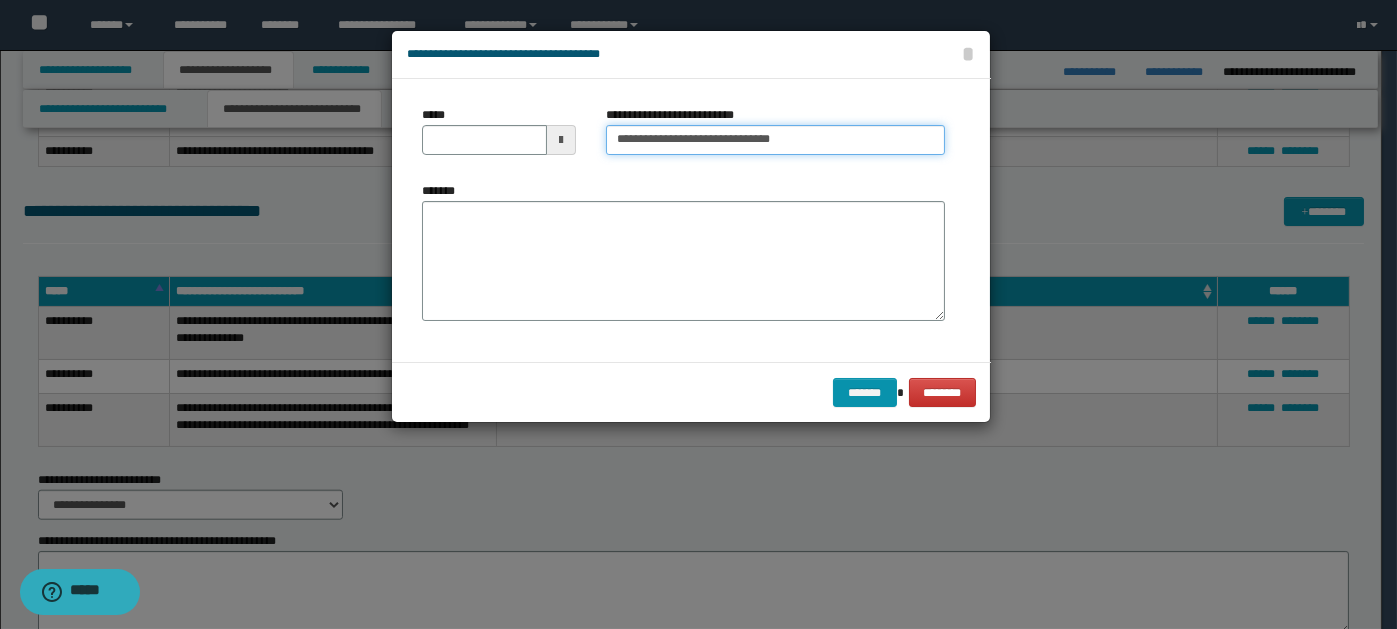 type on "**********" 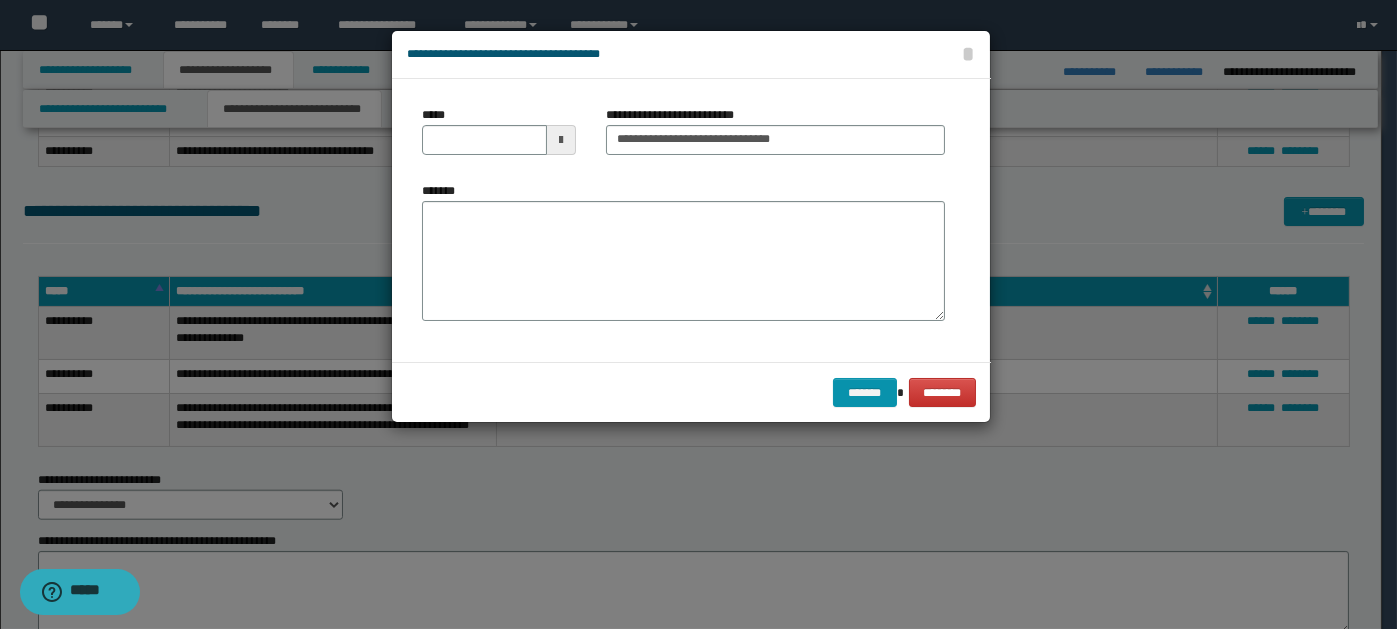 click at bounding box center (561, 140) 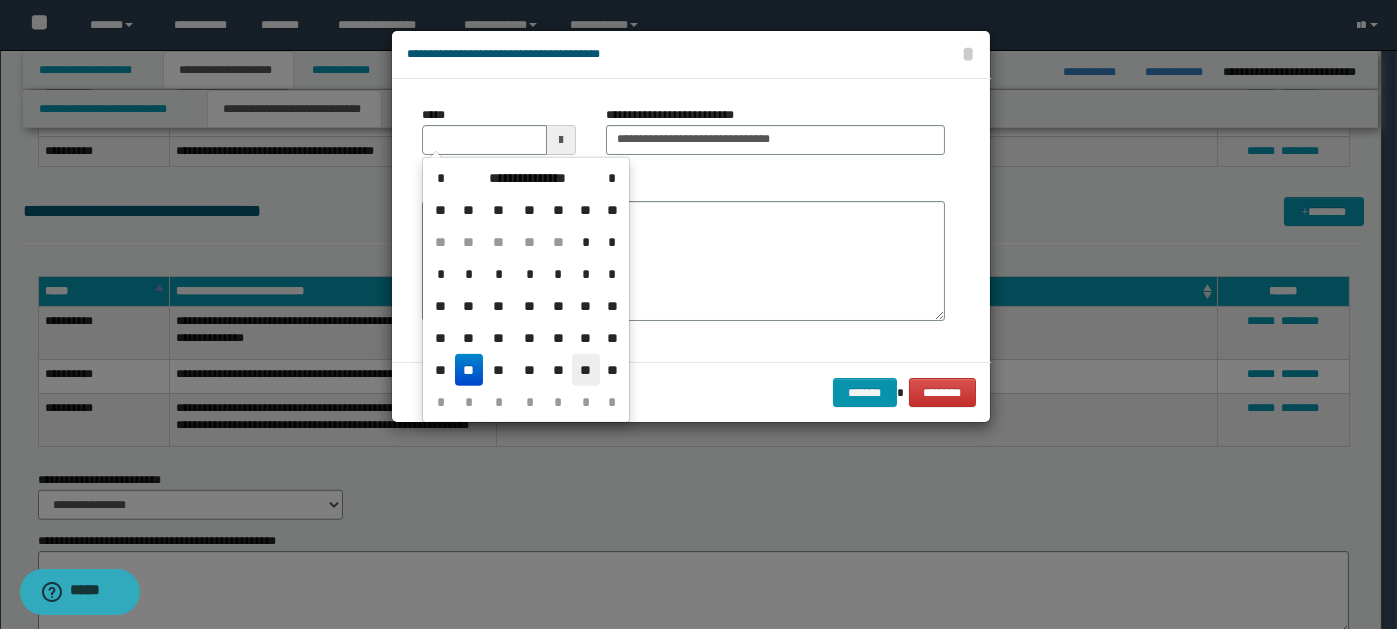 click on "**" at bounding box center (586, 370) 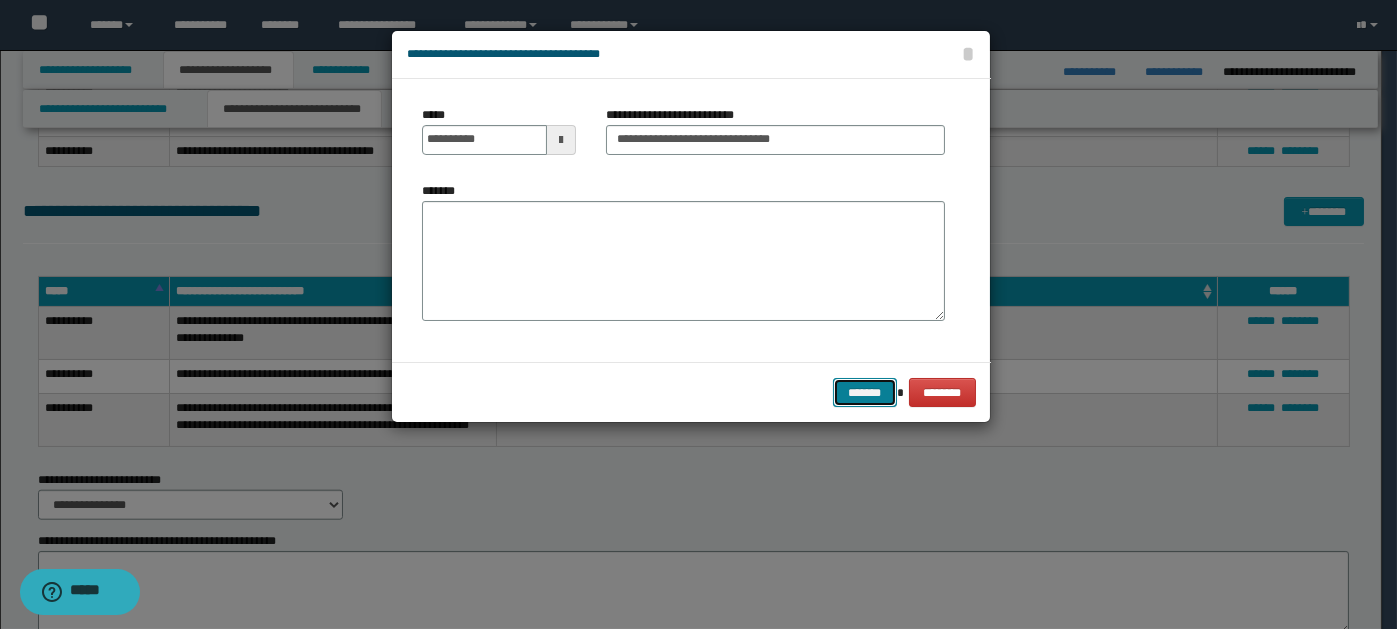 click on "*******" at bounding box center (865, 392) 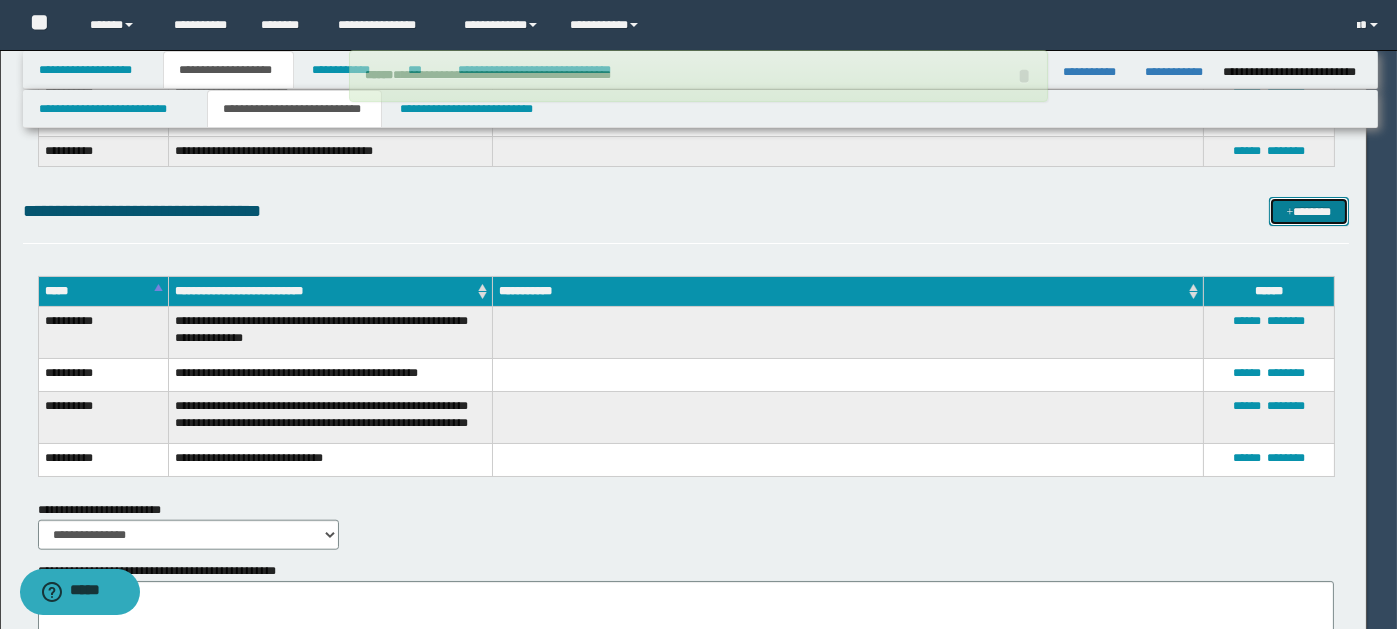 type 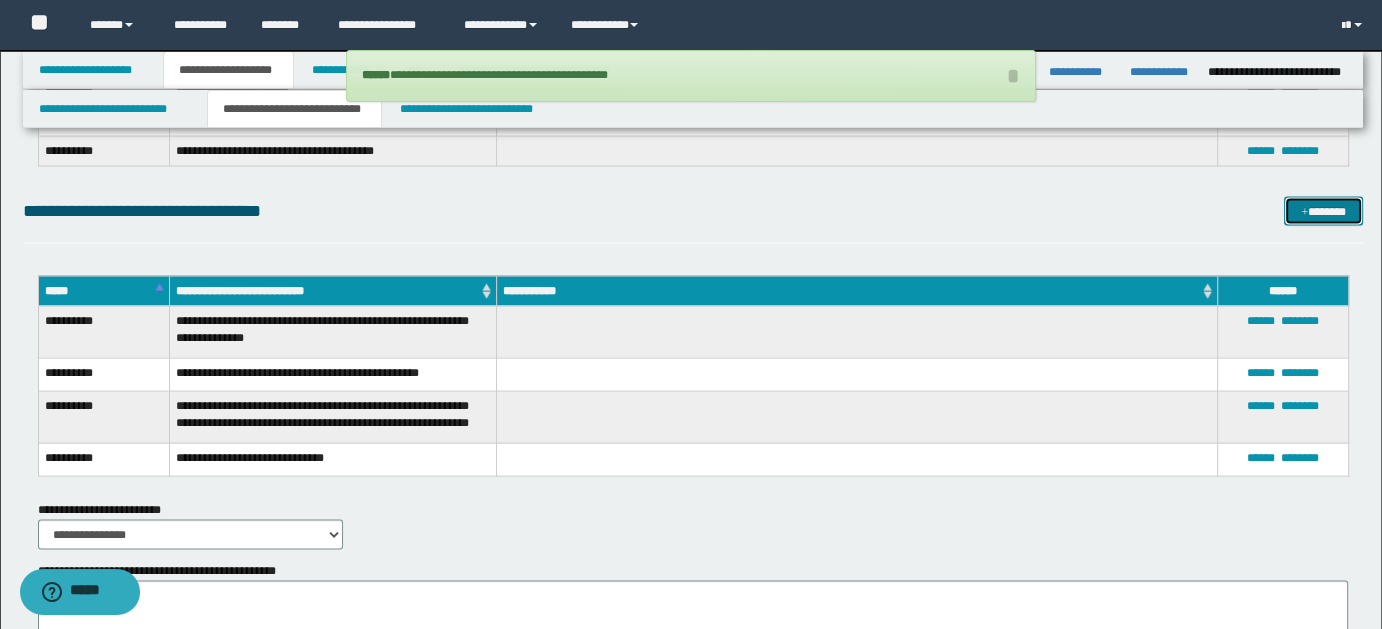 click on "*******" at bounding box center (1323, 211) 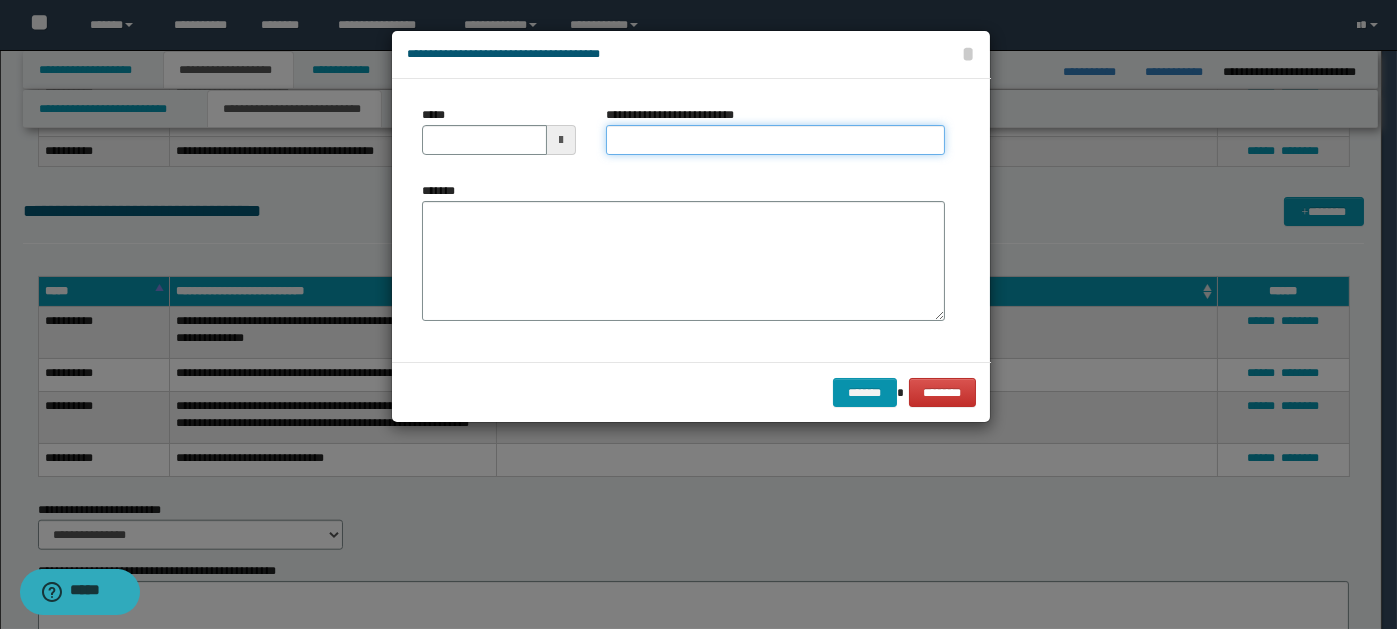 paste on "**********" 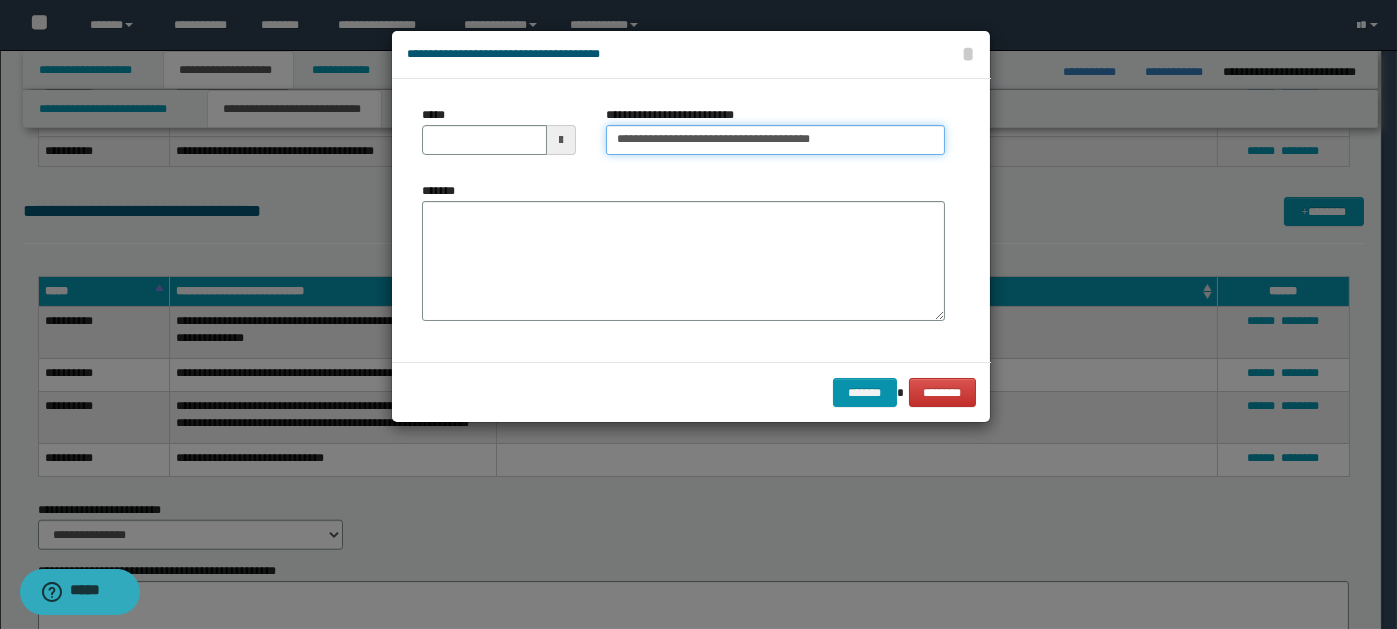 type on "**********" 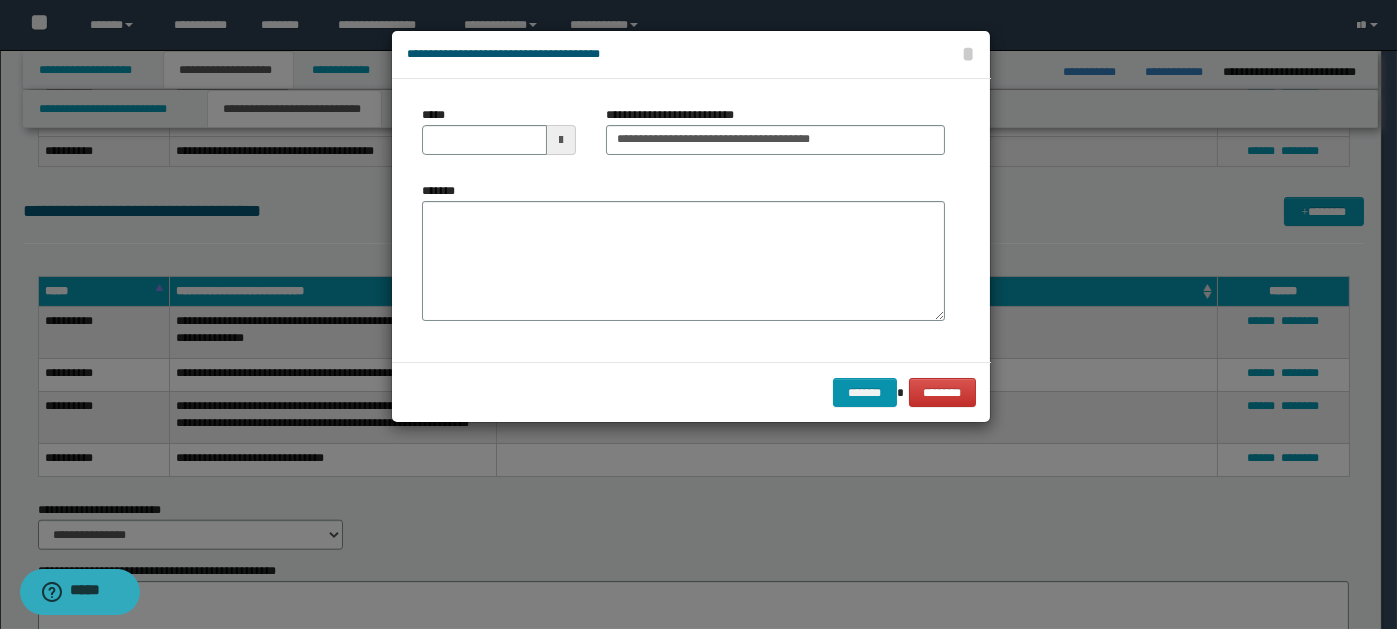 click at bounding box center [561, 140] 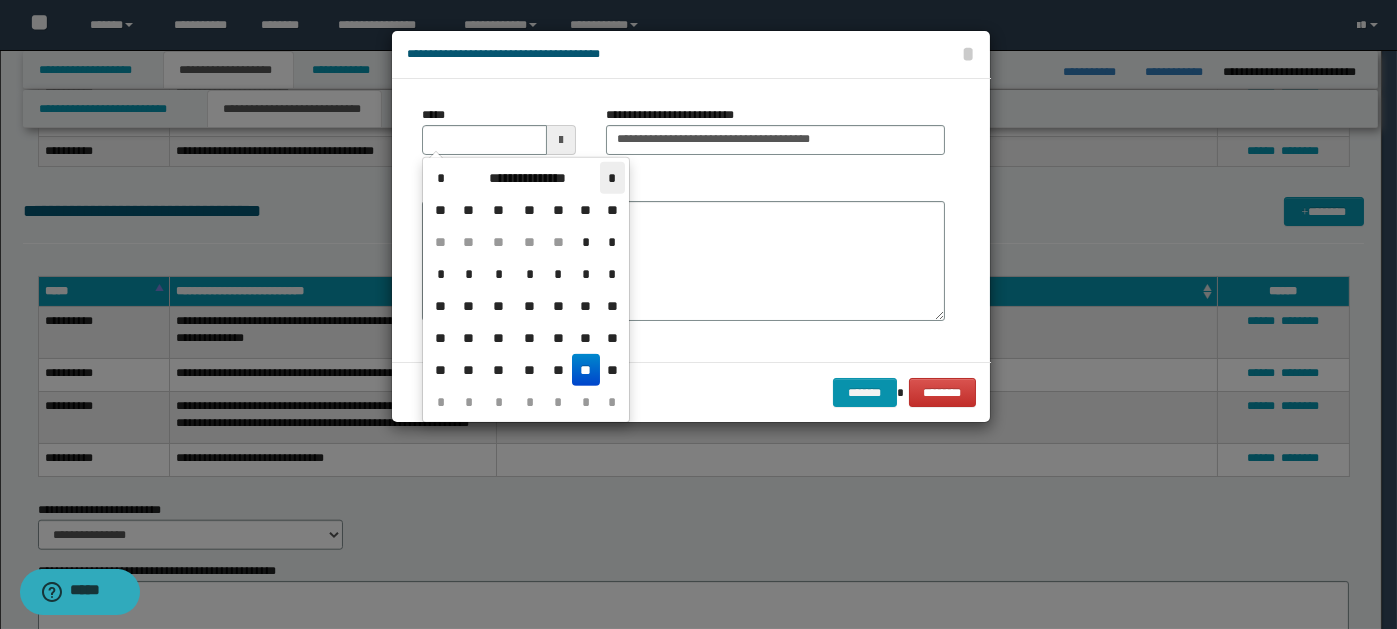 click on "*" at bounding box center [612, 178] 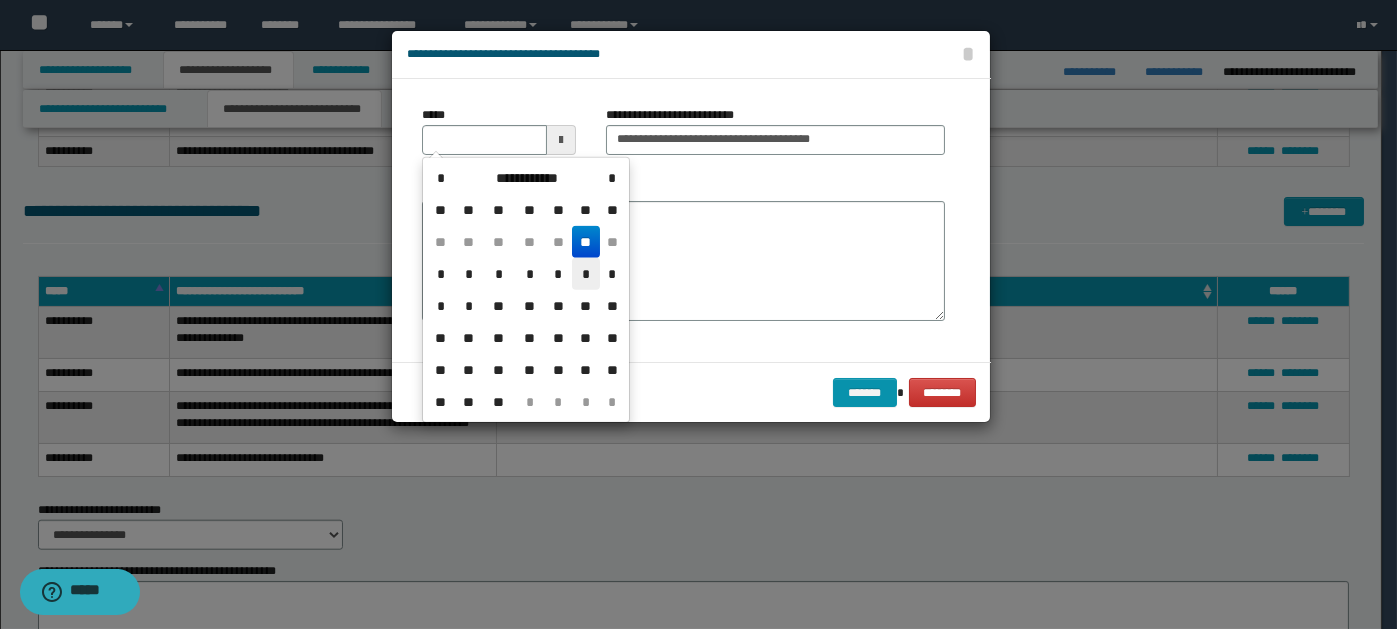 click on "*" at bounding box center [586, 274] 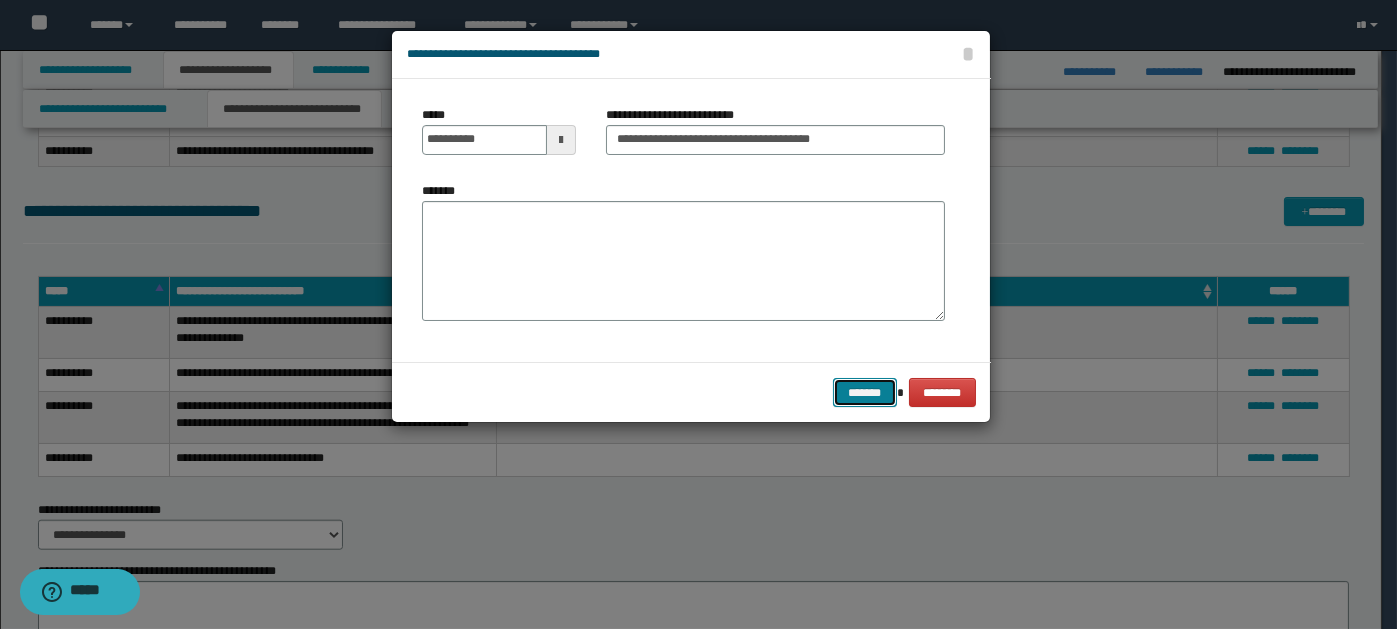 click on "*******" at bounding box center (865, 392) 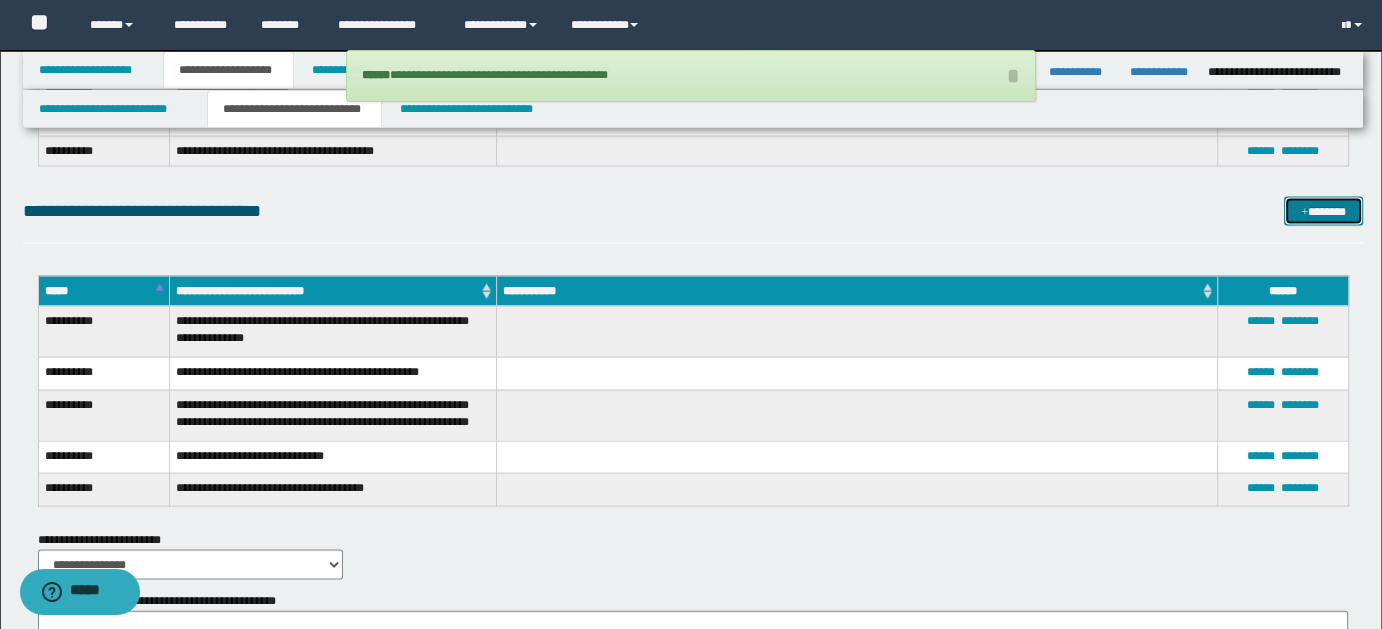 click on "*******" at bounding box center (1323, 211) 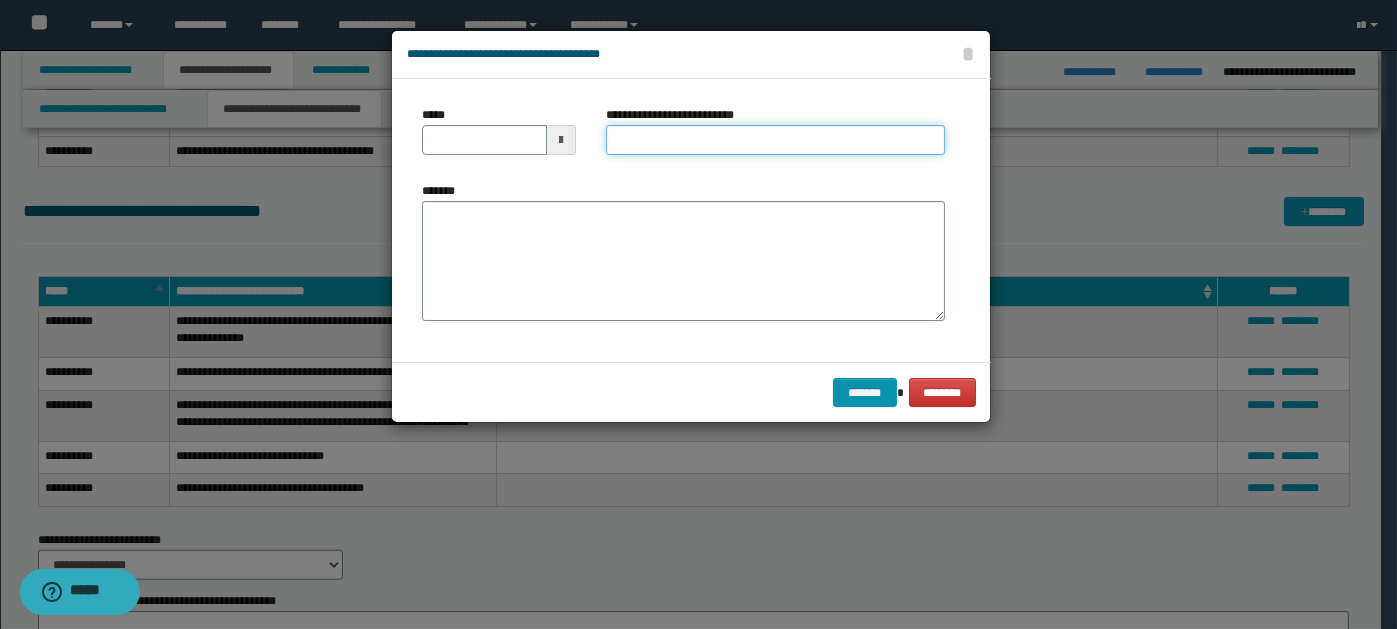 paste on "**********" 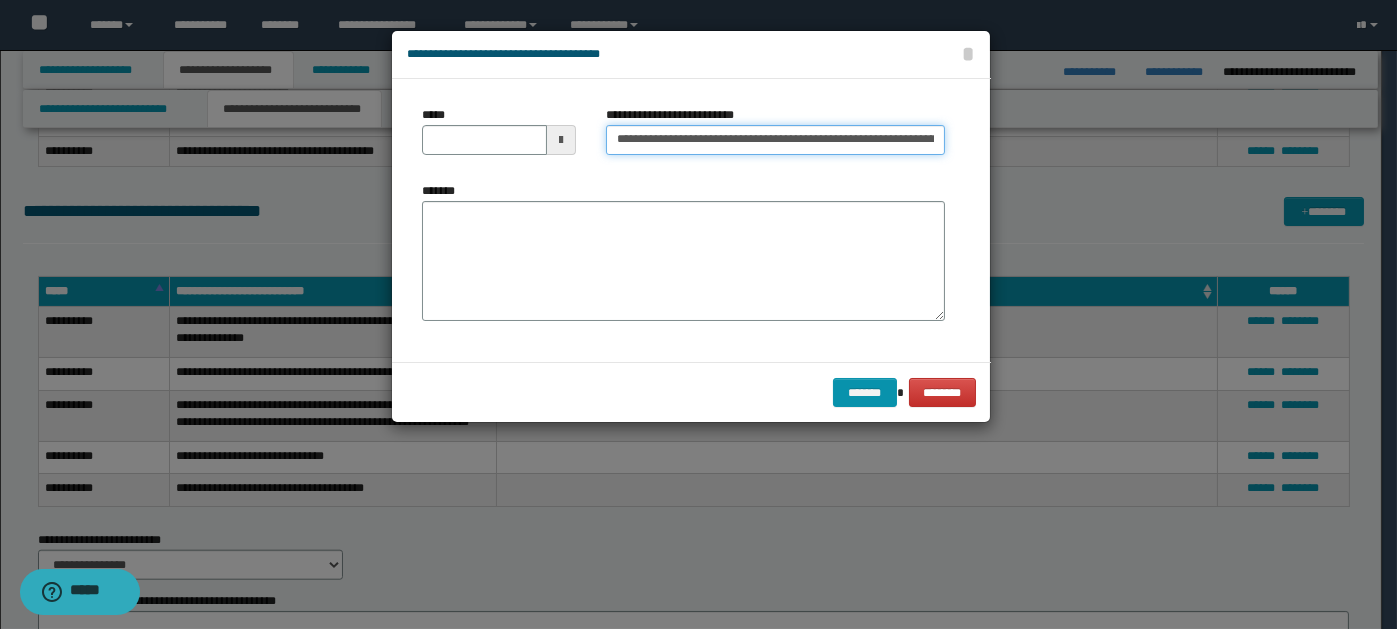 scroll, scrollTop: 0, scrollLeft: 221, axis: horizontal 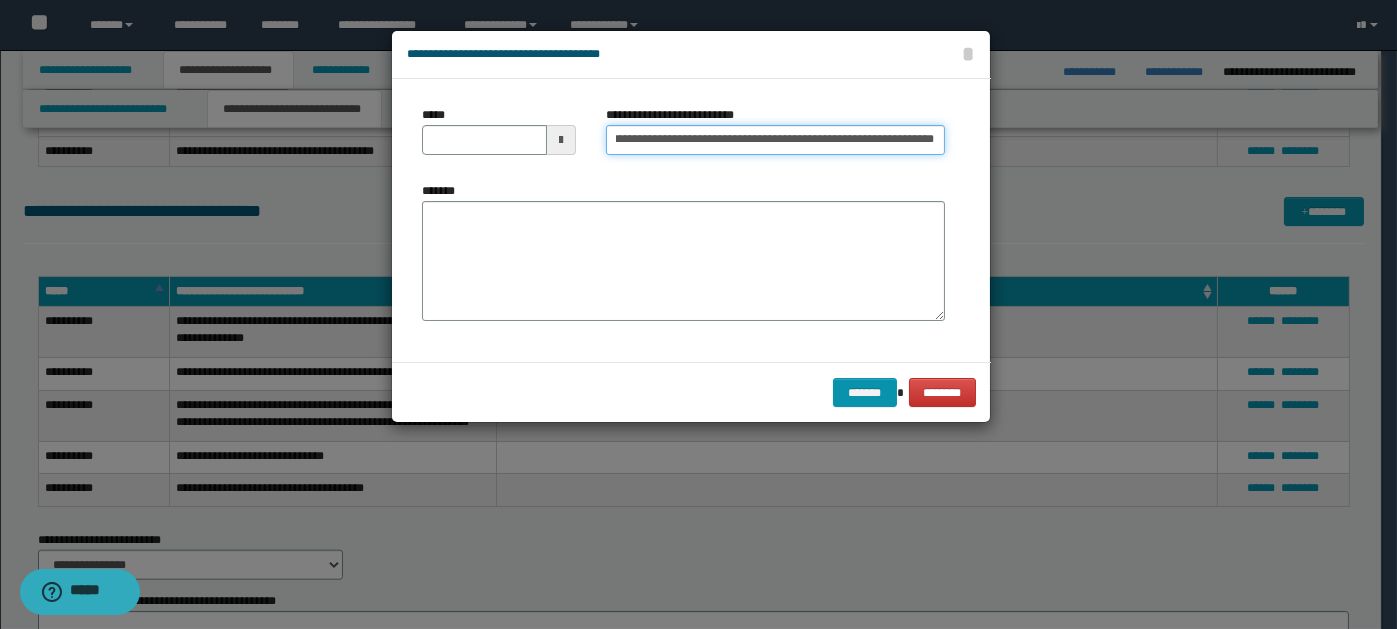 type 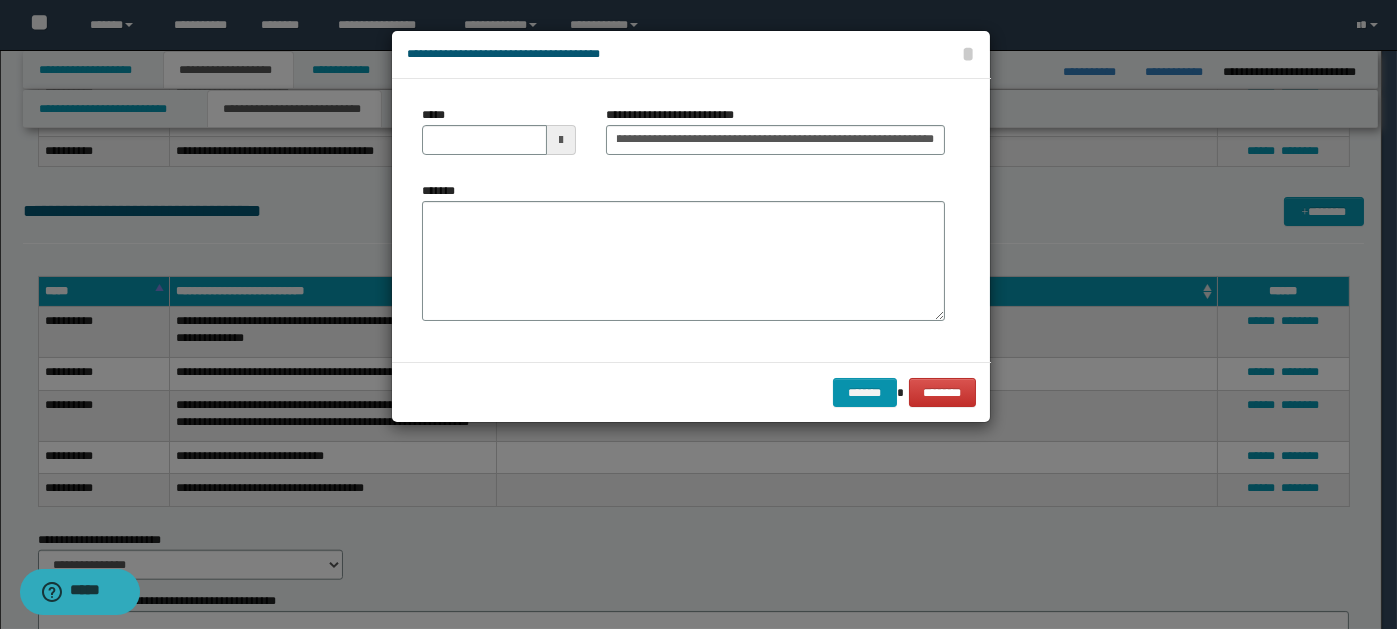 scroll, scrollTop: 0, scrollLeft: 0, axis: both 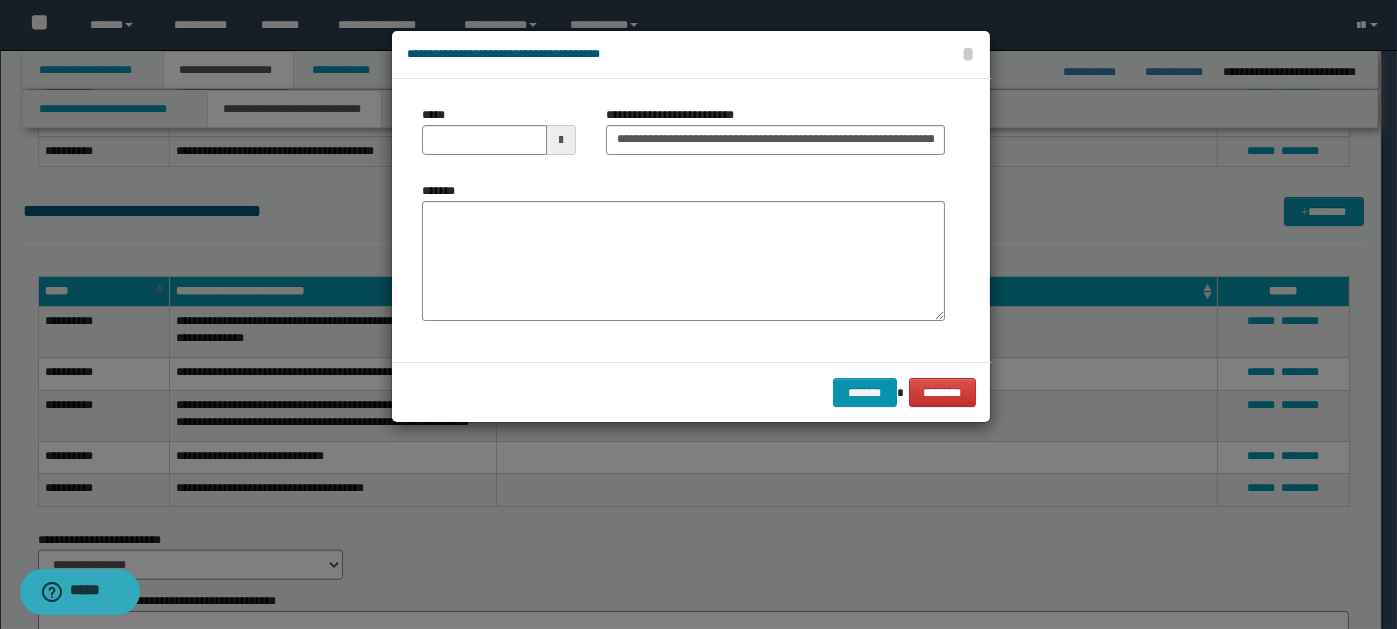 click at bounding box center (561, 140) 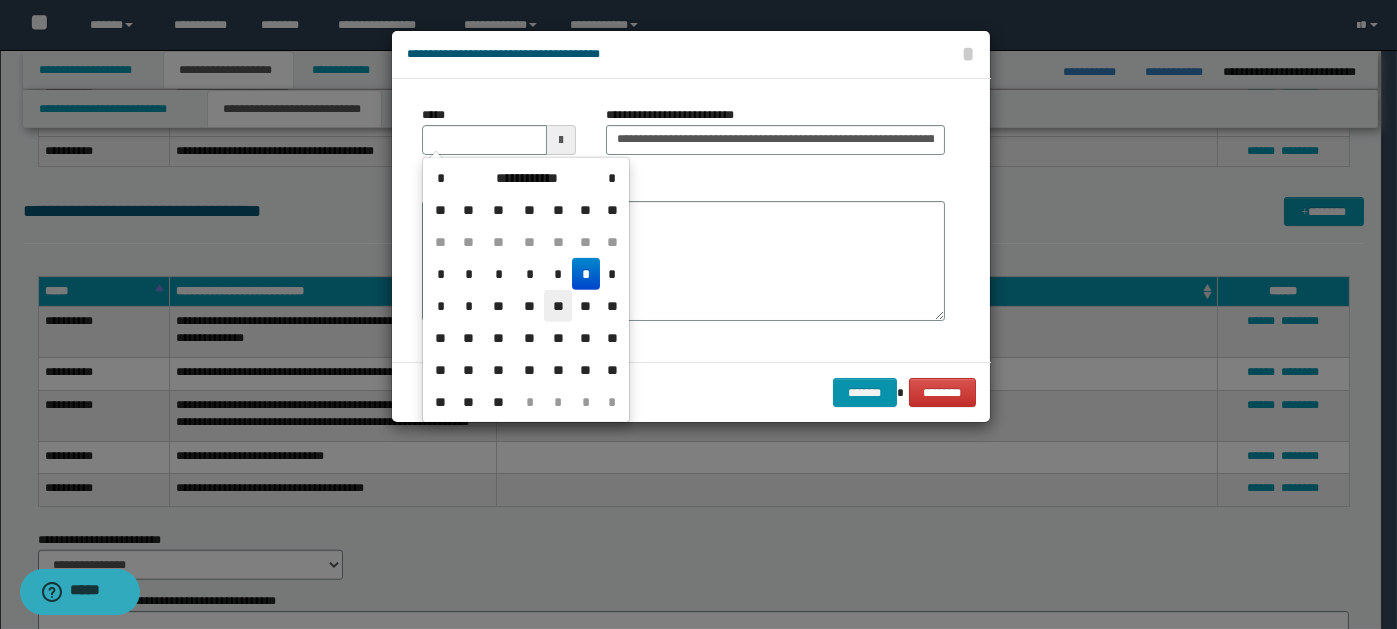click on "**" at bounding box center [558, 306] 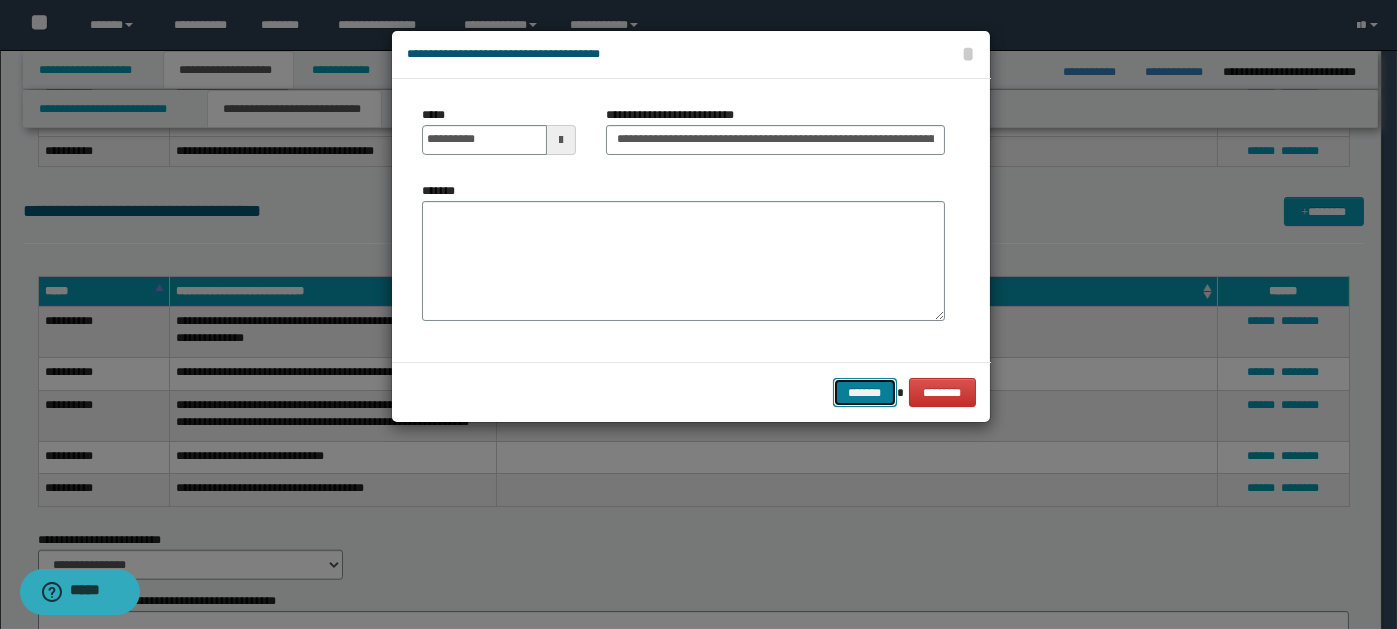 click on "*******" at bounding box center (865, 392) 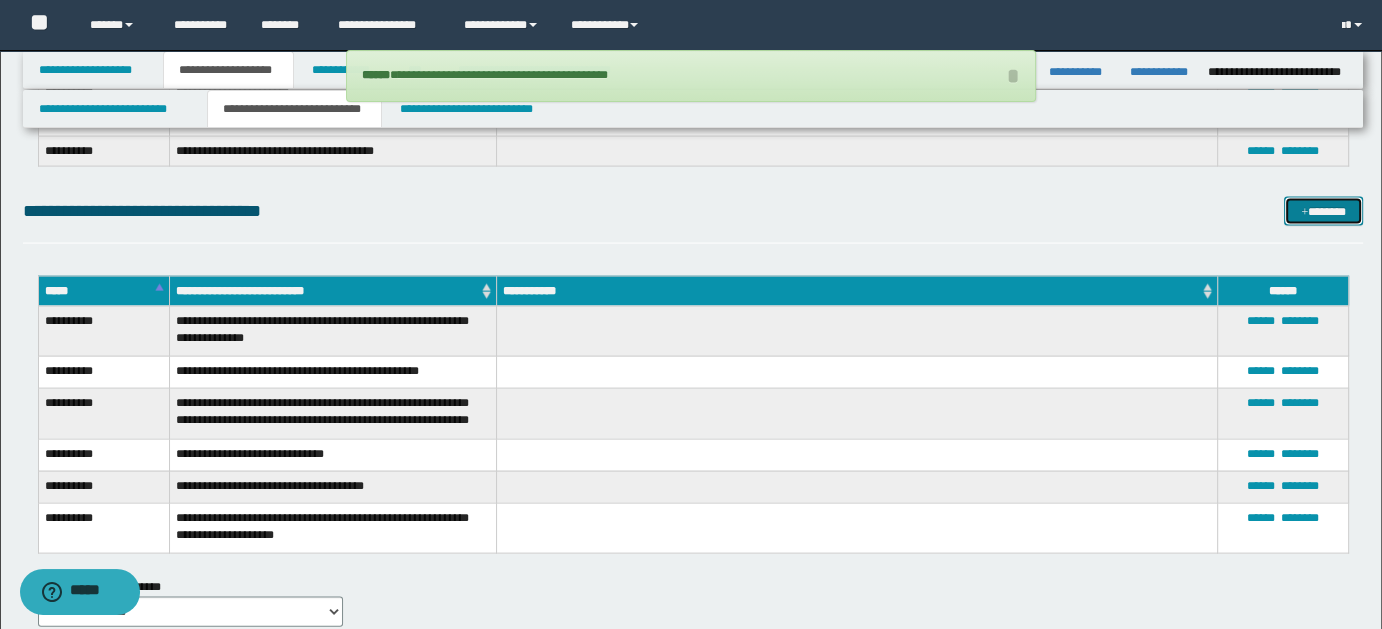 click on "*******" at bounding box center [1323, 211] 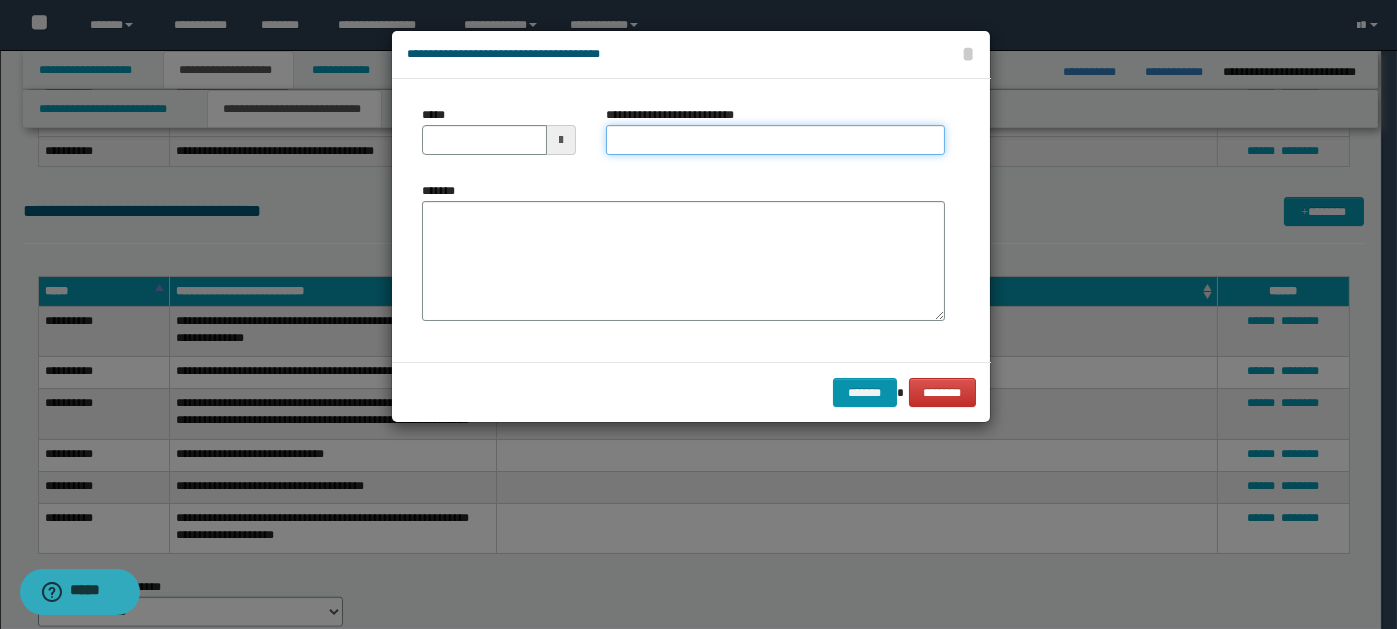 paste on "**********" 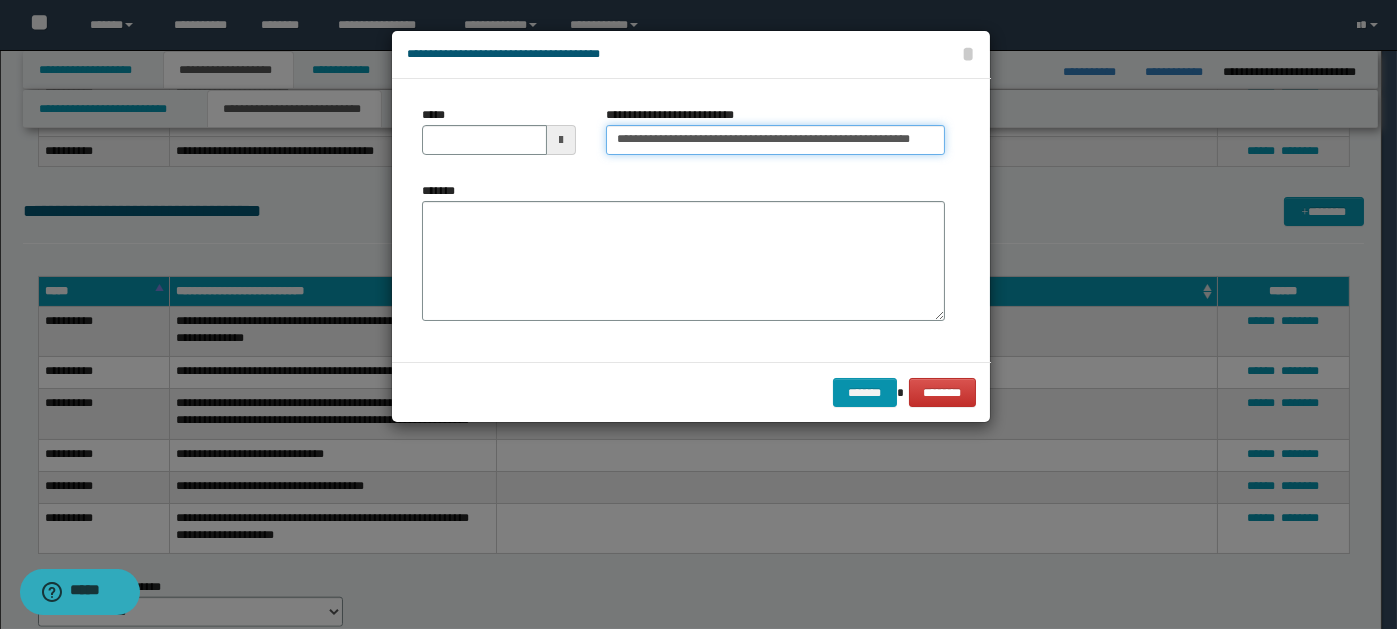 scroll, scrollTop: 0, scrollLeft: 66, axis: horizontal 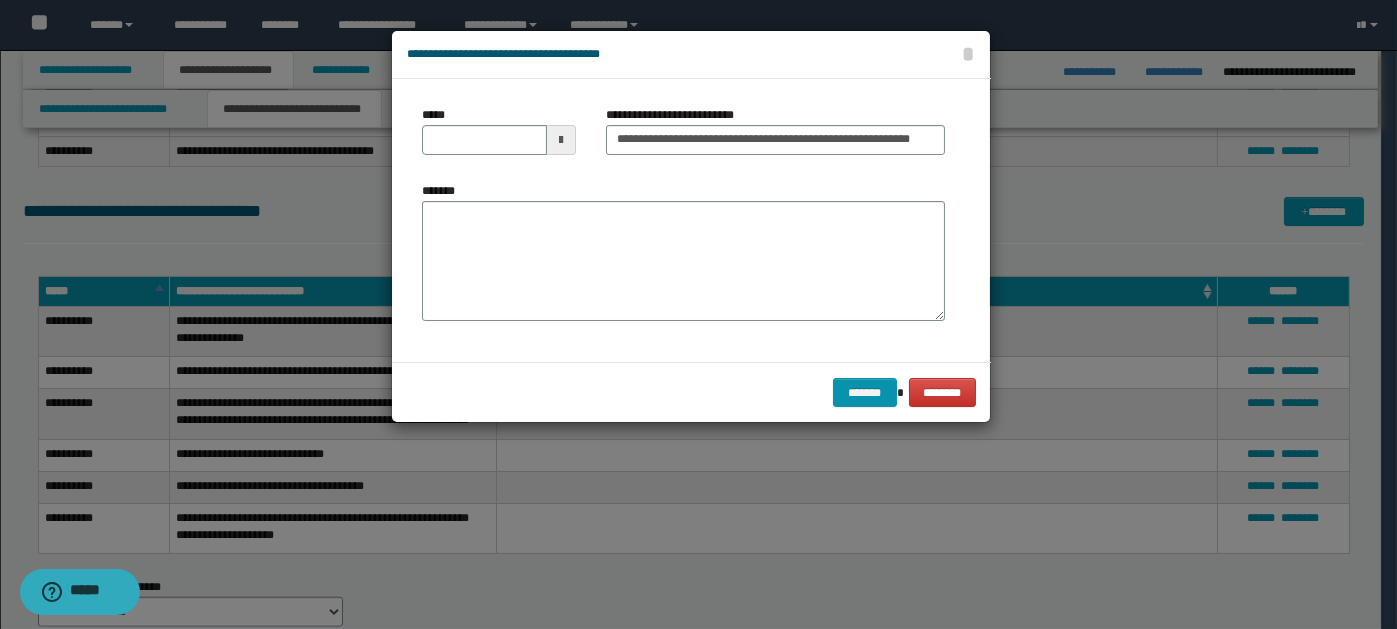click at bounding box center [561, 140] 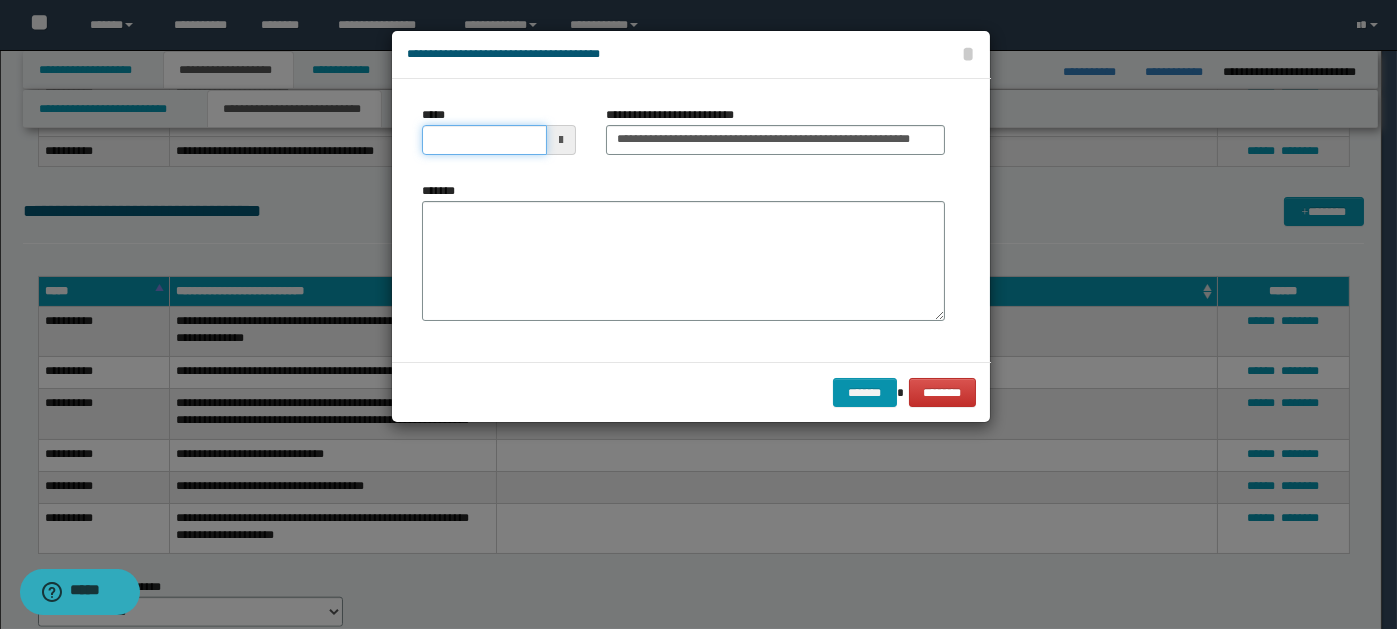scroll, scrollTop: 0, scrollLeft: 0, axis: both 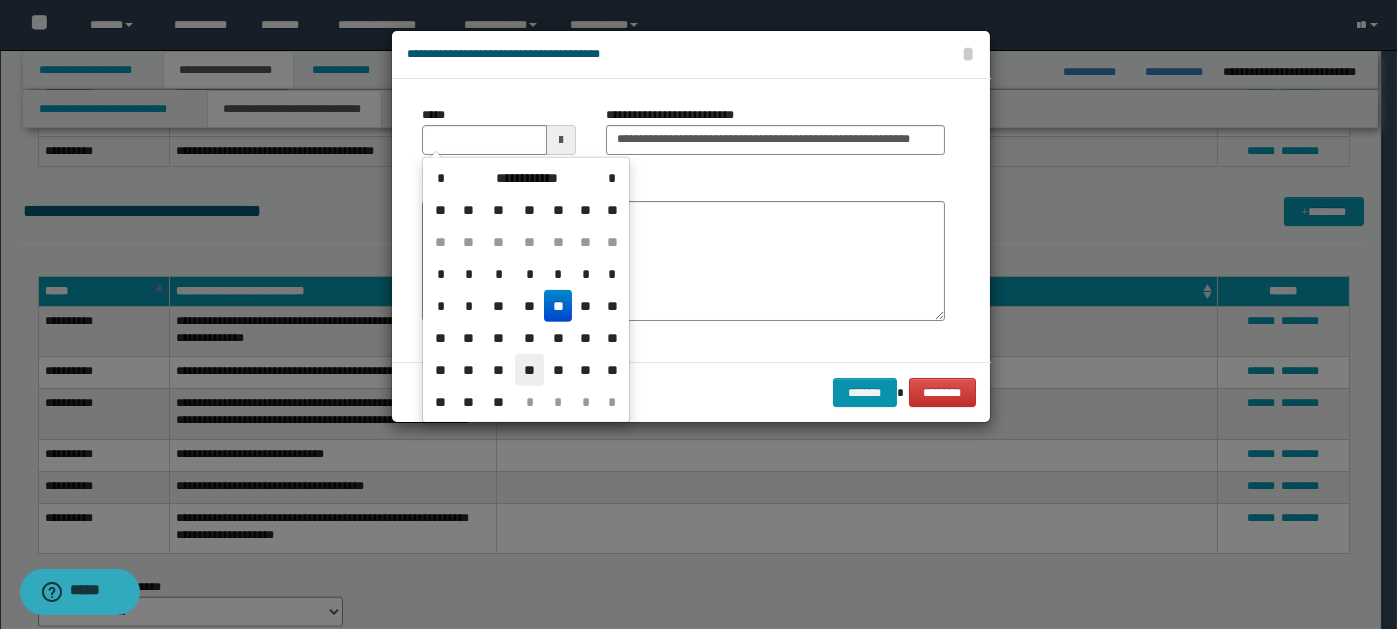 click on "**" at bounding box center (529, 370) 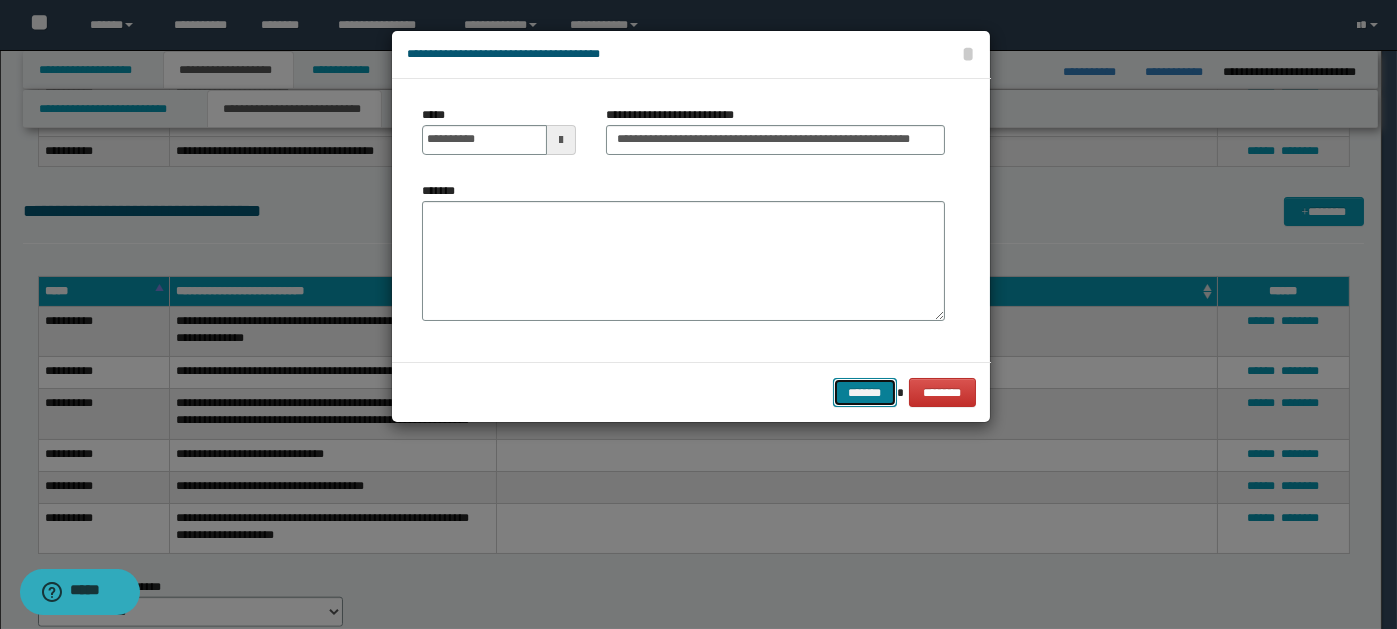click on "*******" at bounding box center (865, 392) 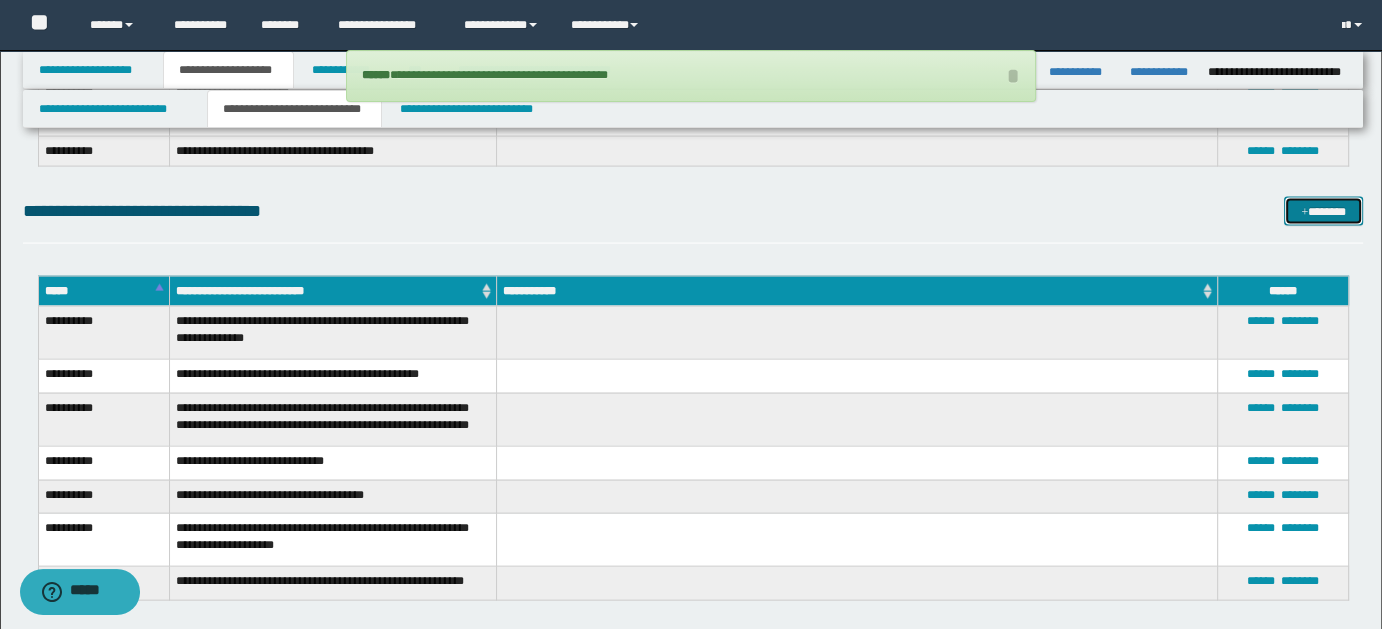click on "*******" at bounding box center [1323, 211] 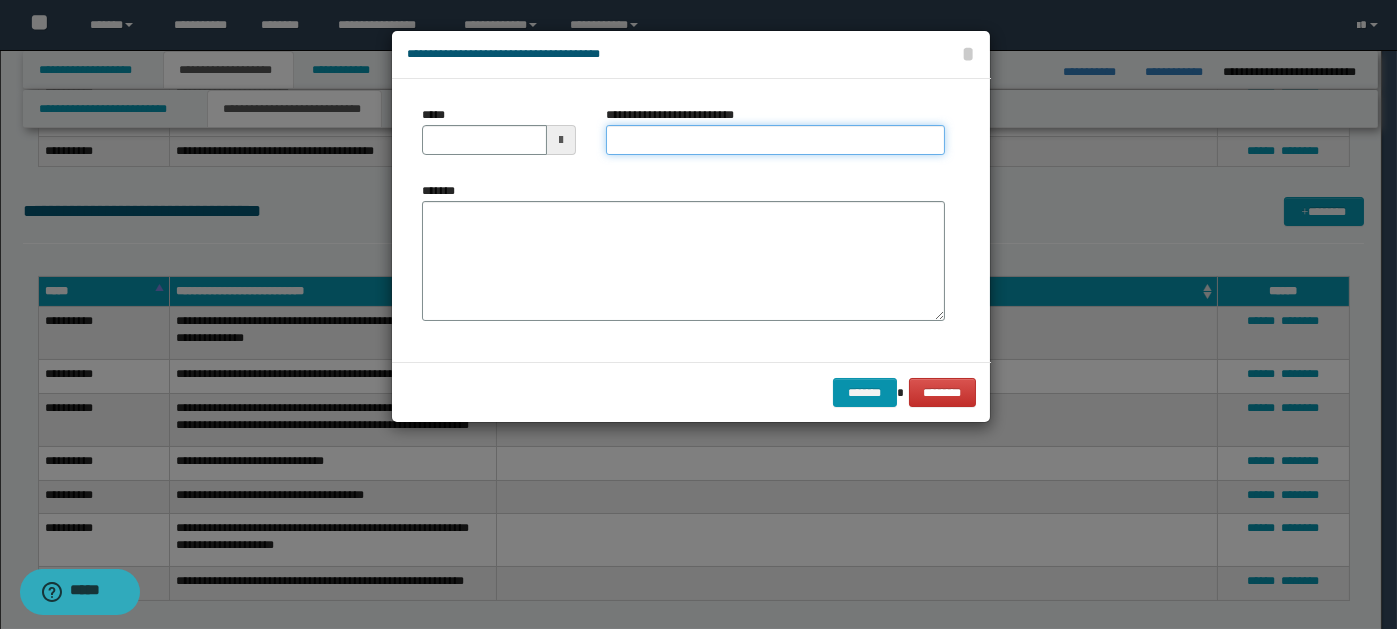 paste on "**********" 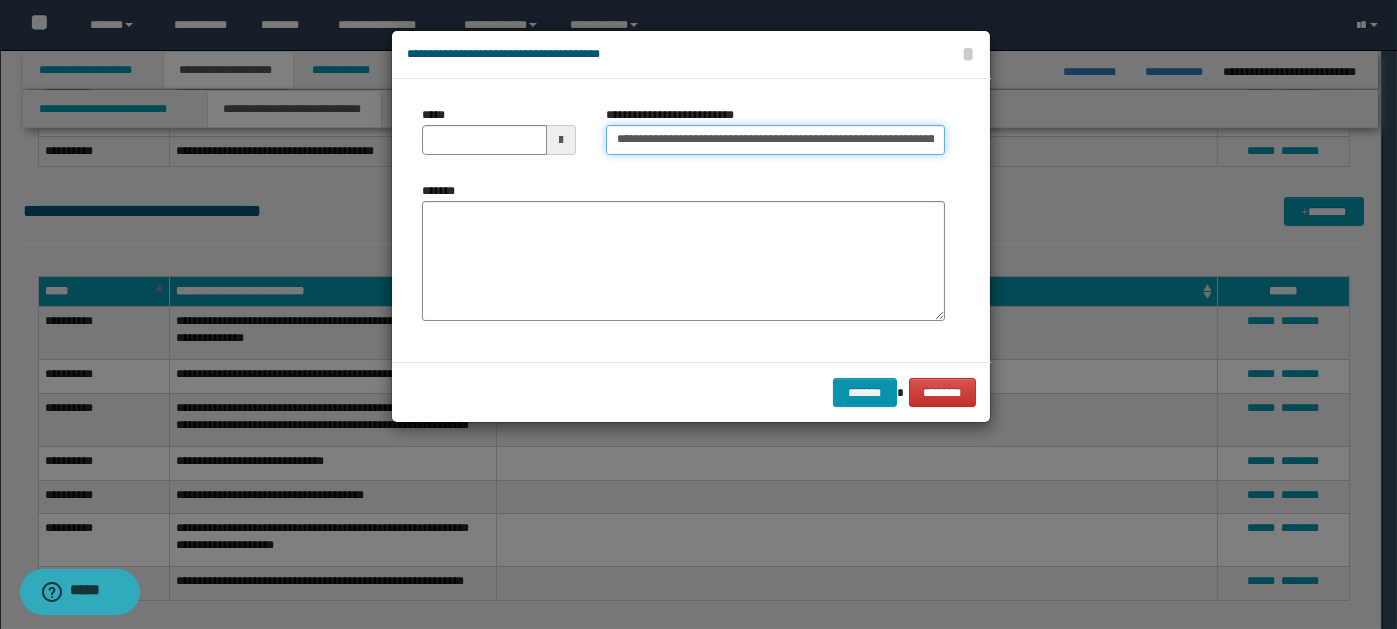scroll, scrollTop: 0, scrollLeft: 188, axis: horizontal 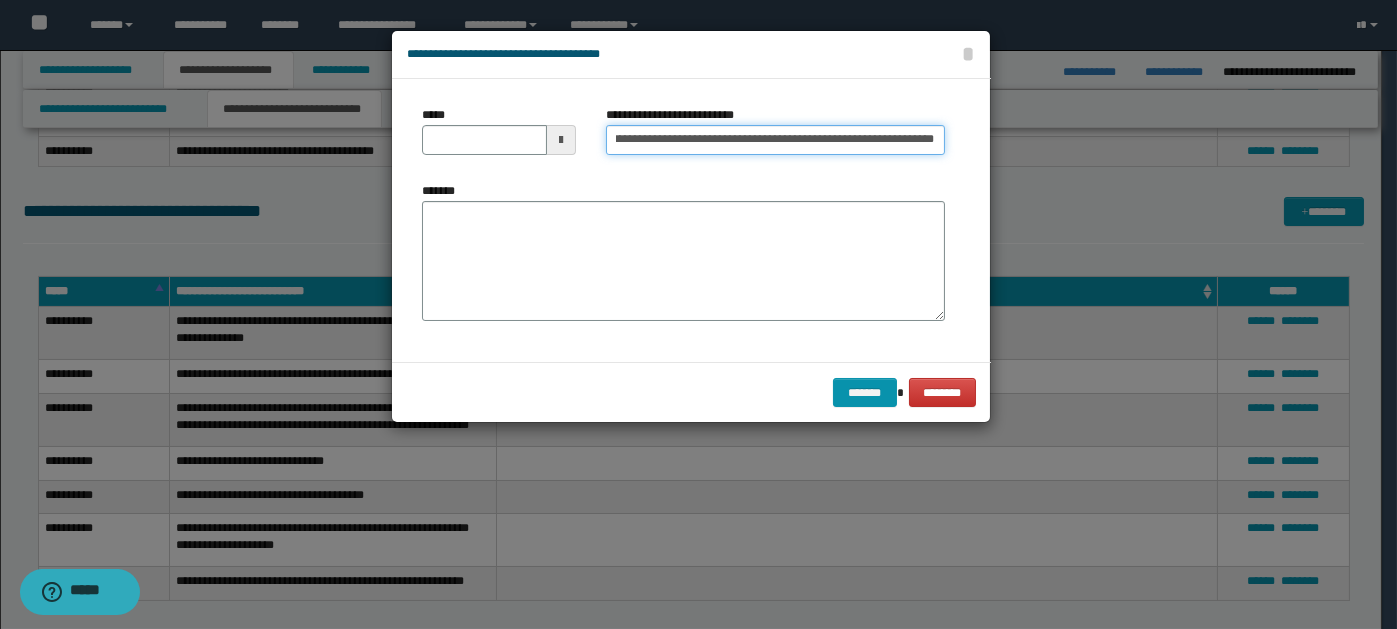 type on "**********" 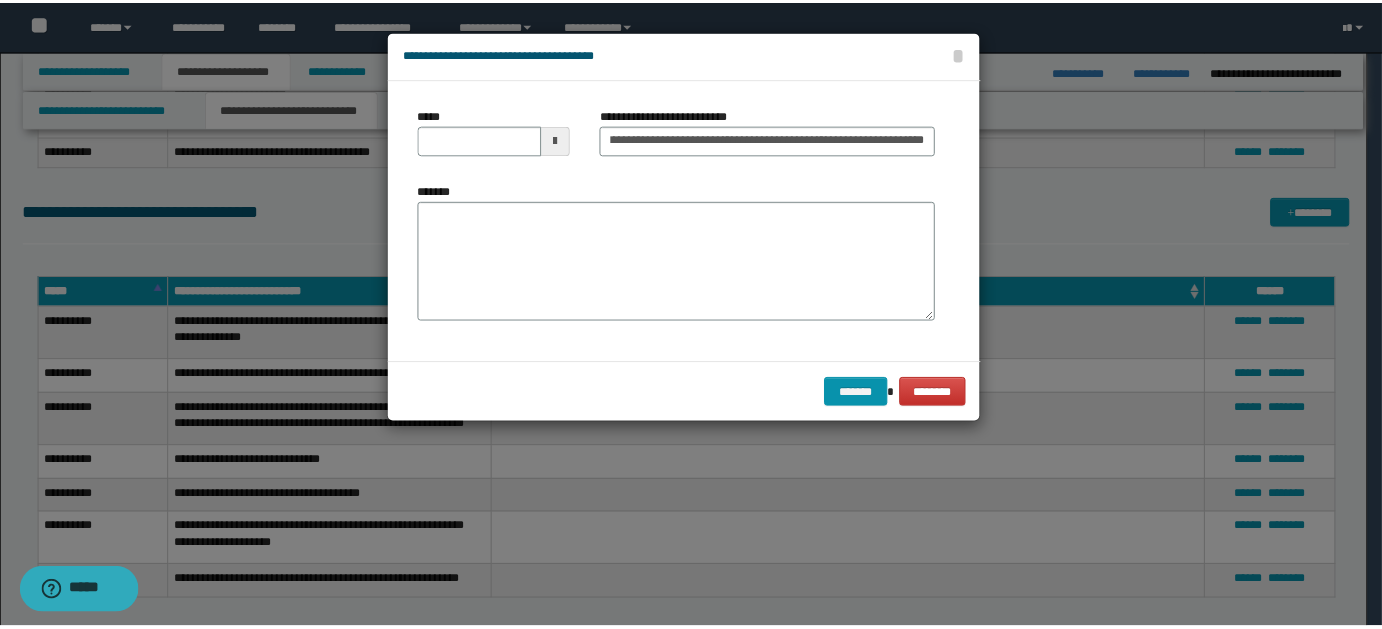 scroll, scrollTop: 0, scrollLeft: 0, axis: both 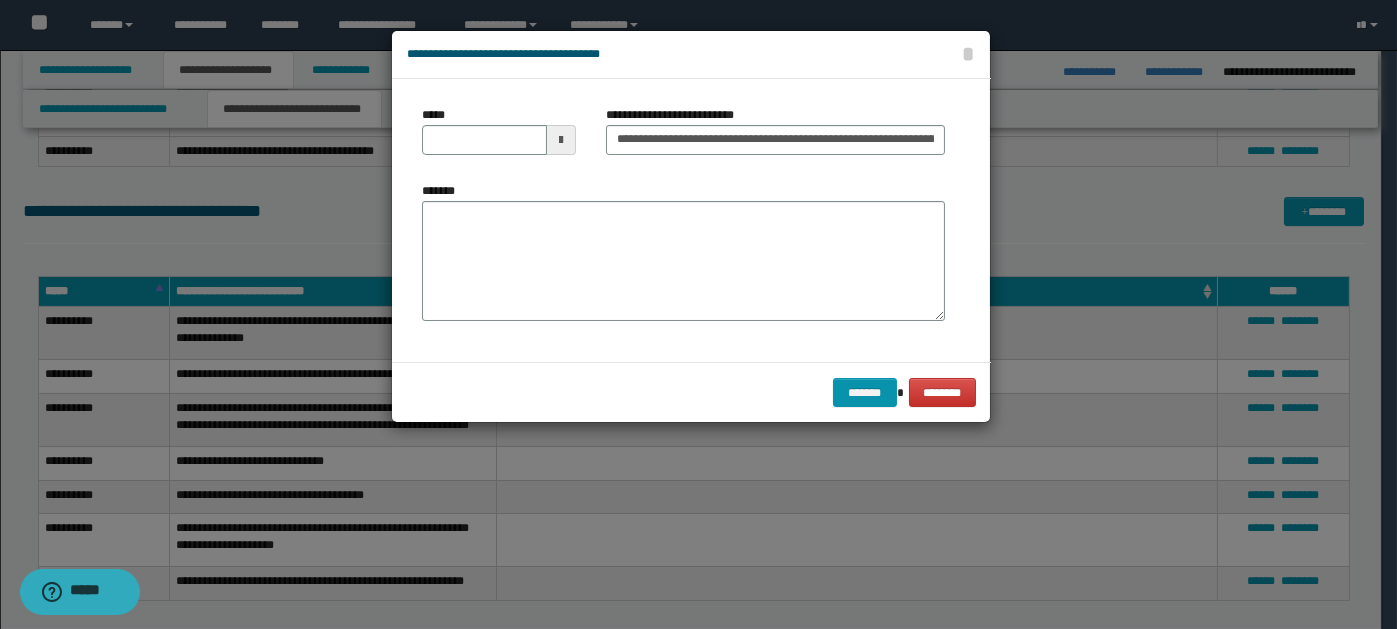click at bounding box center [561, 140] 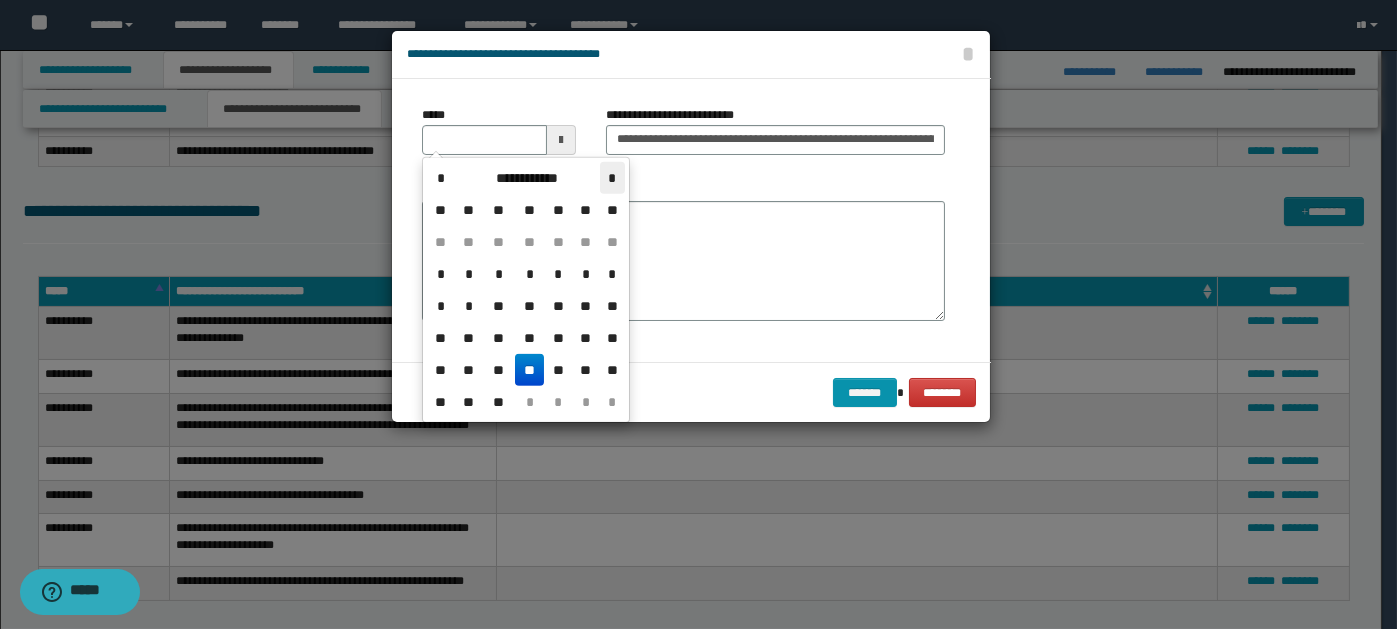 click on "*" at bounding box center [612, 178] 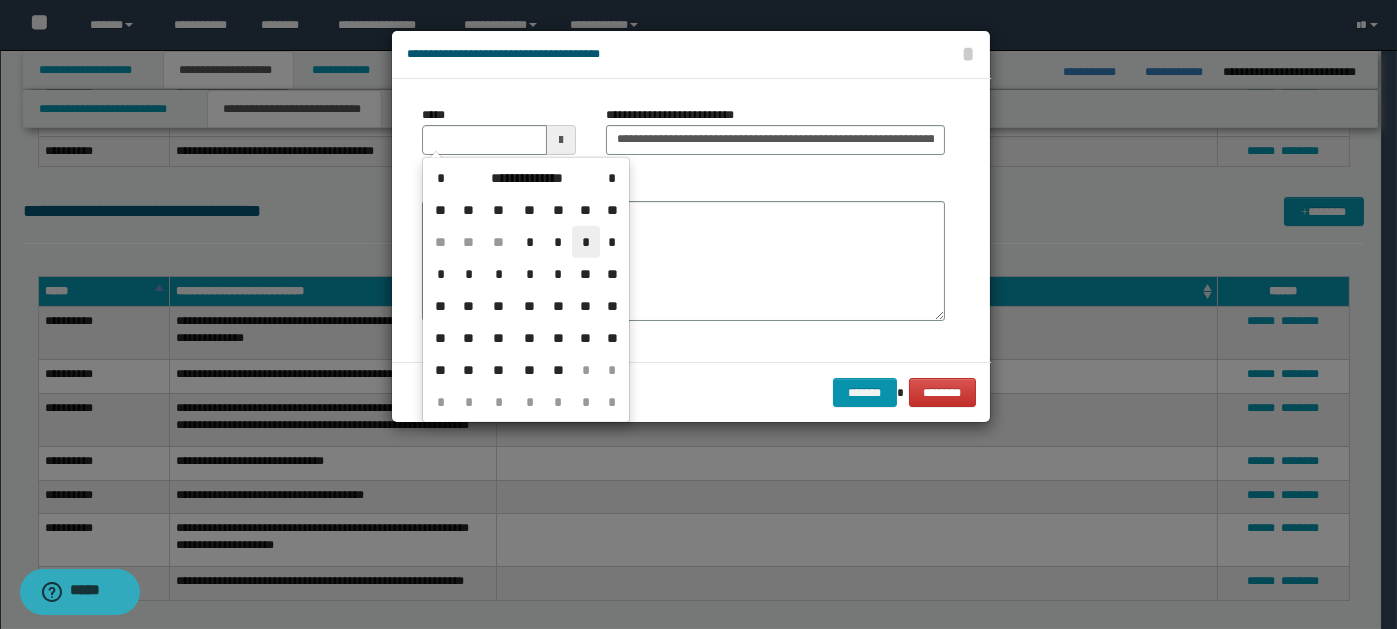 click on "*" at bounding box center (586, 242) 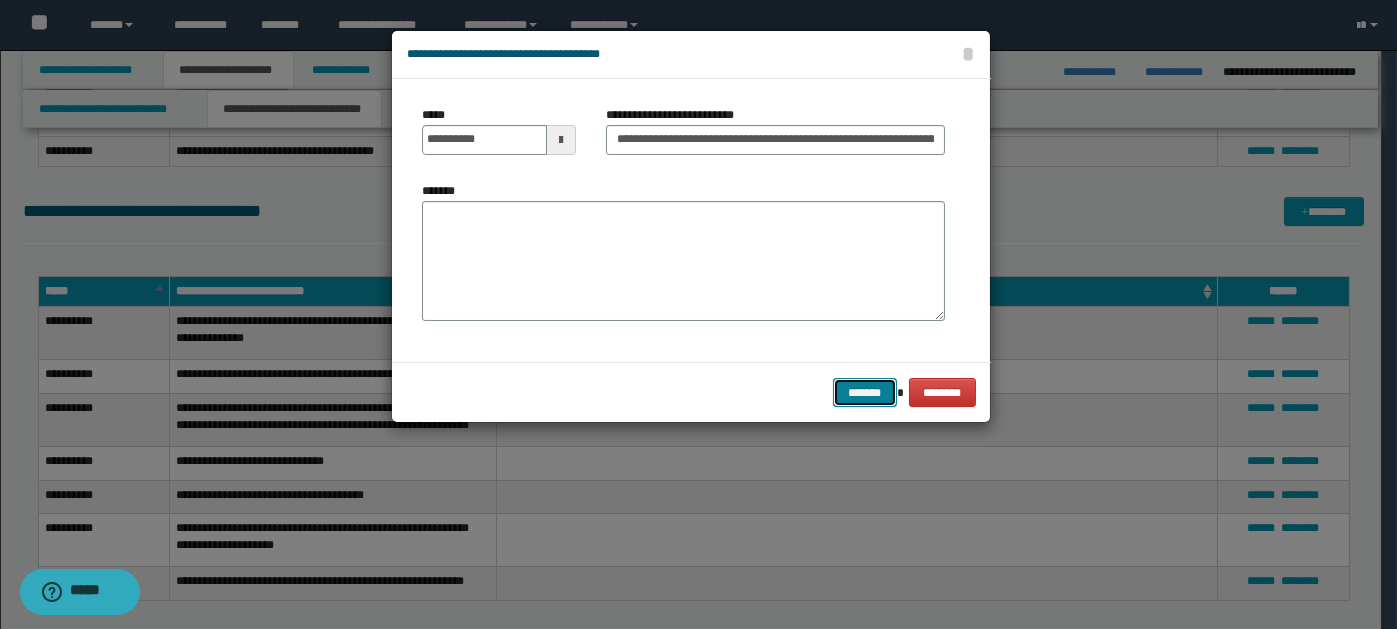 click on "*******" at bounding box center (865, 392) 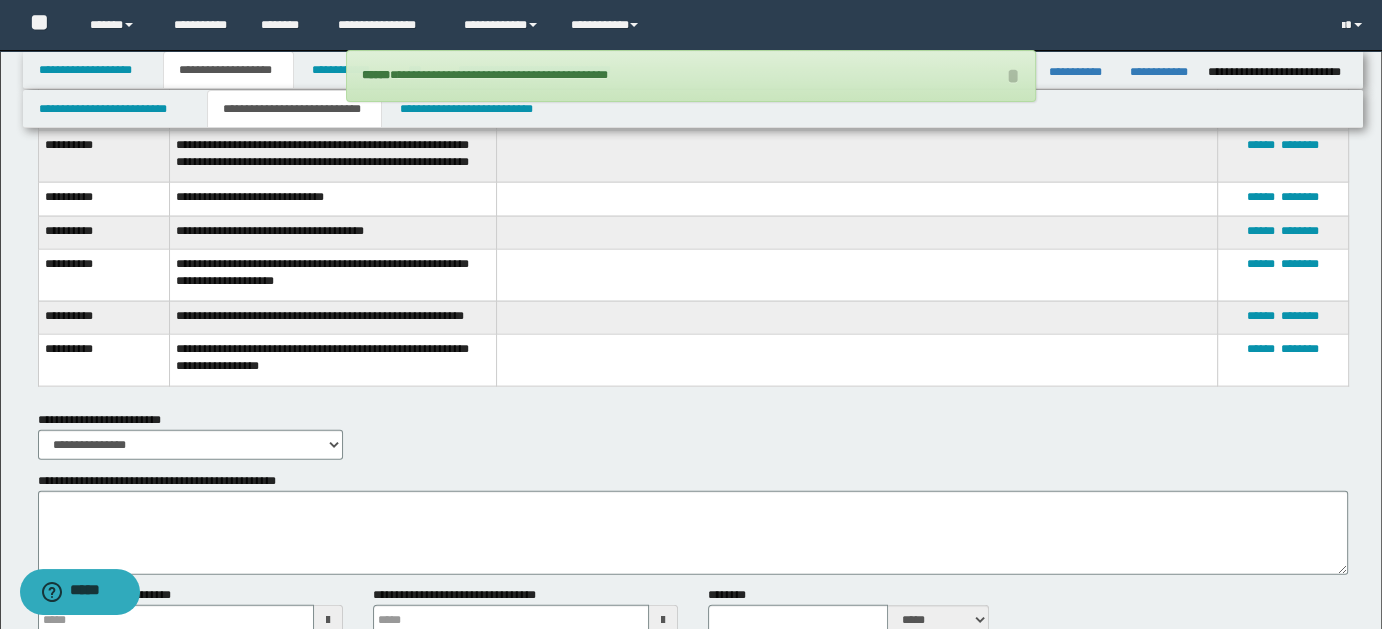 scroll, scrollTop: 4531, scrollLeft: 0, axis: vertical 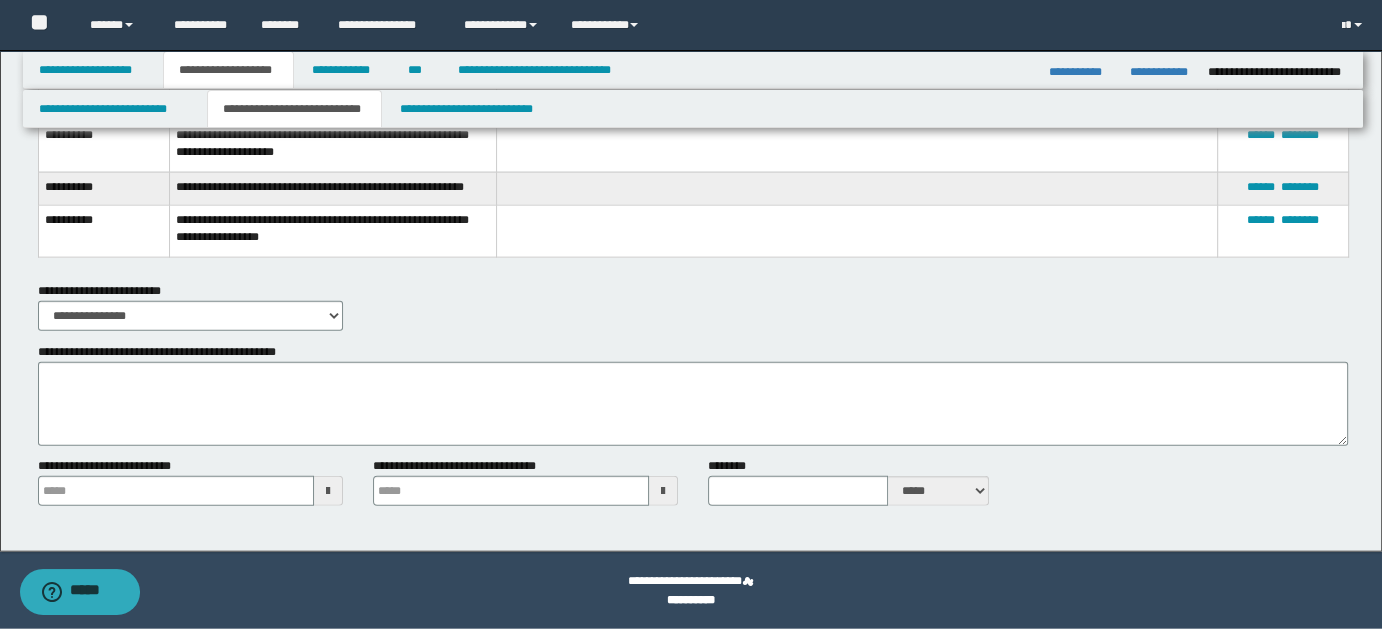 type 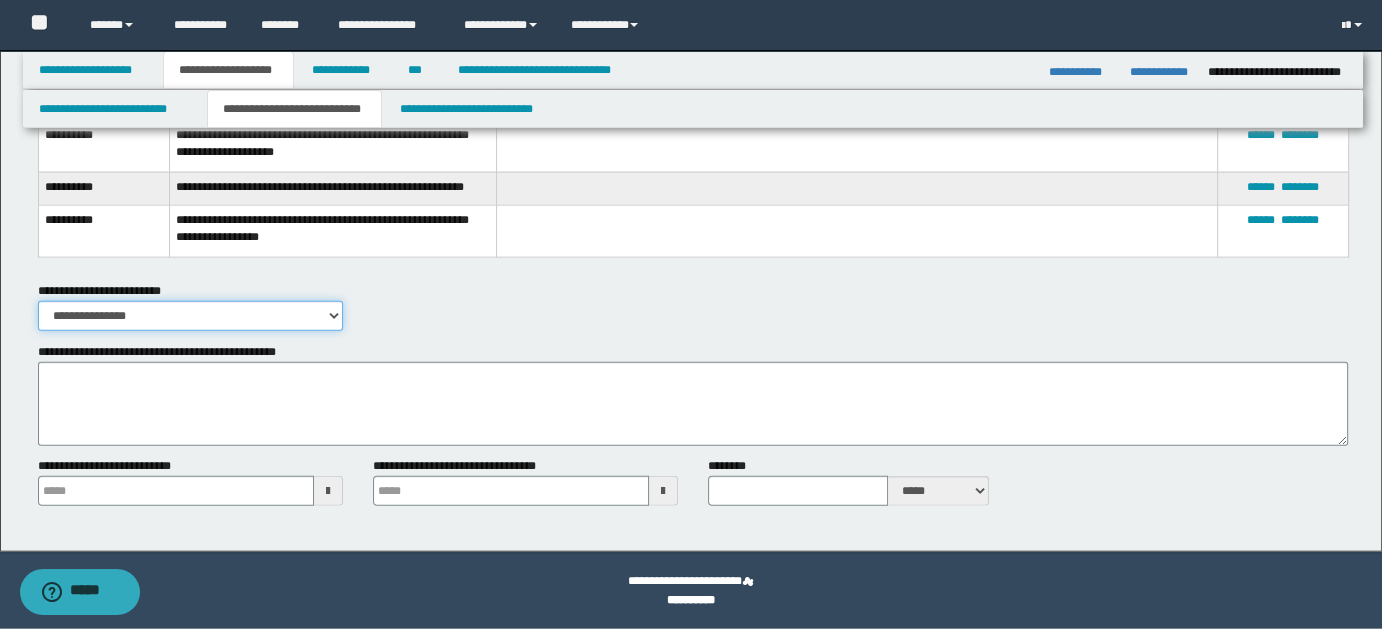 drag, startPoint x: 336, startPoint y: 318, endPoint x: 317, endPoint y: 319, distance: 19.026299 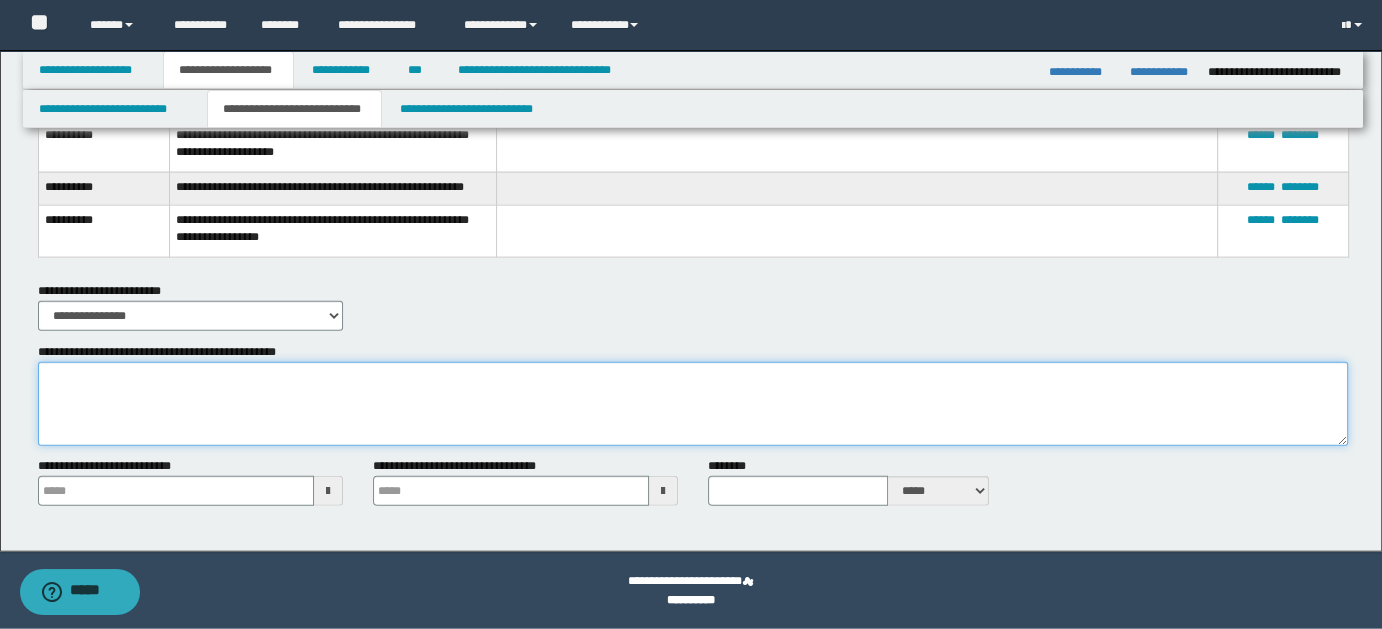 click on "**********" at bounding box center (693, 404) 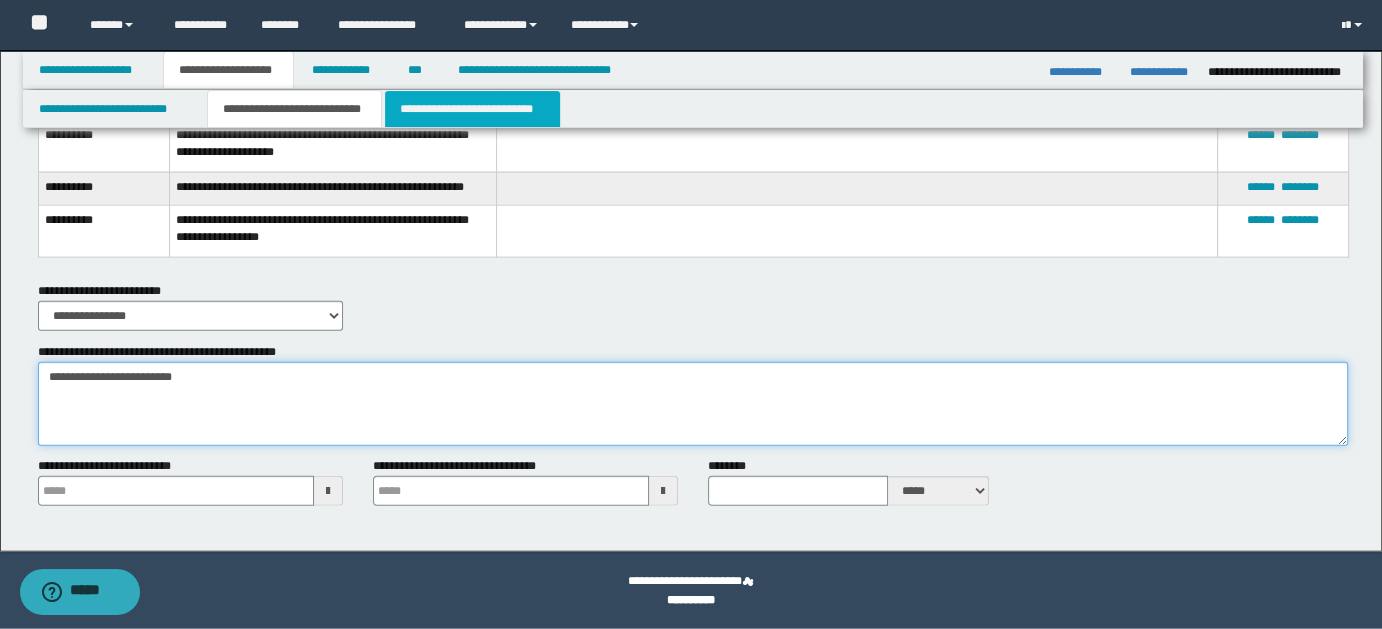 type on "**********" 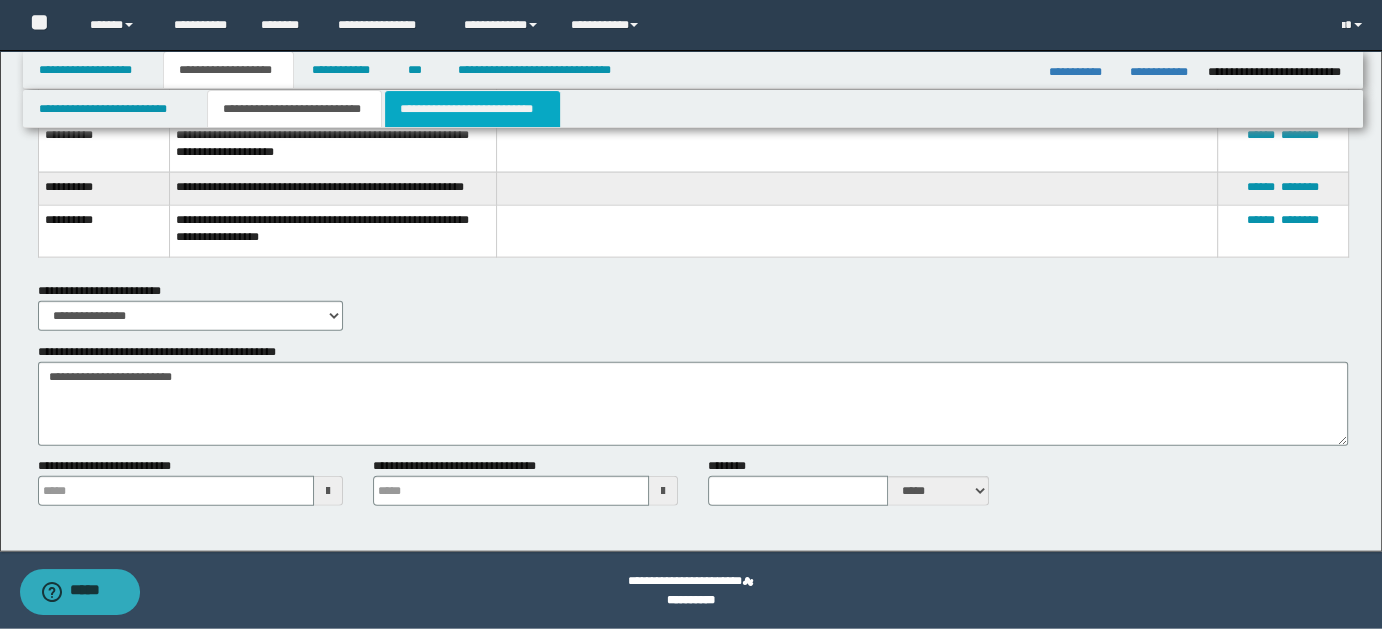 click on "**********" at bounding box center (472, 109) 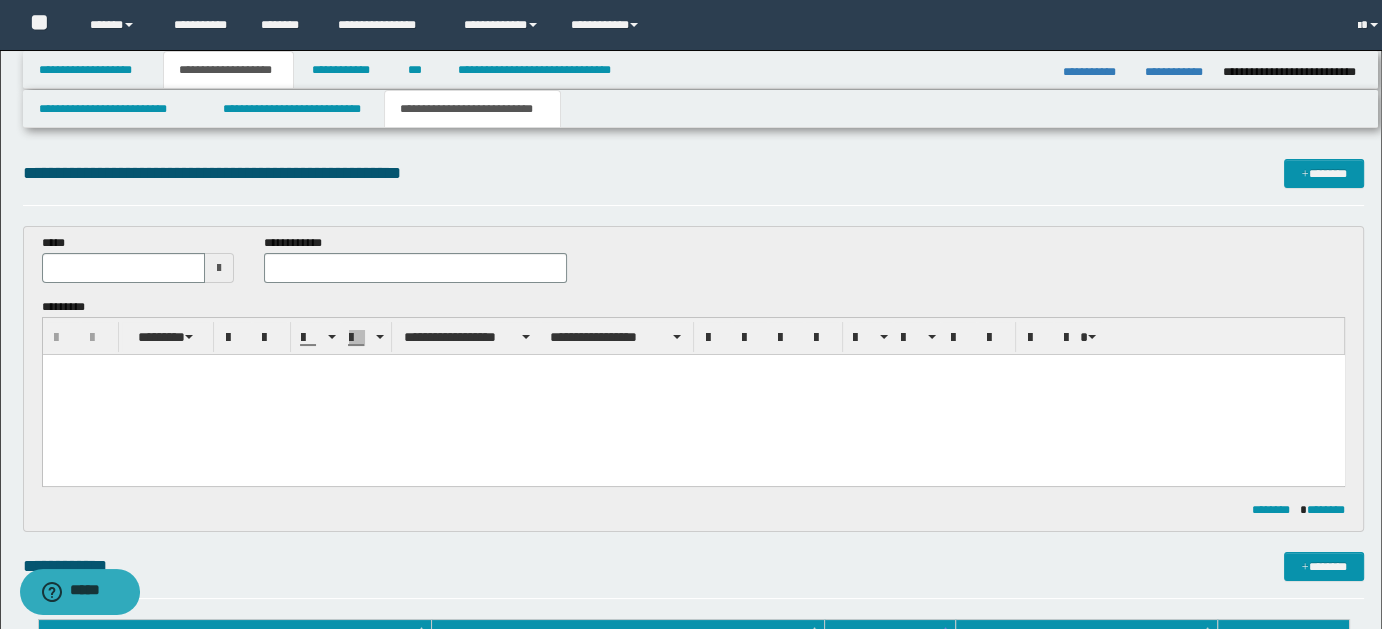 scroll, scrollTop: 0, scrollLeft: 0, axis: both 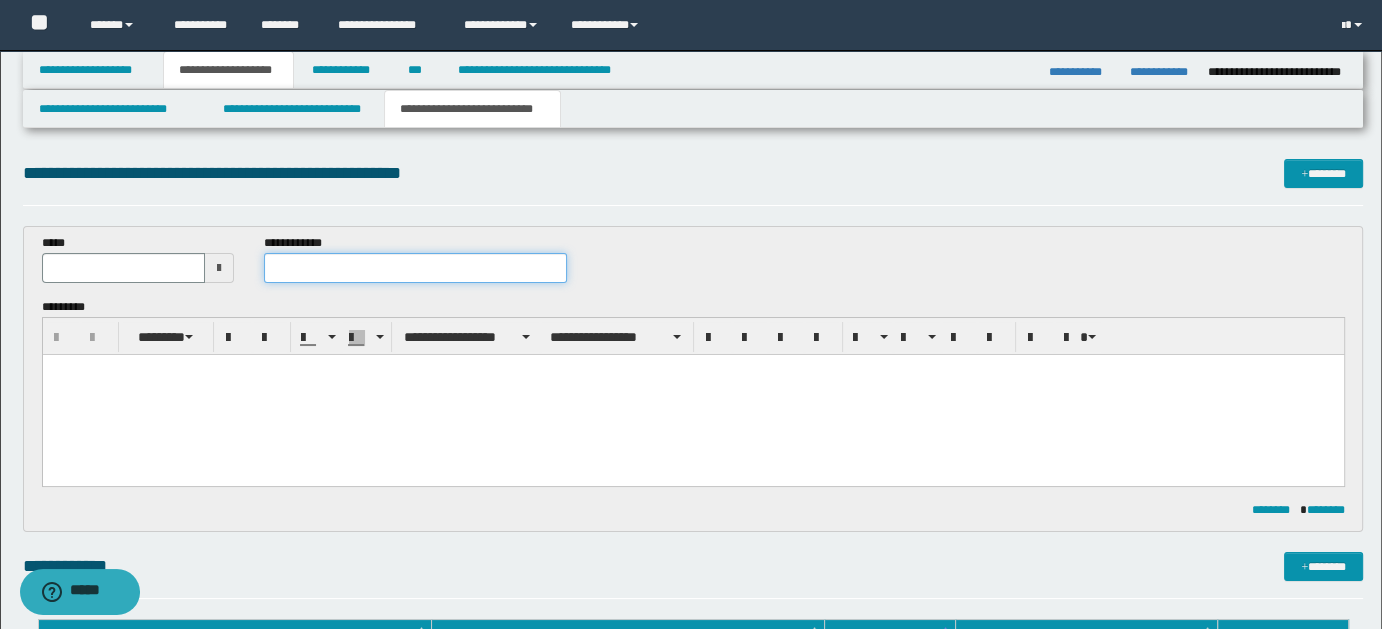 click at bounding box center (415, 268) 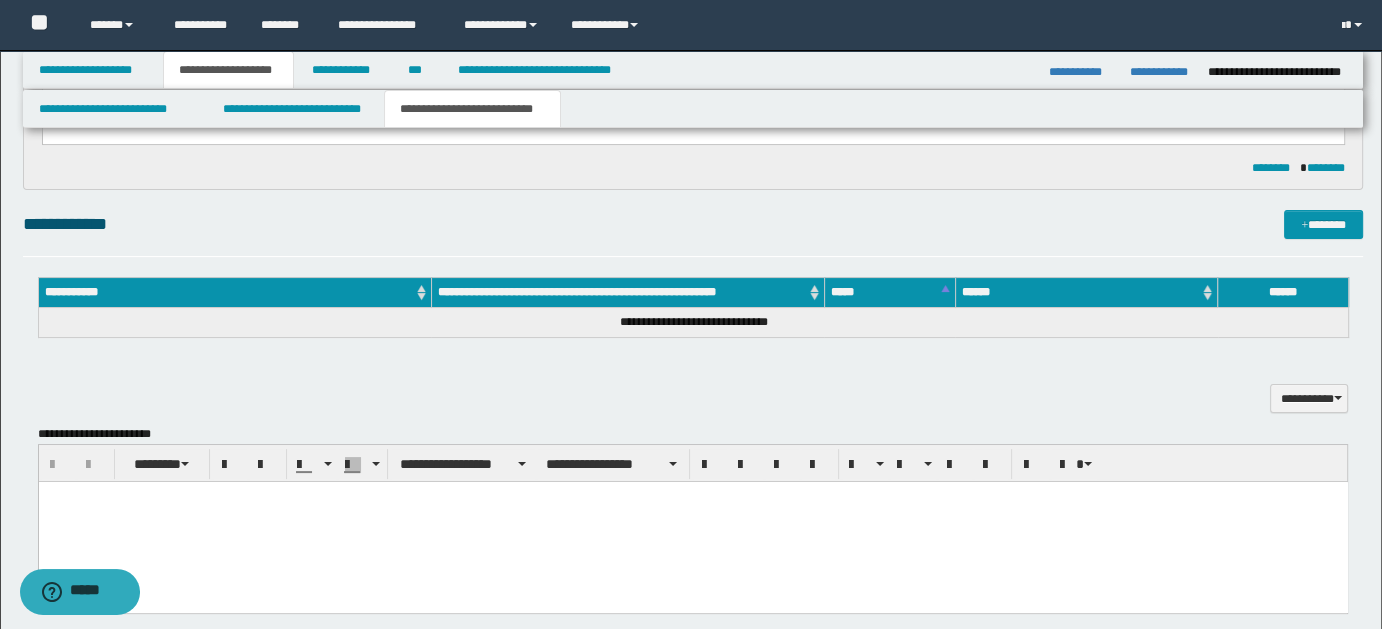 scroll, scrollTop: 349, scrollLeft: 0, axis: vertical 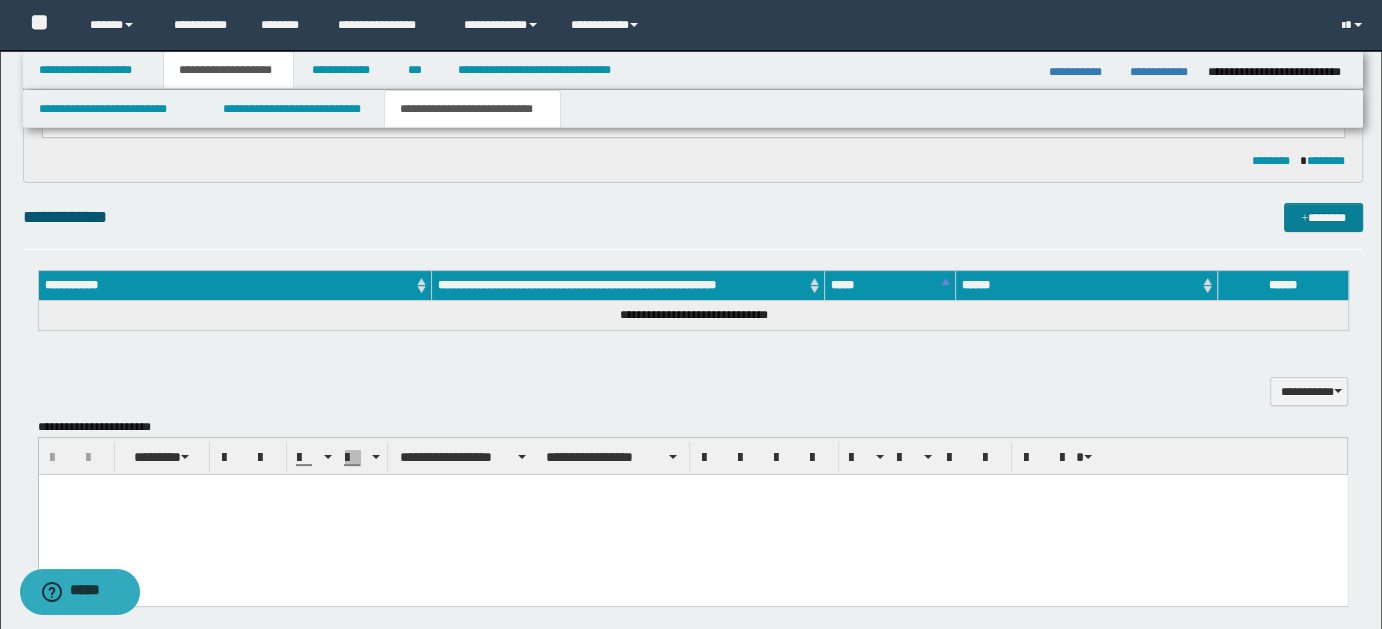 type on "**********" 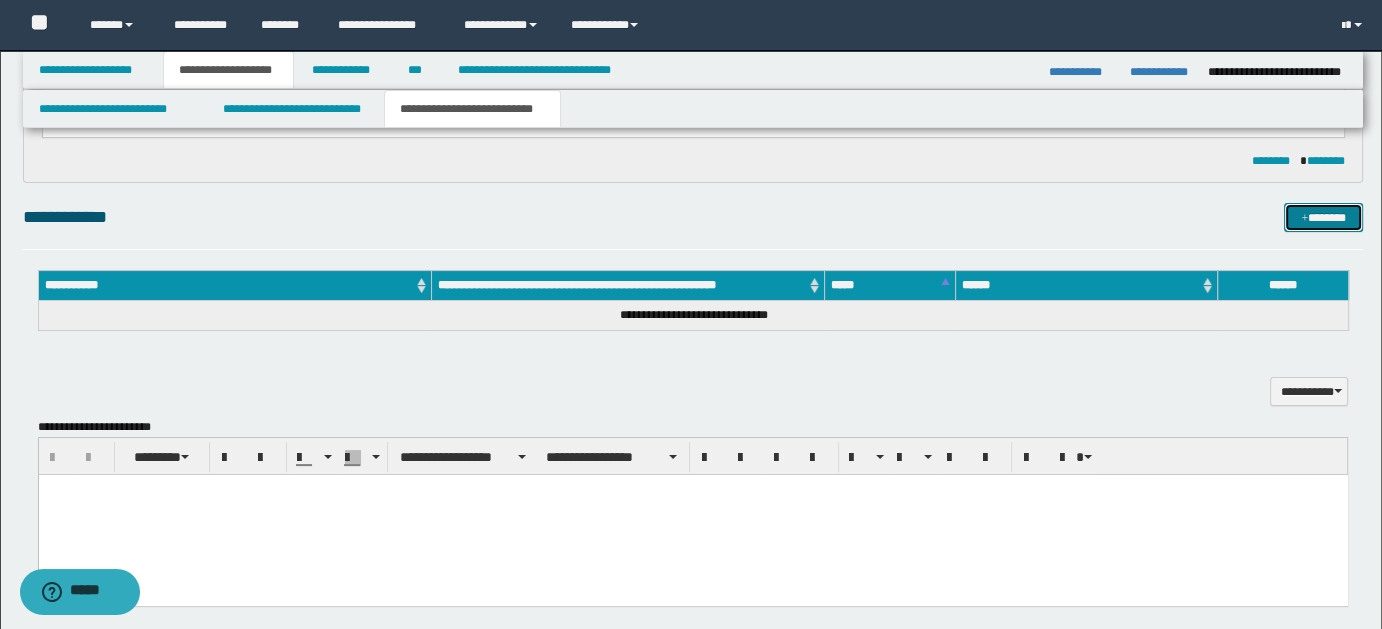 drag, startPoint x: 1323, startPoint y: 218, endPoint x: 1298, endPoint y: 241, distance: 33.970577 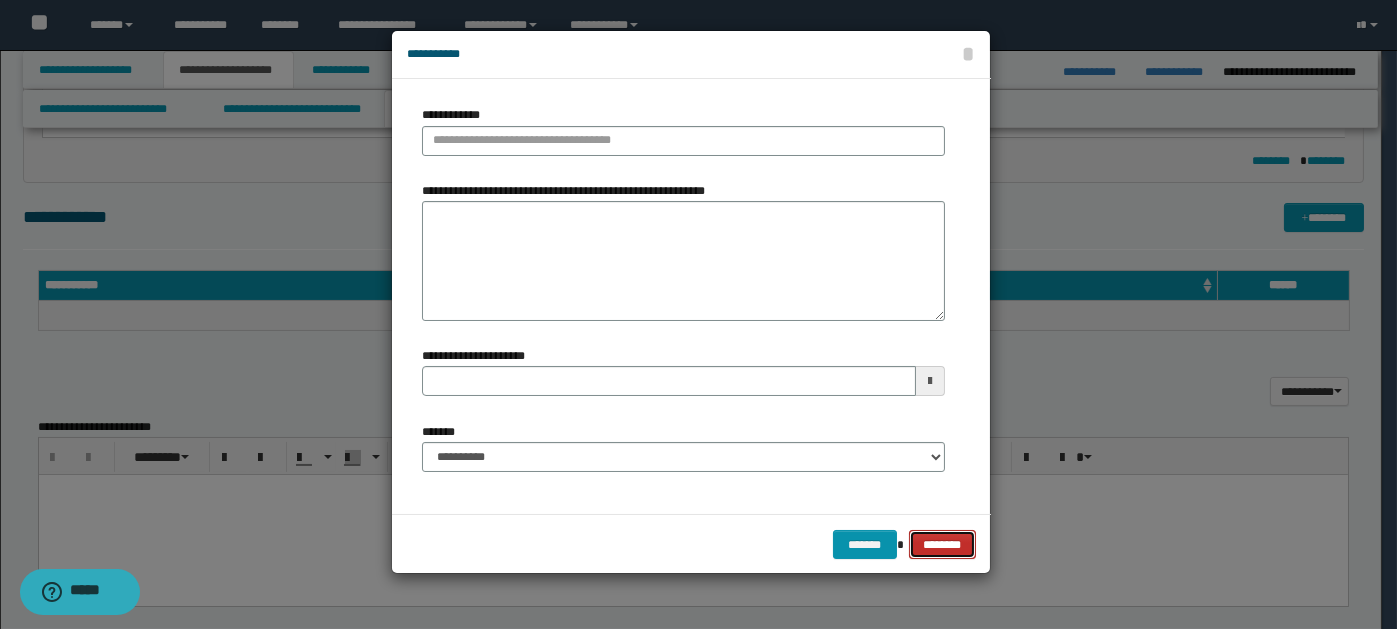 click on "********" at bounding box center (942, 544) 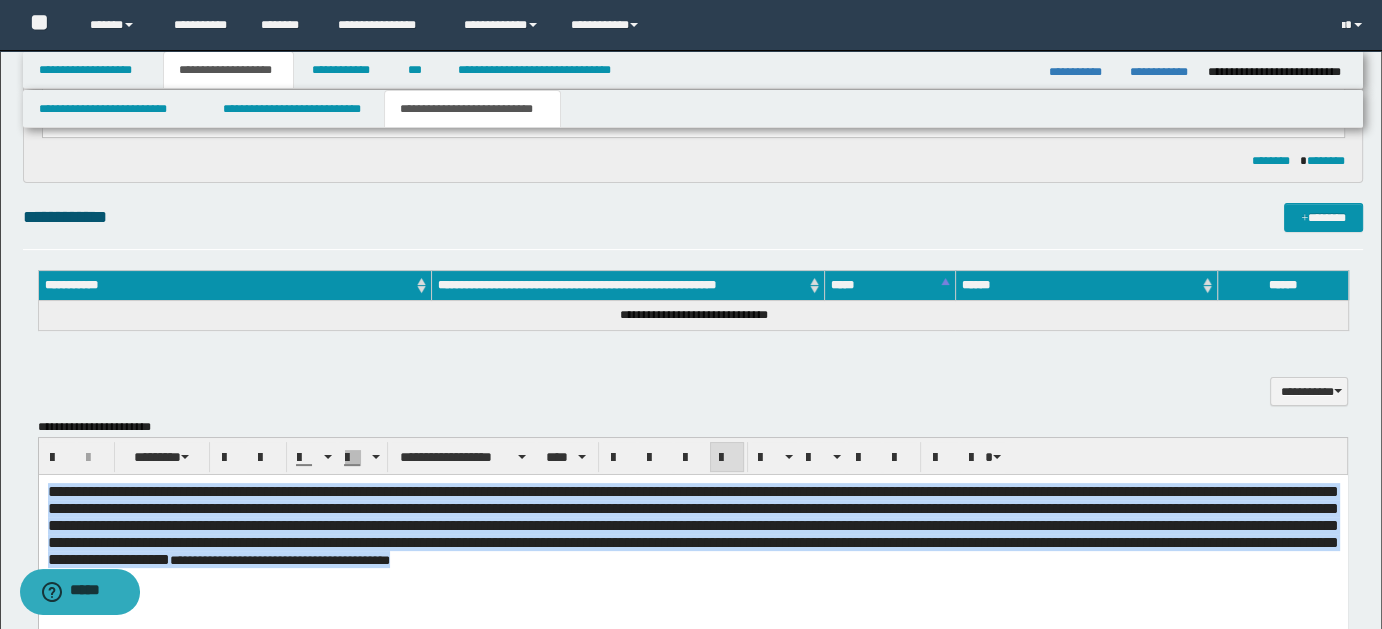 drag, startPoint x: 50, startPoint y: 489, endPoint x: 984, endPoint y: 572, distance: 937.68066 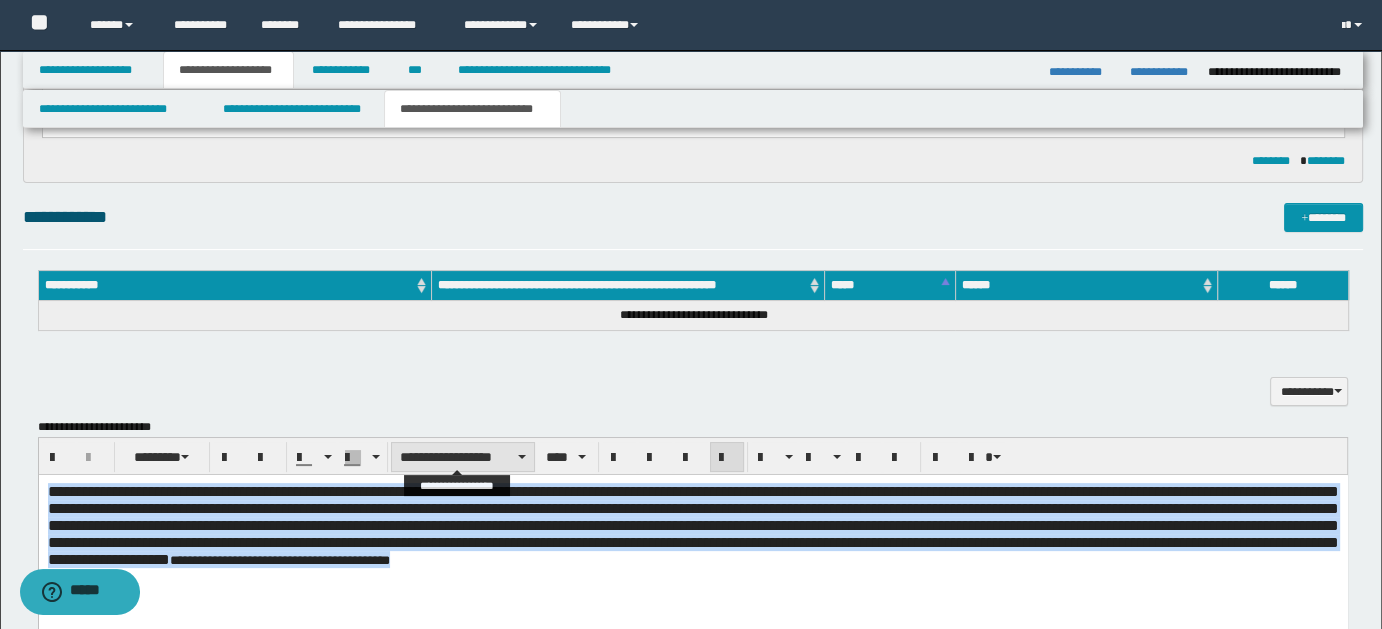 click on "**********" at bounding box center (463, 457) 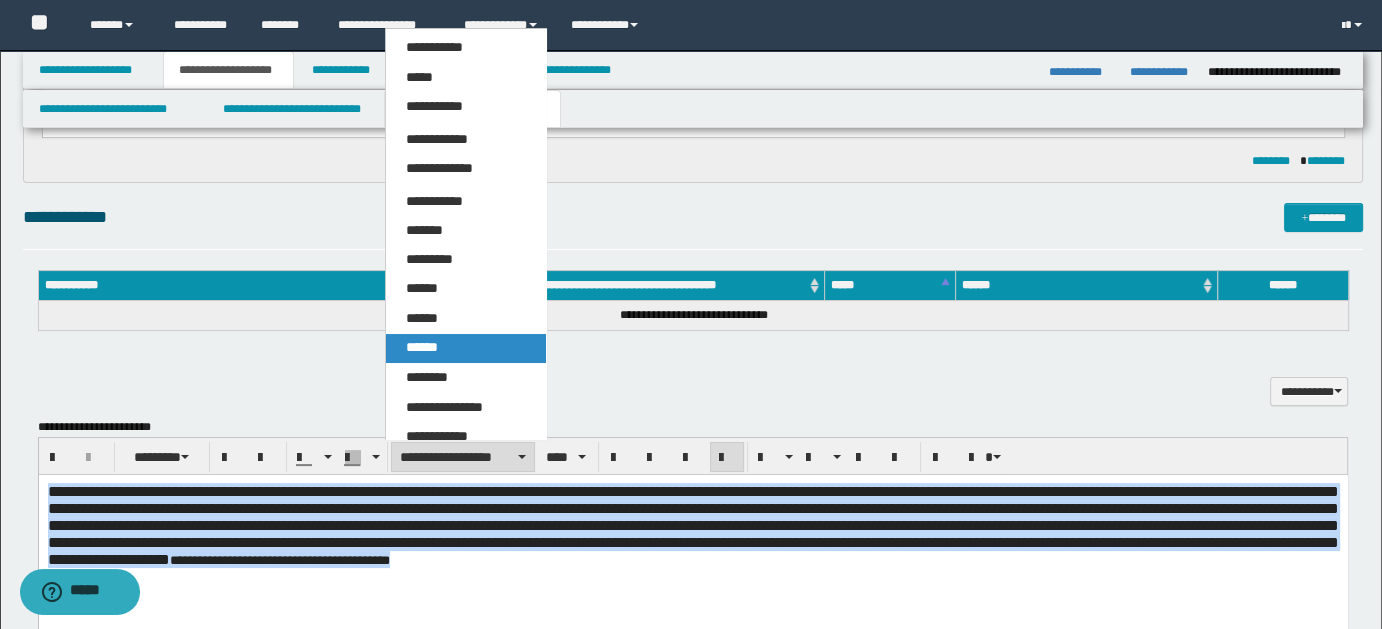 click on "******" at bounding box center [422, 347] 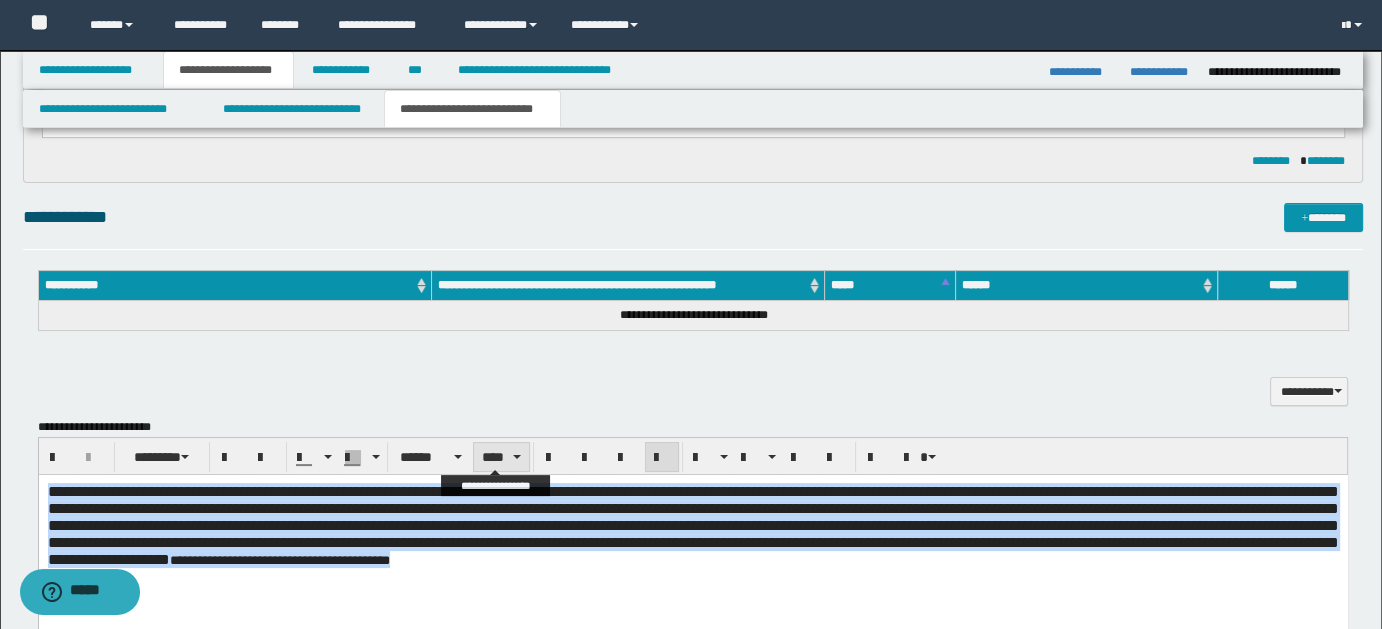 click on "****" at bounding box center (501, 457) 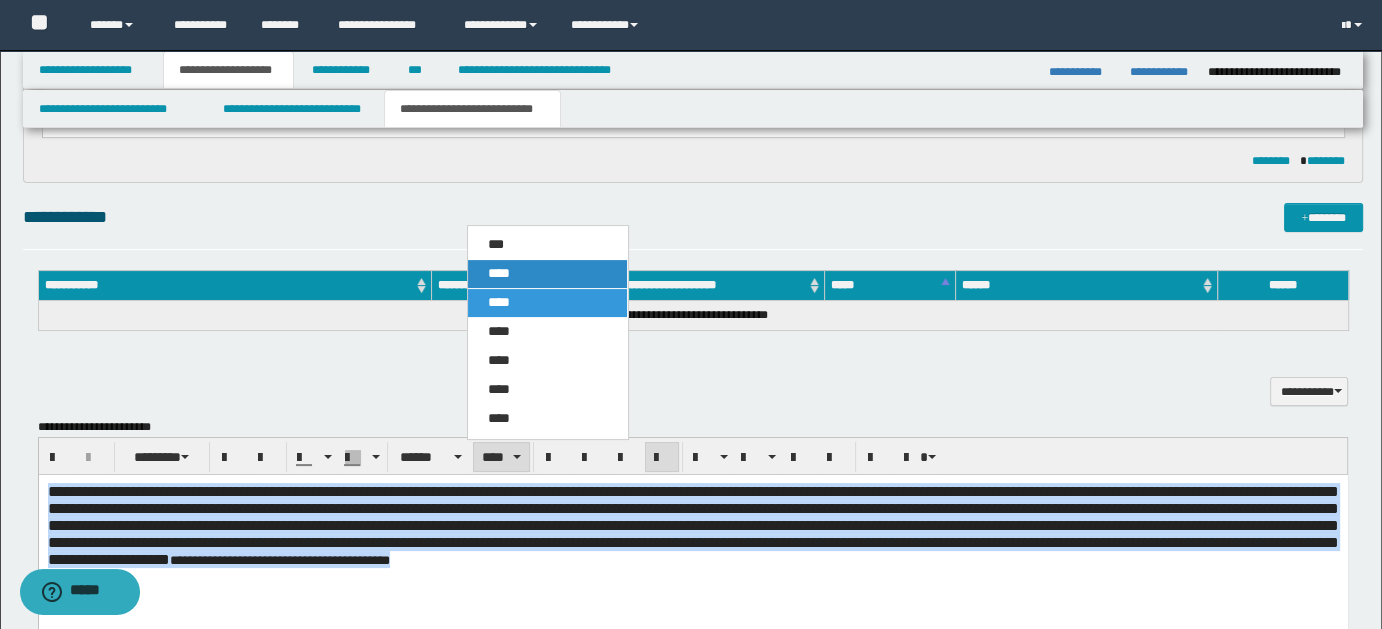click on "****" at bounding box center (499, 273) 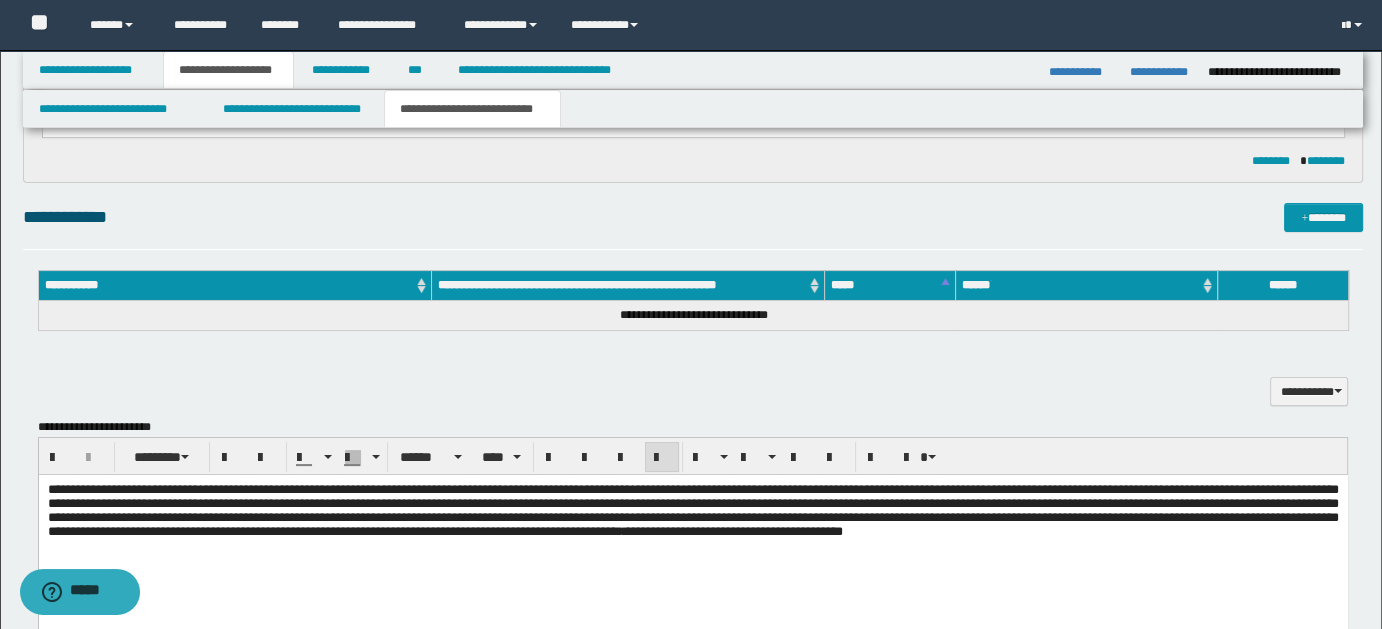 click on "**********" at bounding box center [692, 536] 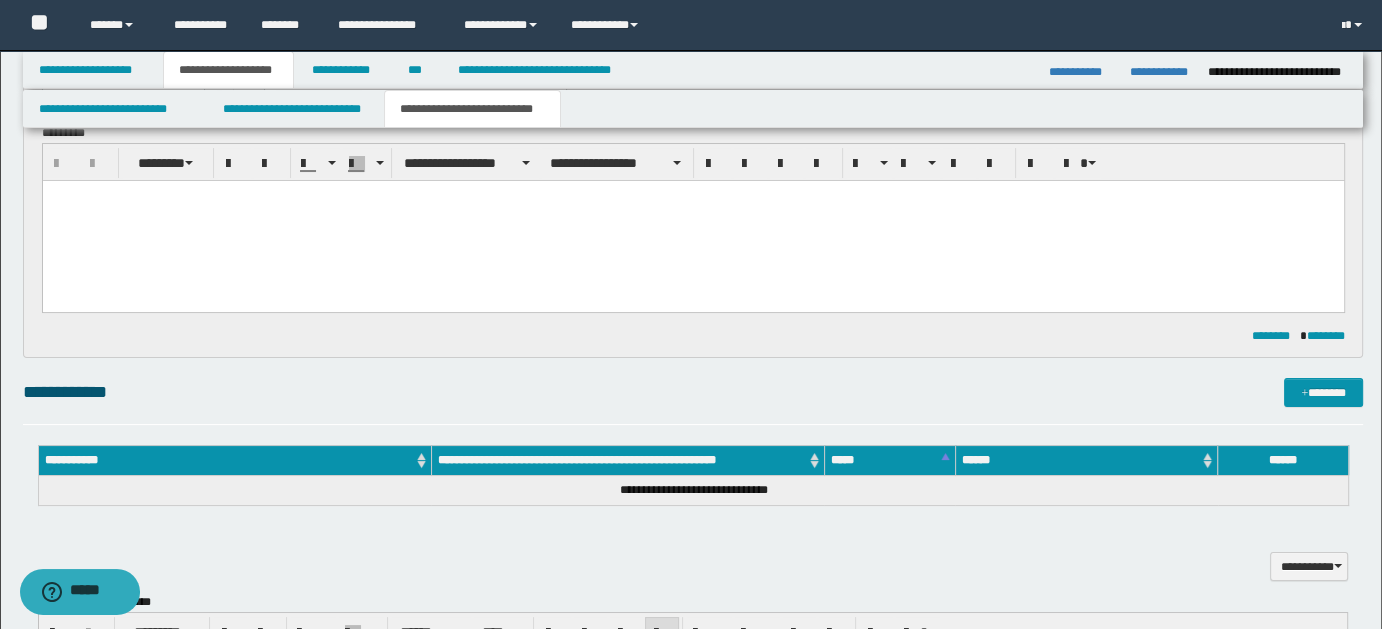 scroll, scrollTop: 151, scrollLeft: 0, axis: vertical 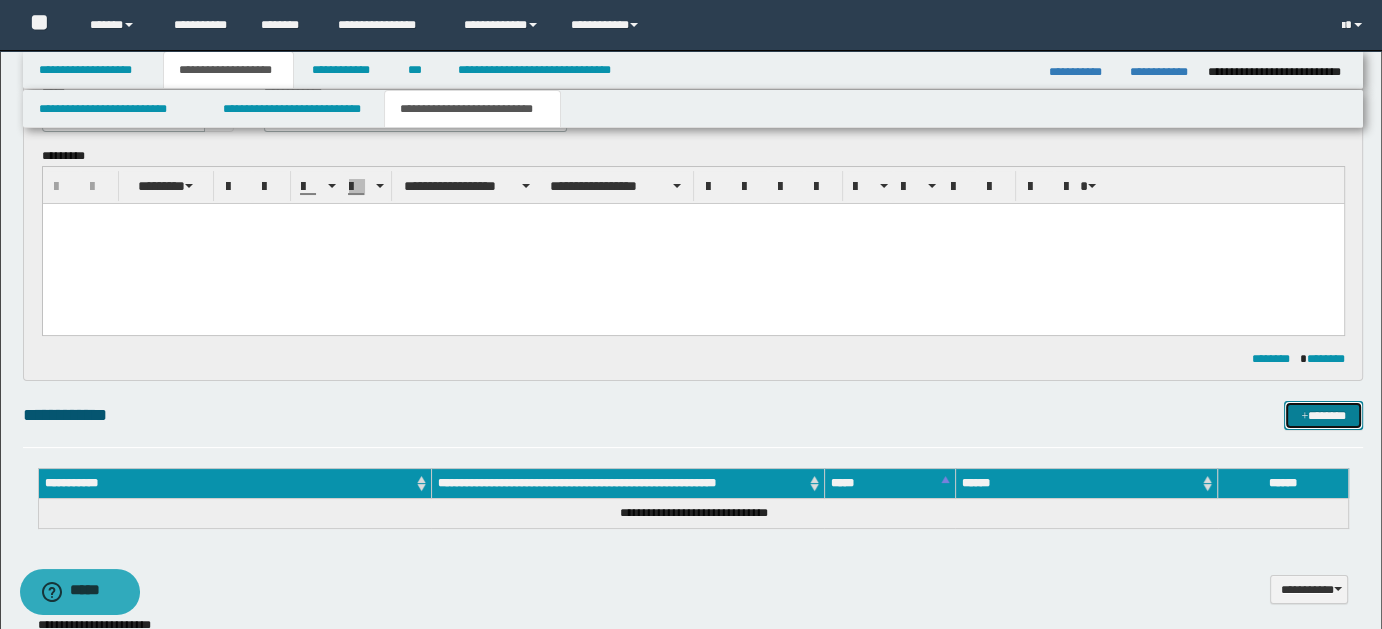 click at bounding box center (1304, 417) 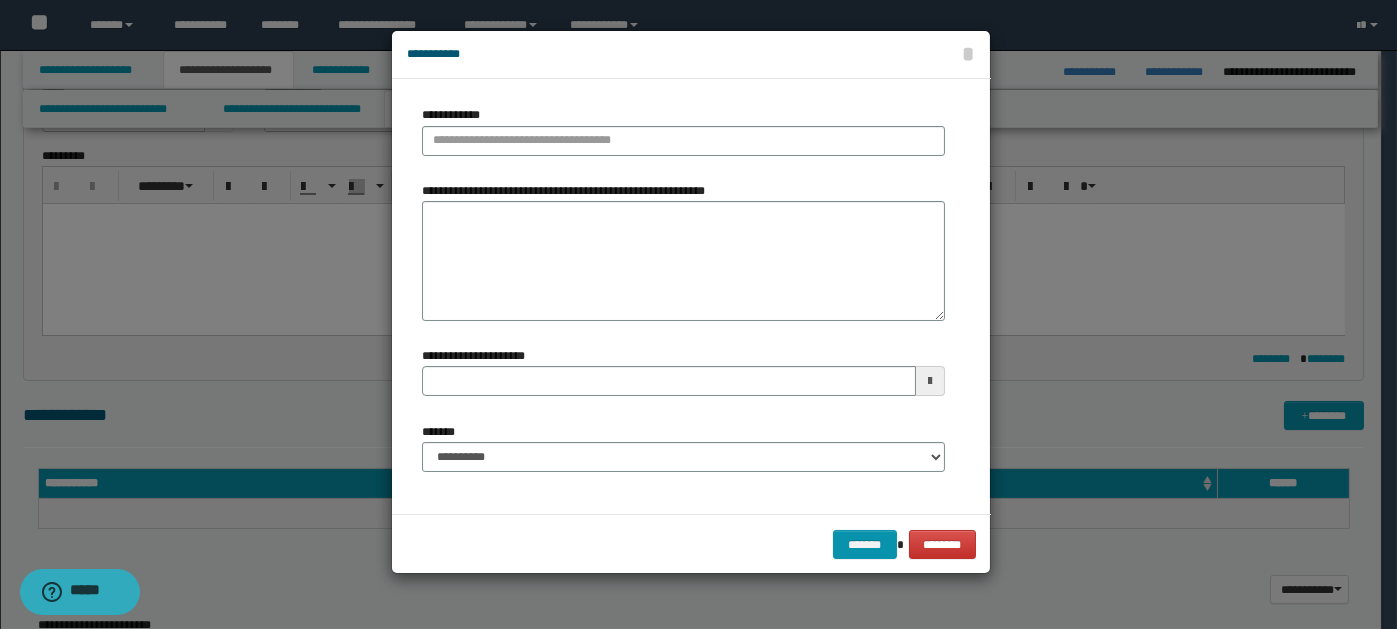 type 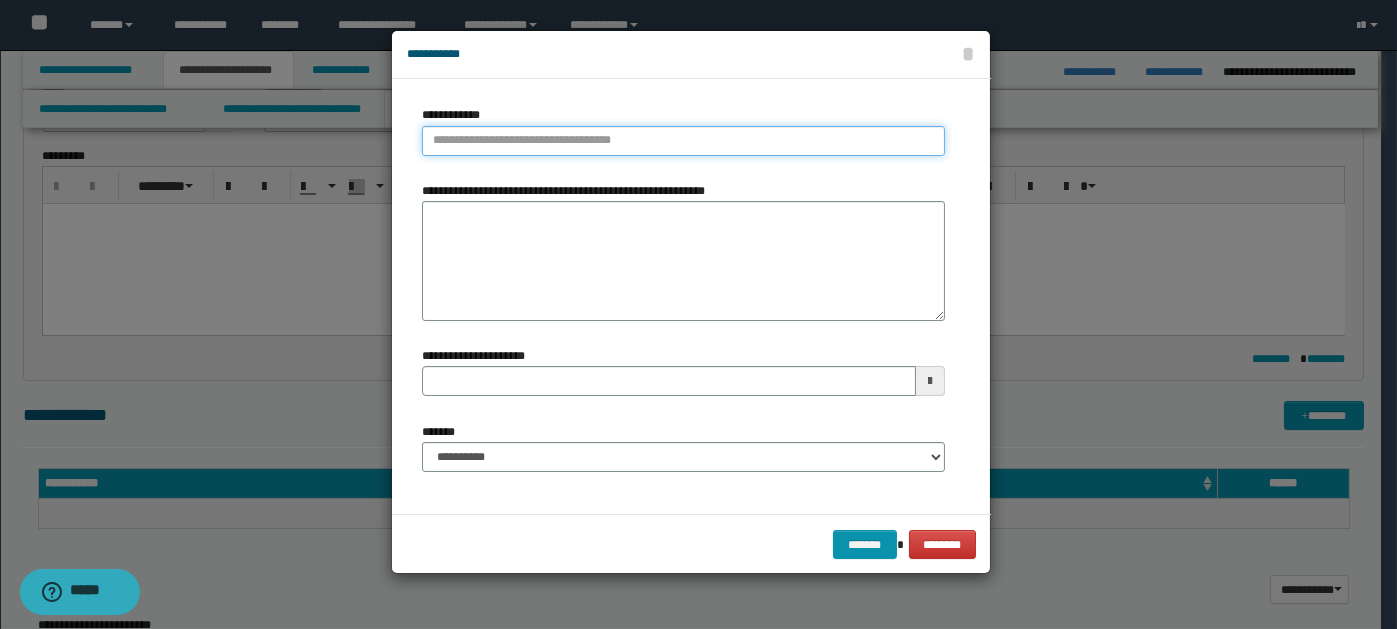 paste on "****" 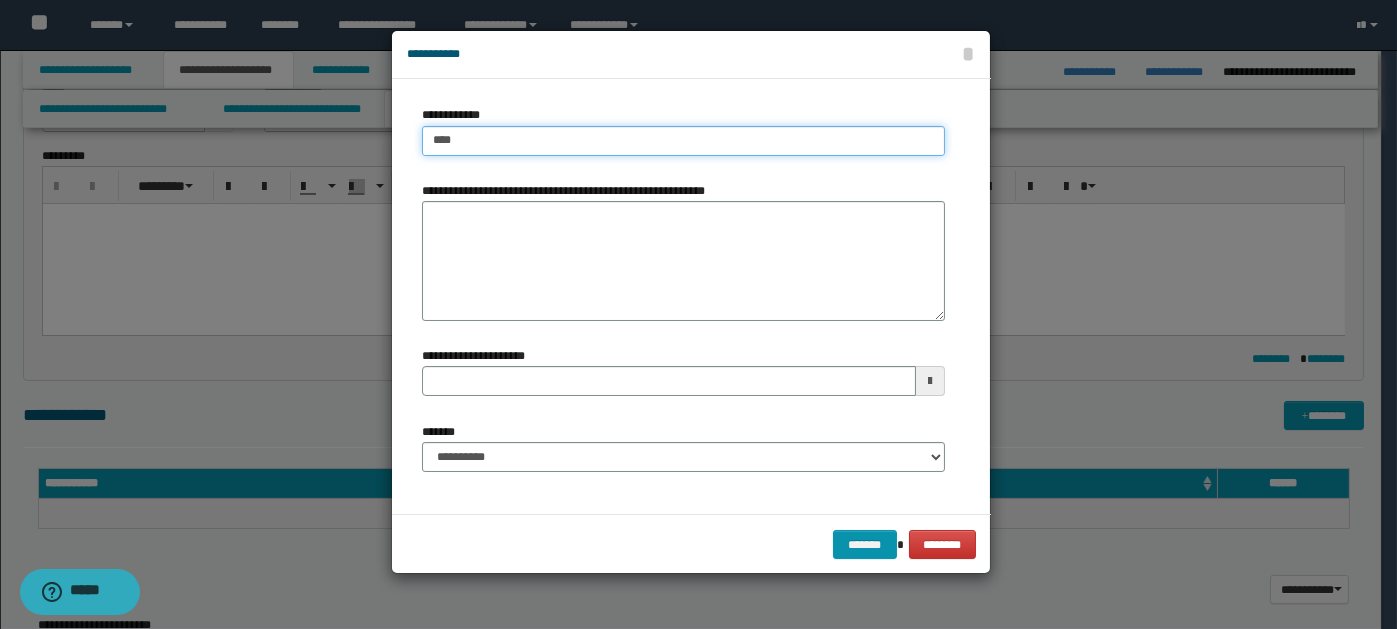type on "****" 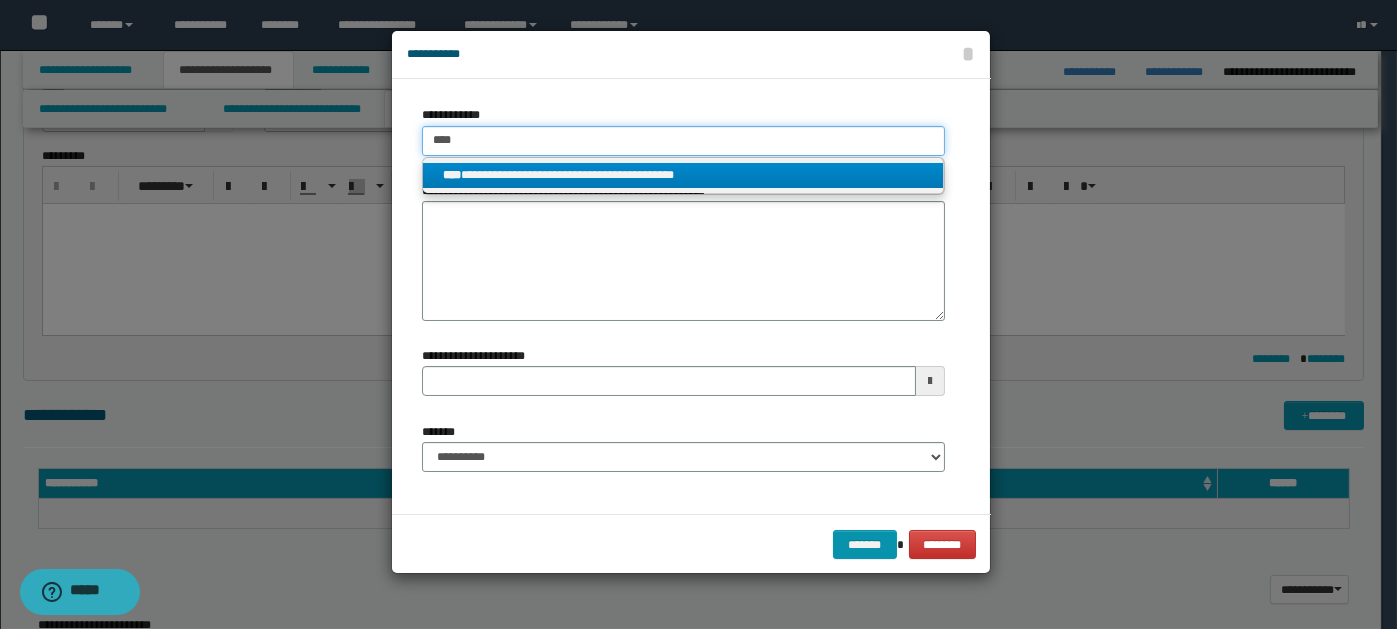 type on "****" 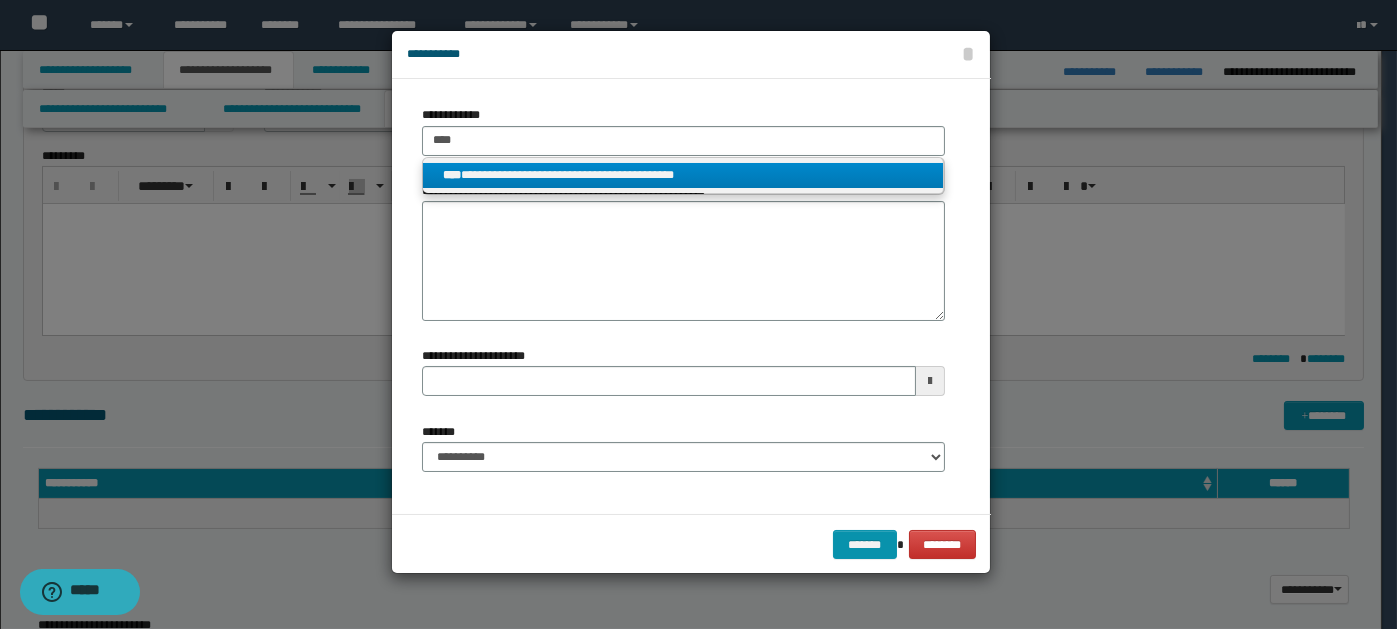 click on "**********" at bounding box center (683, 175) 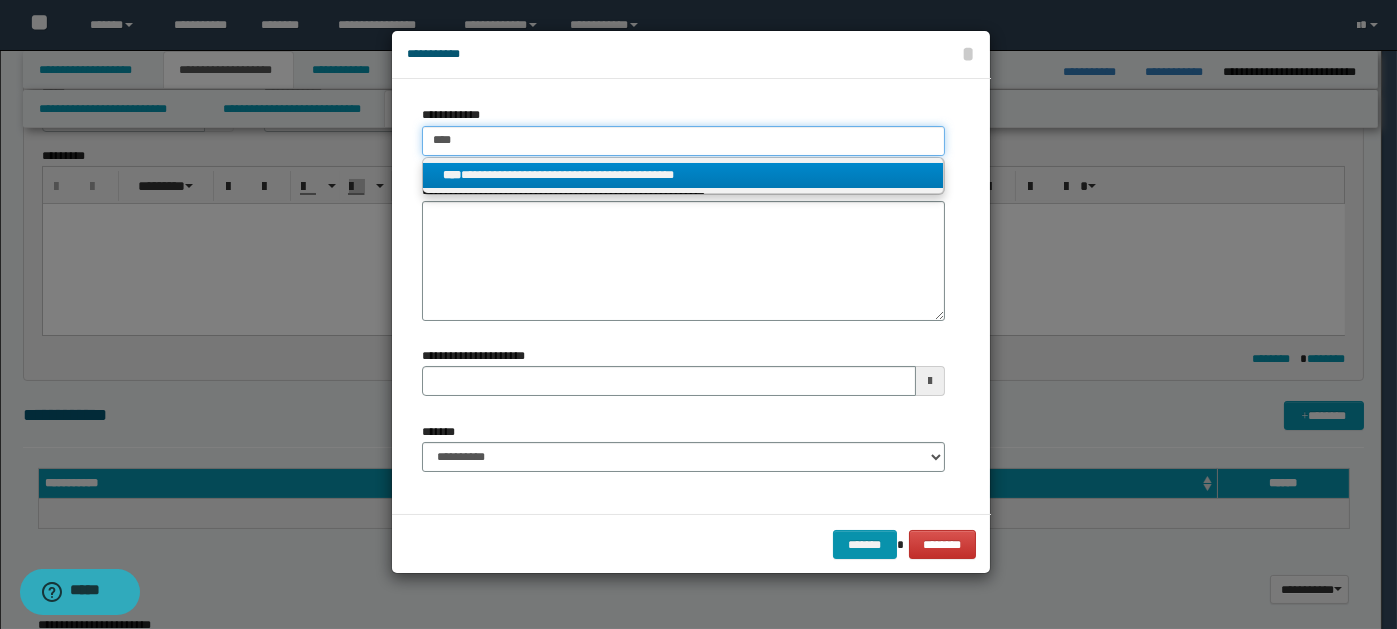 type 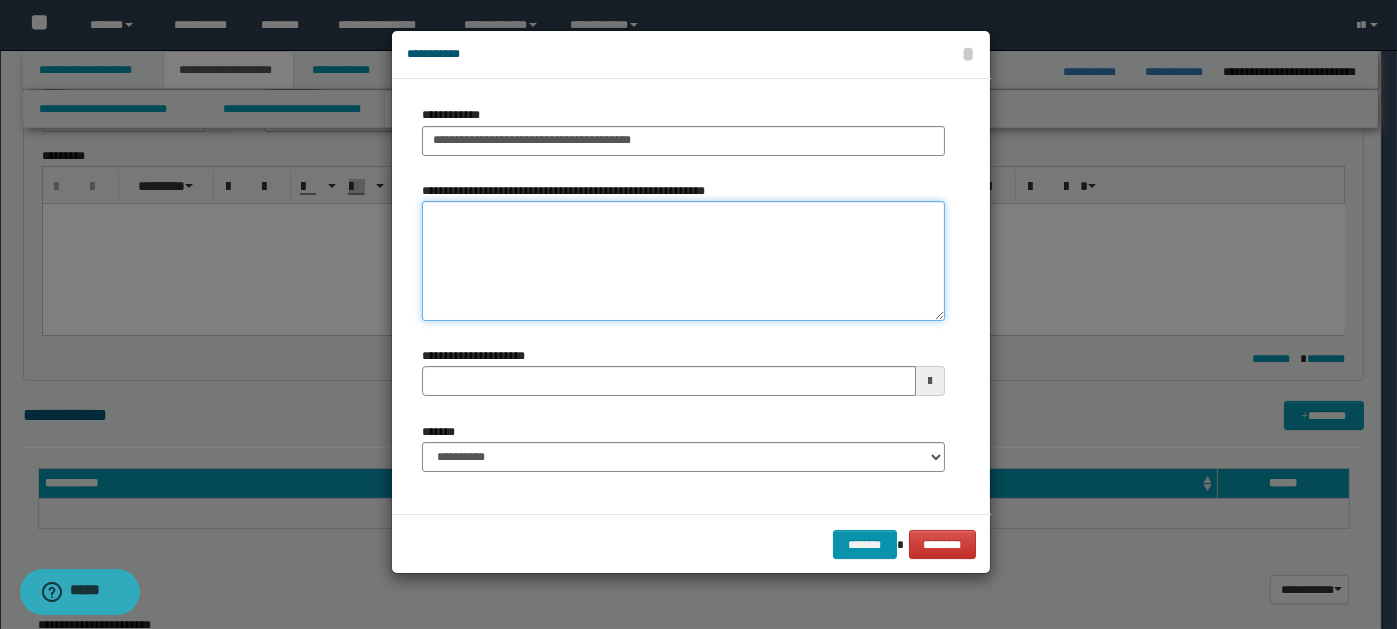 click on "**********" at bounding box center (683, 261) 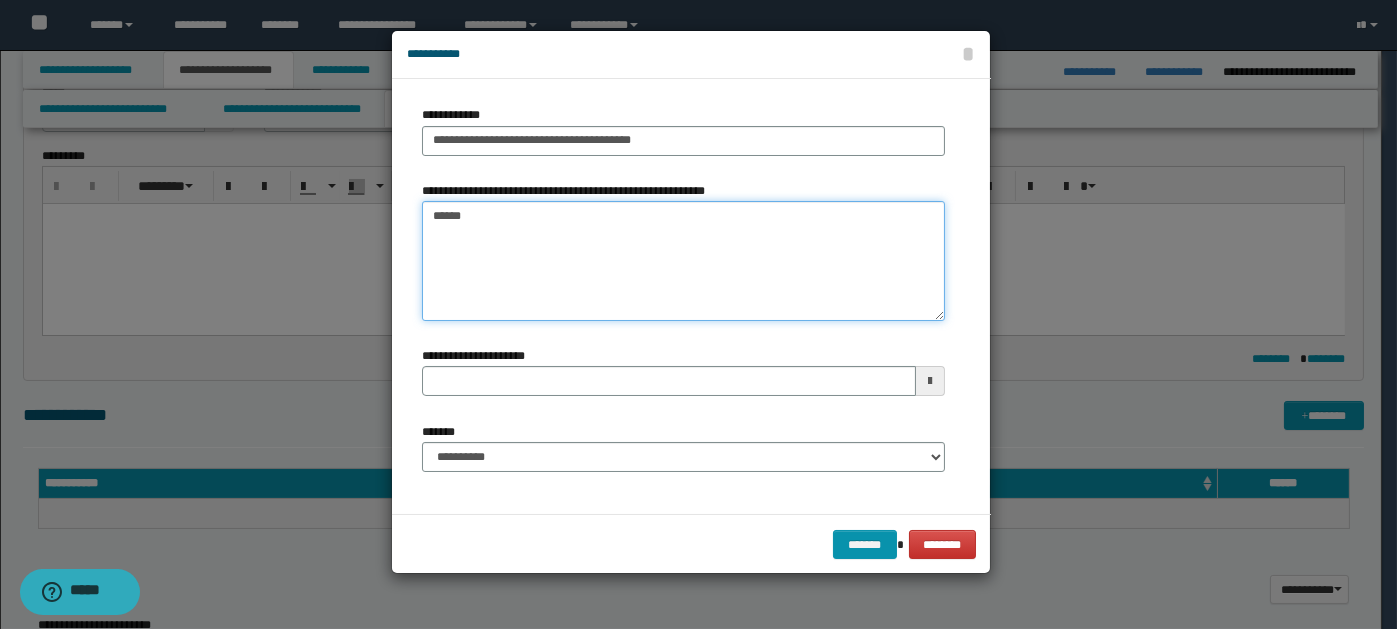 type on "*******" 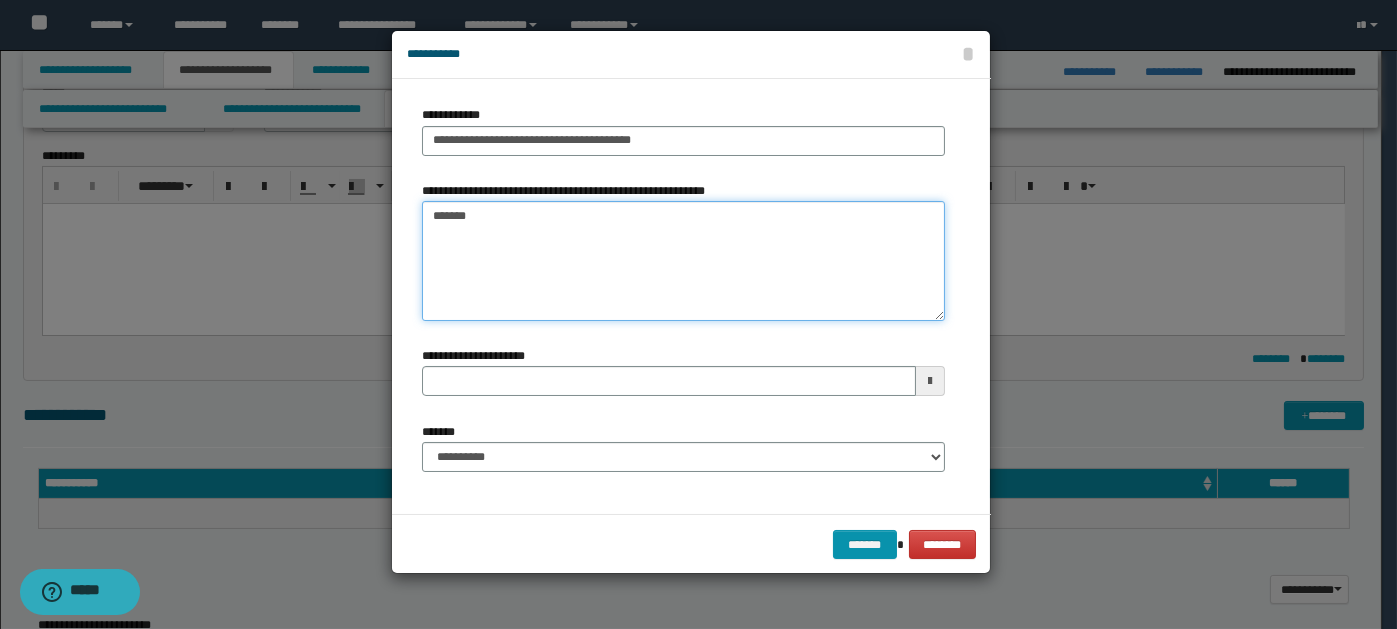 type 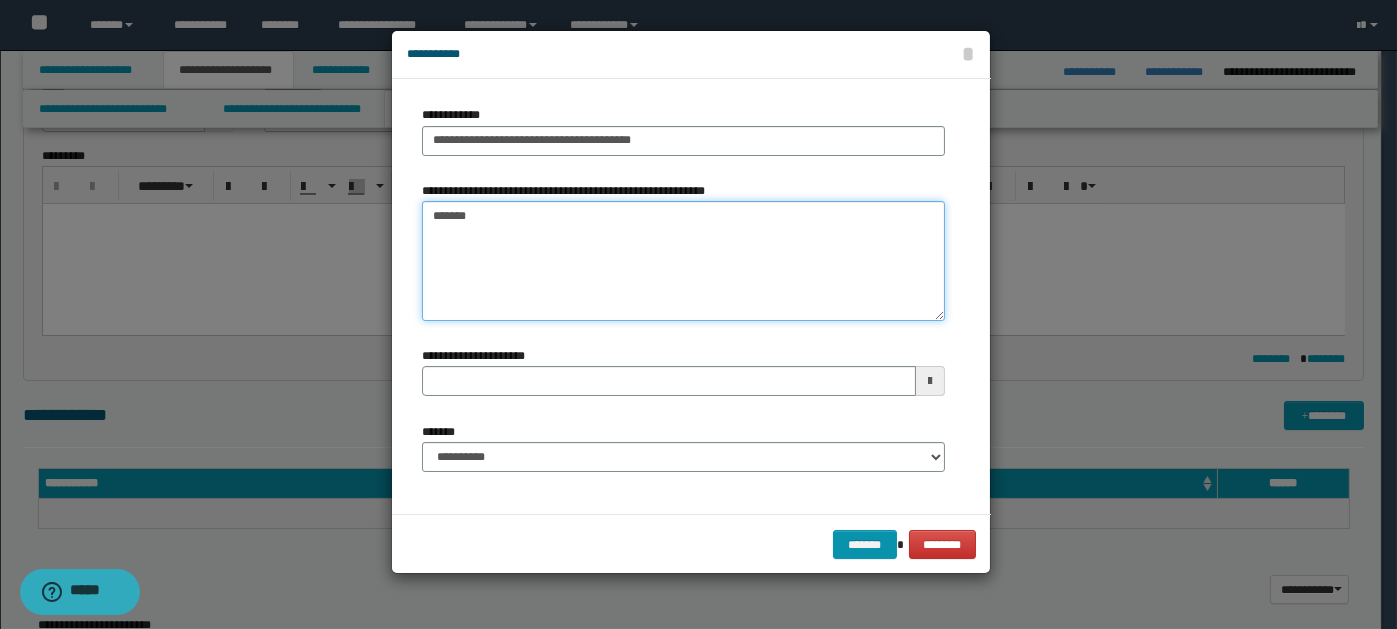 type on "*******" 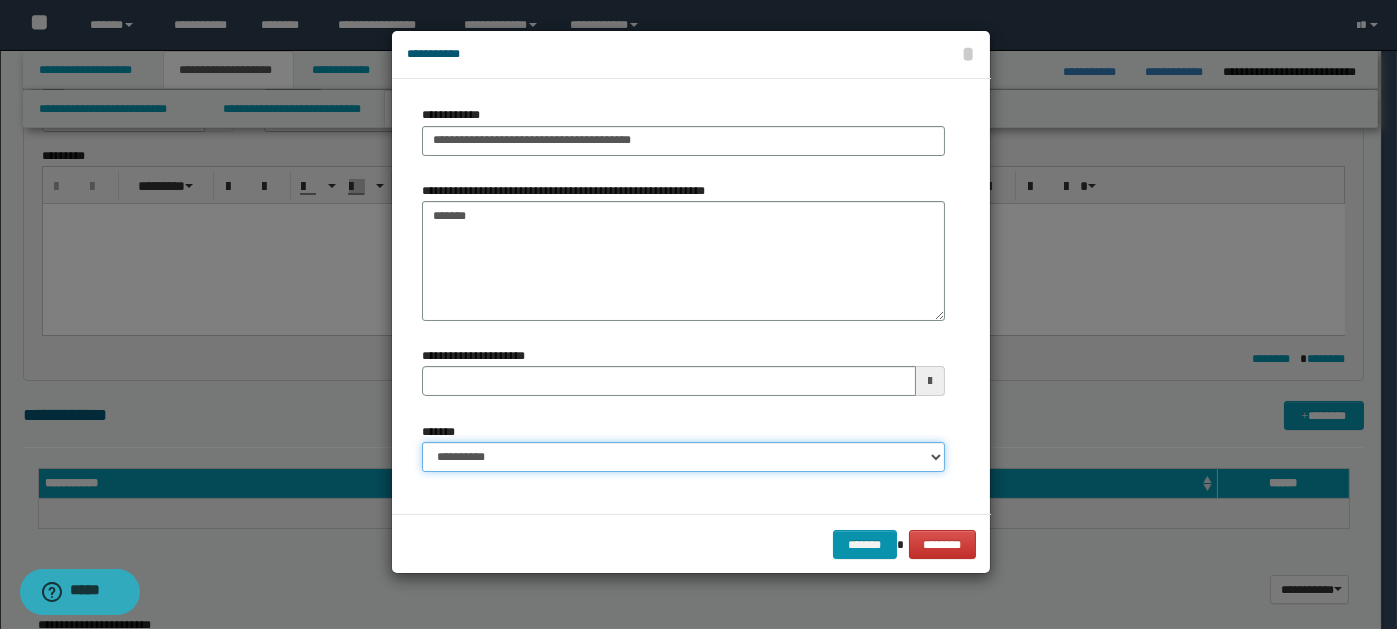 click on "**********" at bounding box center [683, 457] 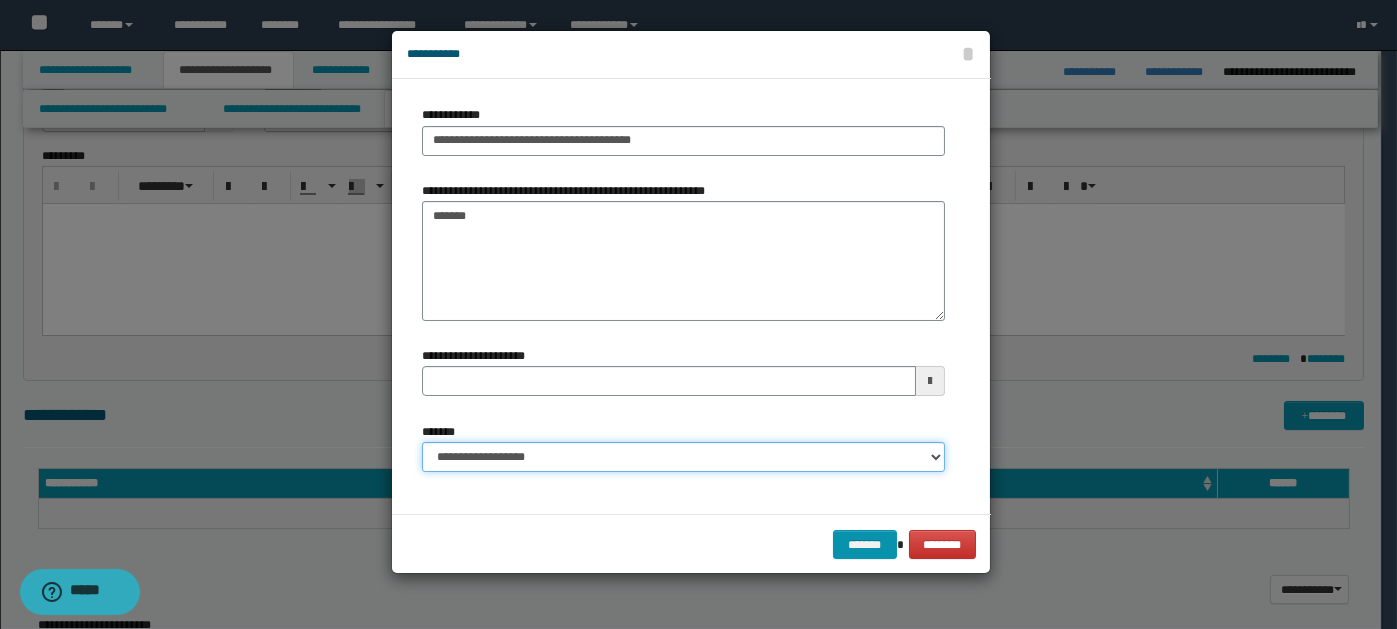 type 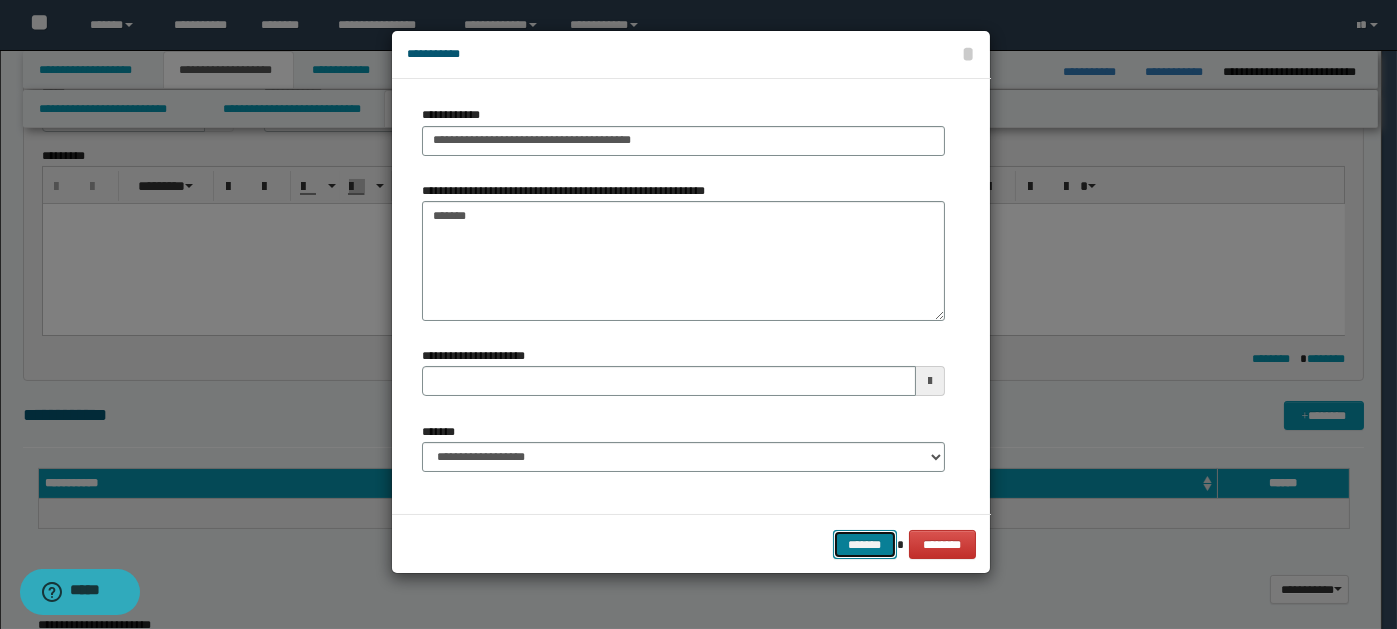 click on "*******" at bounding box center (865, 544) 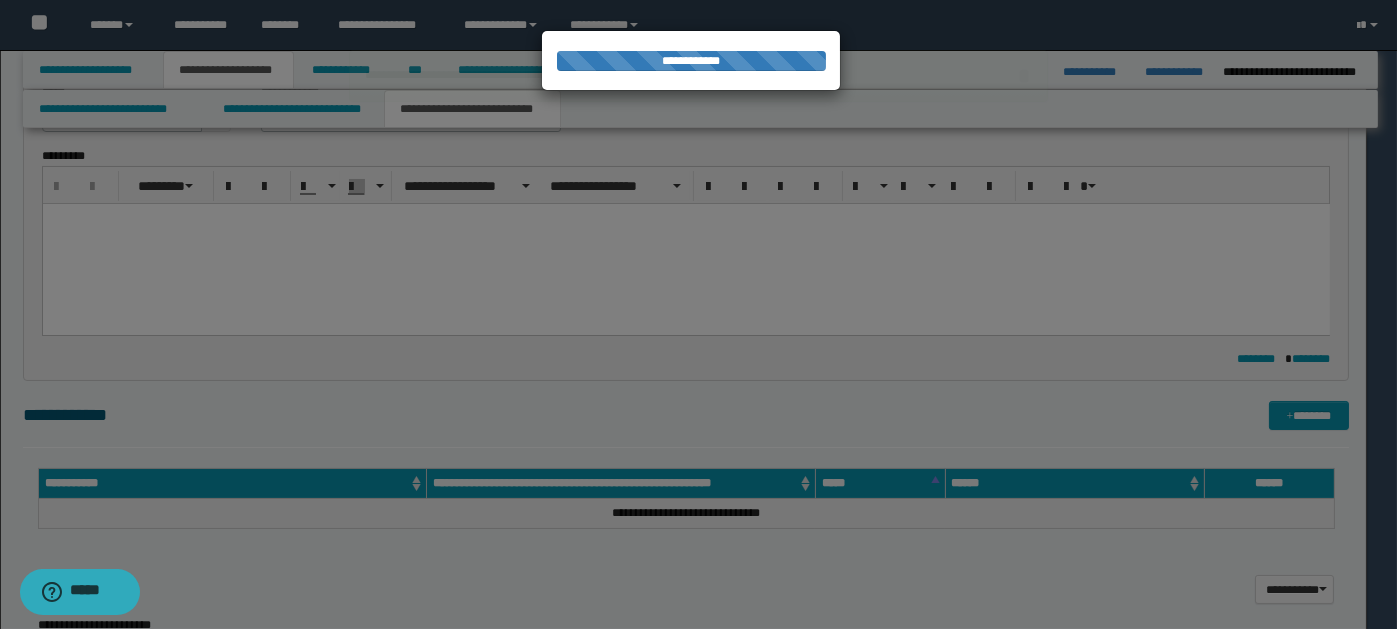 type 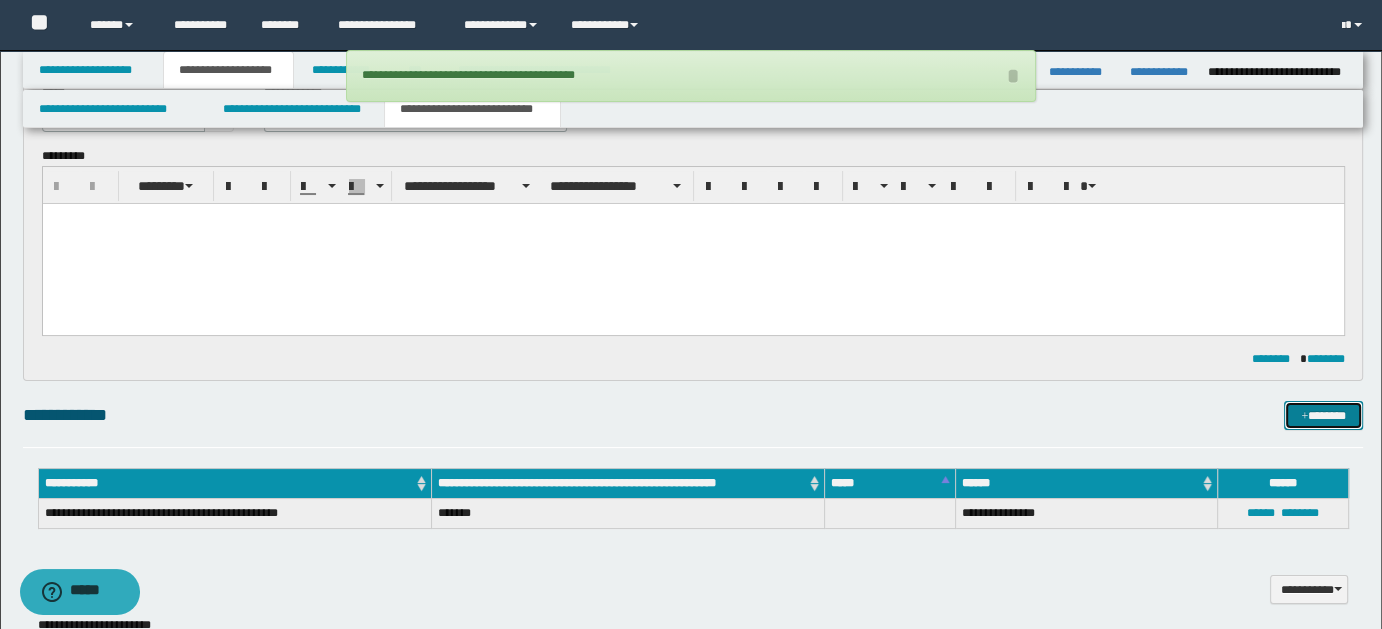 click on "*******" at bounding box center [1323, 415] 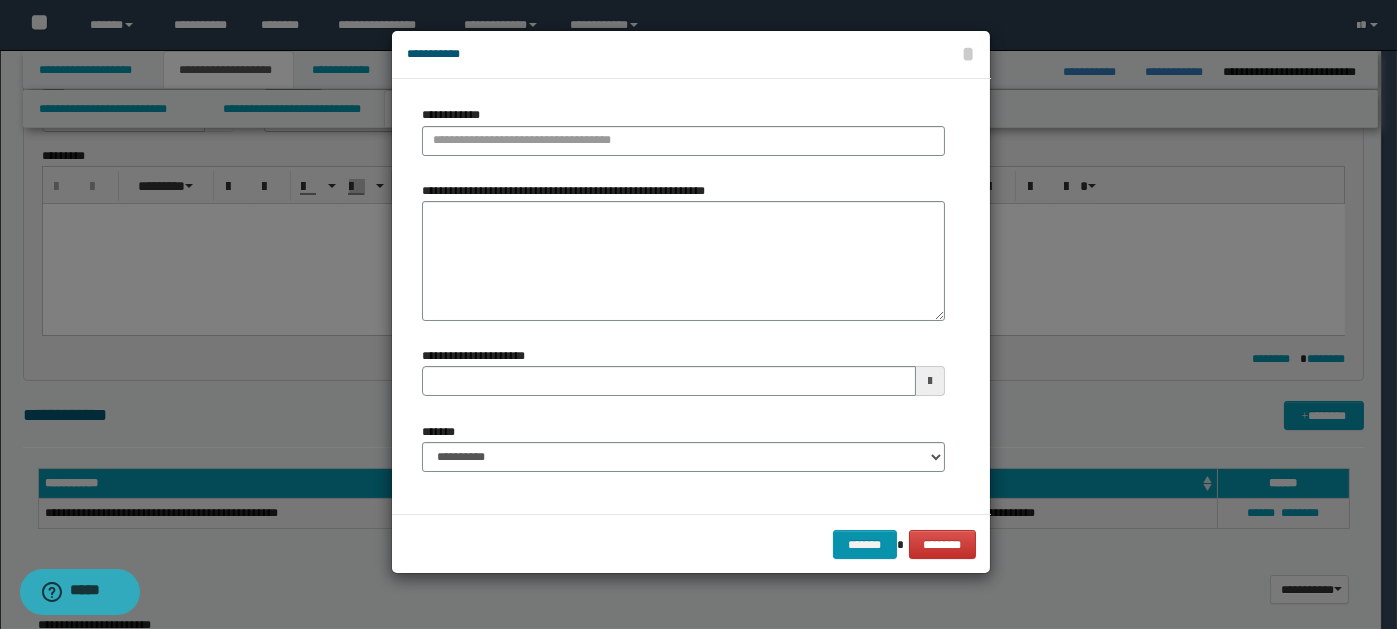 type 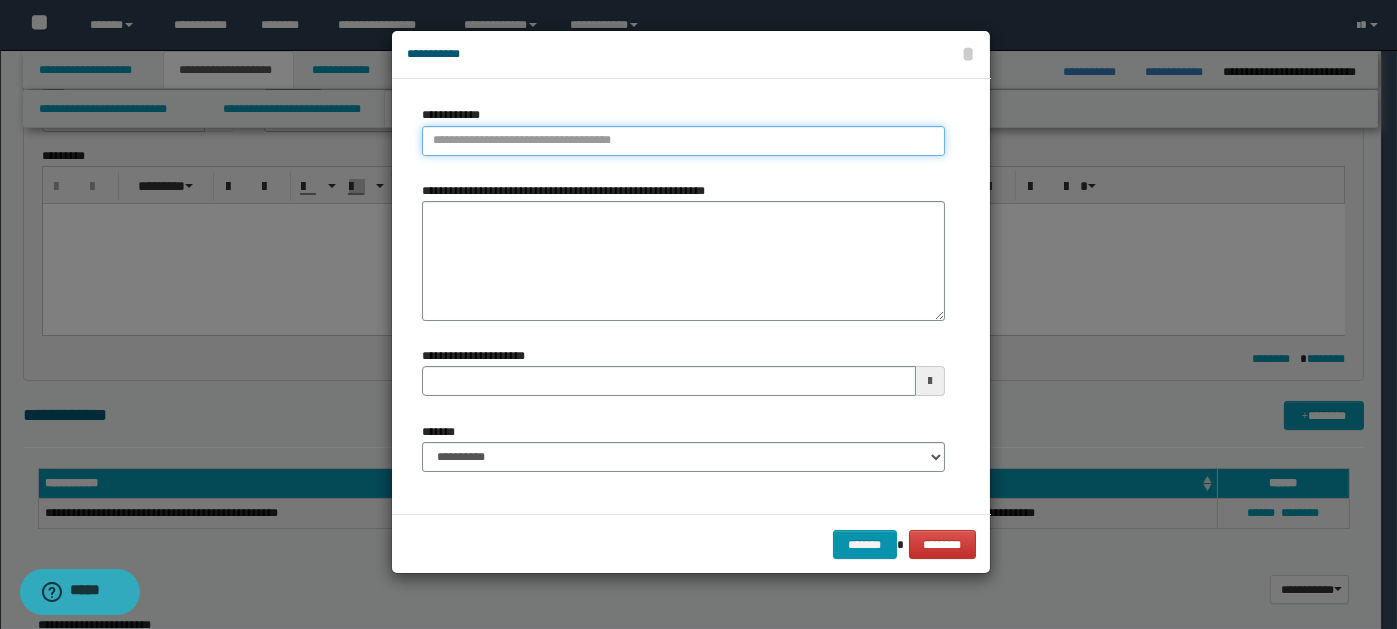 type on "**********" 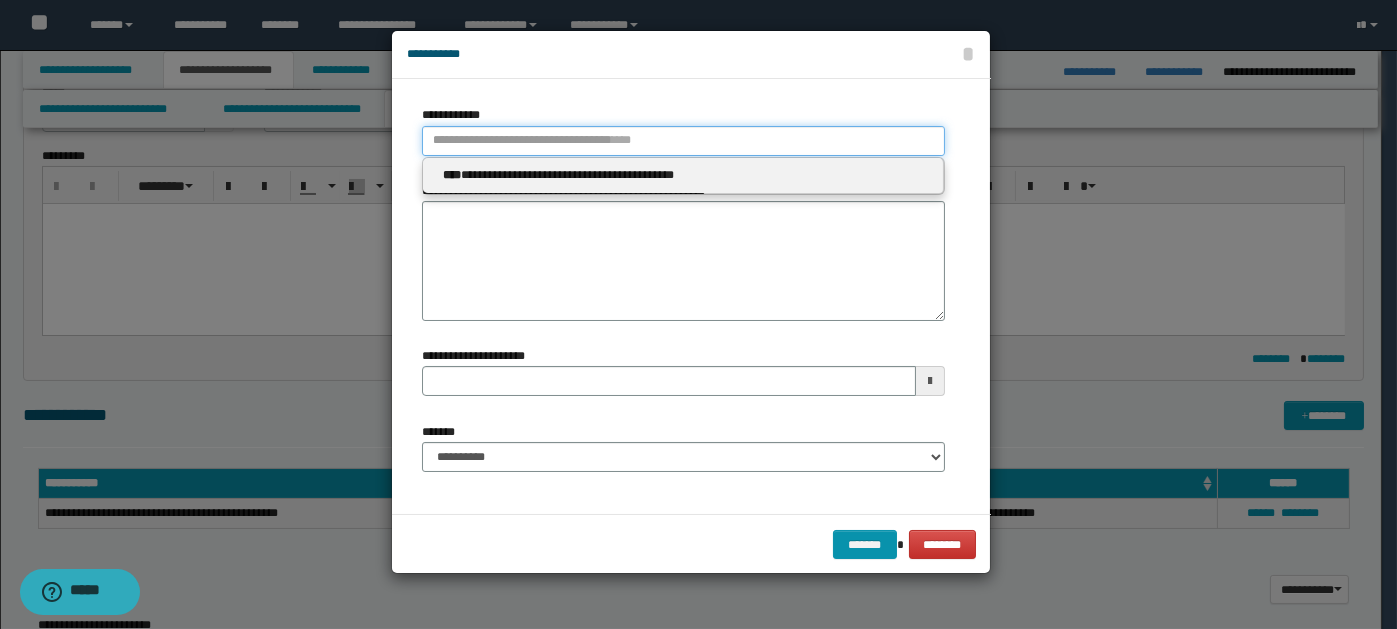 paste on "****" 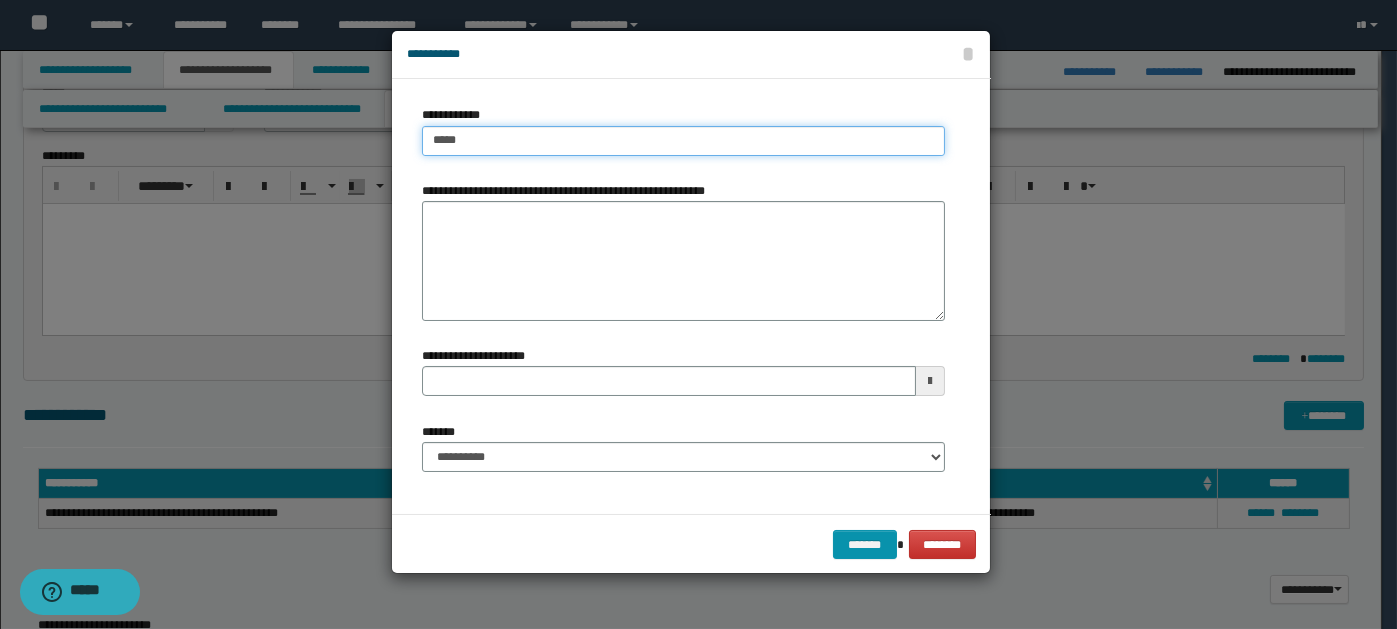 type on "****" 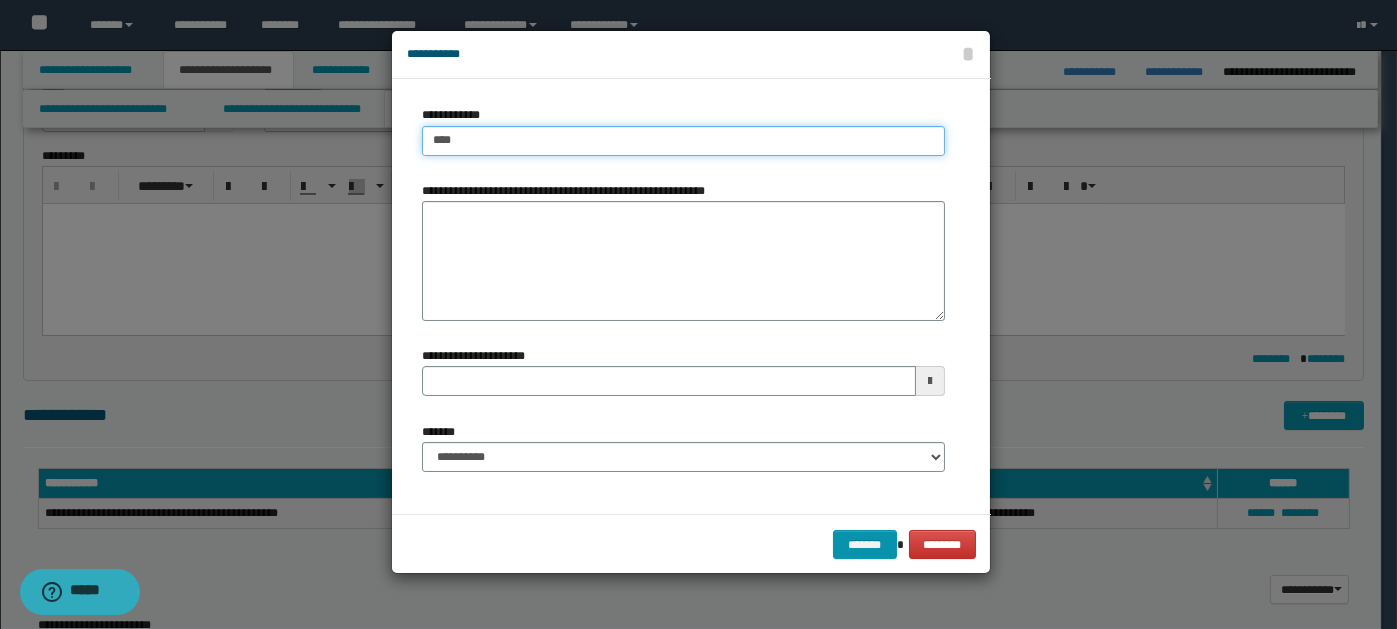 type on "****" 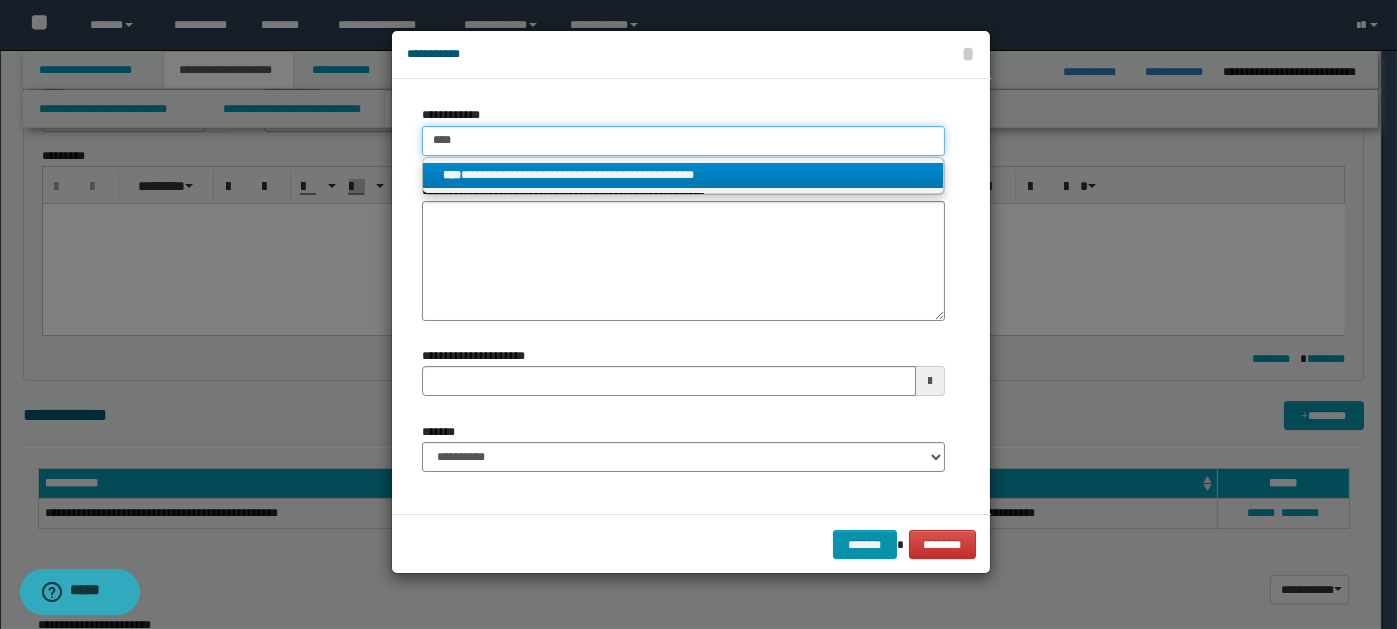 type on "****" 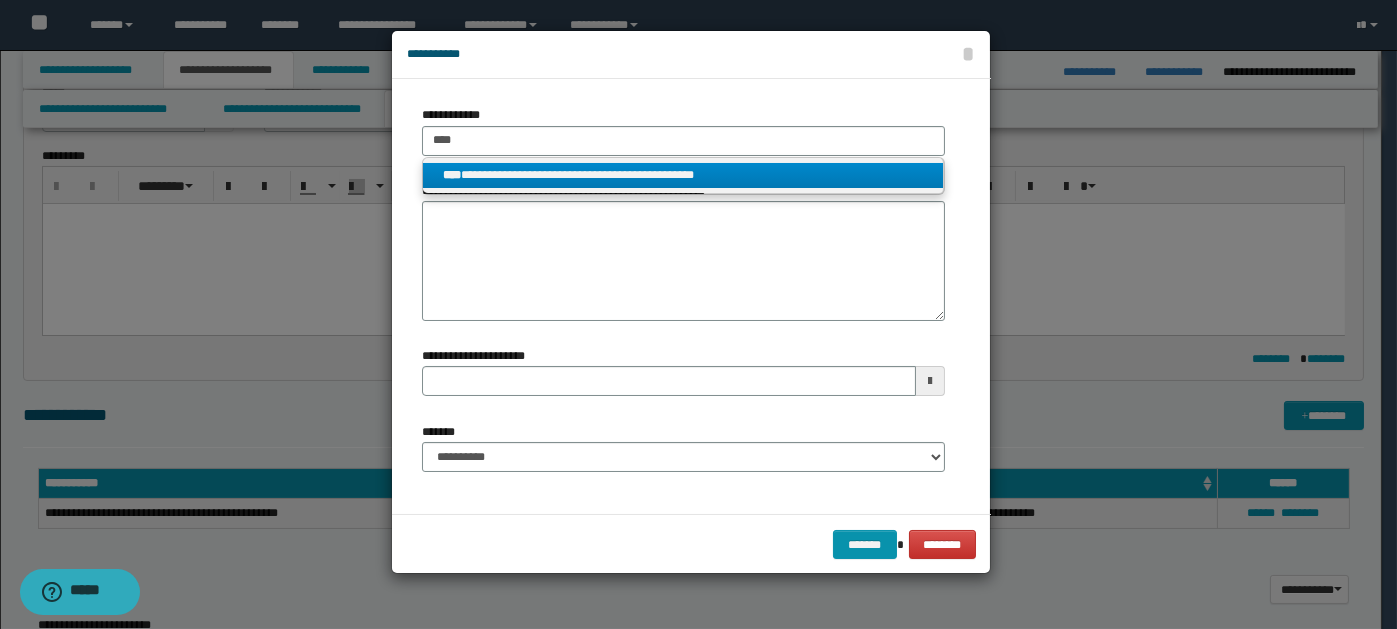 click on "**********" at bounding box center [683, 175] 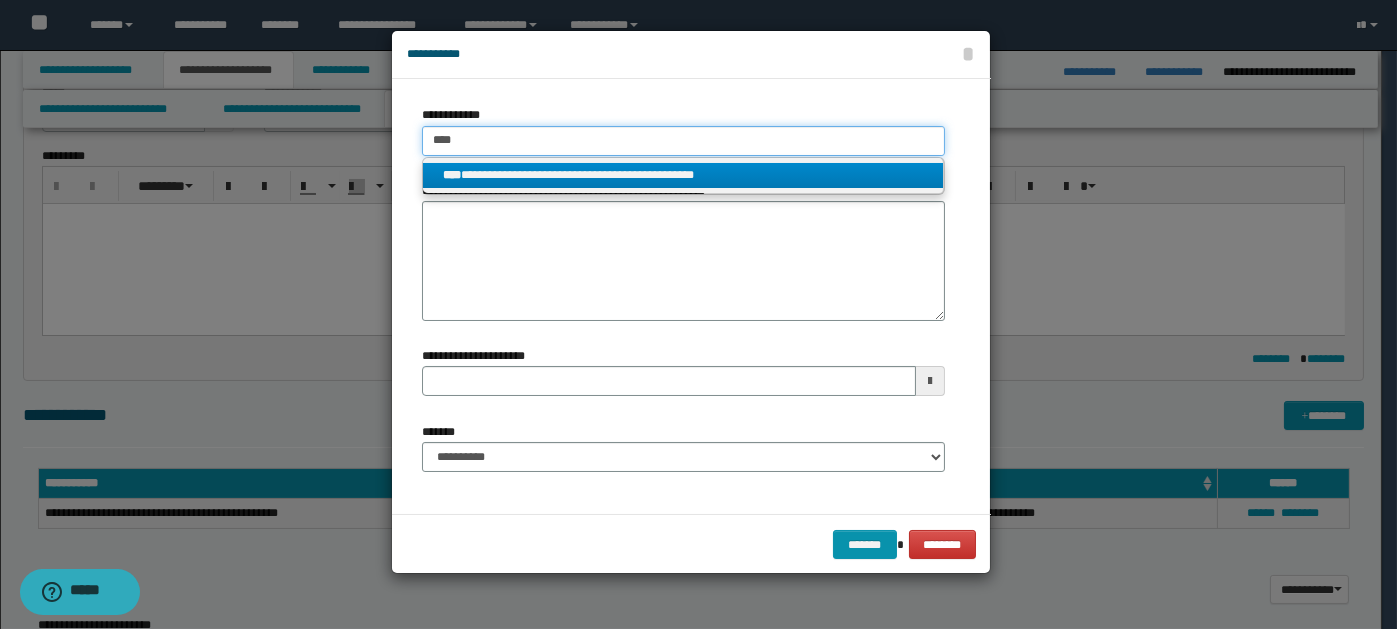 type 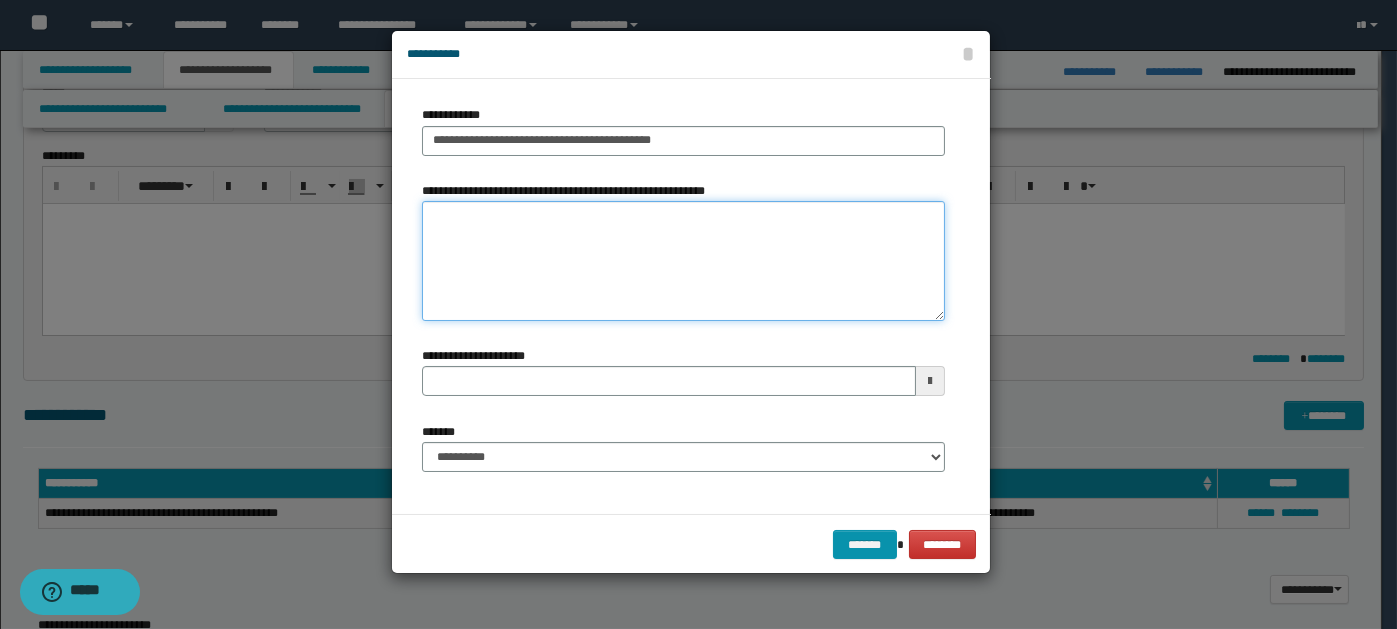 click on "**********" at bounding box center (683, 261) 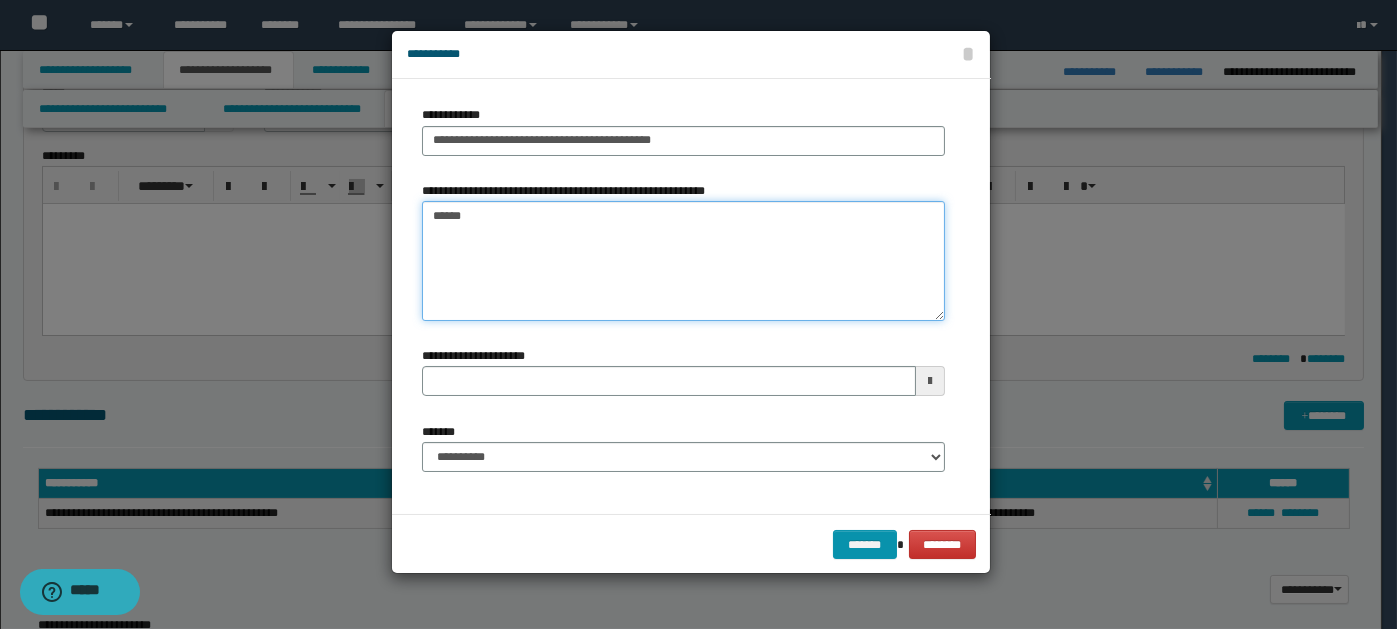 type on "*******" 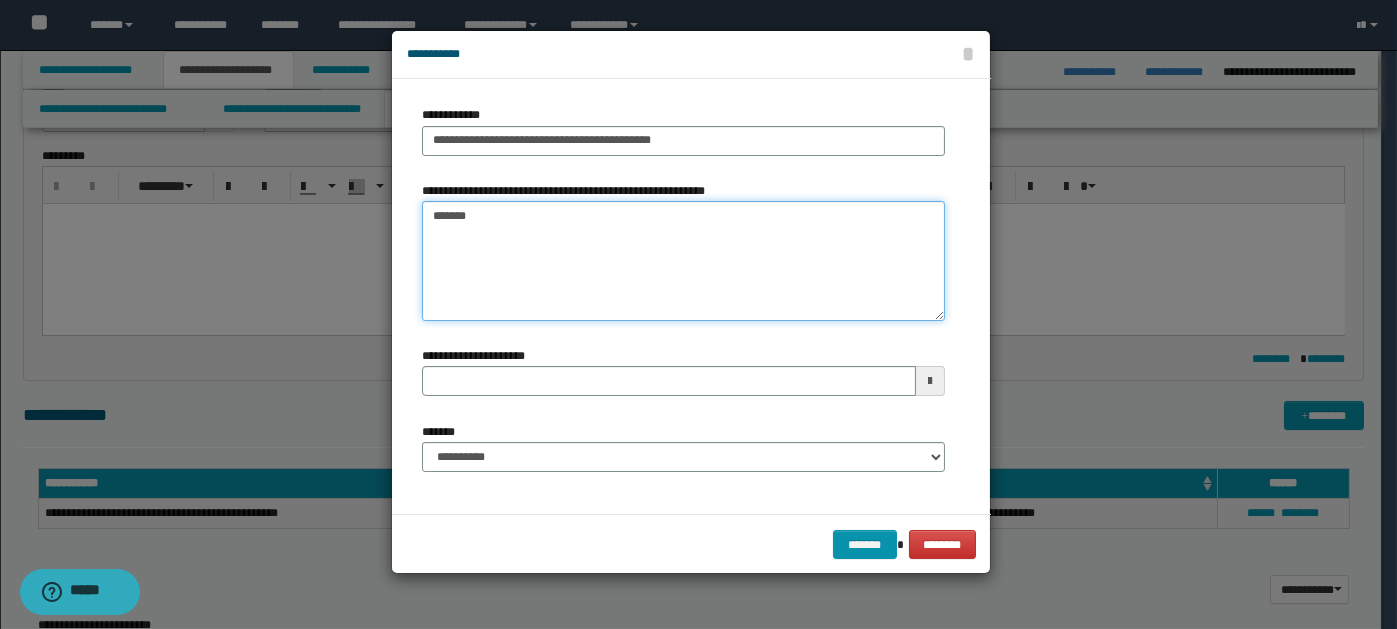 type 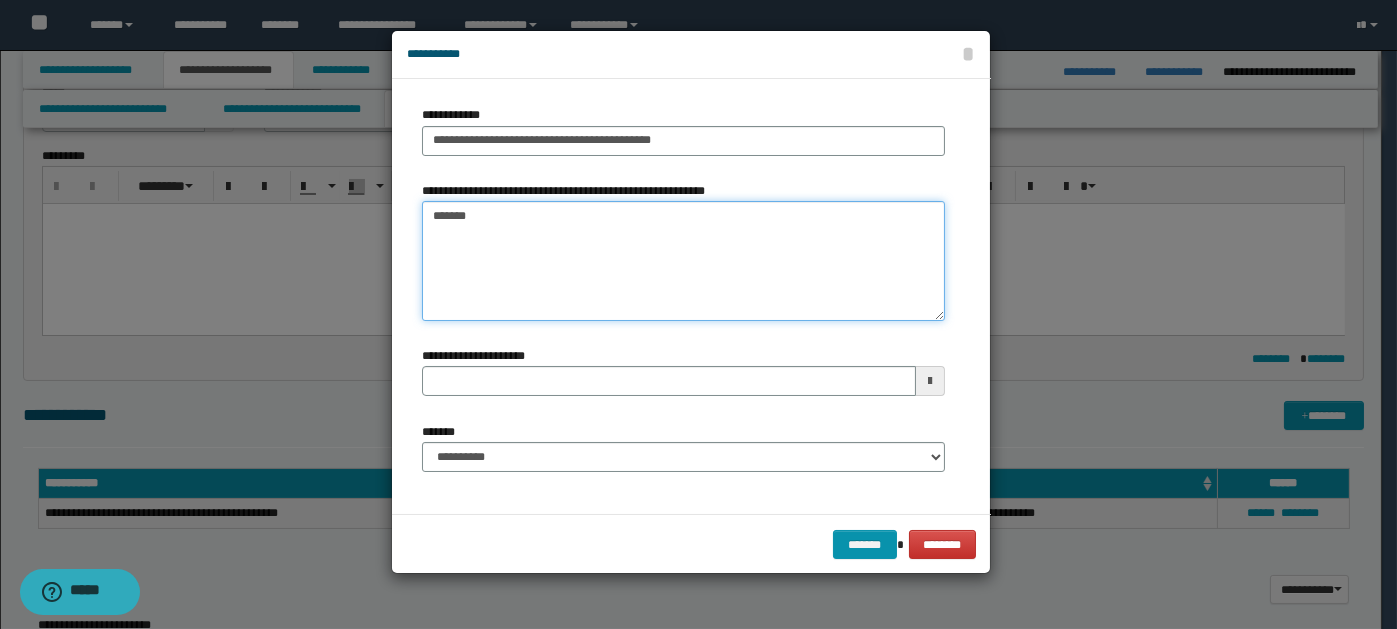 type on "*******" 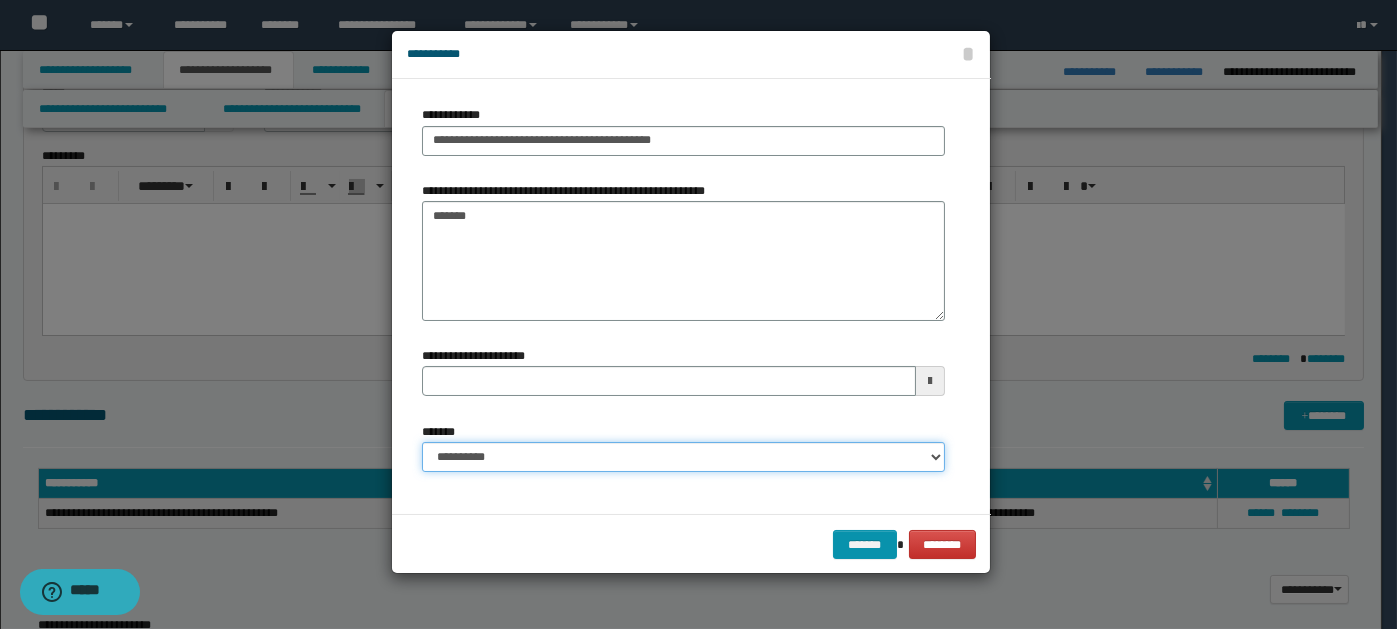 click on "**********" at bounding box center (683, 457) 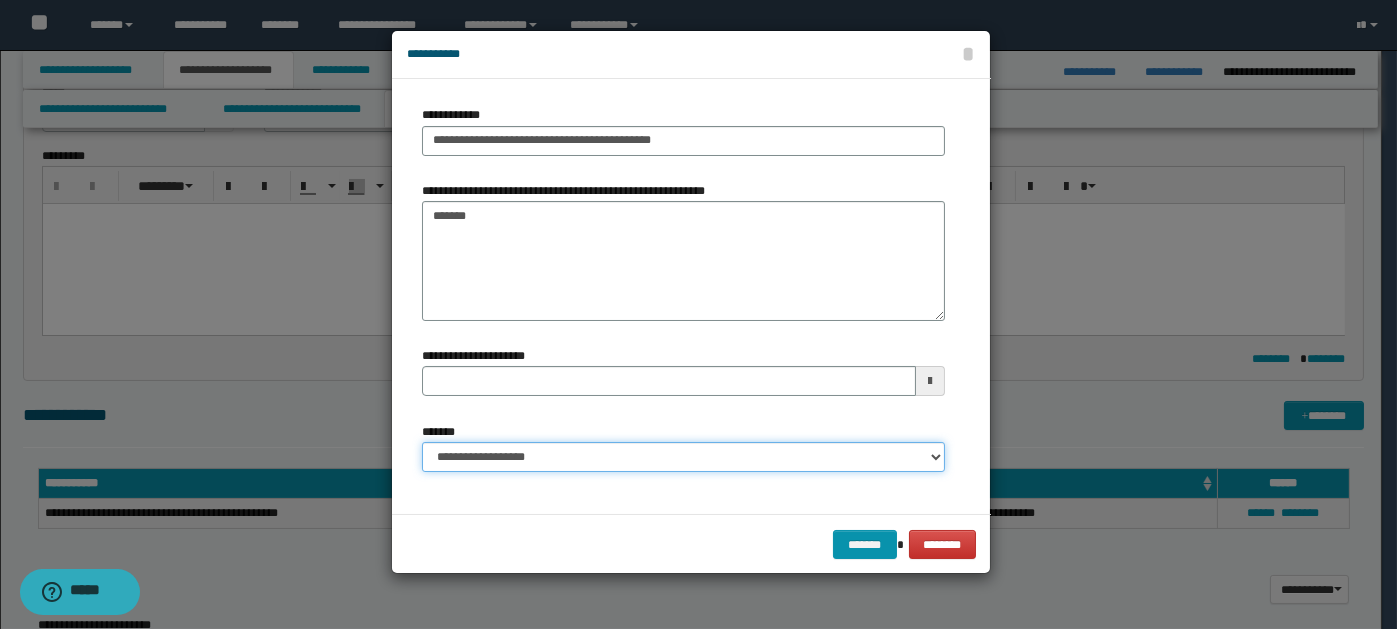 type 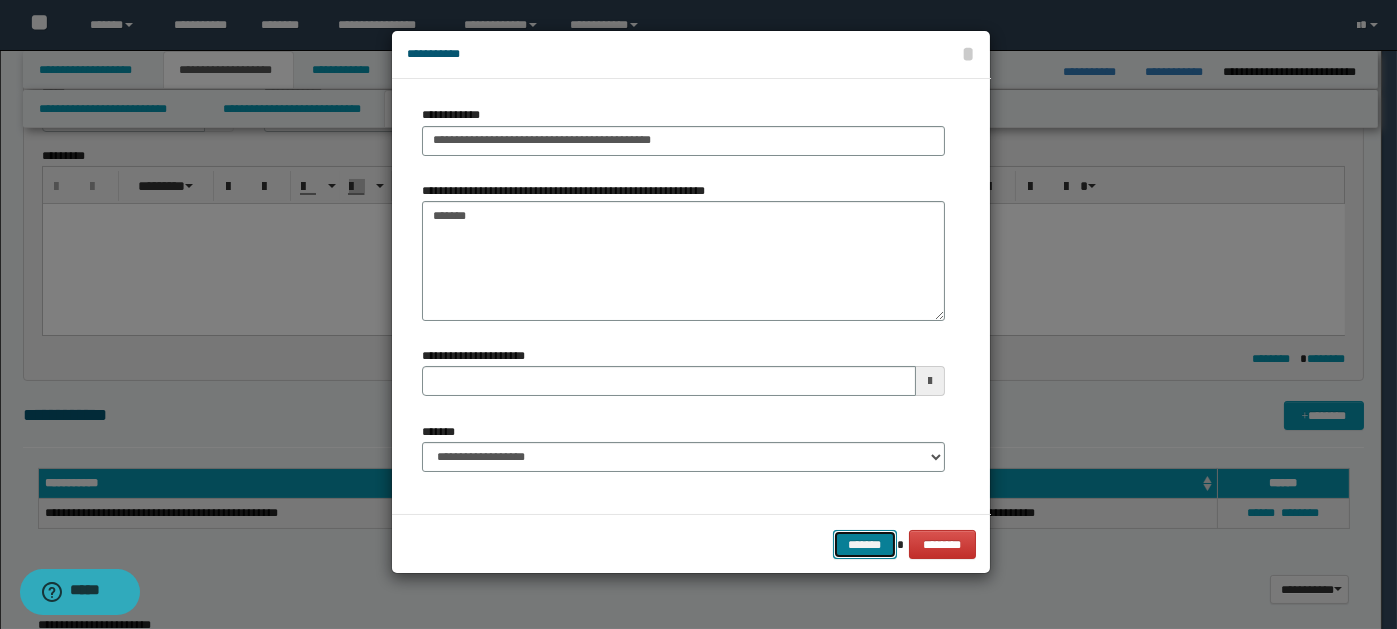 click on "*******" at bounding box center [865, 544] 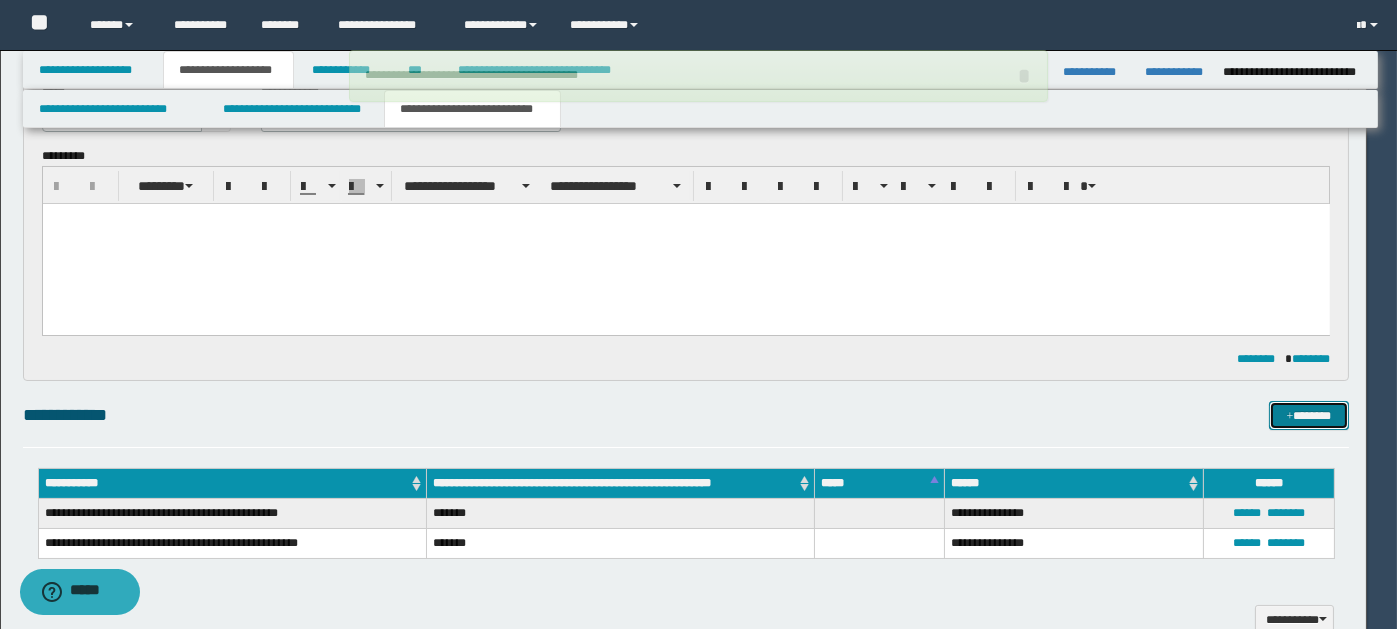type 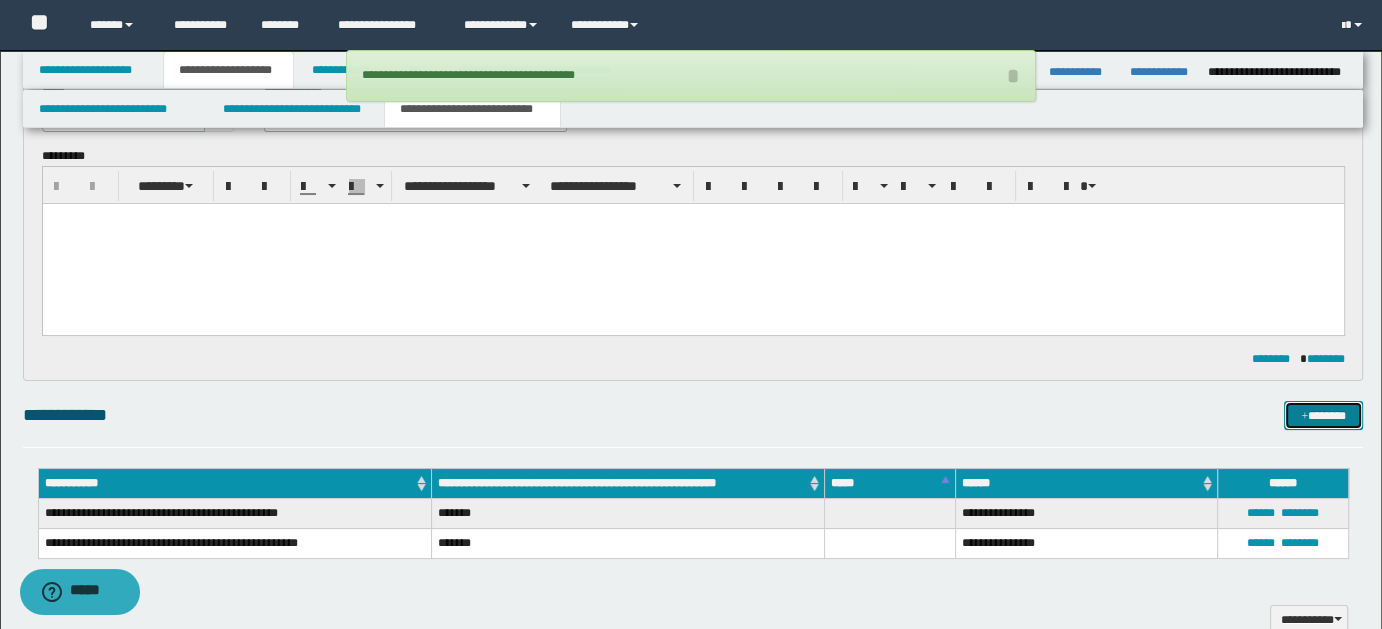 click on "*******" at bounding box center [1323, 415] 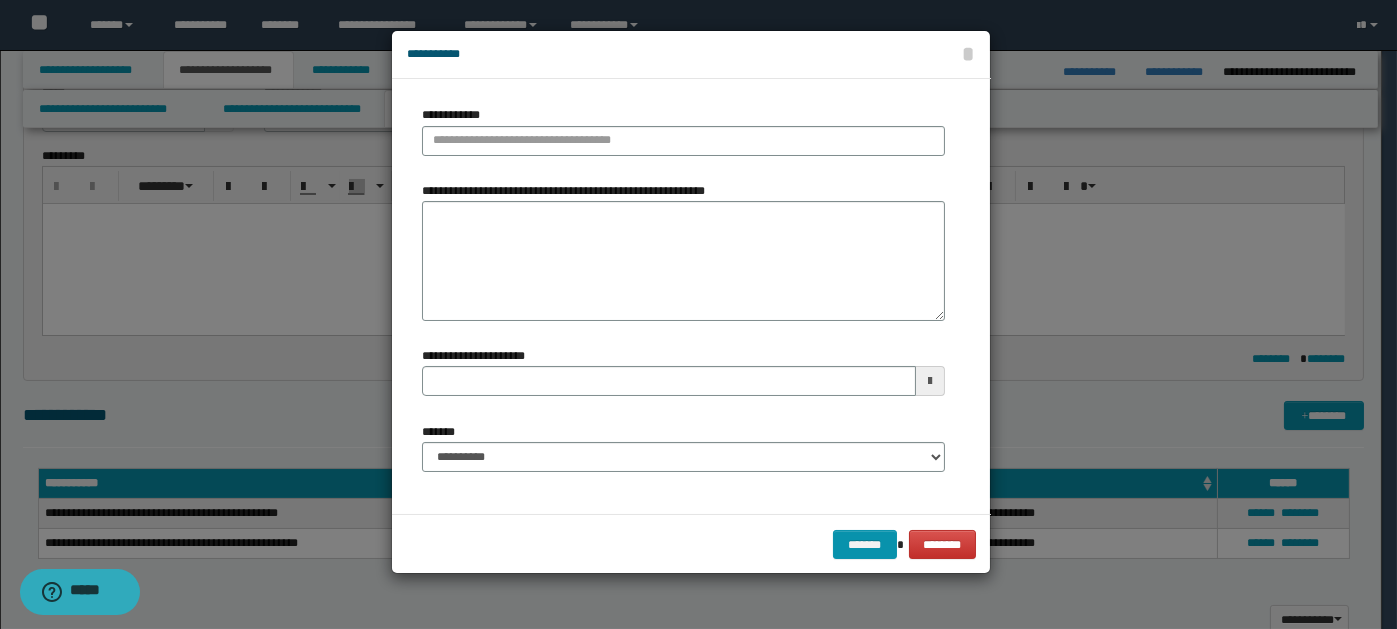 type 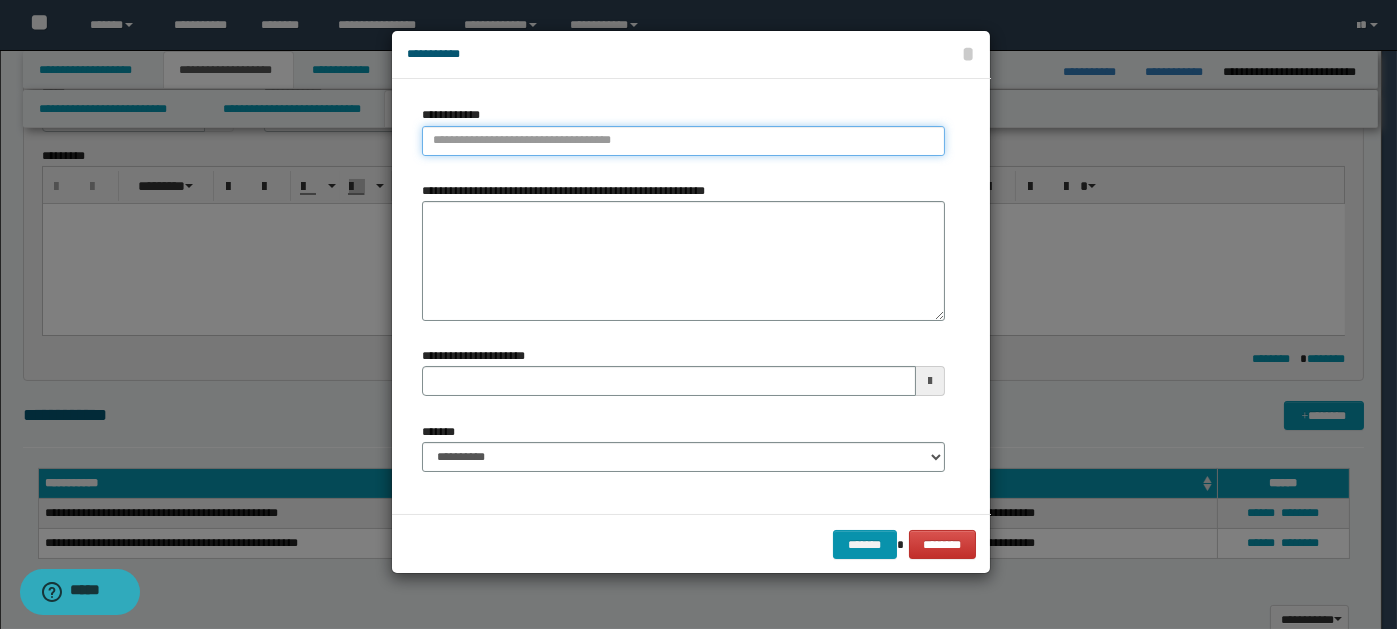 type on "**********" 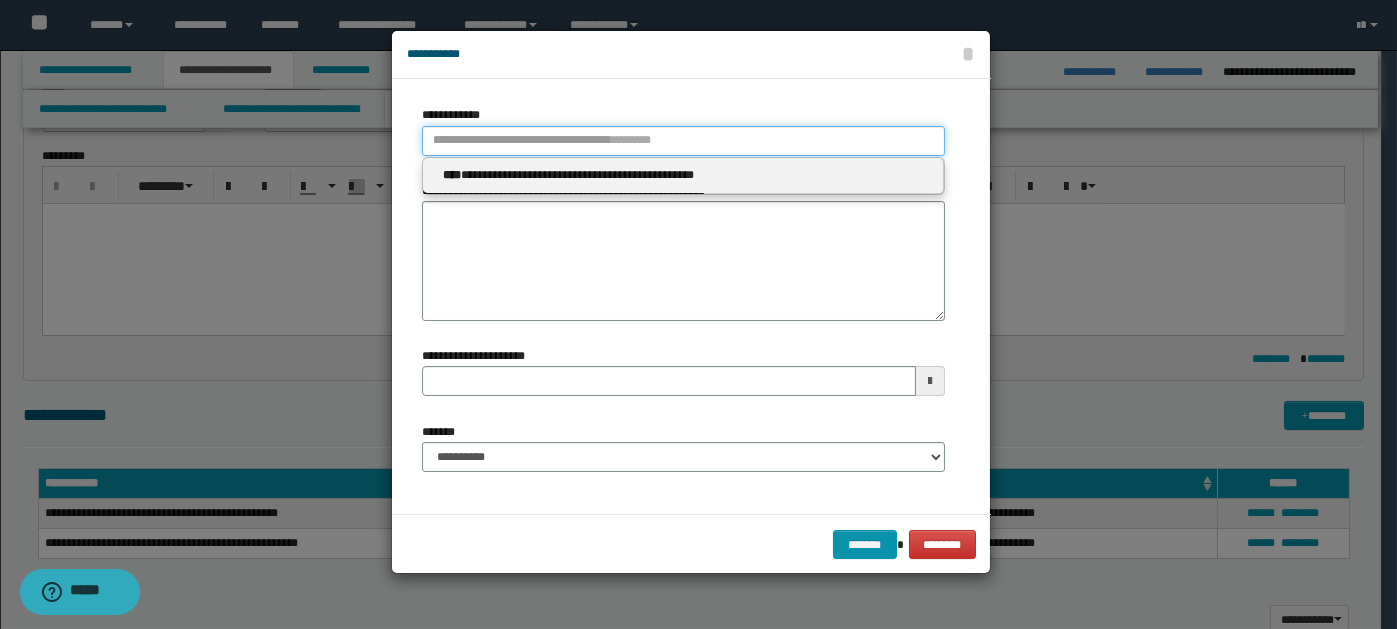 paste on "****" 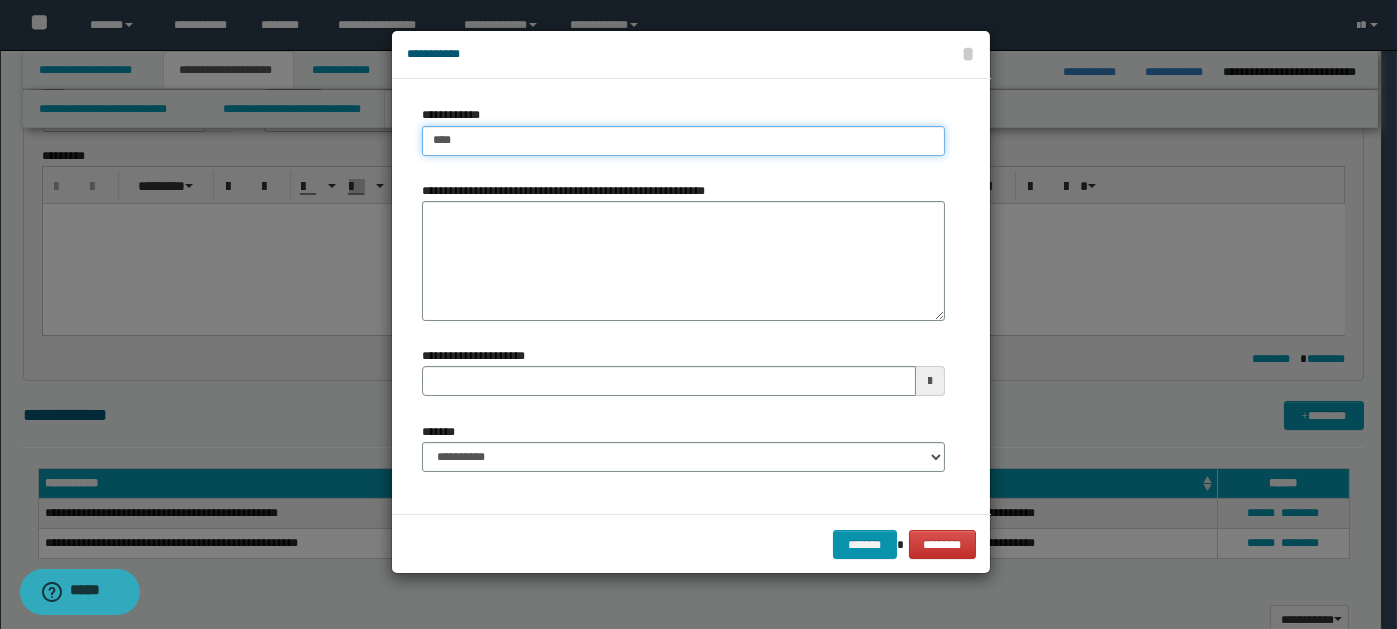 type on "****" 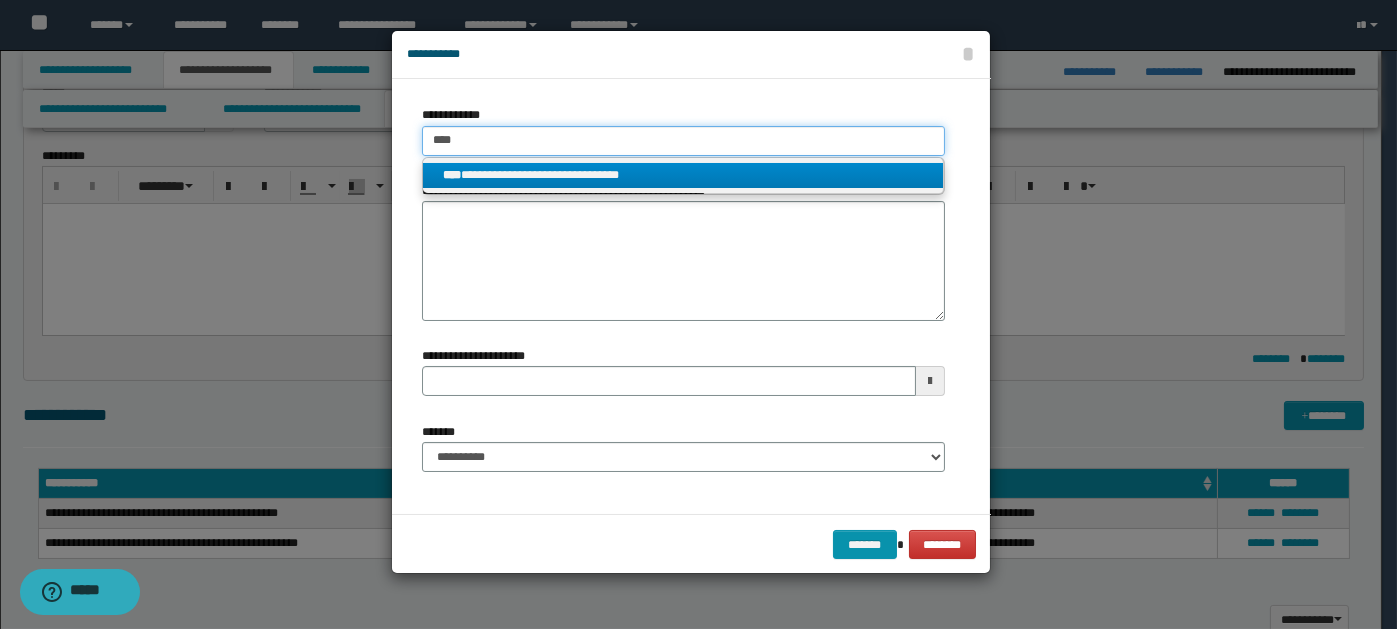 type on "****" 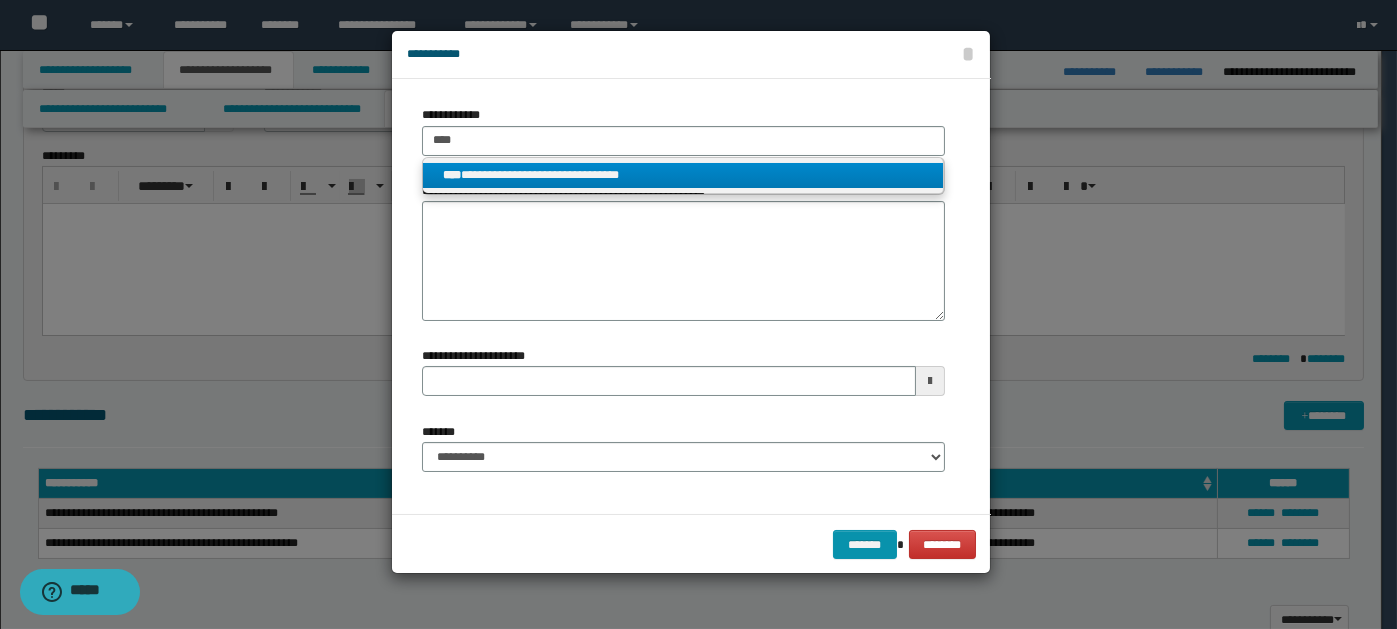 click on "**********" at bounding box center [683, 175] 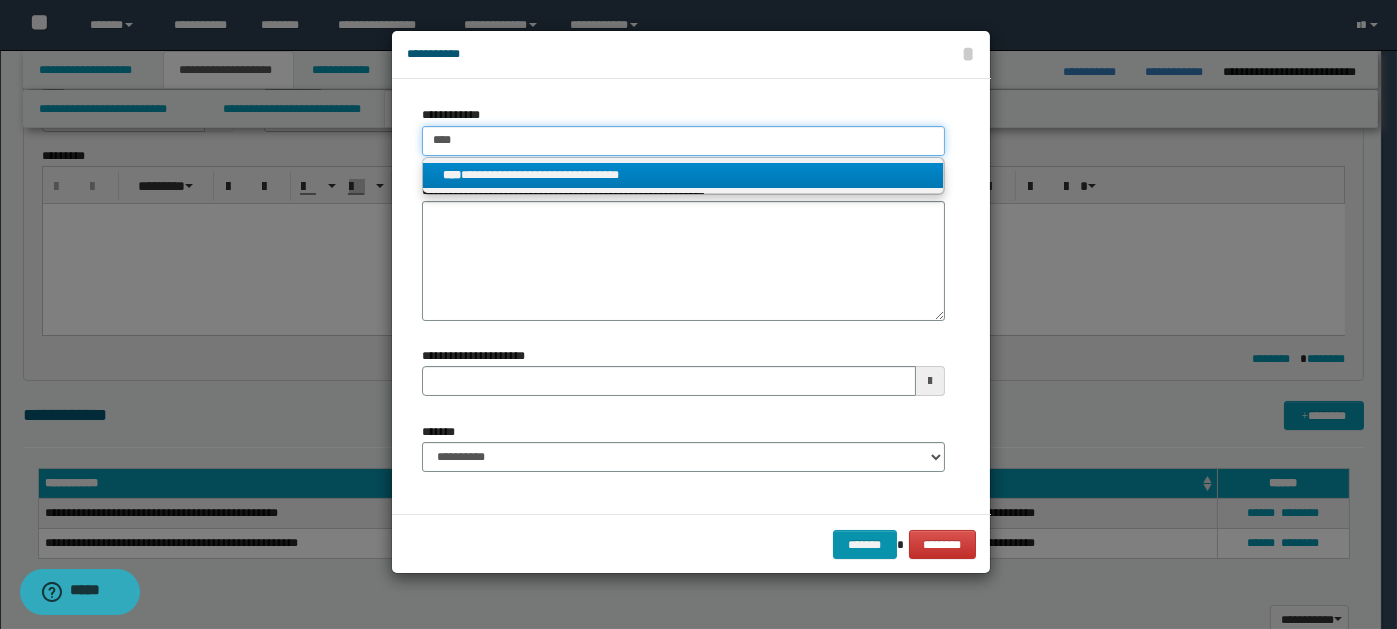 type 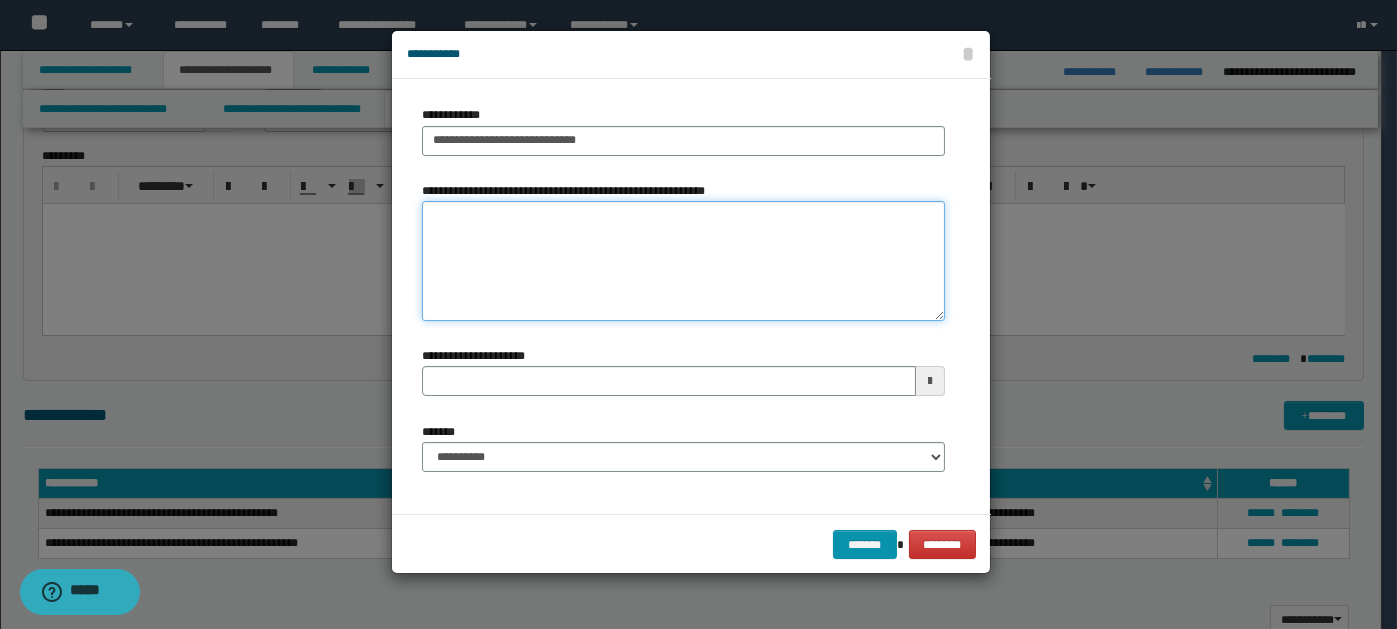 click on "**********" at bounding box center [683, 261] 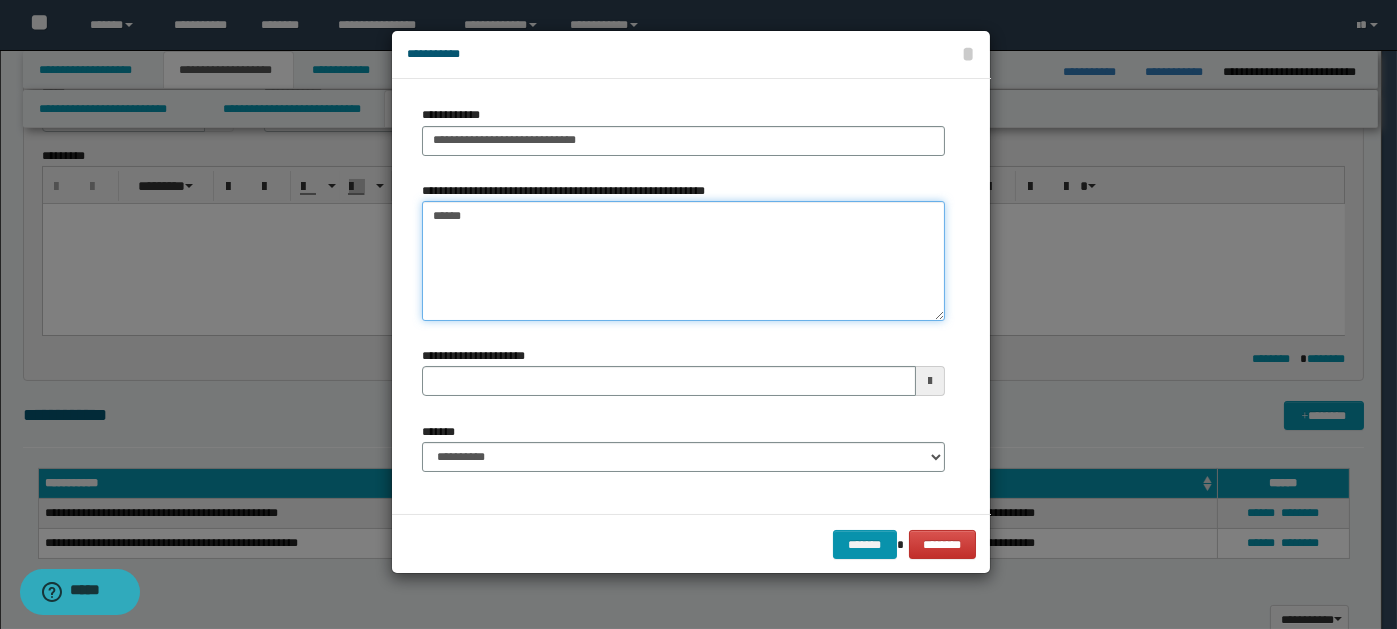 type on "*******" 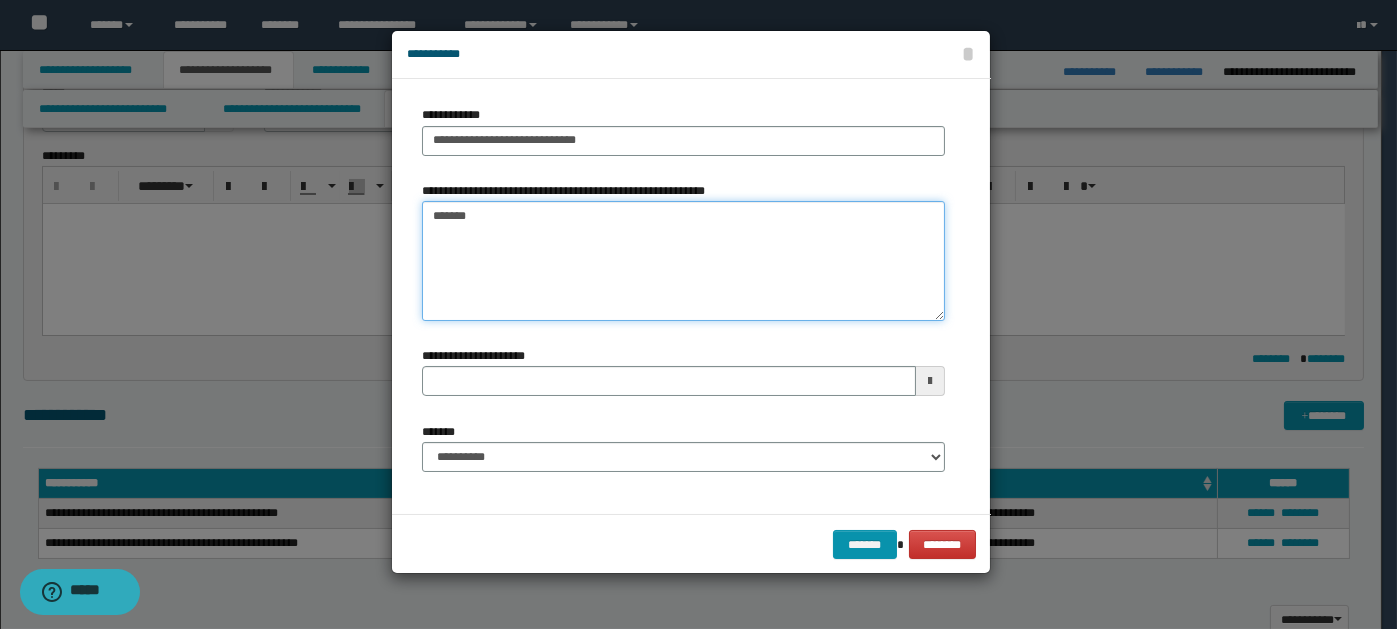 type 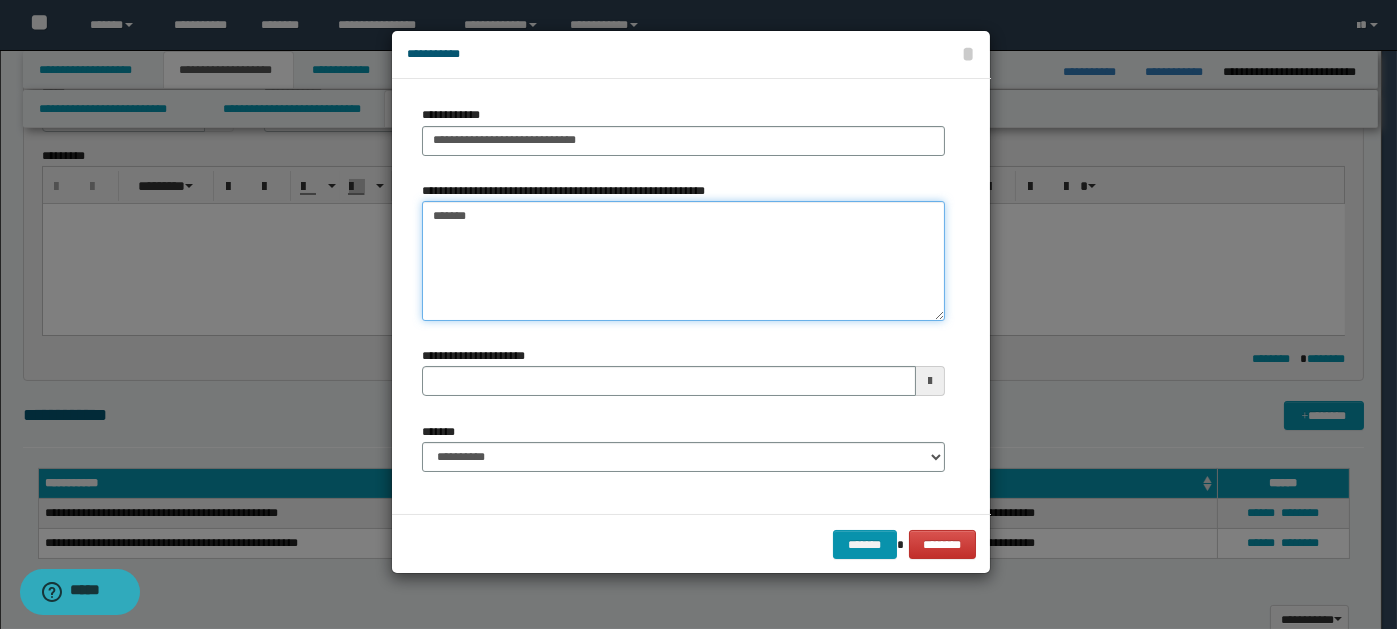 type on "*******" 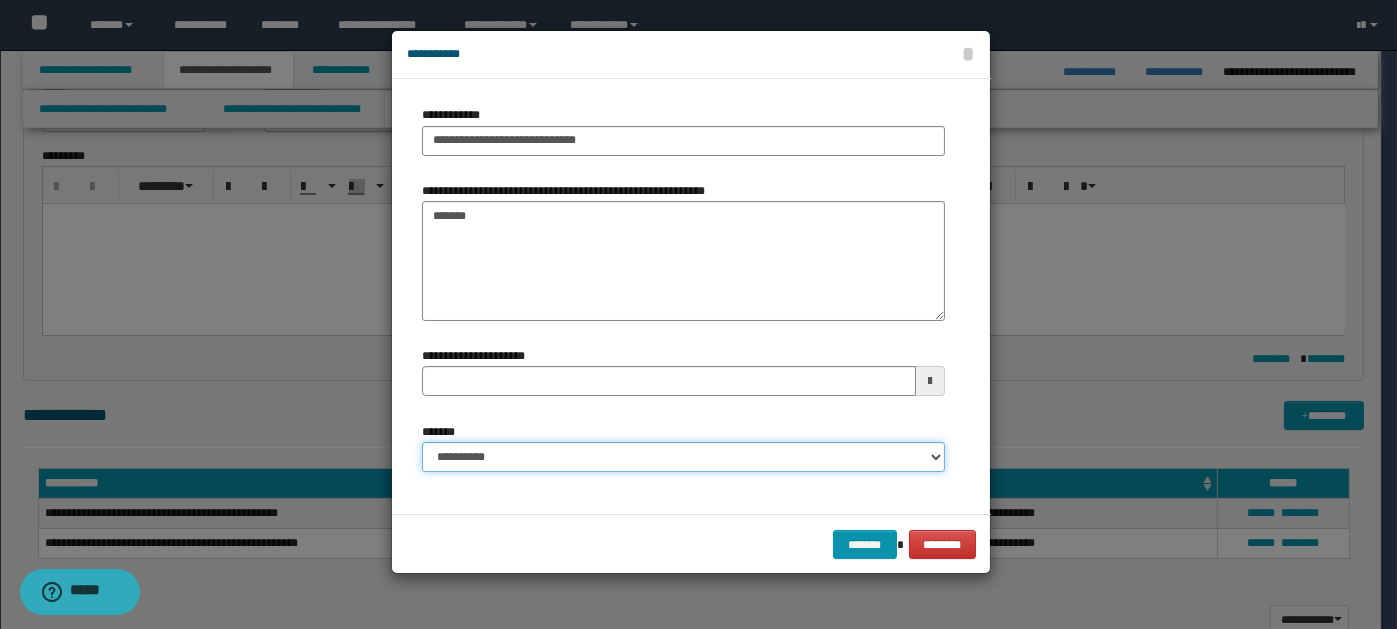 click on "**********" at bounding box center [683, 457] 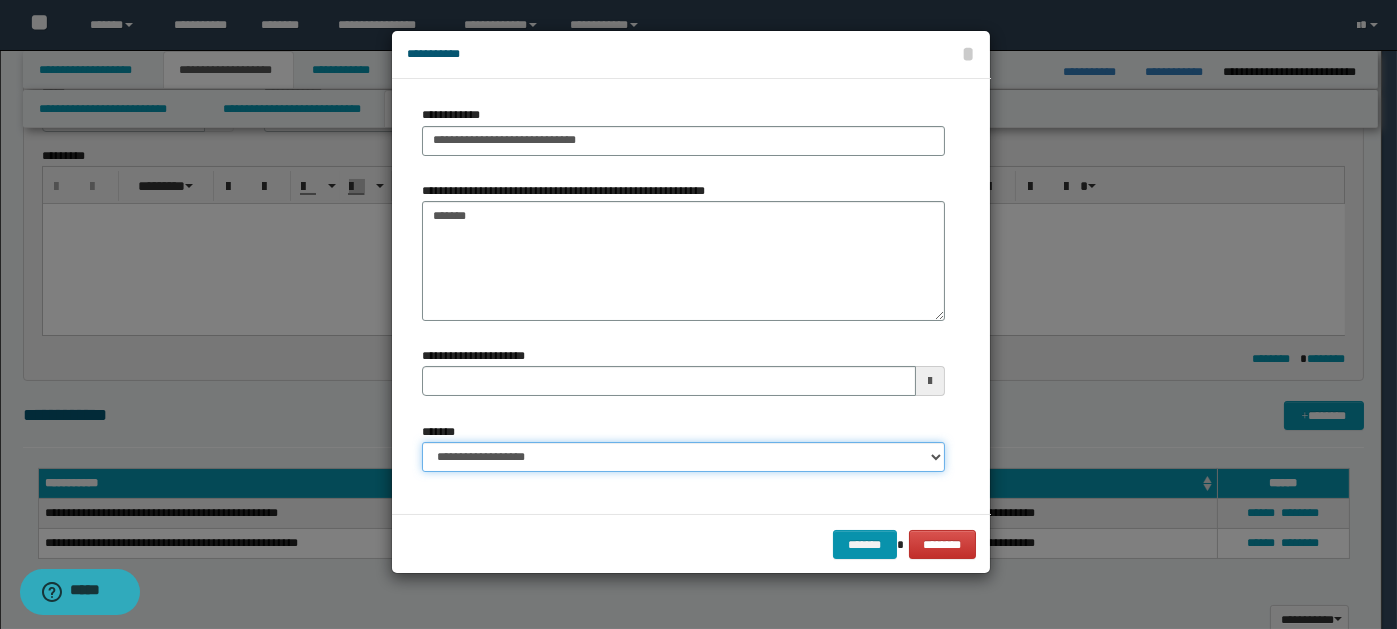 type 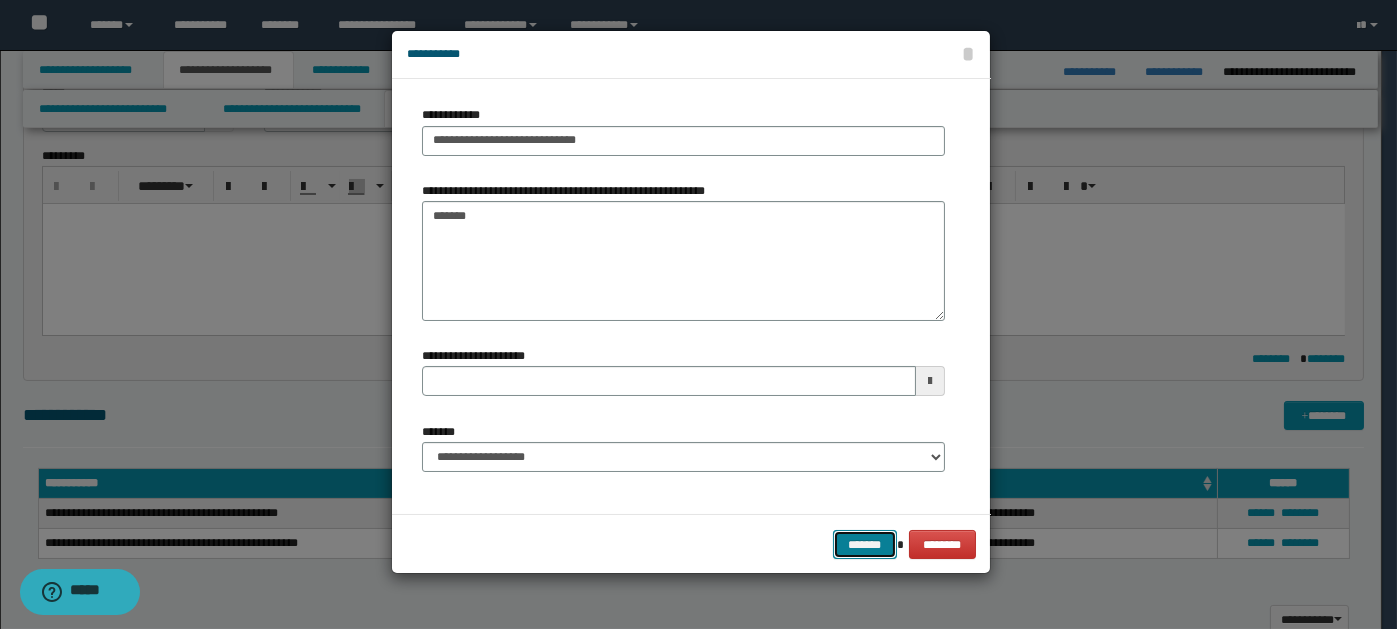 click on "*******" at bounding box center [865, 544] 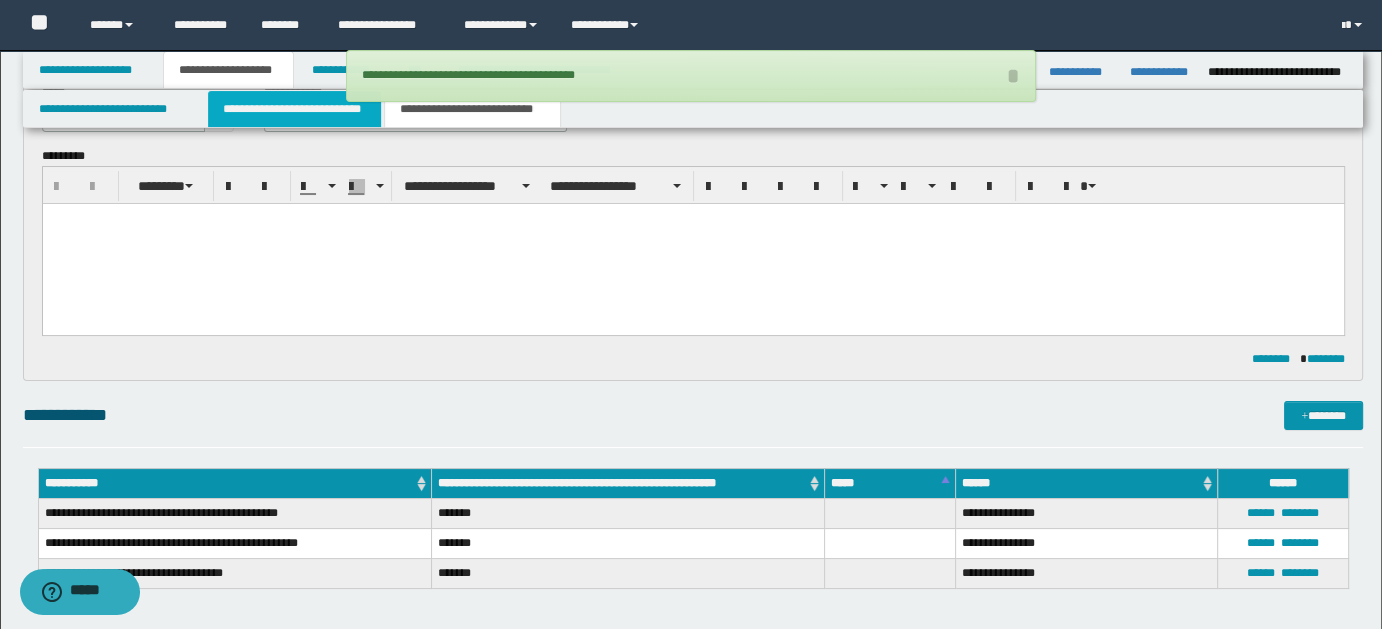 click on "**********" at bounding box center [294, 109] 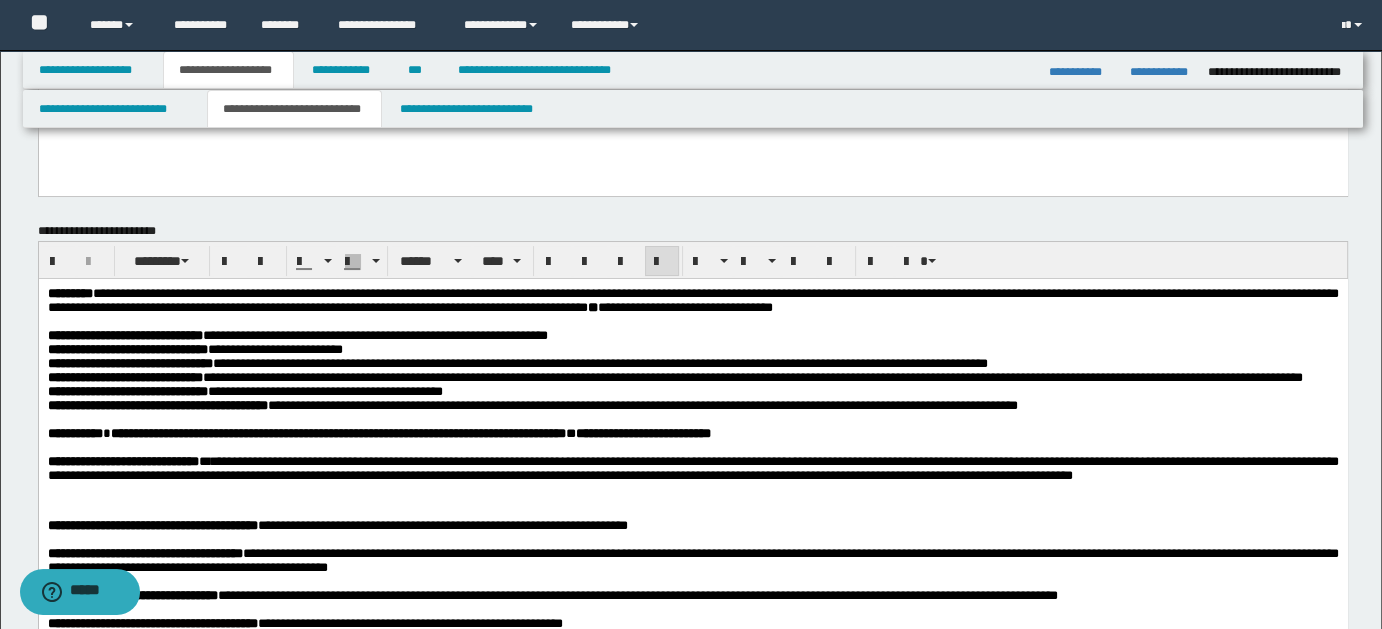 click on "**********" at bounding box center (692, 300) 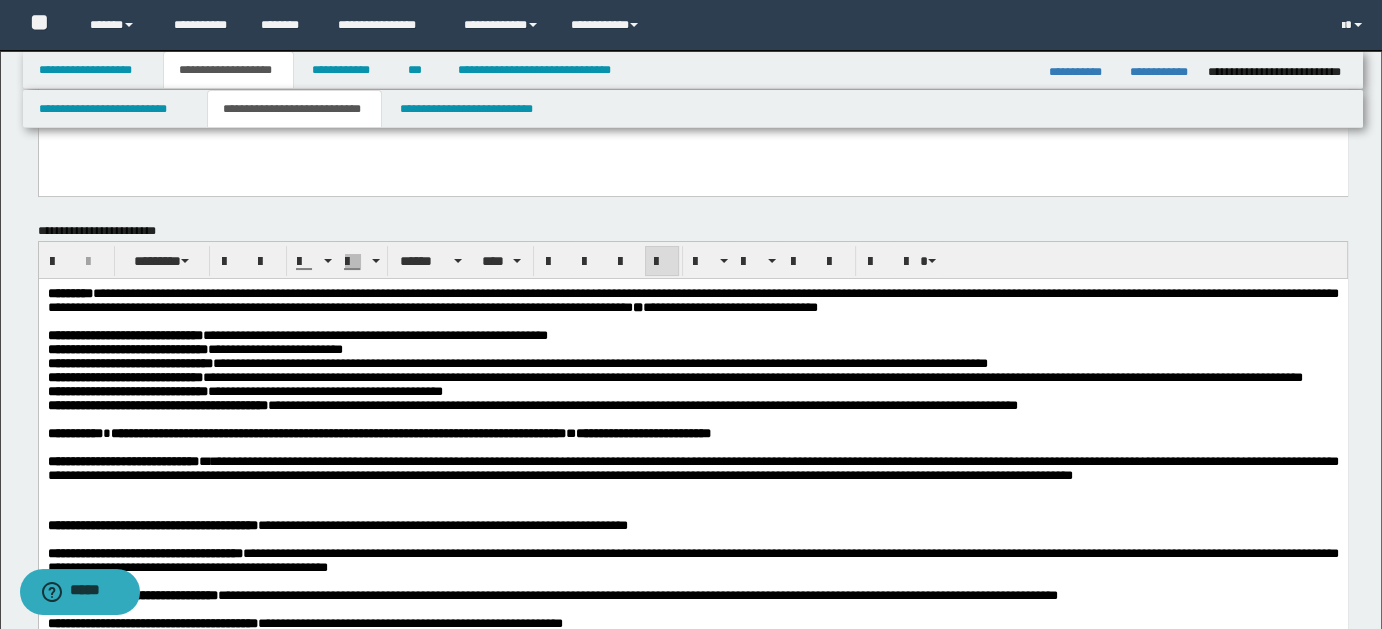 click on "**********" at bounding box center (692, 300) 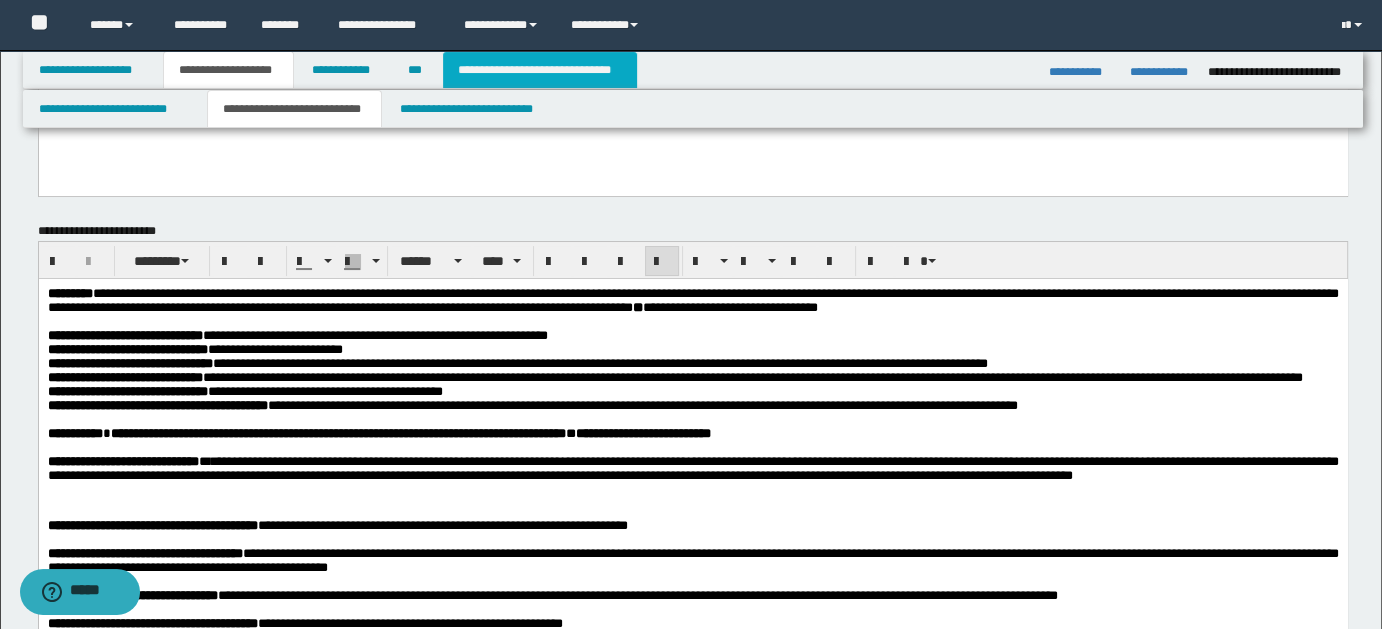 click on "**********" at bounding box center (540, 70) 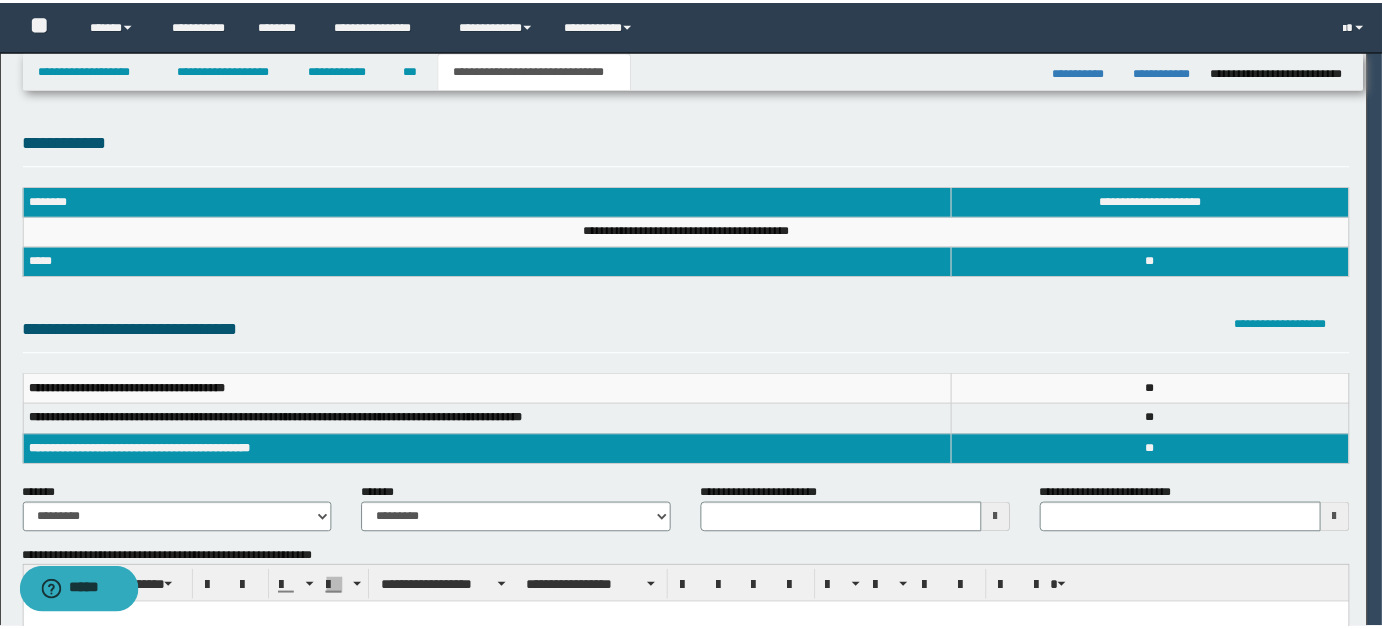 scroll, scrollTop: 0, scrollLeft: 0, axis: both 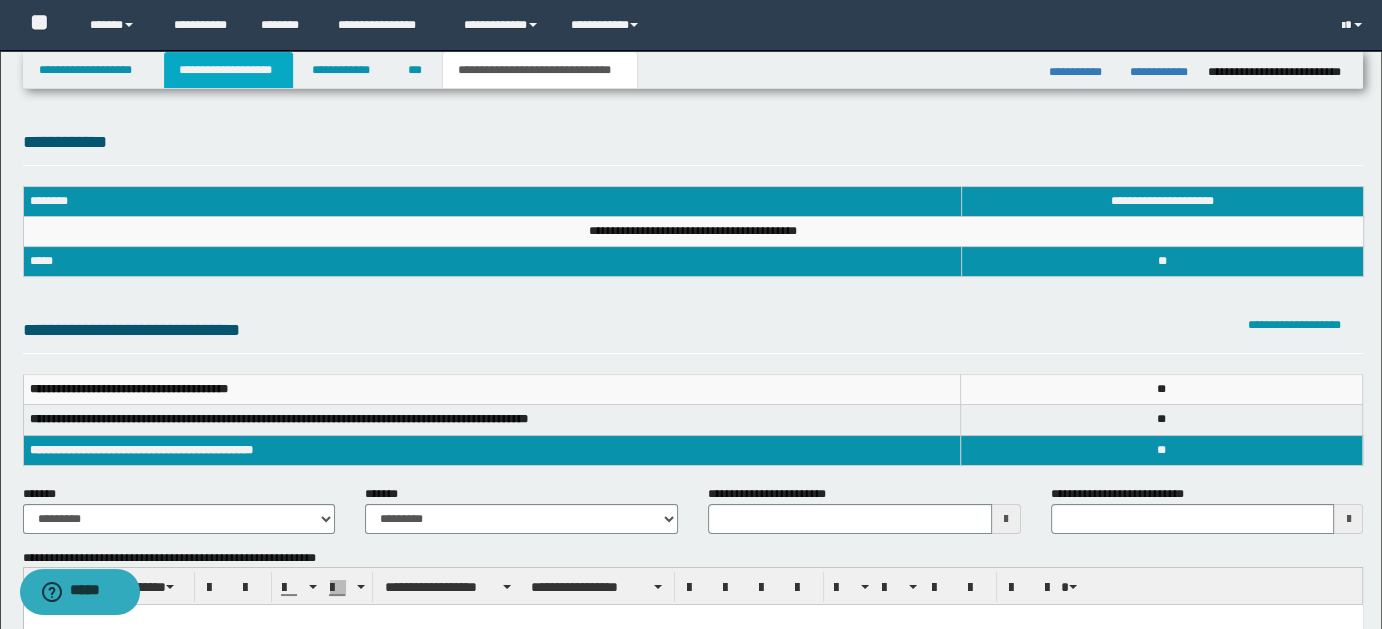 click on "**********" at bounding box center [228, 70] 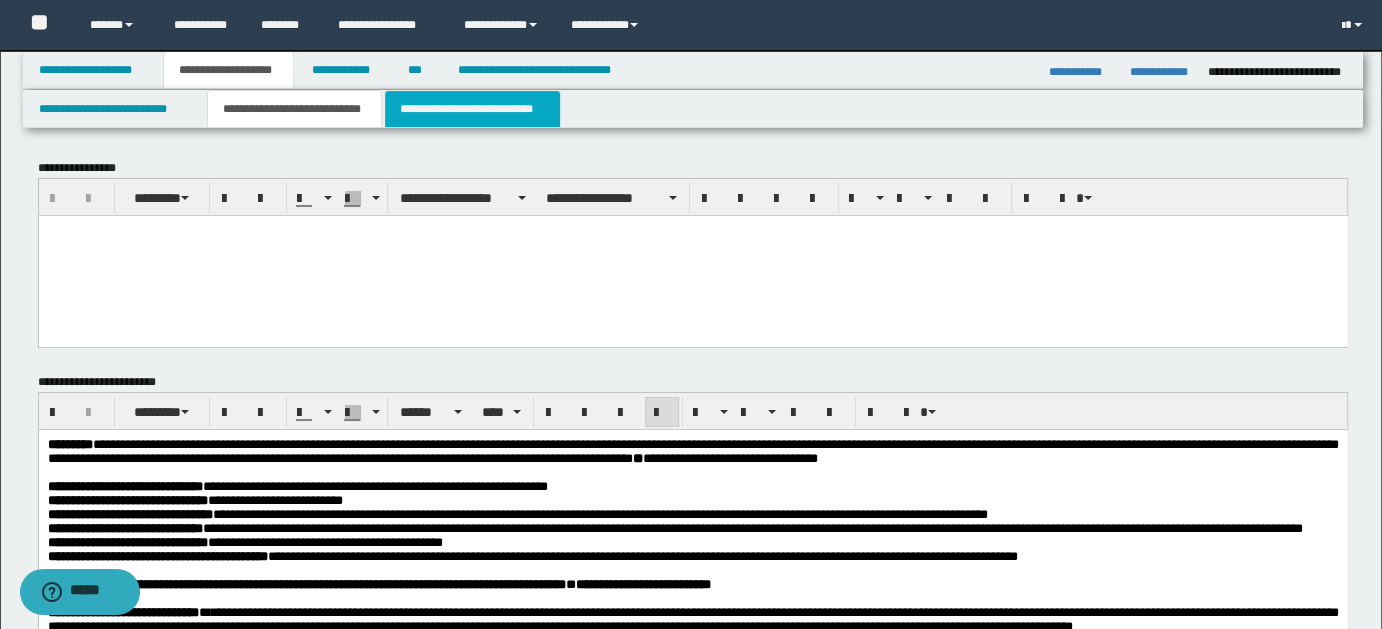 click on "**********" at bounding box center (472, 109) 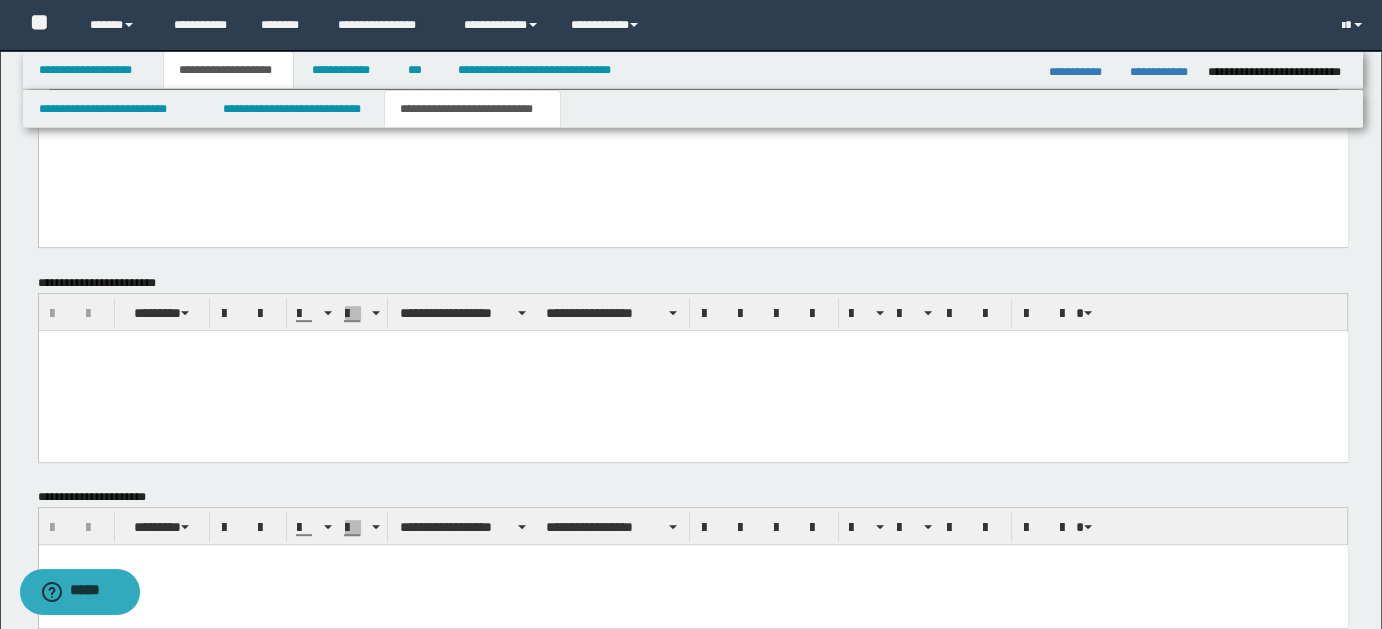 scroll, scrollTop: 957, scrollLeft: 0, axis: vertical 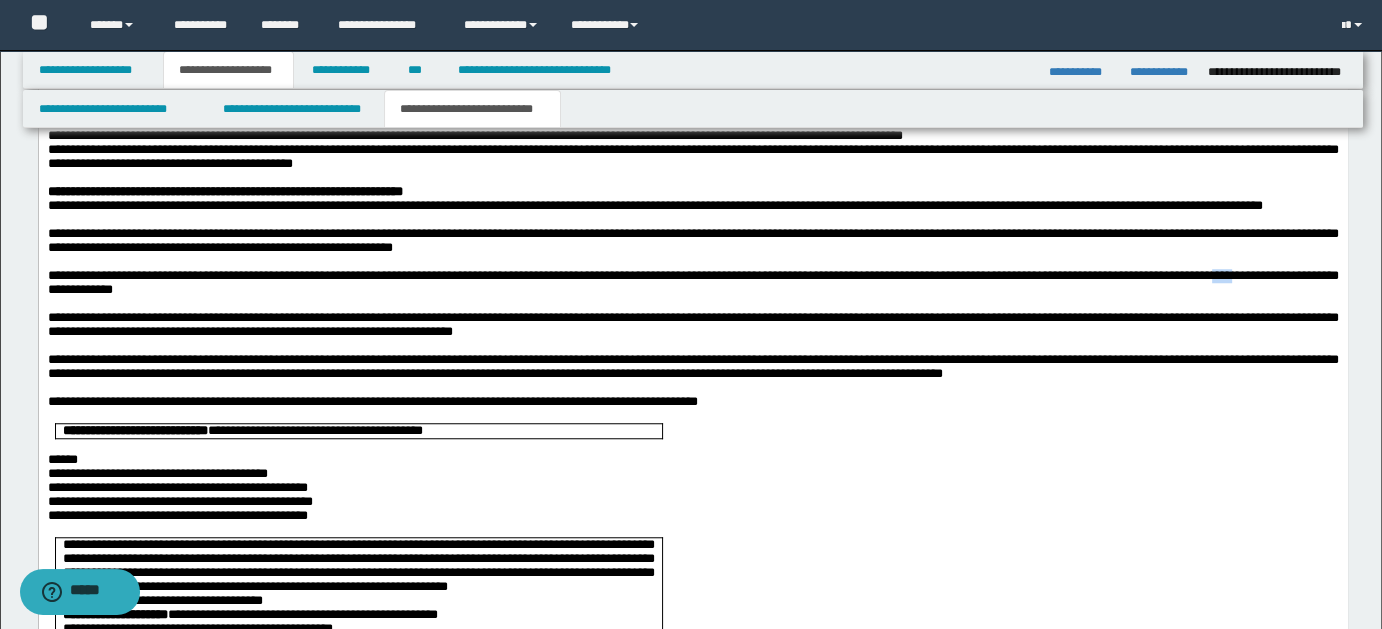 type 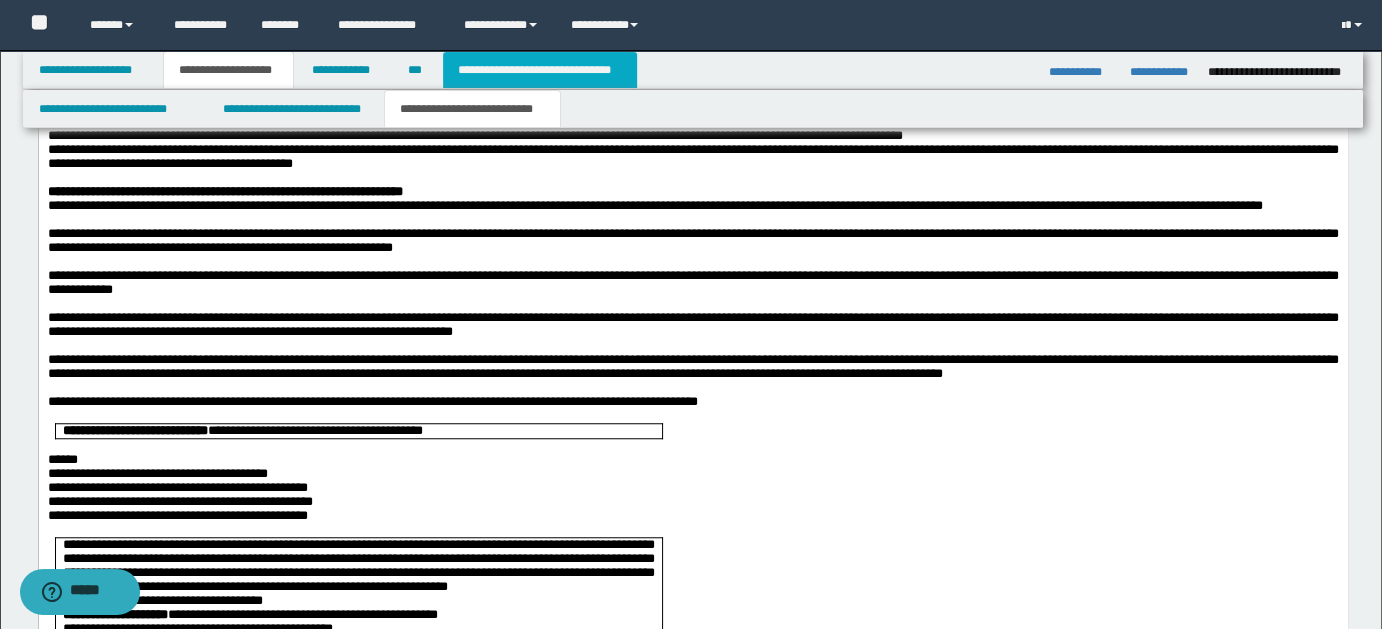 click on "**********" at bounding box center [540, 70] 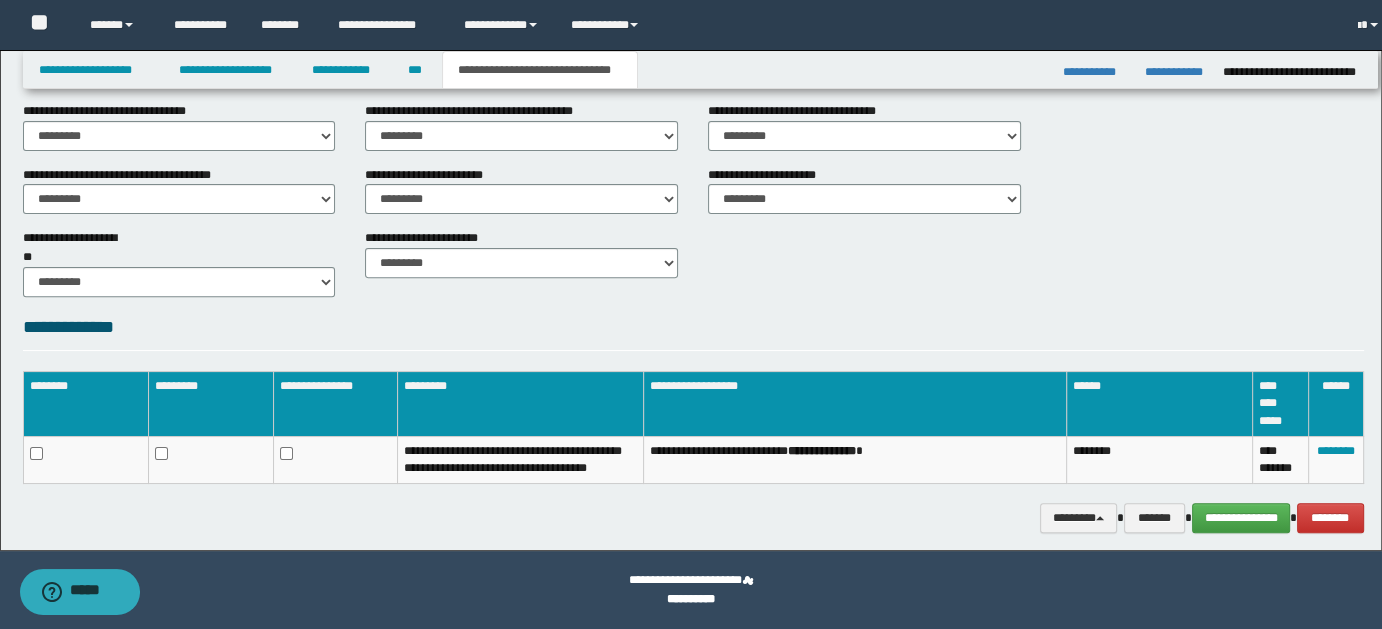 scroll, scrollTop: 674, scrollLeft: 0, axis: vertical 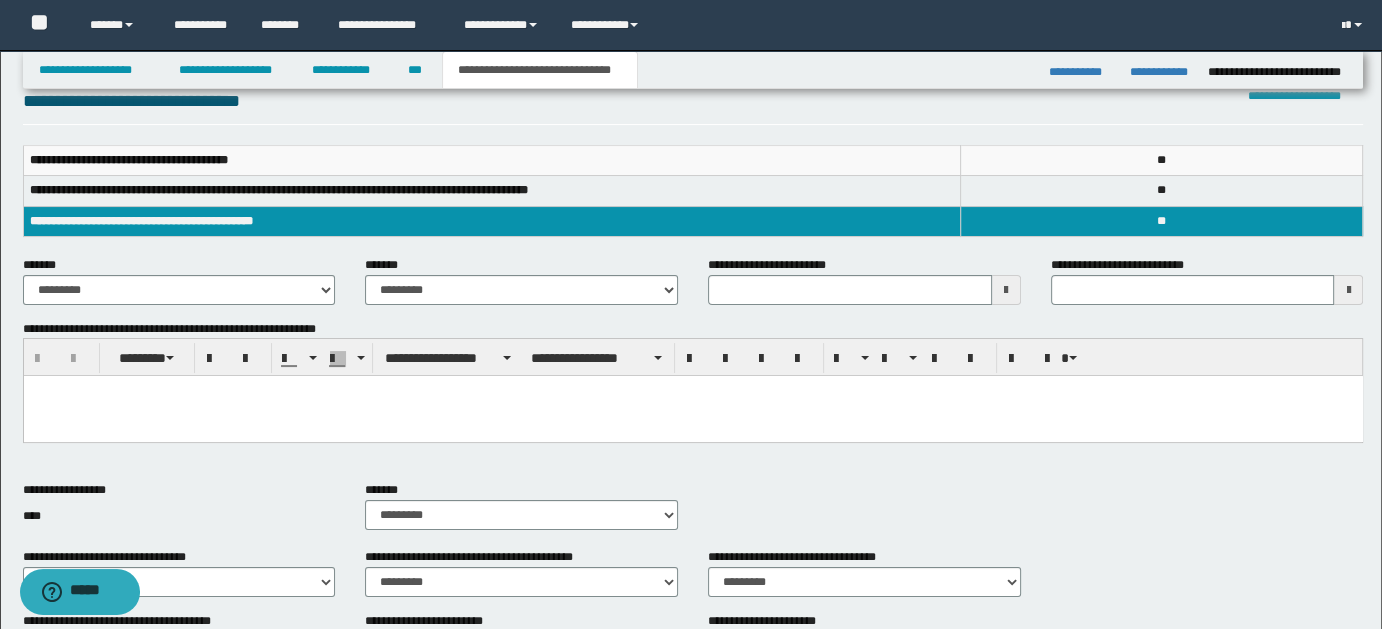 type 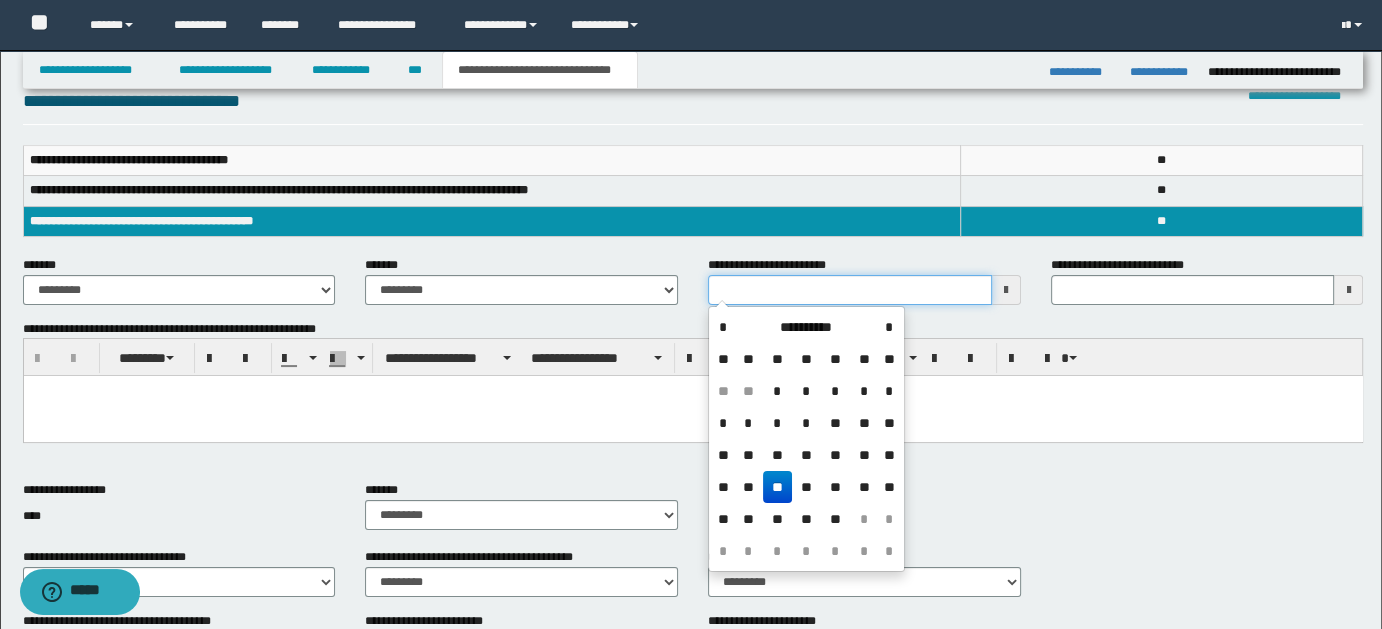 click on "**********" at bounding box center (850, 290) 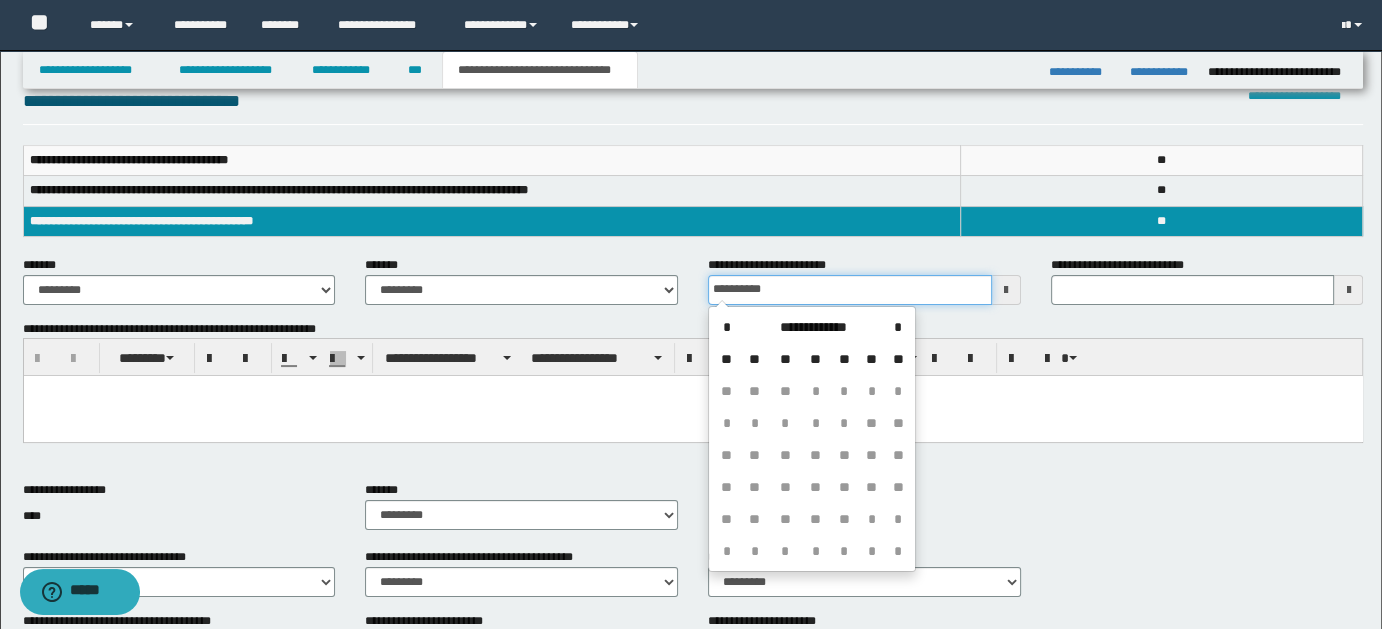 type on "**********" 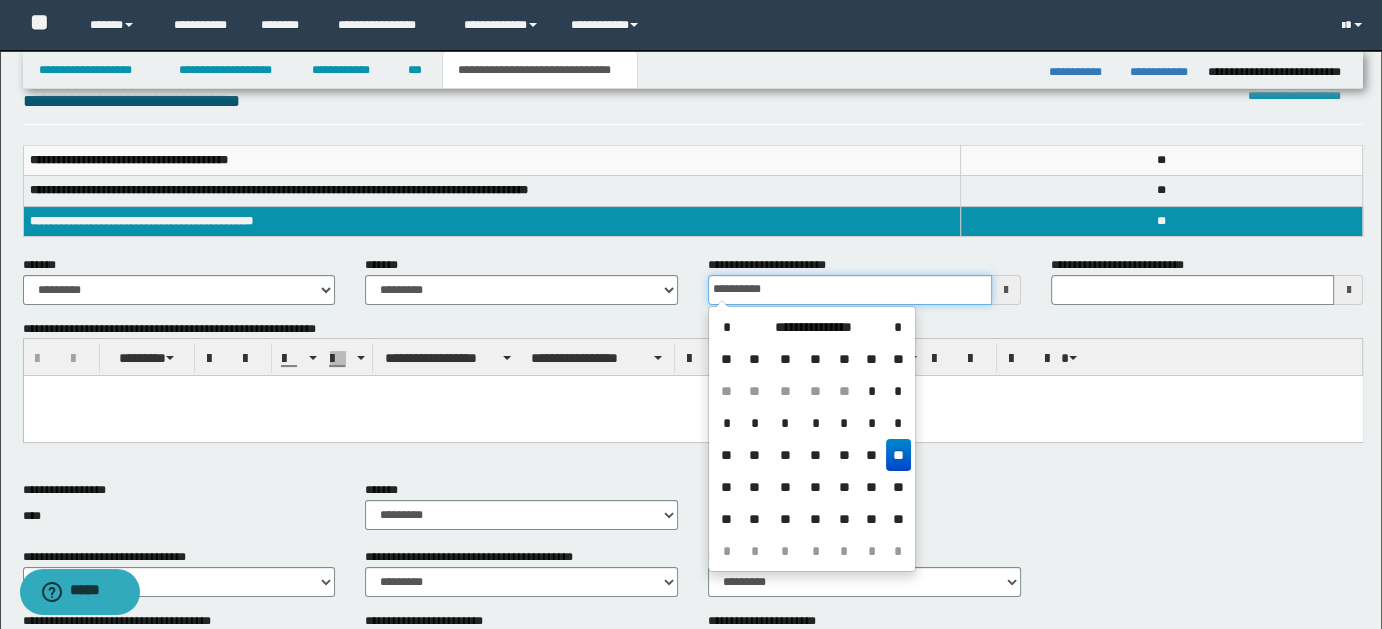 type 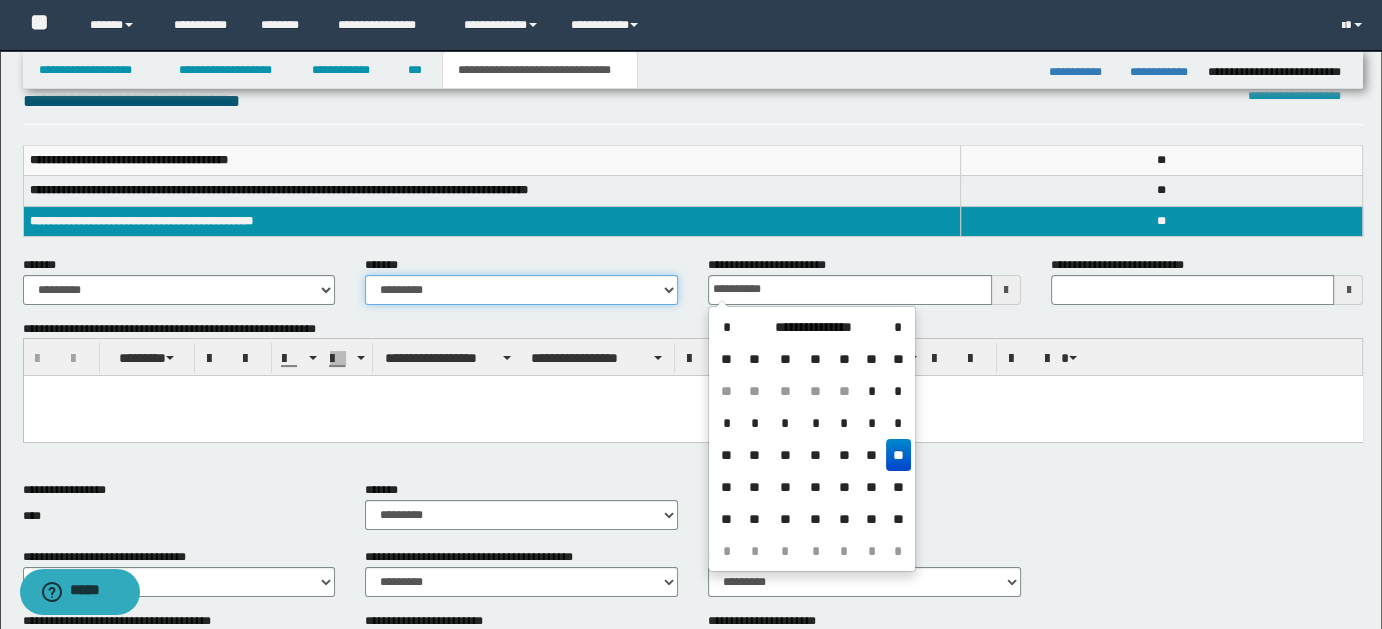 type on "**********" 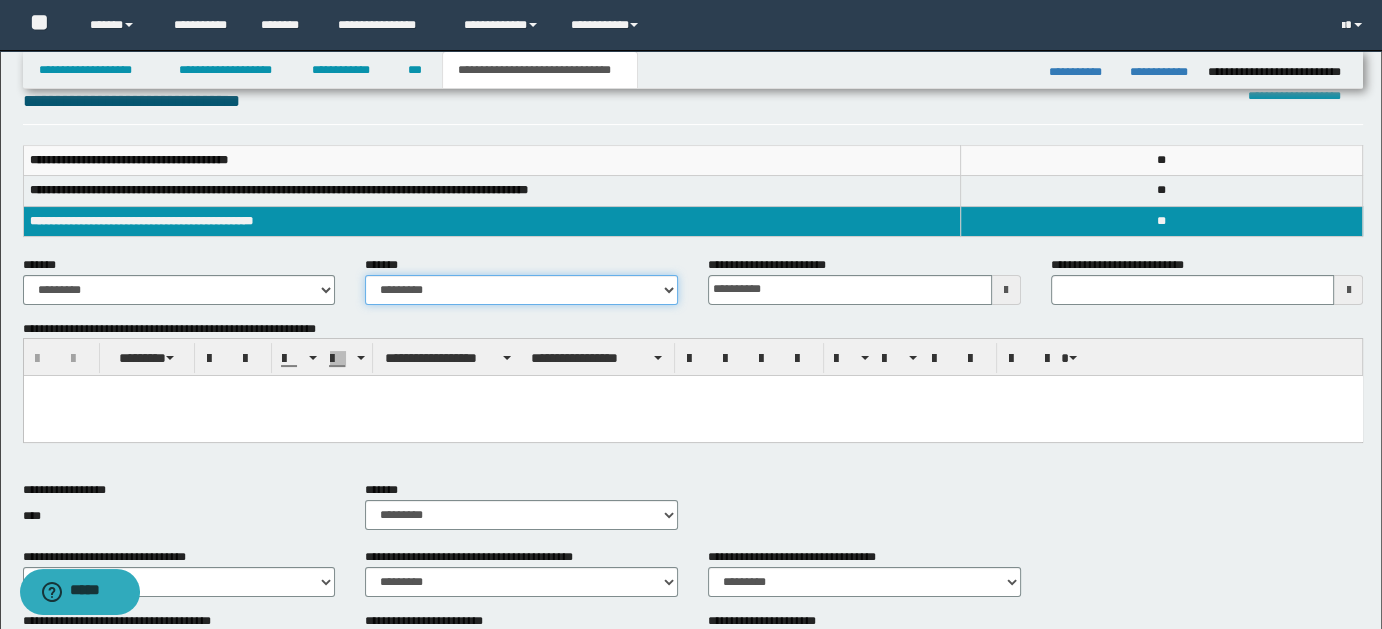 click on "**********" at bounding box center [521, 290] 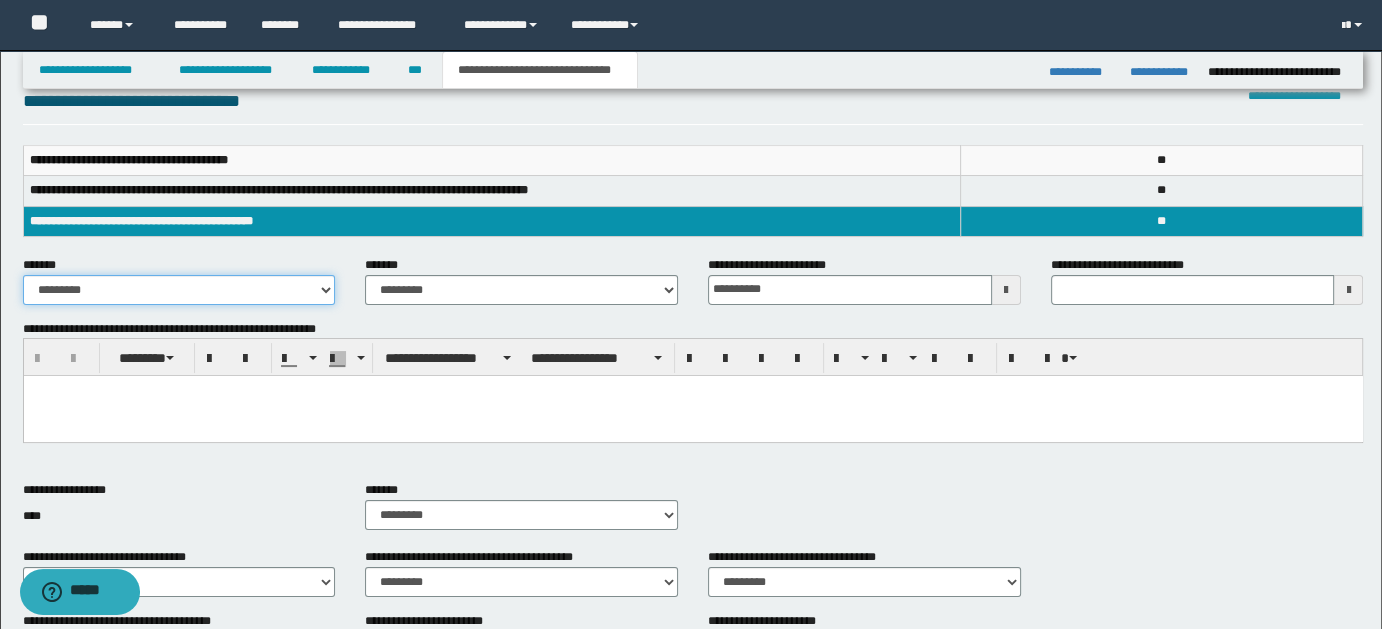 click on "**********" at bounding box center (179, 290) 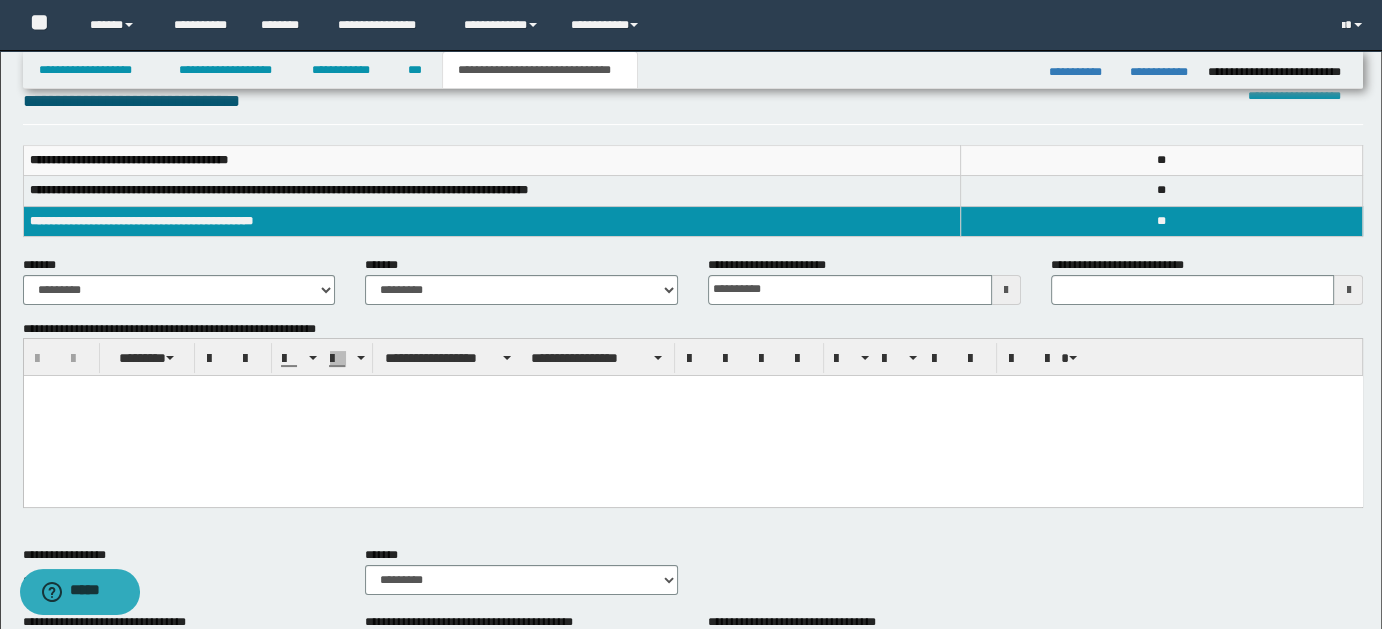 click at bounding box center [692, 416] 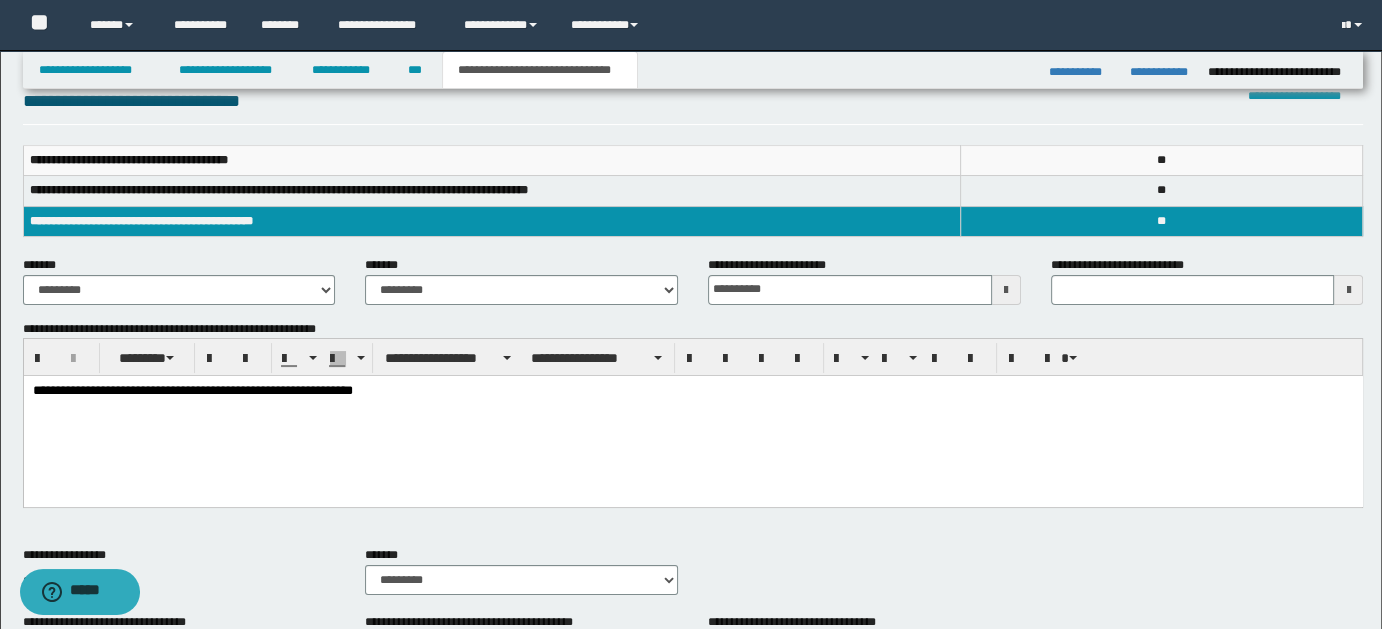 click on "**********" at bounding box center (693, 391) 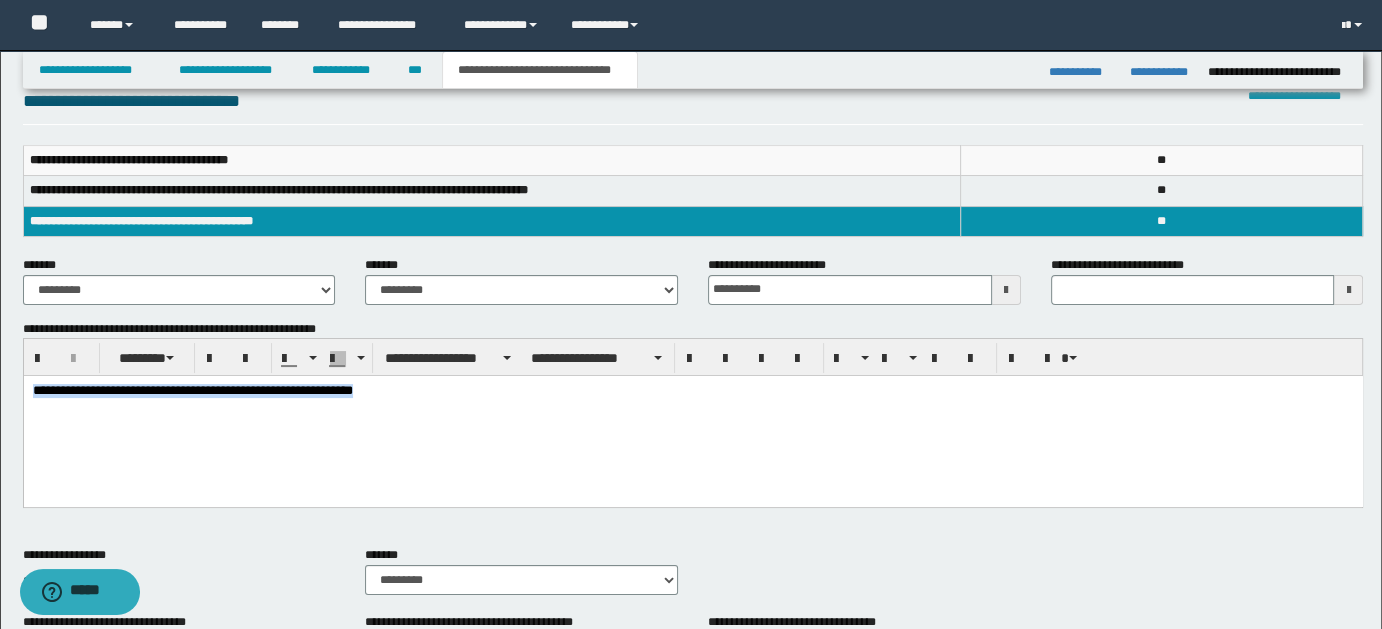 drag, startPoint x: 31, startPoint y: 392, endPoint x: 427, endPoint y: 397, distance: 396.03156 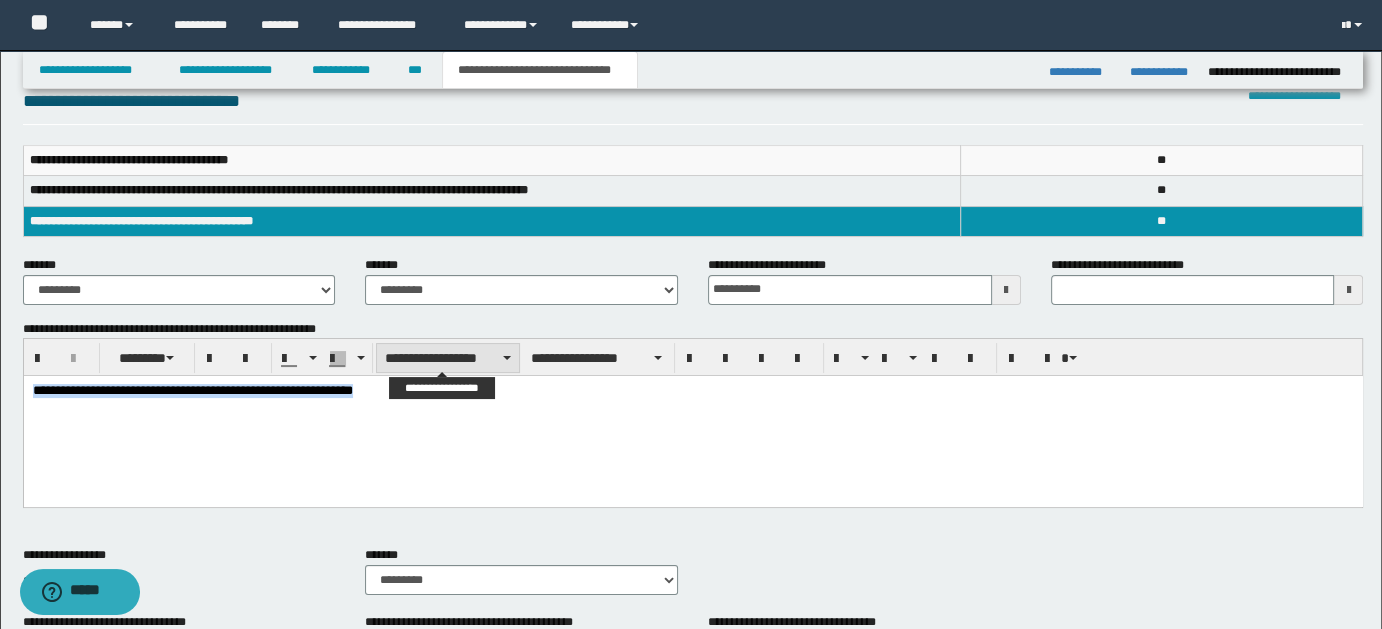 click on "**********" at bounding box center (448, 358) 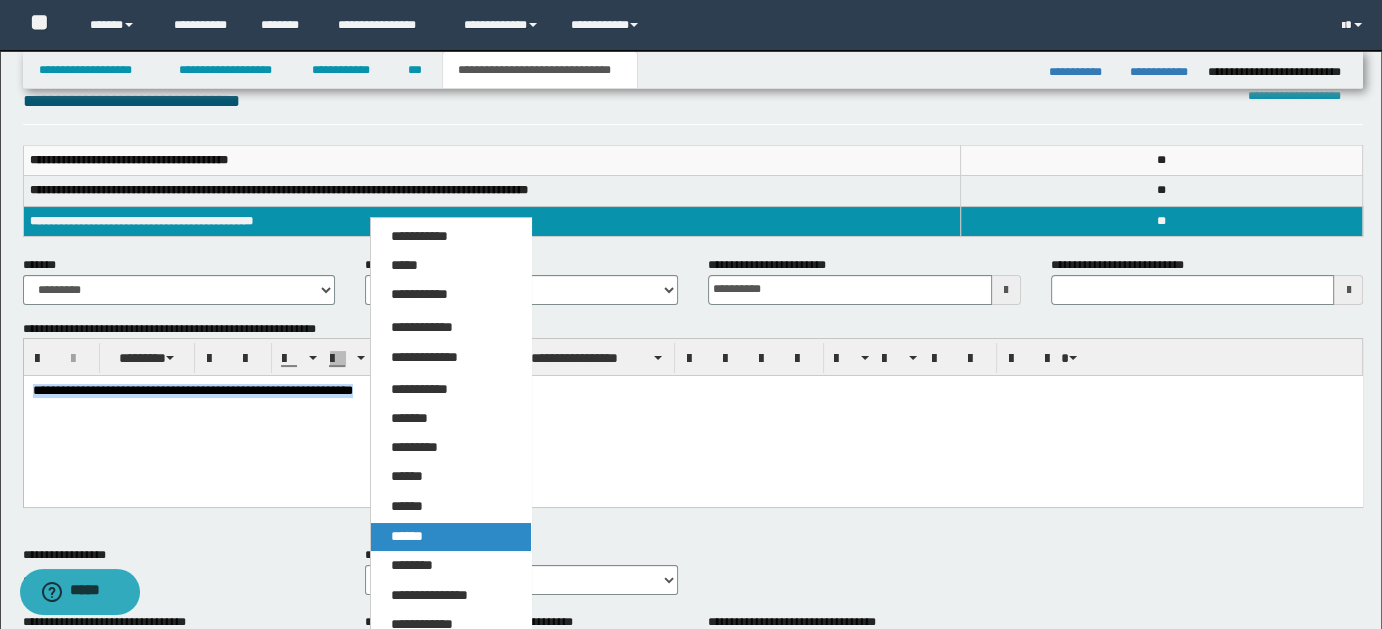 click on "******" at bounding box center (450, 537) 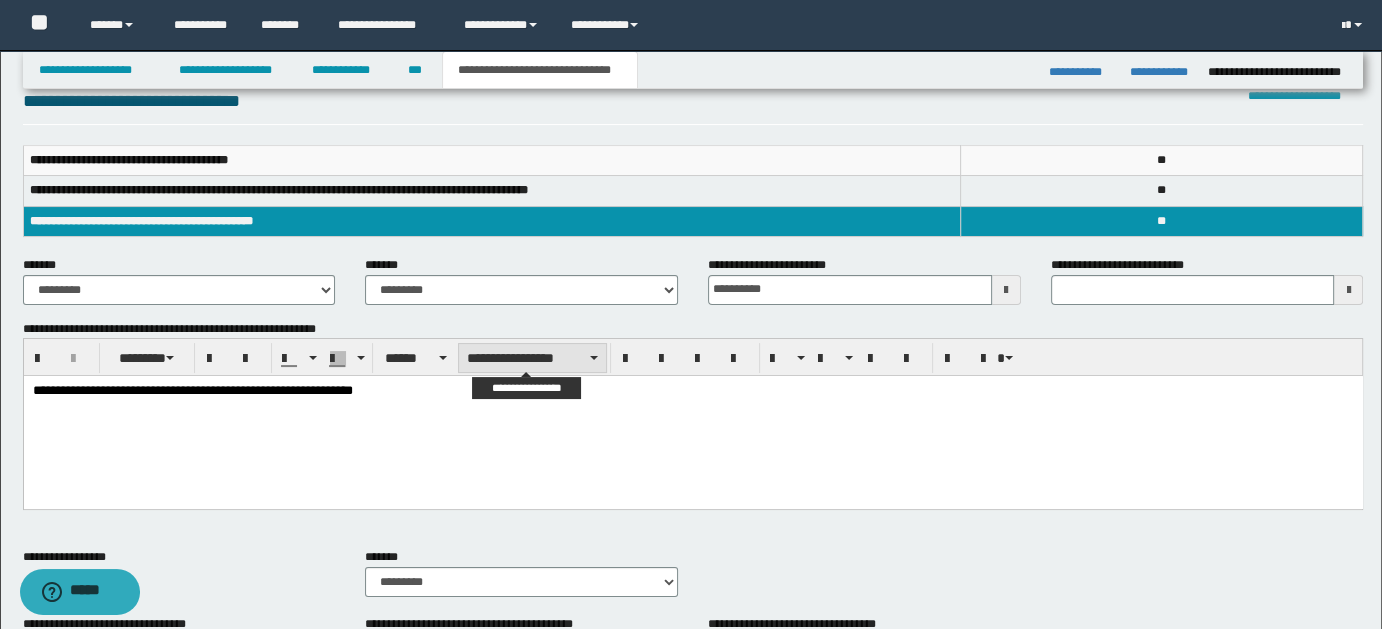 click on "**********" at bounding box center [532, 358] 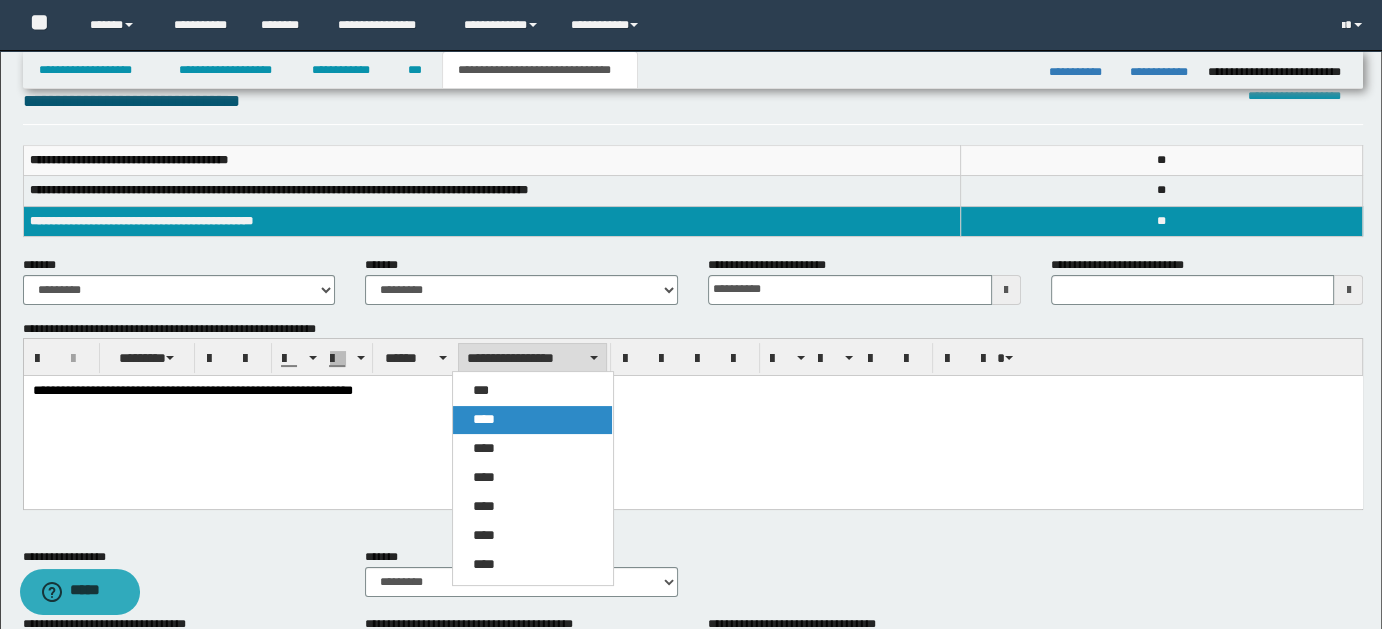 click on "****" at bounding box center [532, 420] 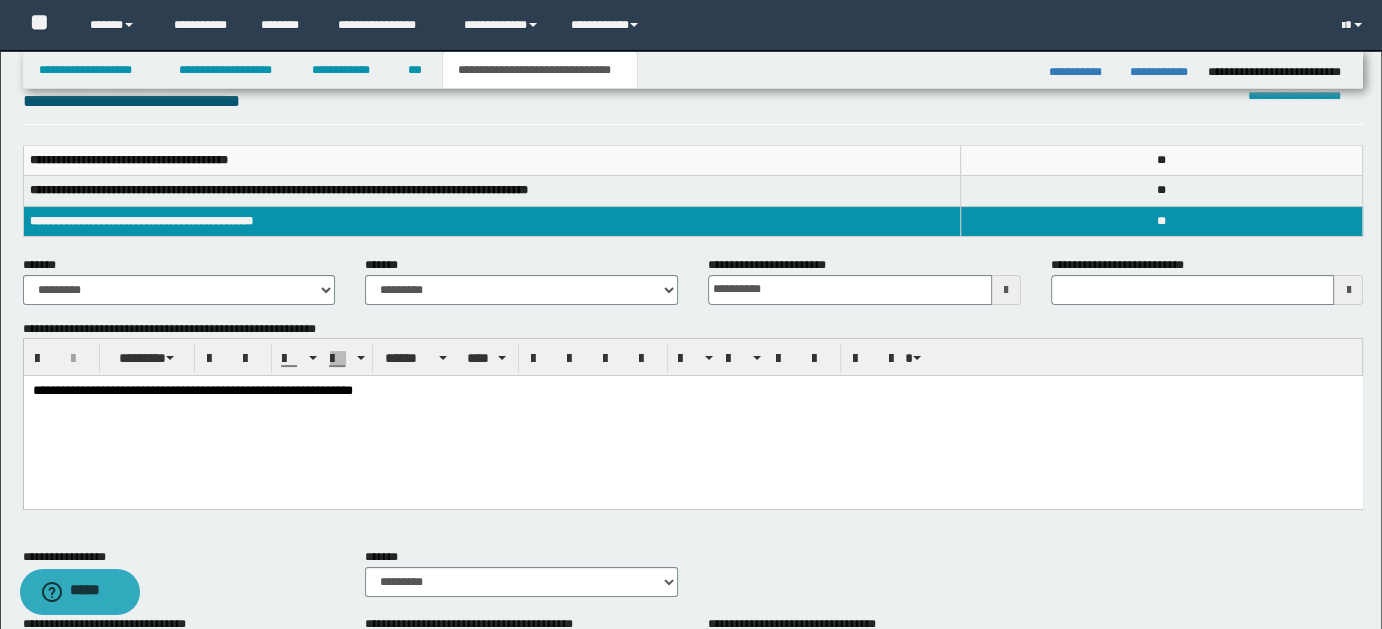 click on "**********" at bounding box center (692, 417) 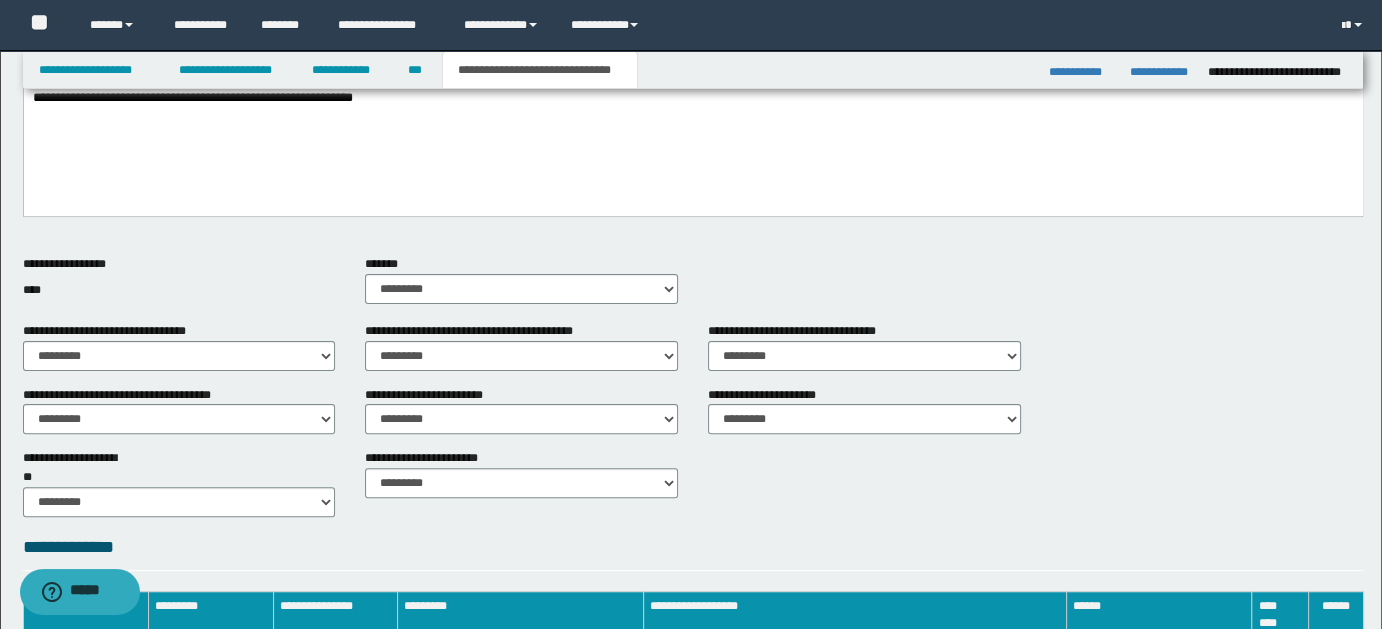 scroll, scrollTop: 593, scrollLeft: 0, axis: vertical 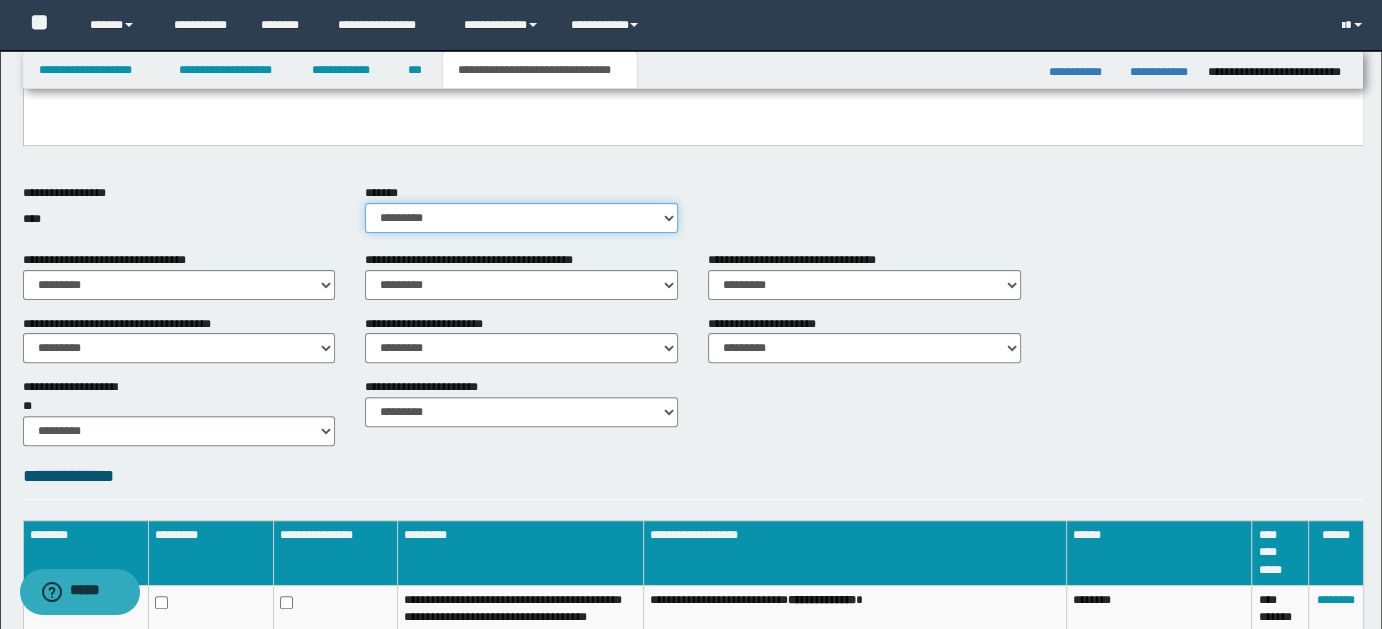 click on "*********
**
**" at bounding box center (521, 218) 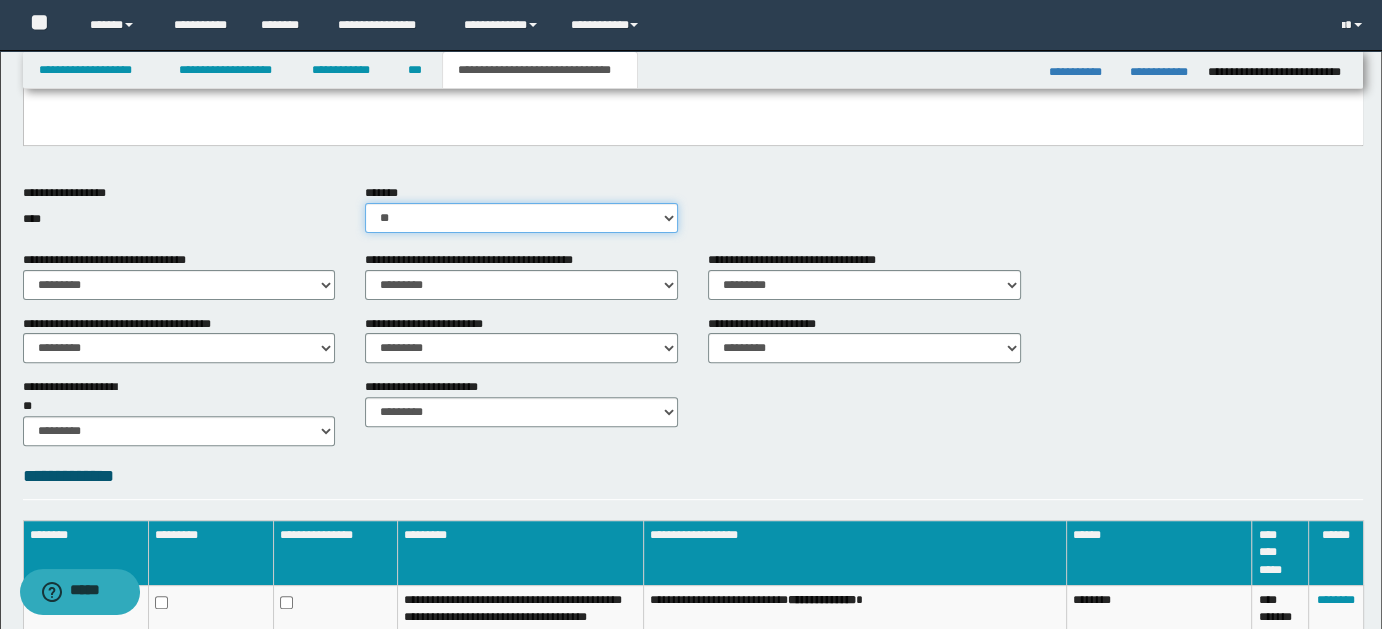 click on "*********
**
**" at bounding box center (521, 218) 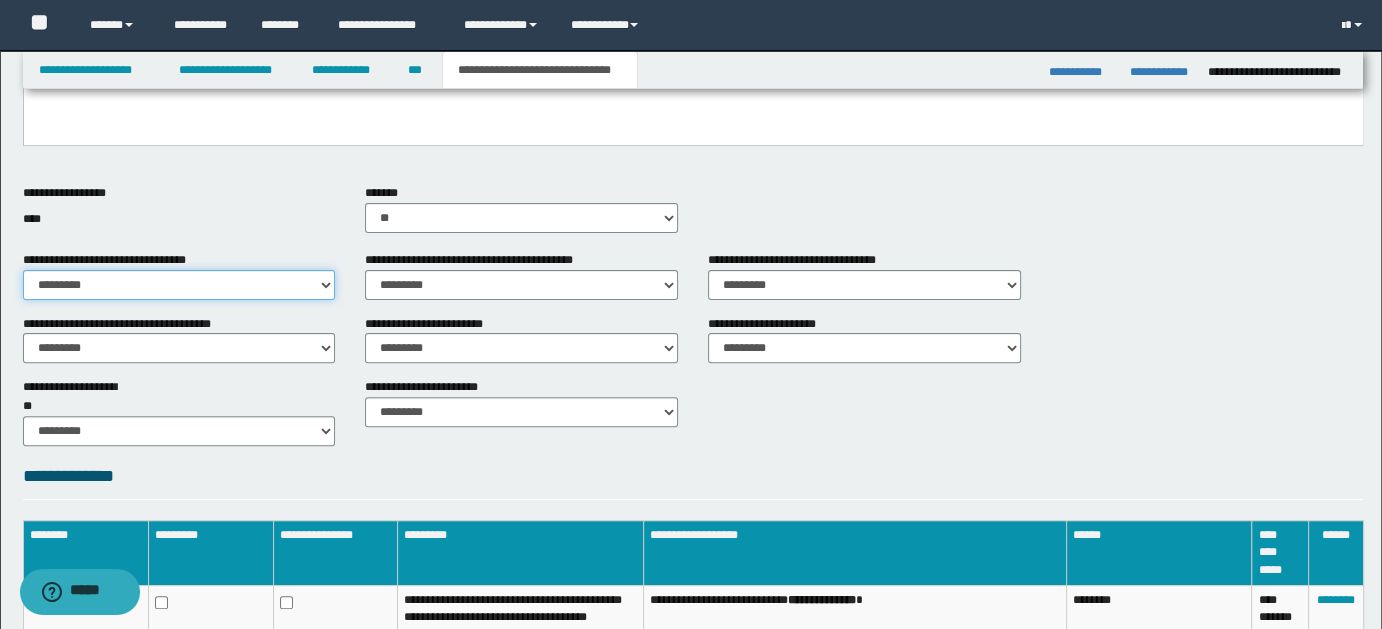click on "*********
**
**" at bounding box center (179, 285) 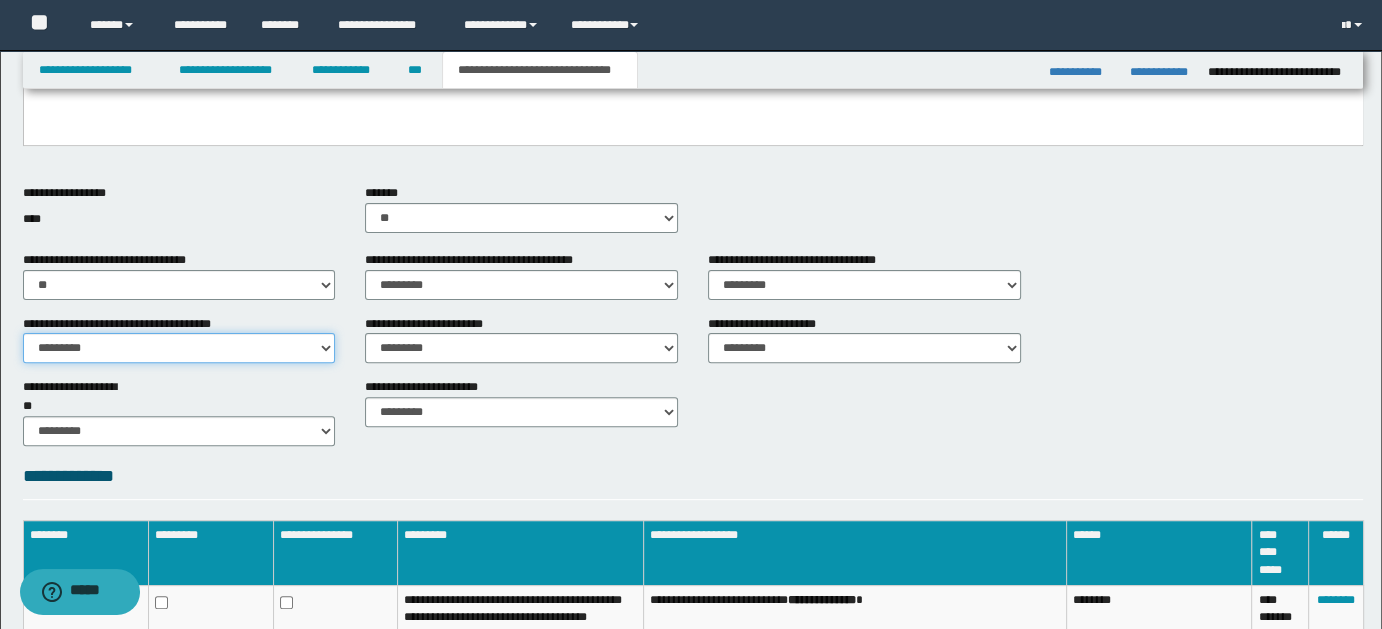 click on "*********
**
**" at bounding box center [179, 348] 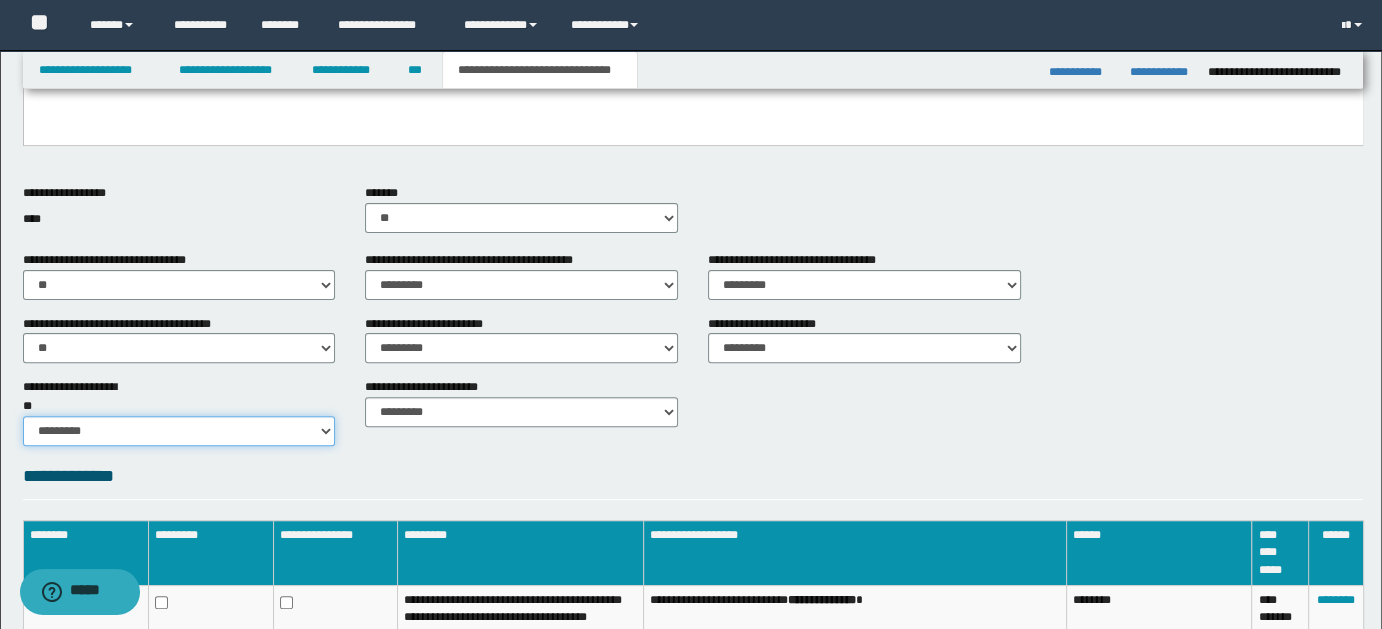 click on "*********
**
**" at bounding box center [179, 431] 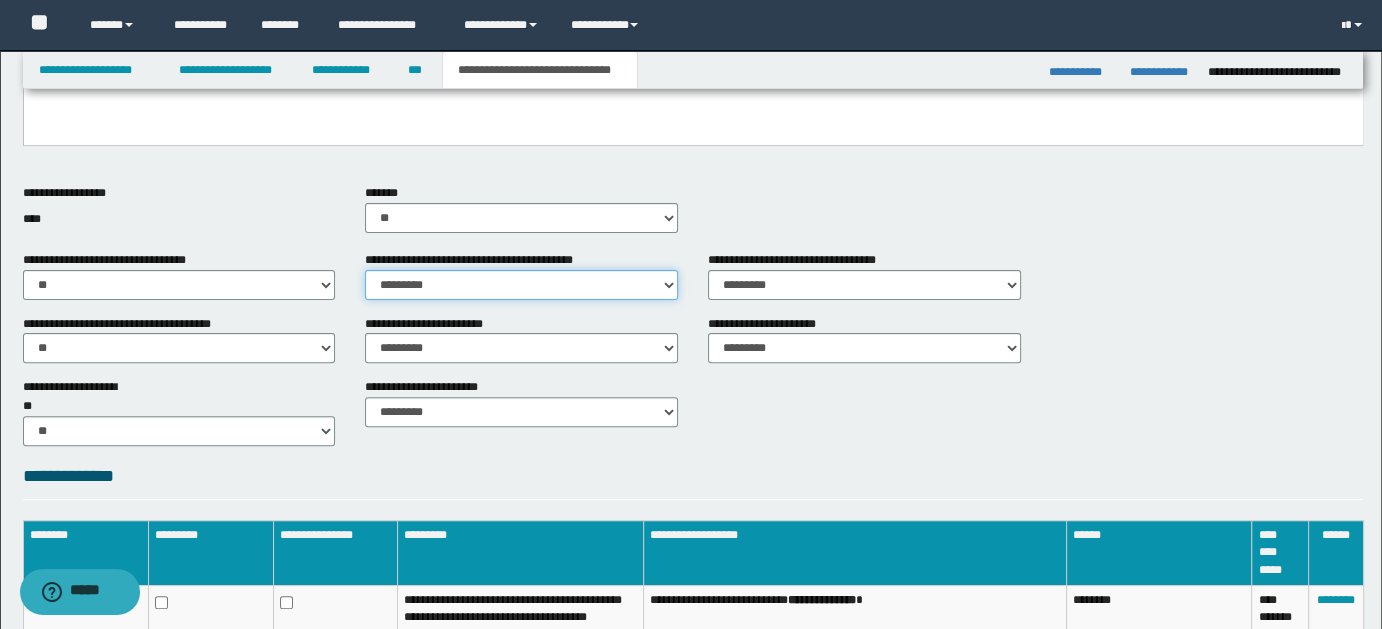 click on "*********
**
**" at bounding box center [521, 285] 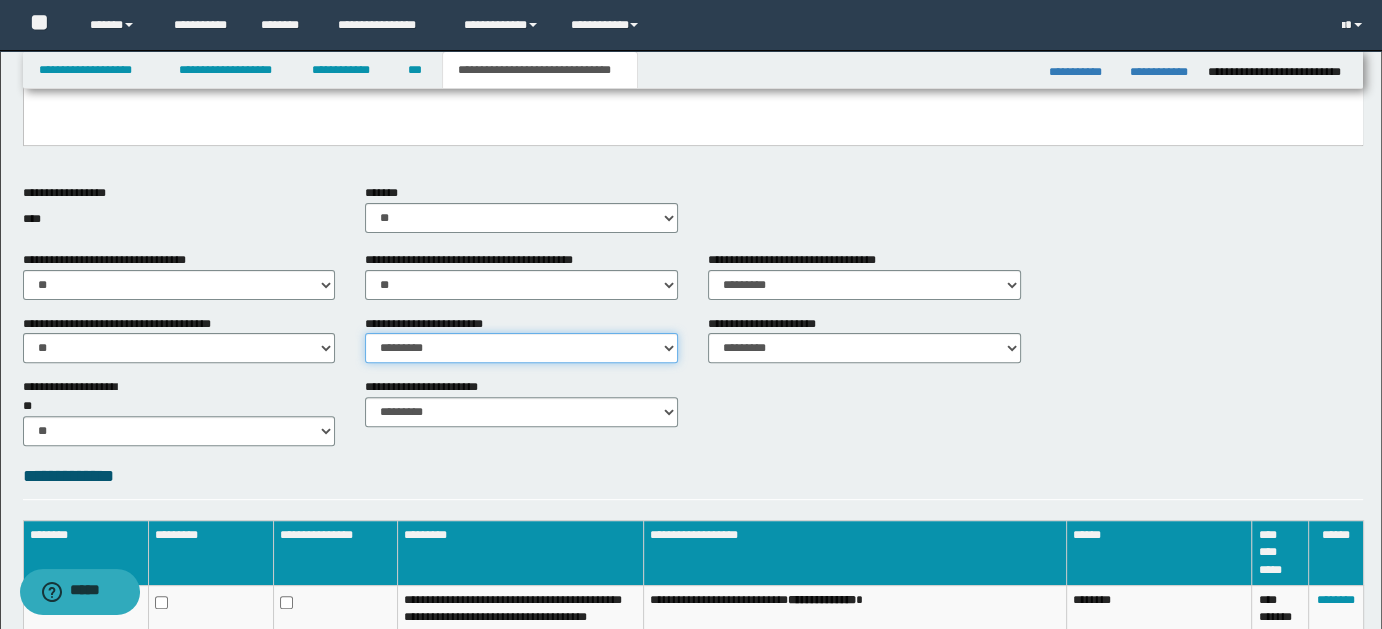 click on "*********
**
**" at bounding box center [521, 348] 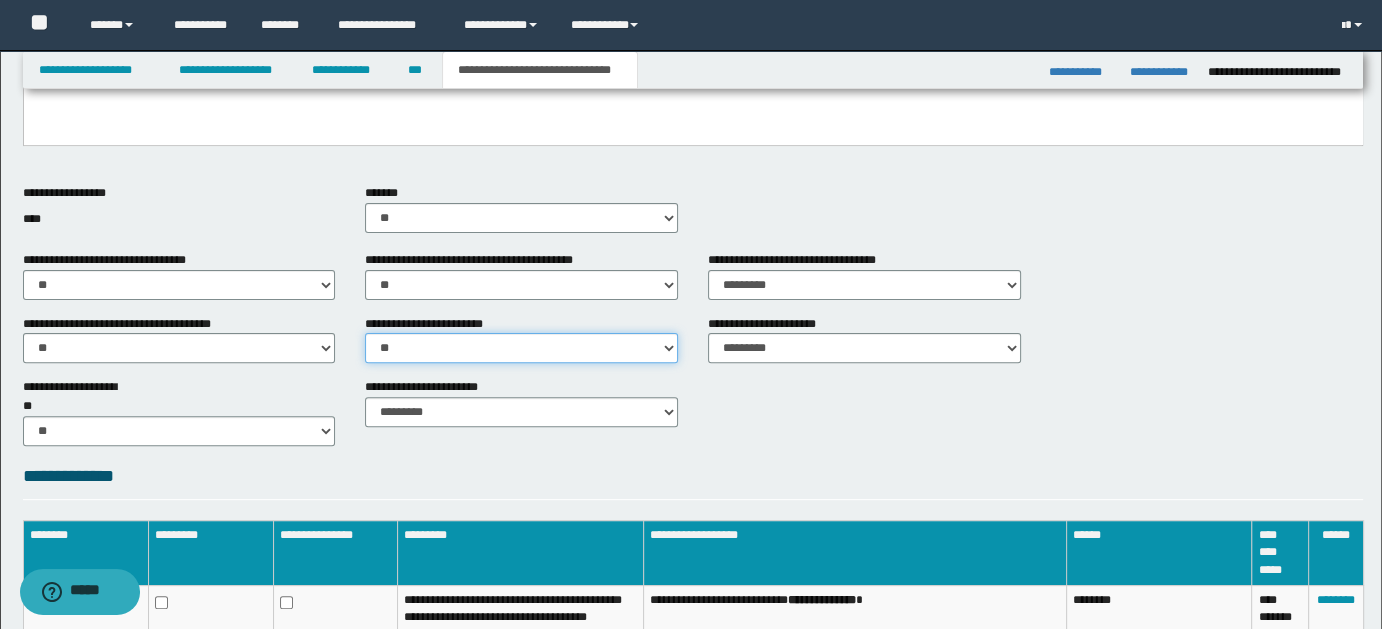 click on "*********
**
**" at bounding box center (521, 348) 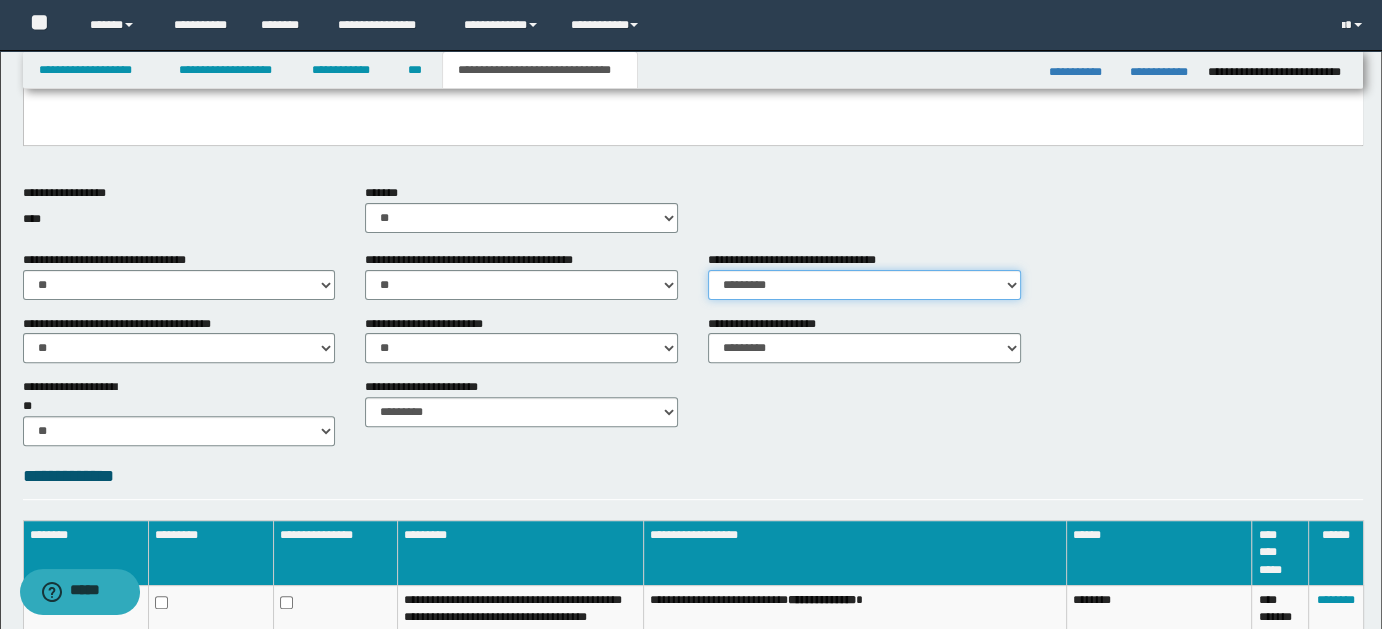 click on "*********
**
**" at bounding box center [864, 285] 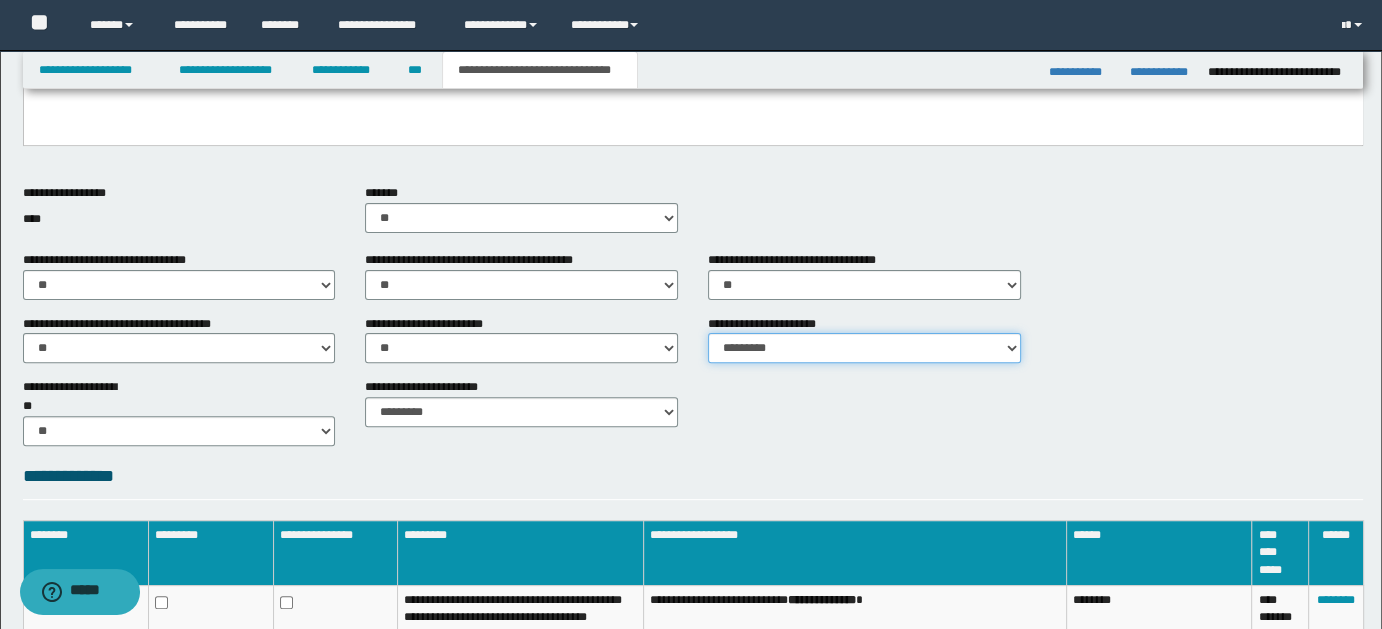 click on "*********
**
**" at bounding box center (864, 348) 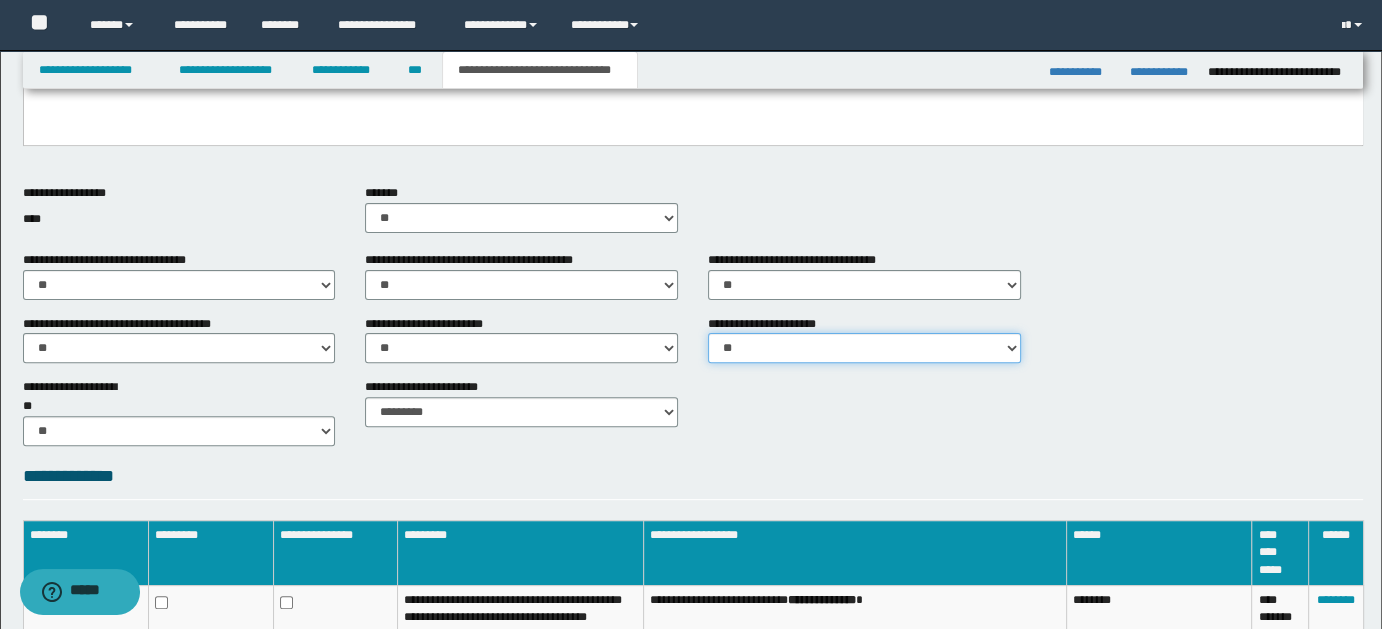scroll, scrollTop: 741, scrollLeft: 0, axis: vertical 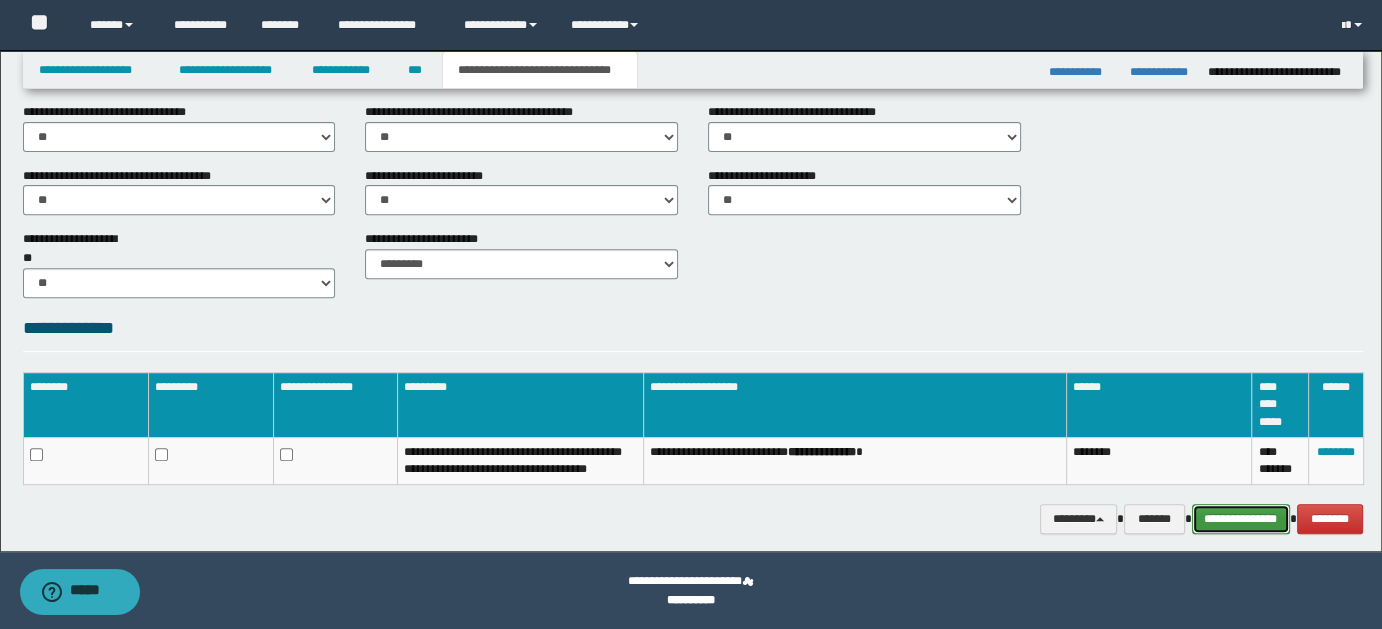 click on "**********" at bounding box center [1241, 518] 